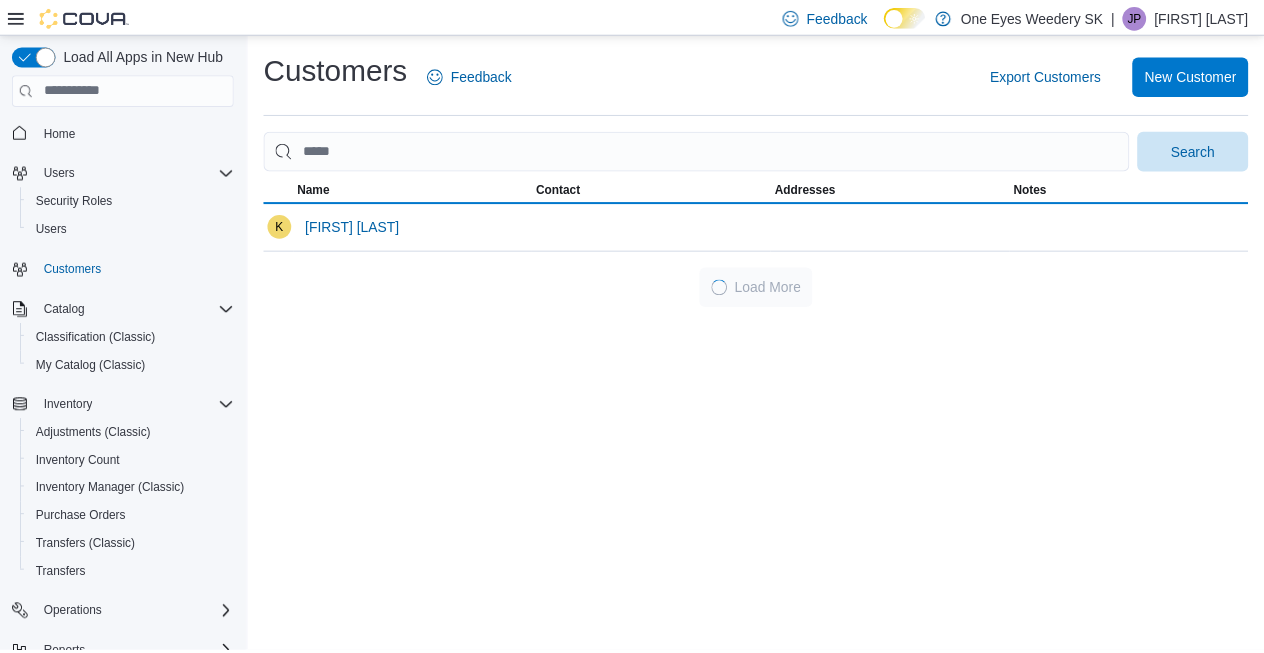 scroll, scrollTop: 0, scrollLeft: 0, axis: both 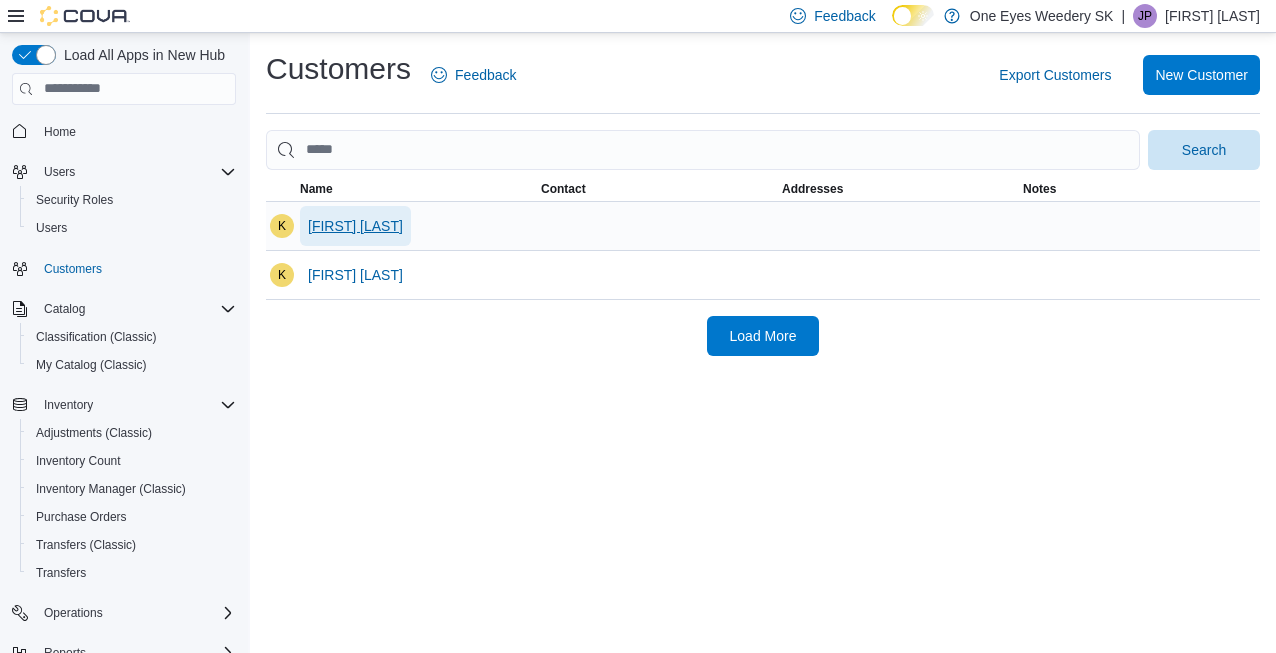 click on "[FIRST] [LAST]" at bounding box center (355, 226) 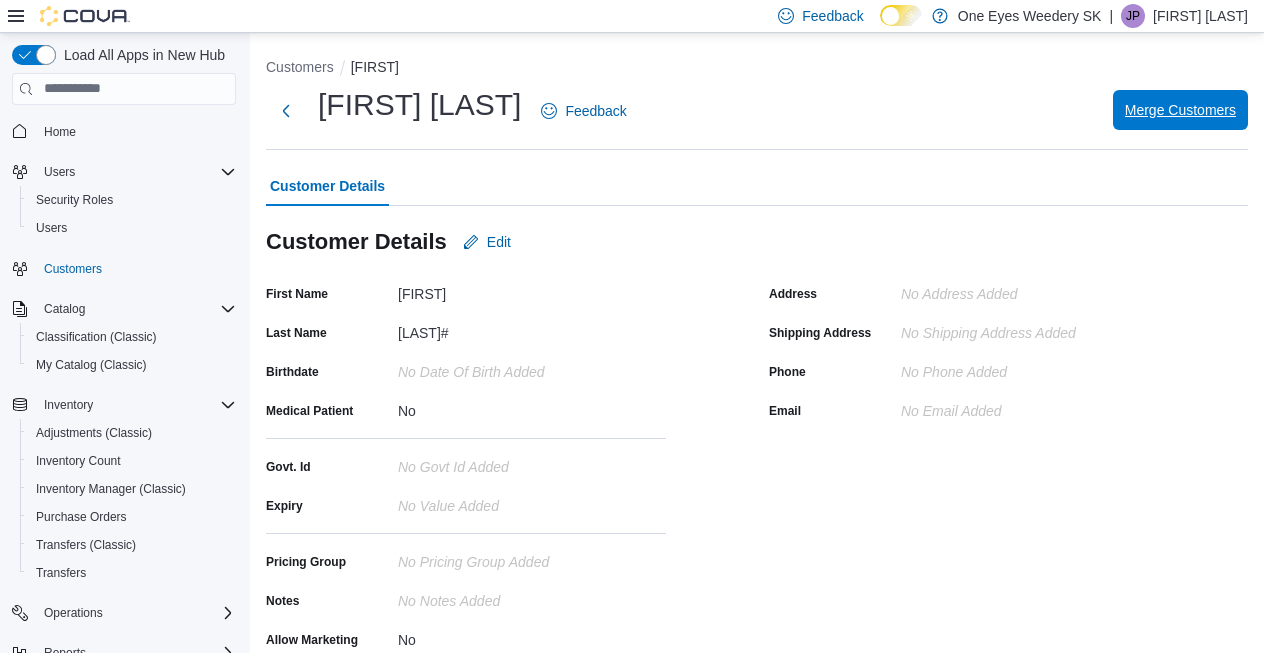 click on "Merge Customers" at bounding box center [1180, 110] 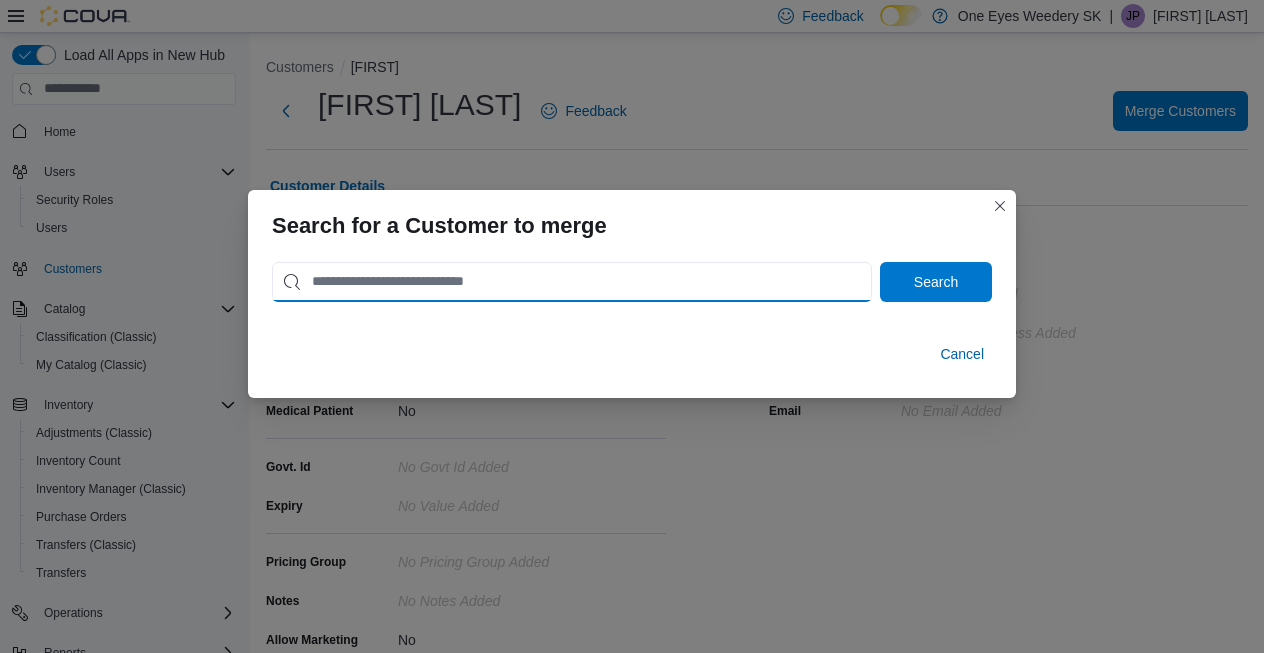 click at bounding box center [572, 282] 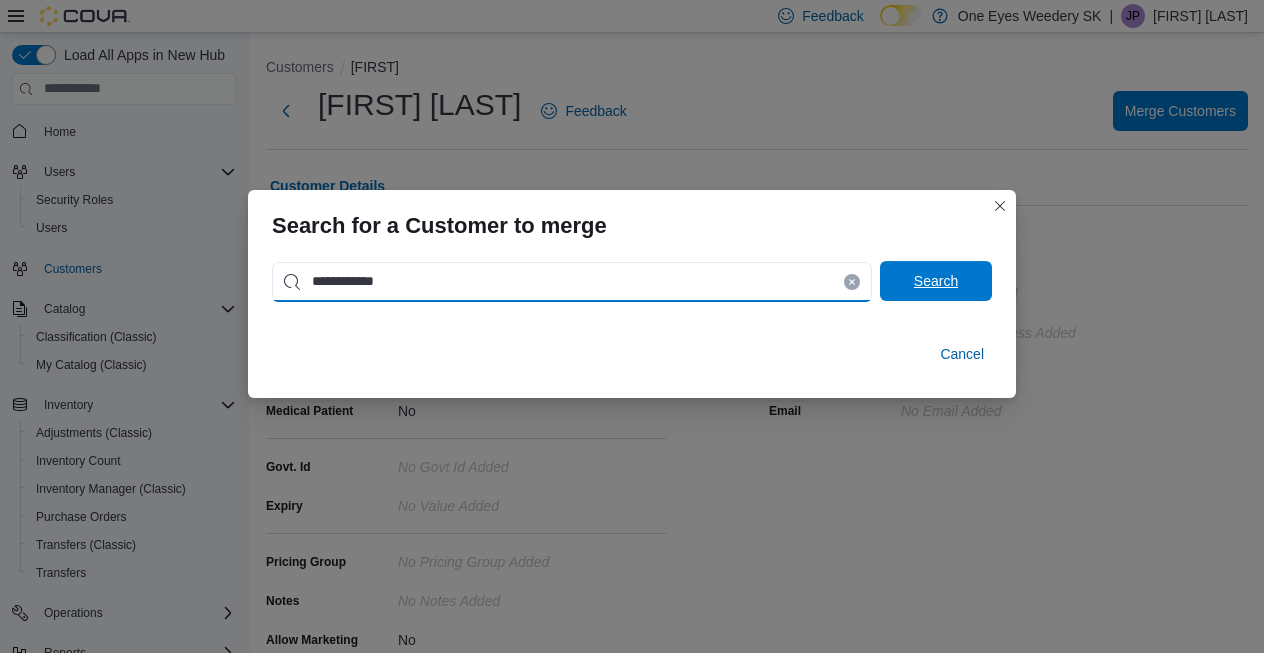 type on "**********" 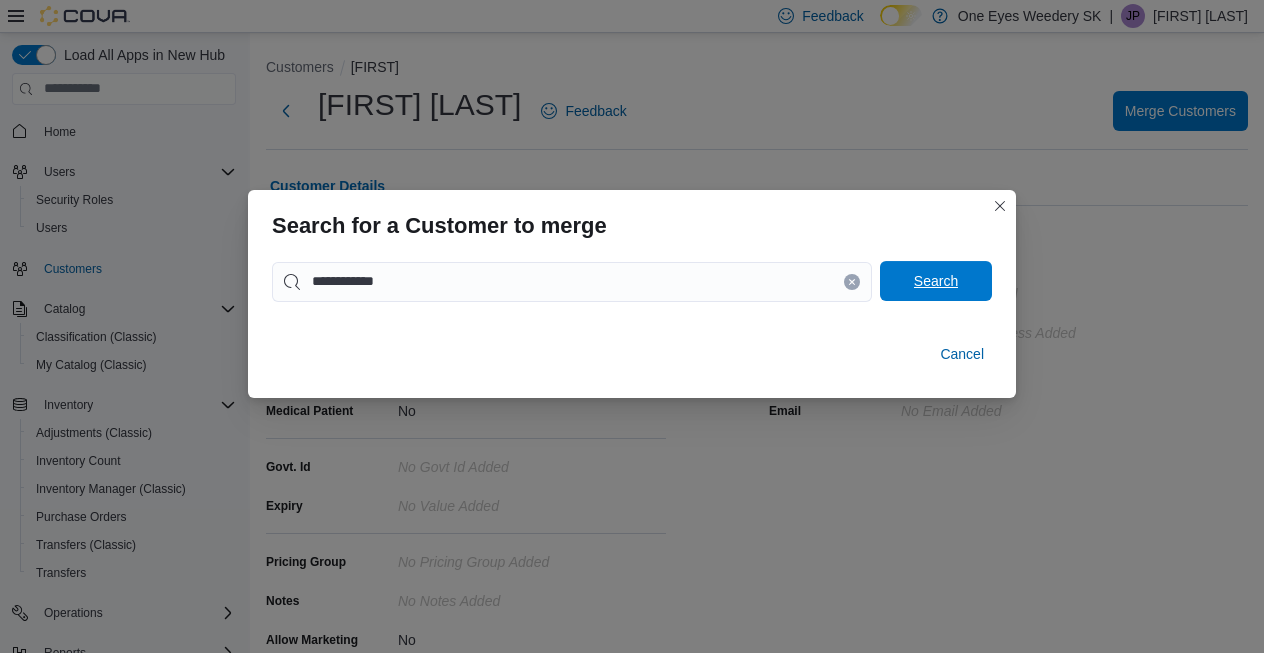 click on "Search" at bounding box center (936, 281) 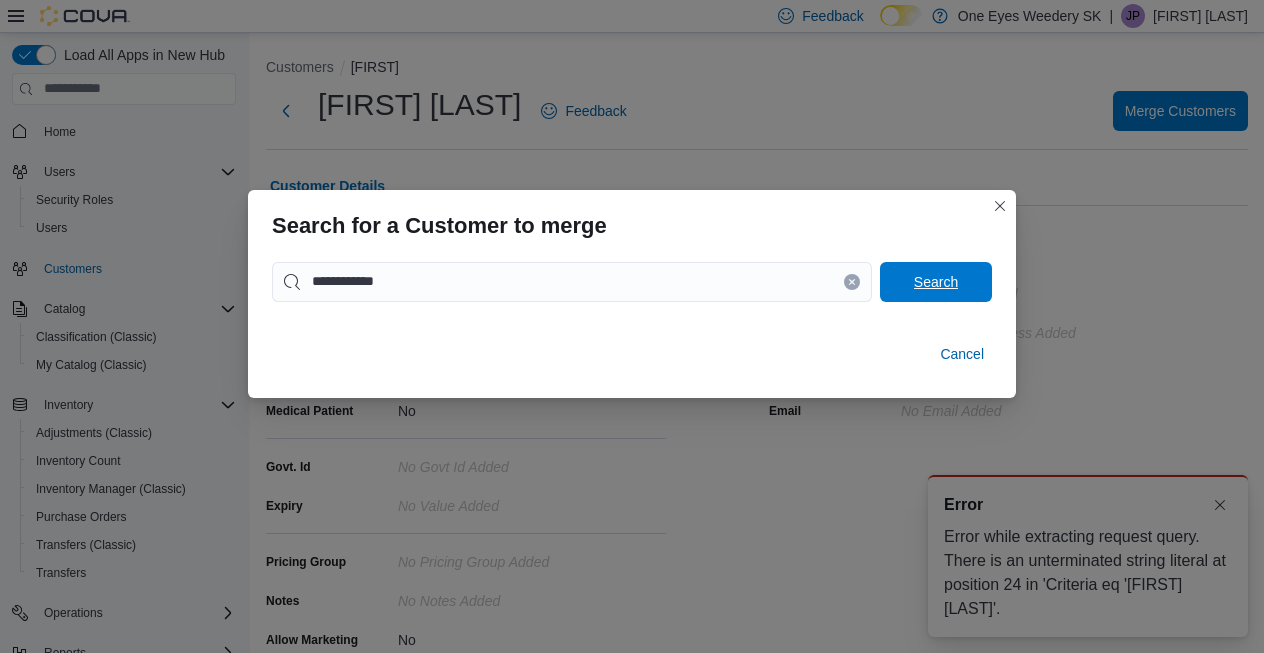 scroll, scrollTop: 0, scrollLeft: 0, axis: both 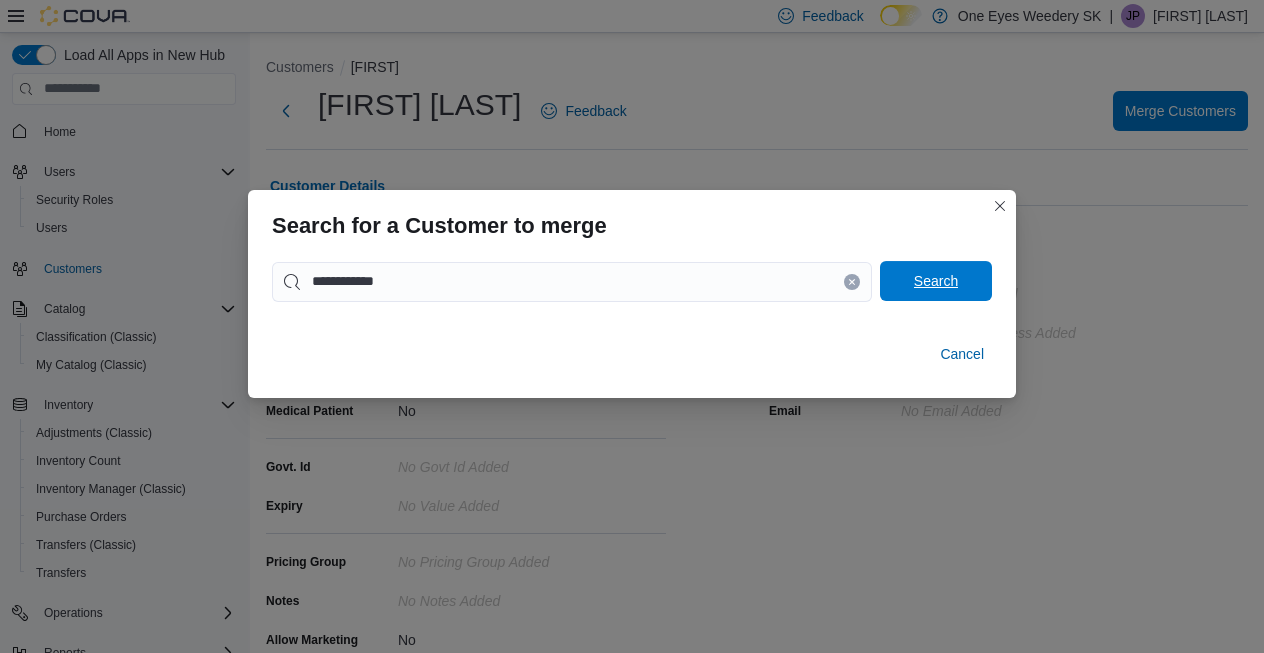 click on "Search" at bounding box center [936, 281] 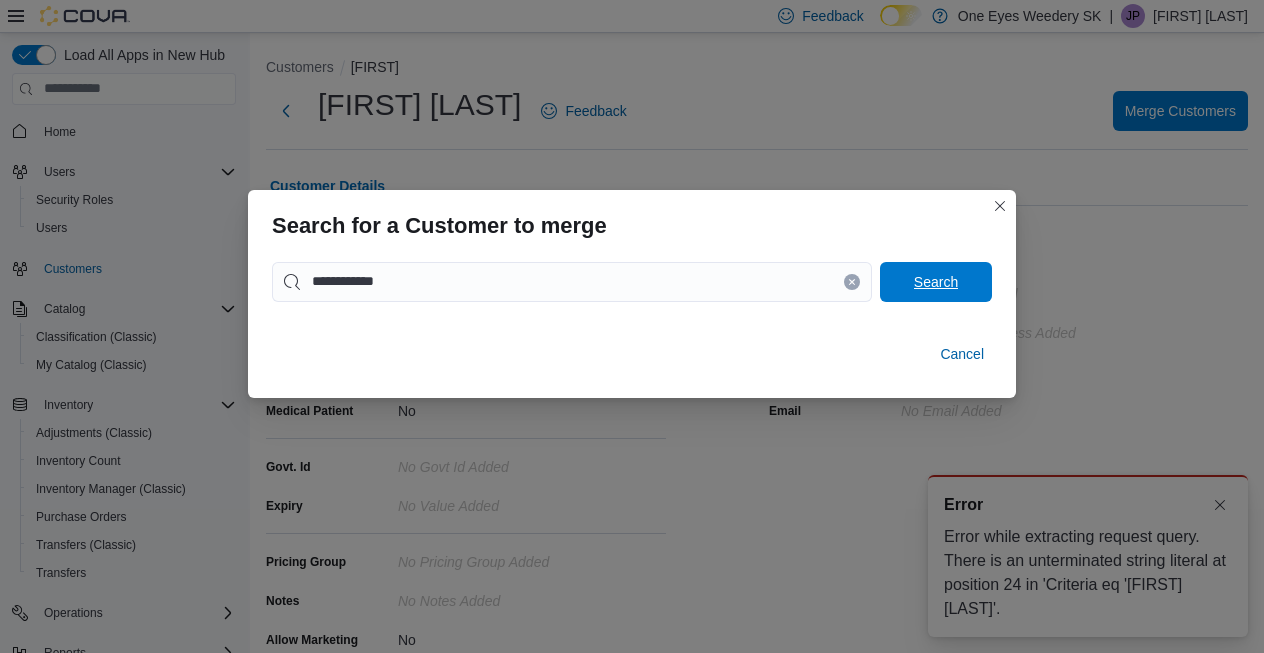 scroll, scrollTop: 0, scrollLeft: 0, axis: both 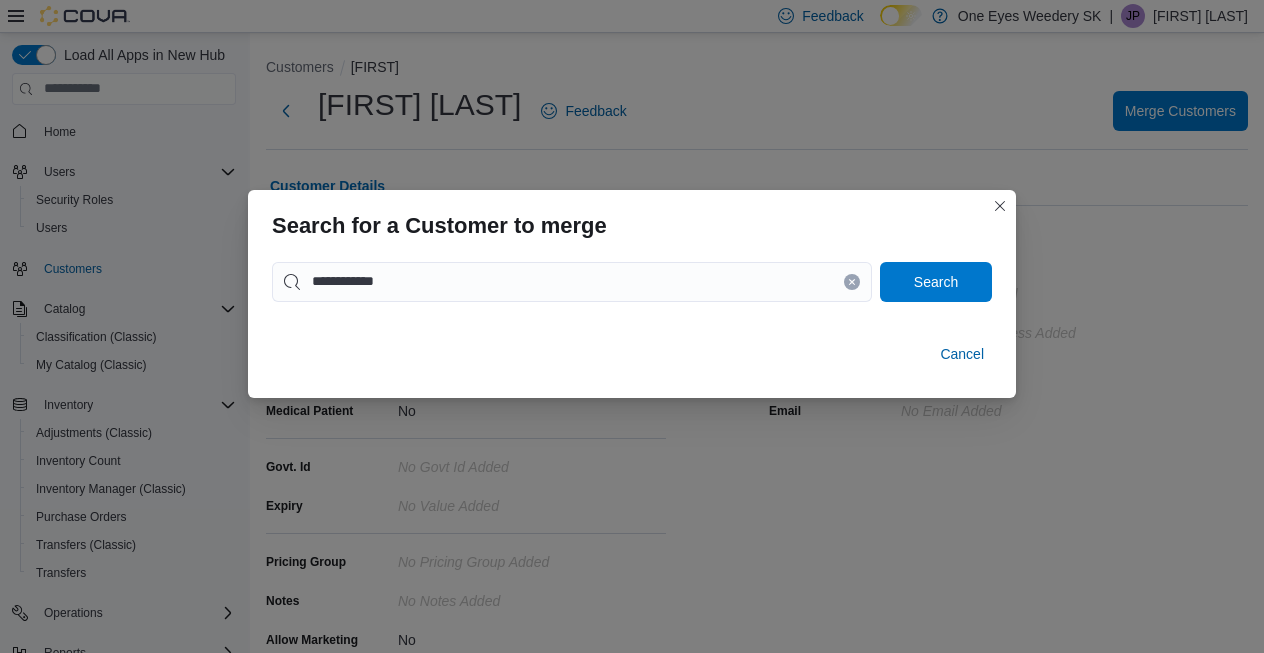 click on "**********" at bounding box center [632, 326] 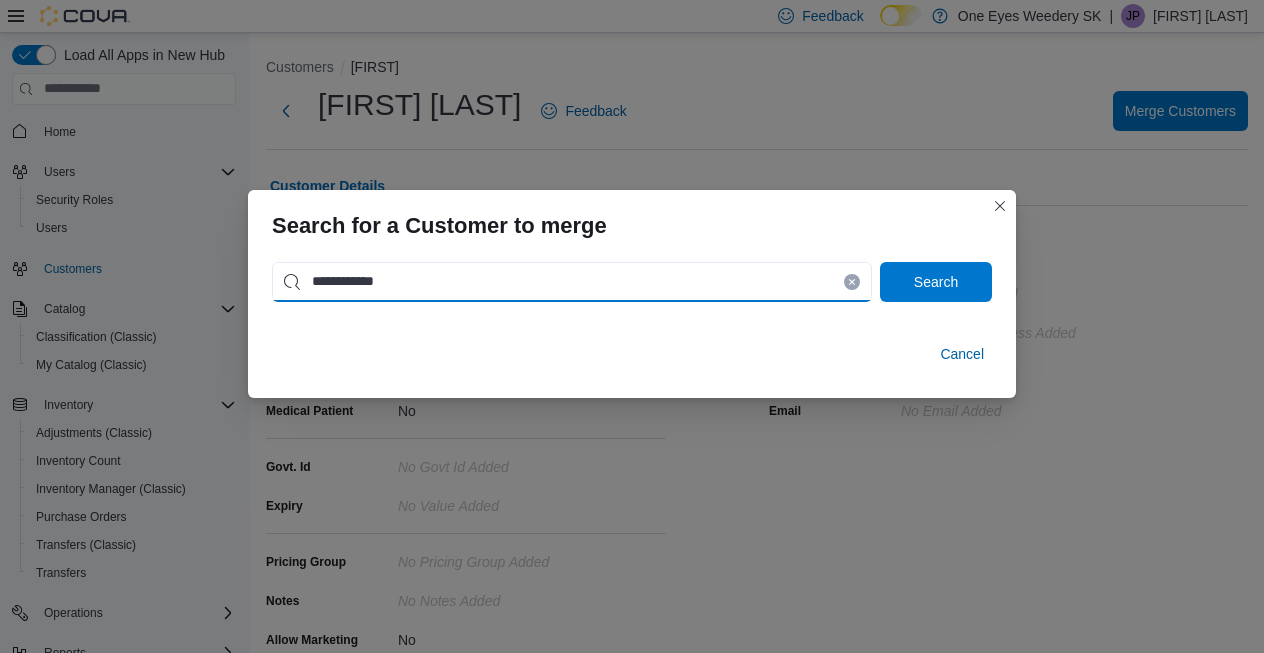 type 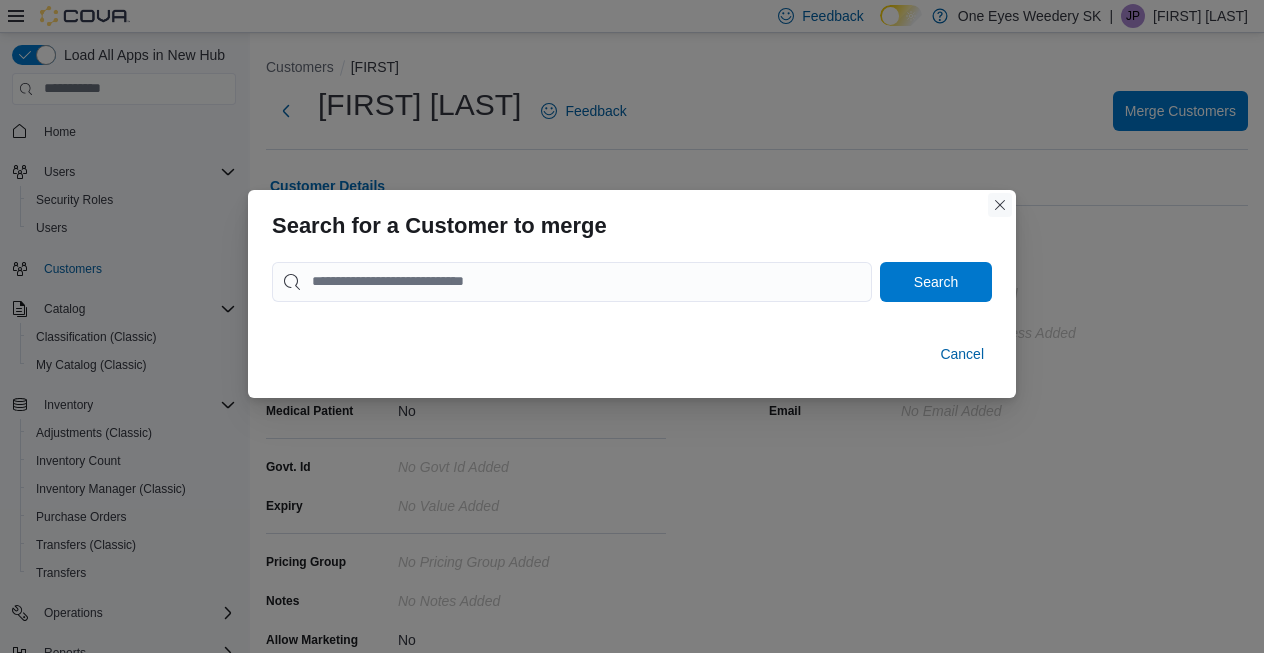 click at bounding box center [1000, 205] 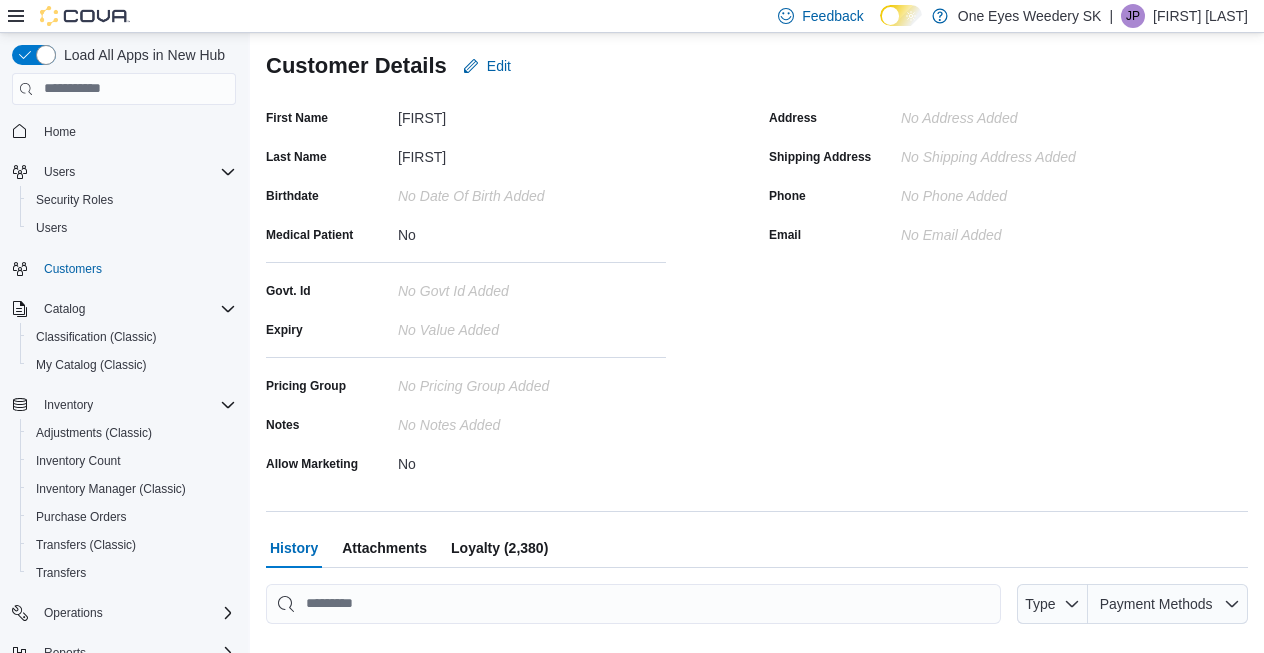 scroll, scrollTop: 0, scrollLeft: 0, axis: both 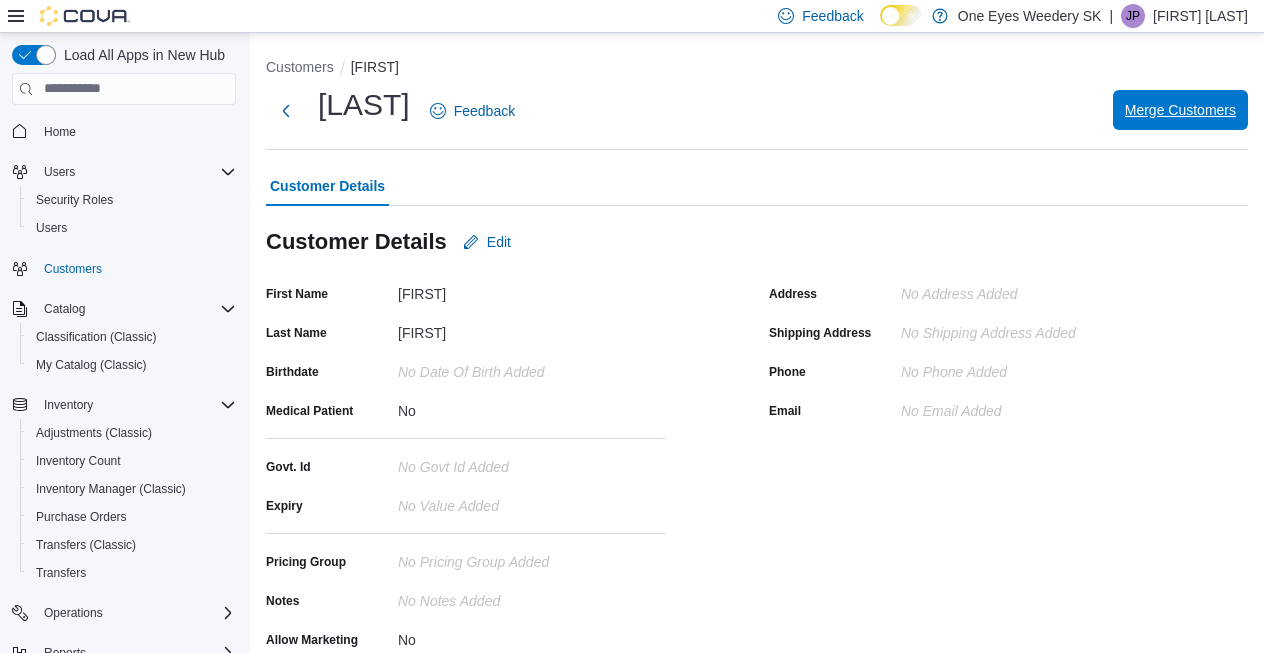 click on "Merge Customers" at bounding box center (1180, 110) 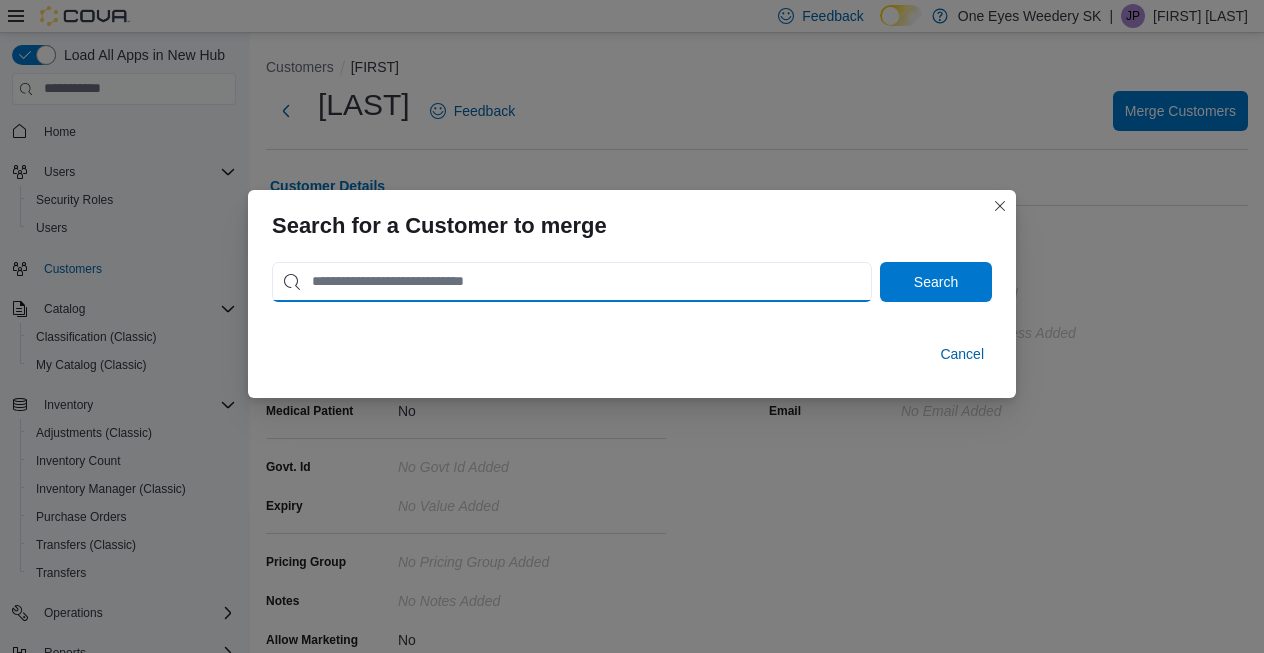 click at bounding box center [572, 282] 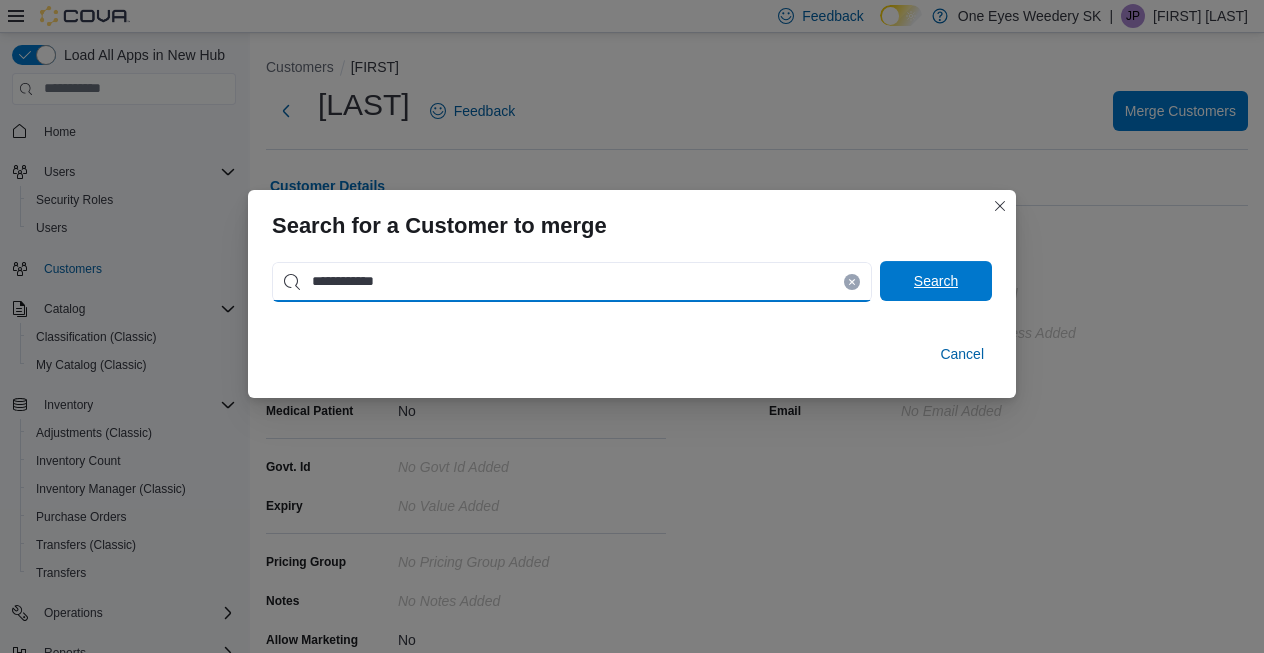 type on "**********" 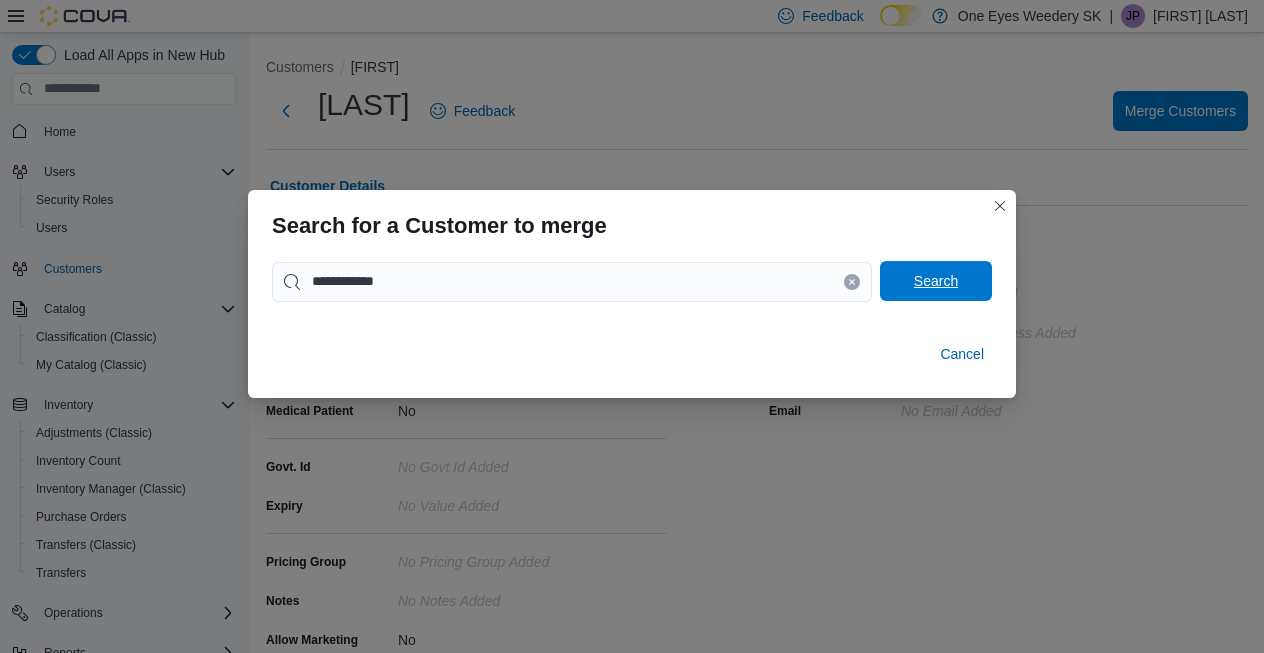 click on "Search" at bounding box center [936, 281] 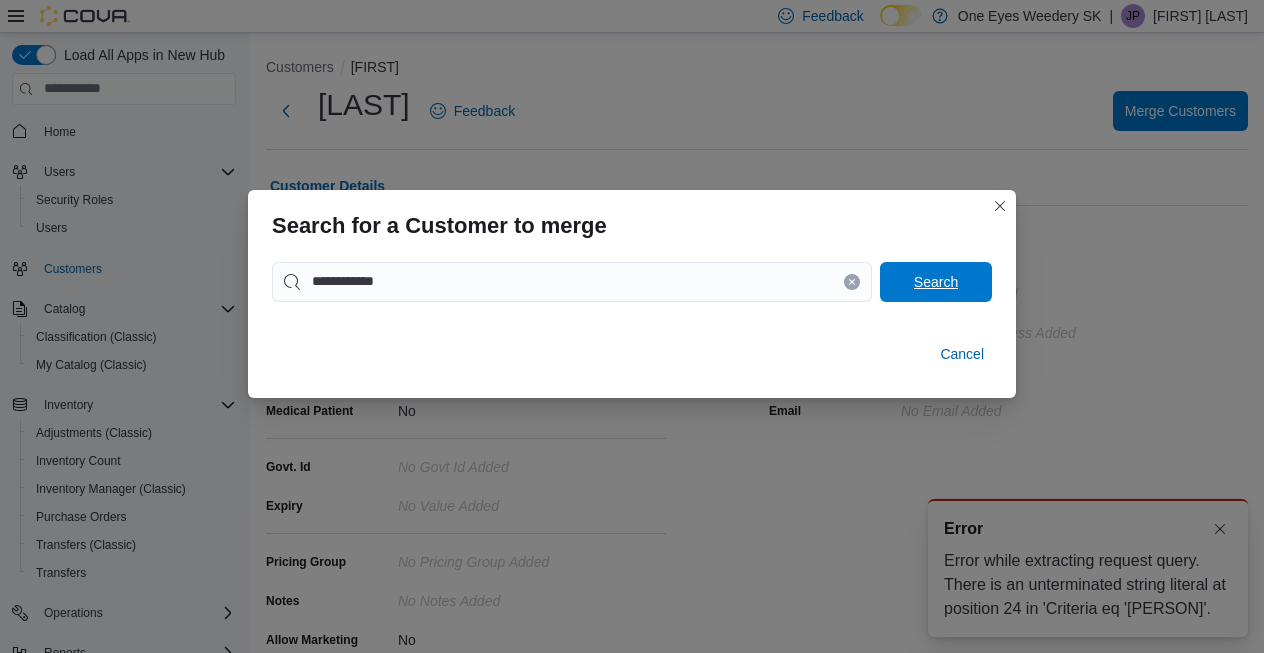 scroll, scrollTop: 0, scrollLeft: 0, axis: both 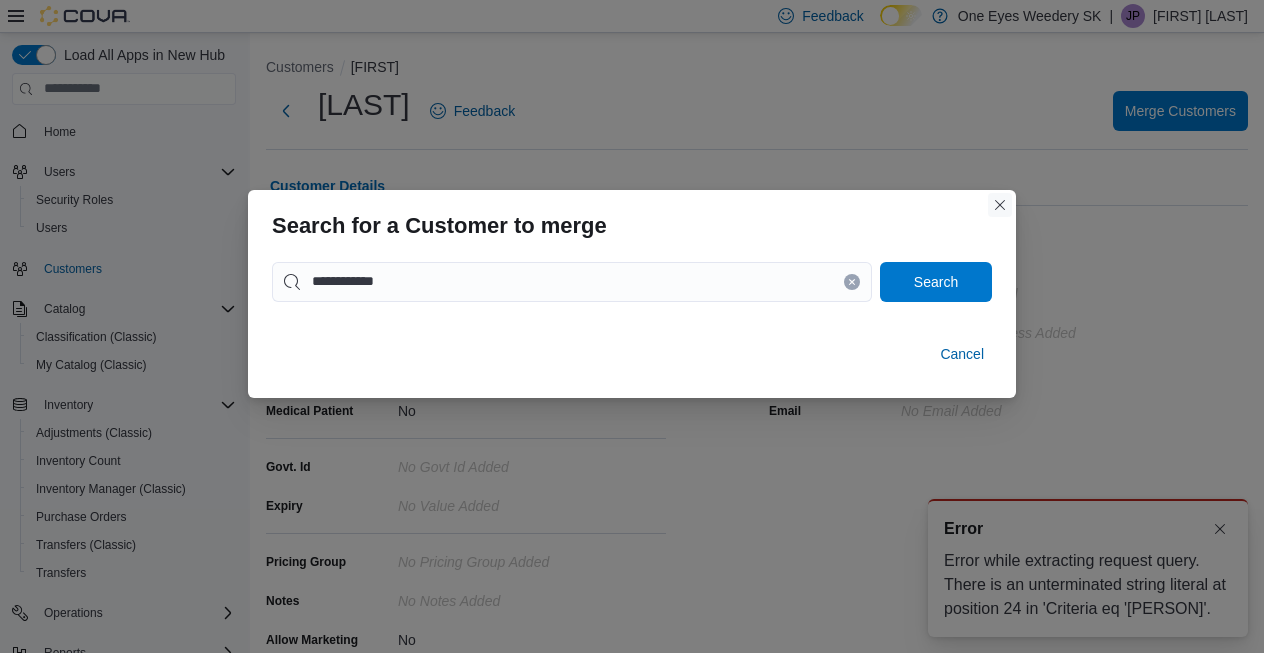 click at bounding box center (1000, 205) 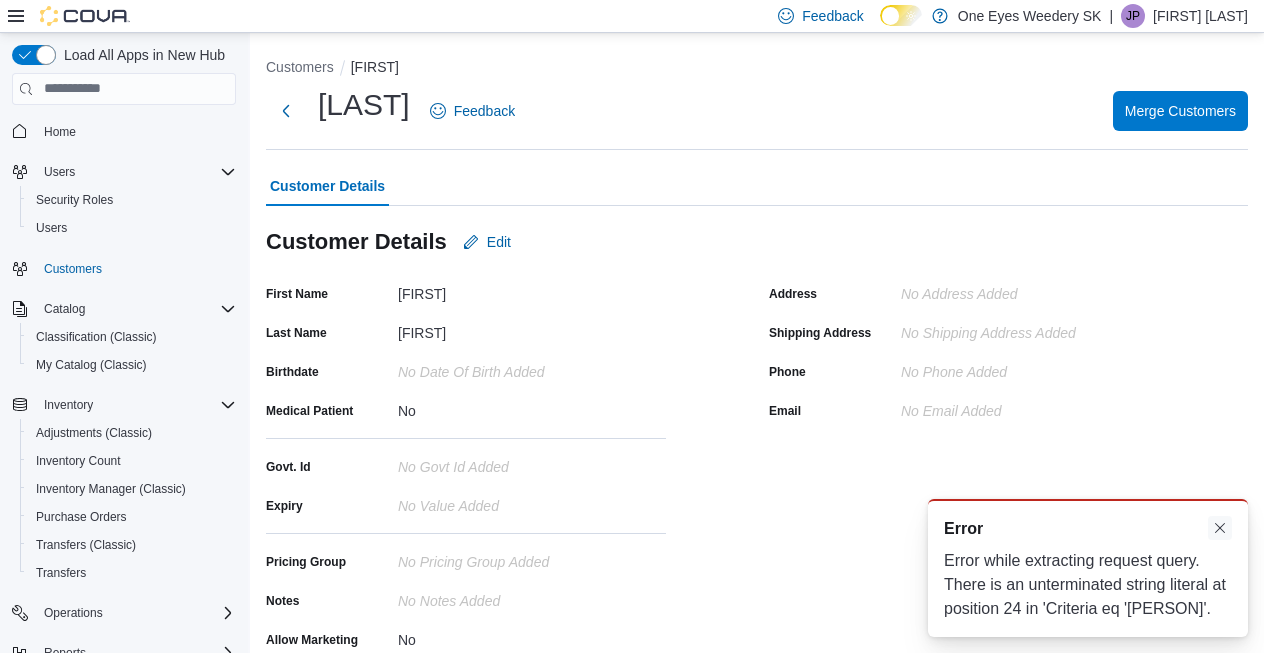 click at bounding box center (1220, 528) 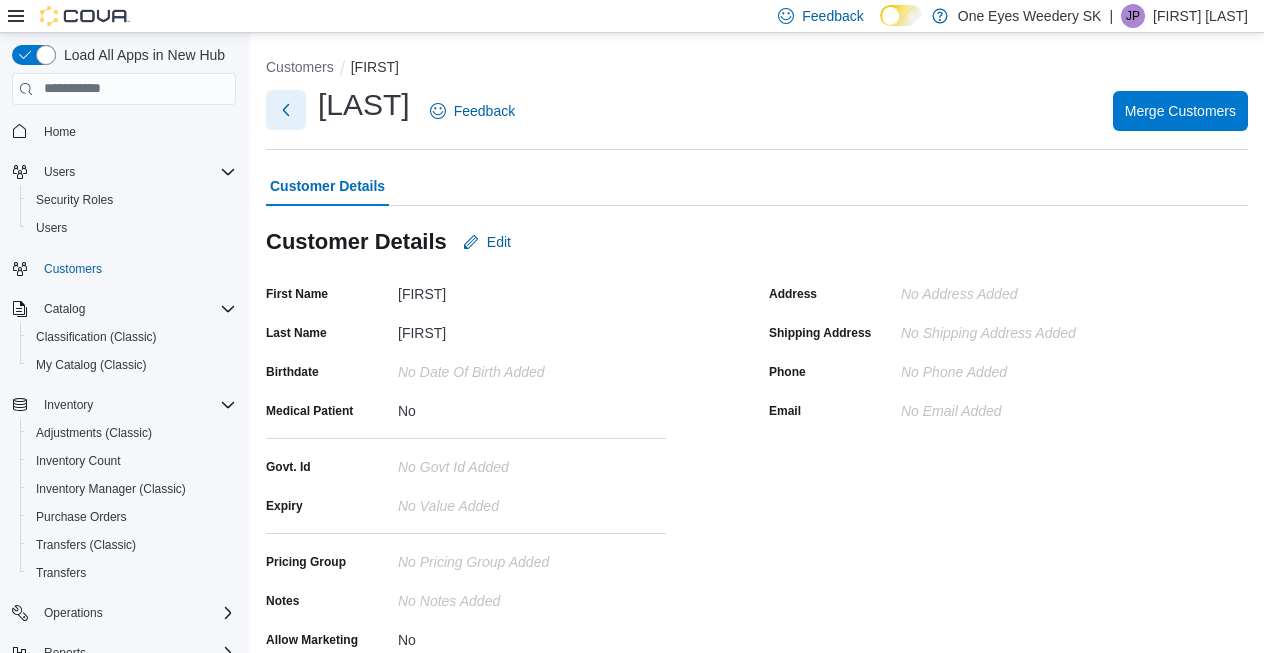 click at bounding box center [286, 110] 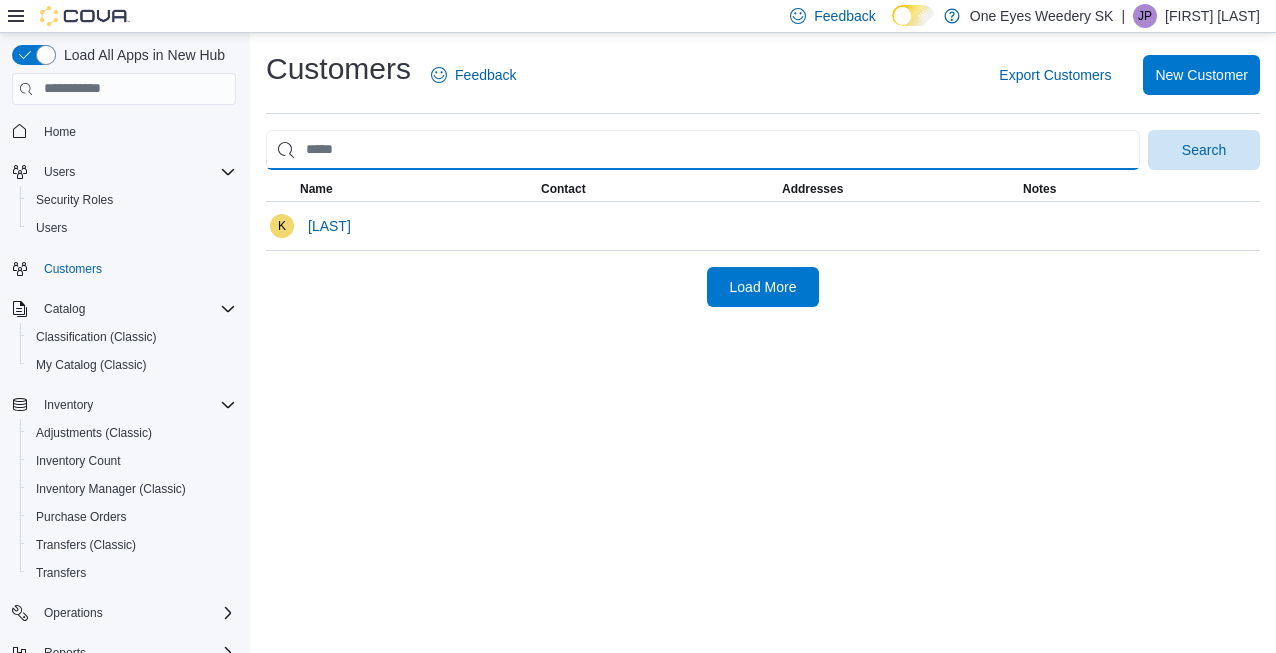 drag, startPoint x: 334, startPoint y: 154, endPoint x: 319, endPoint y: 153, distance: 15.033297 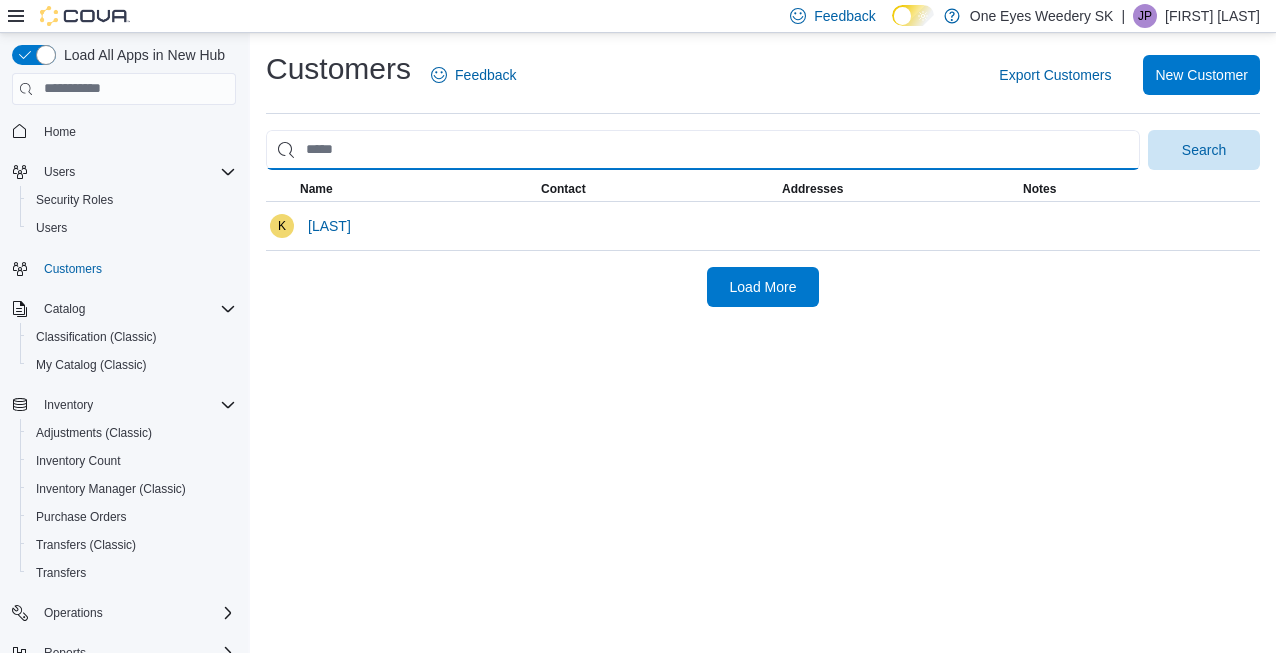 type on "**********" 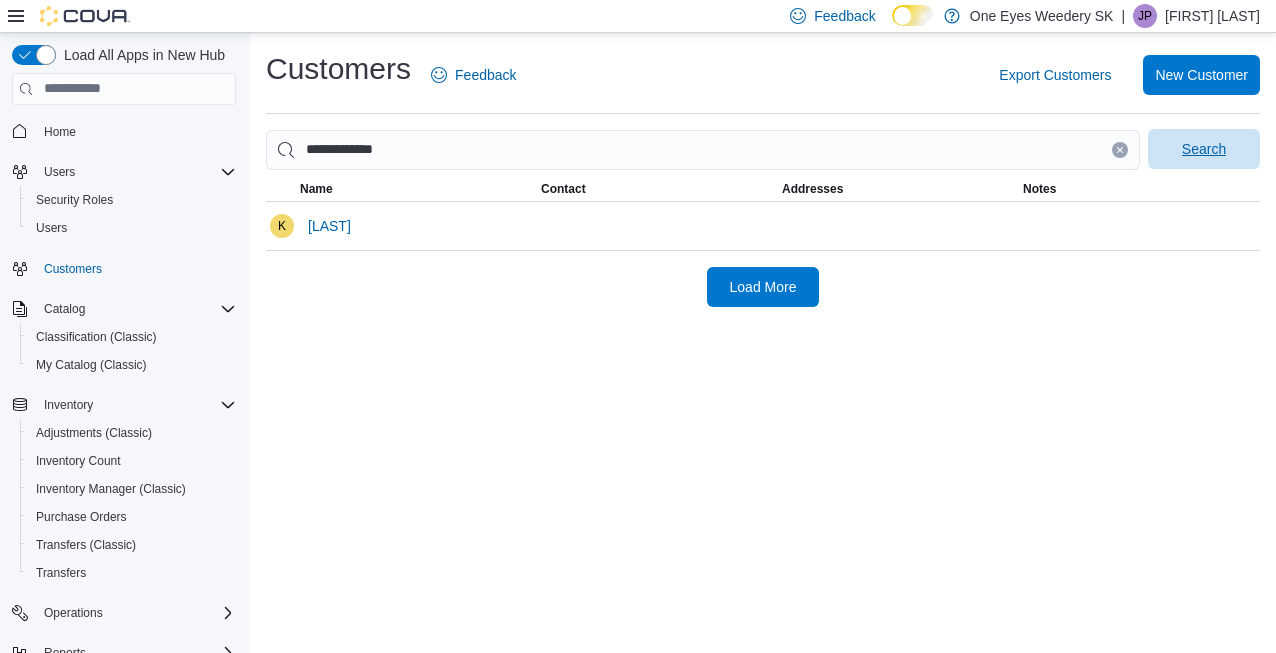 click on "Search" at bounding box center (1204, 149) 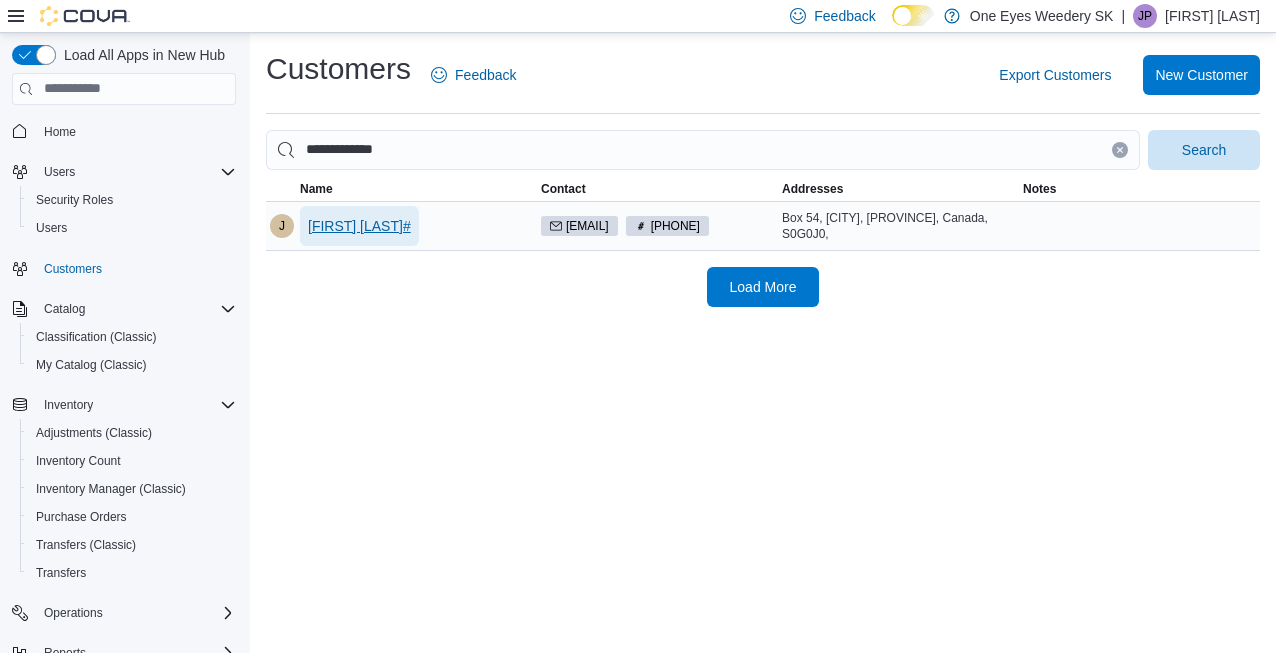 click on "[FIRST] [LAST]#" at bounding box center (359, 226) 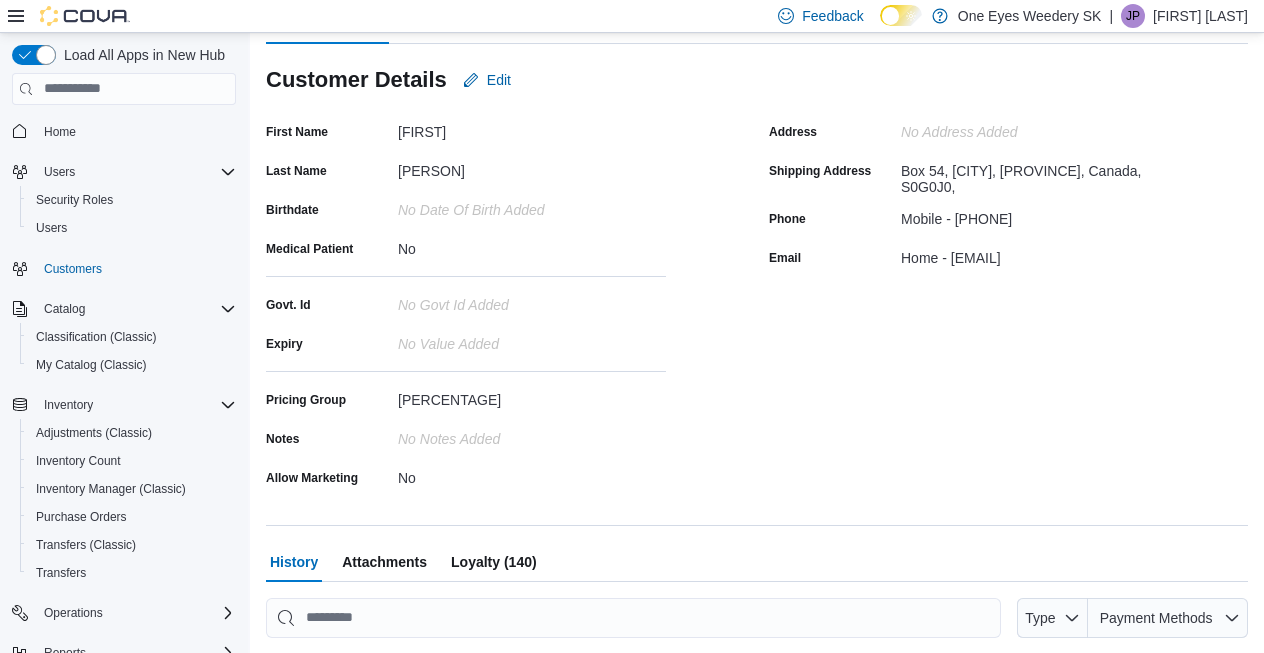 scroll, scrollTop: 480, scrollLeft: 0, axis: vertical 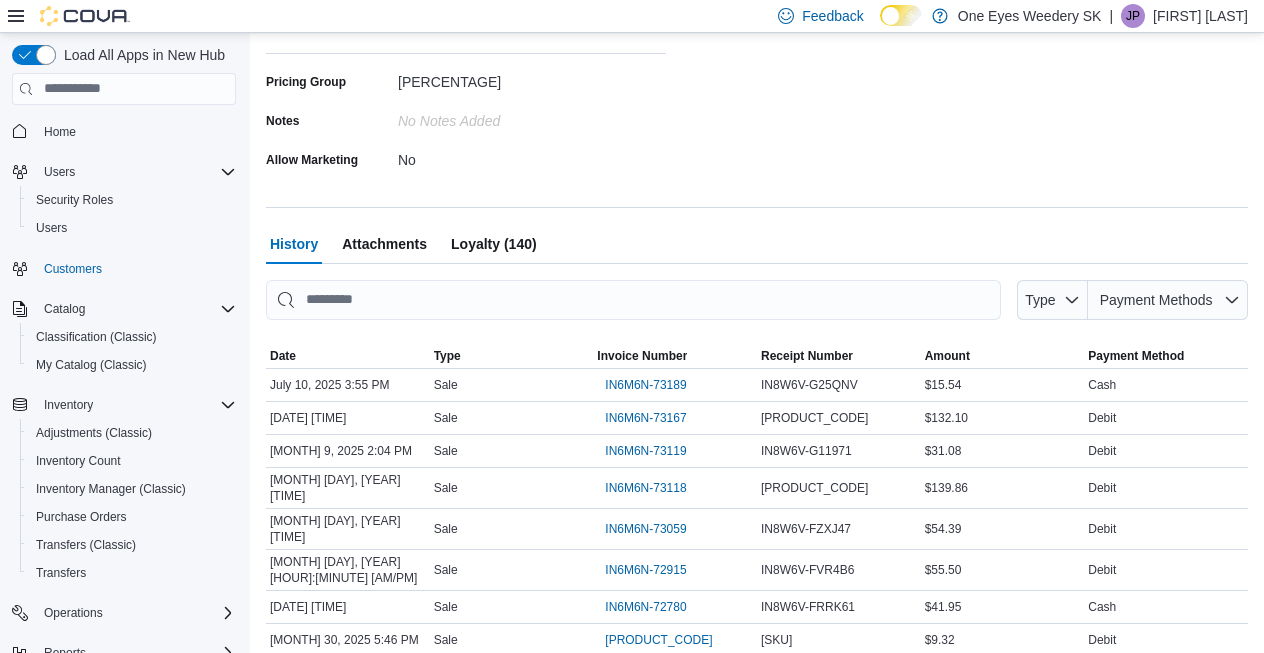 click on "Loyalty (140)" at bounding box center [494, 244] 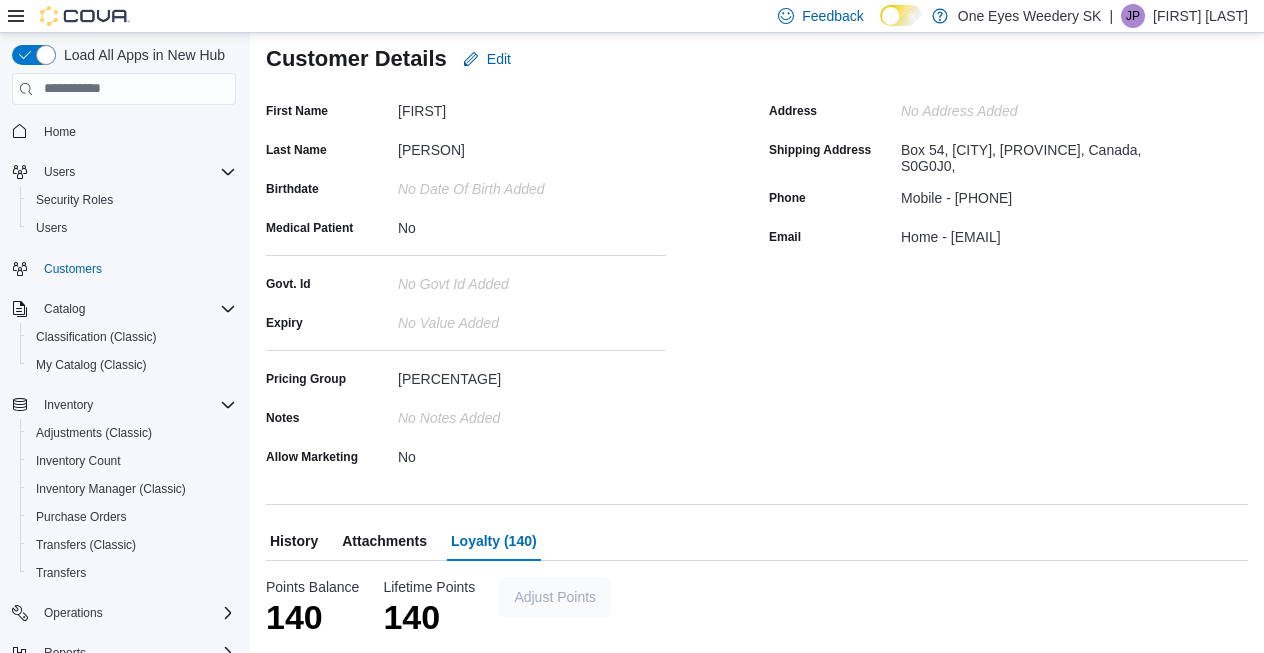 scroll, scrollTop: 183, scrollLeft: 0, axis: vertical 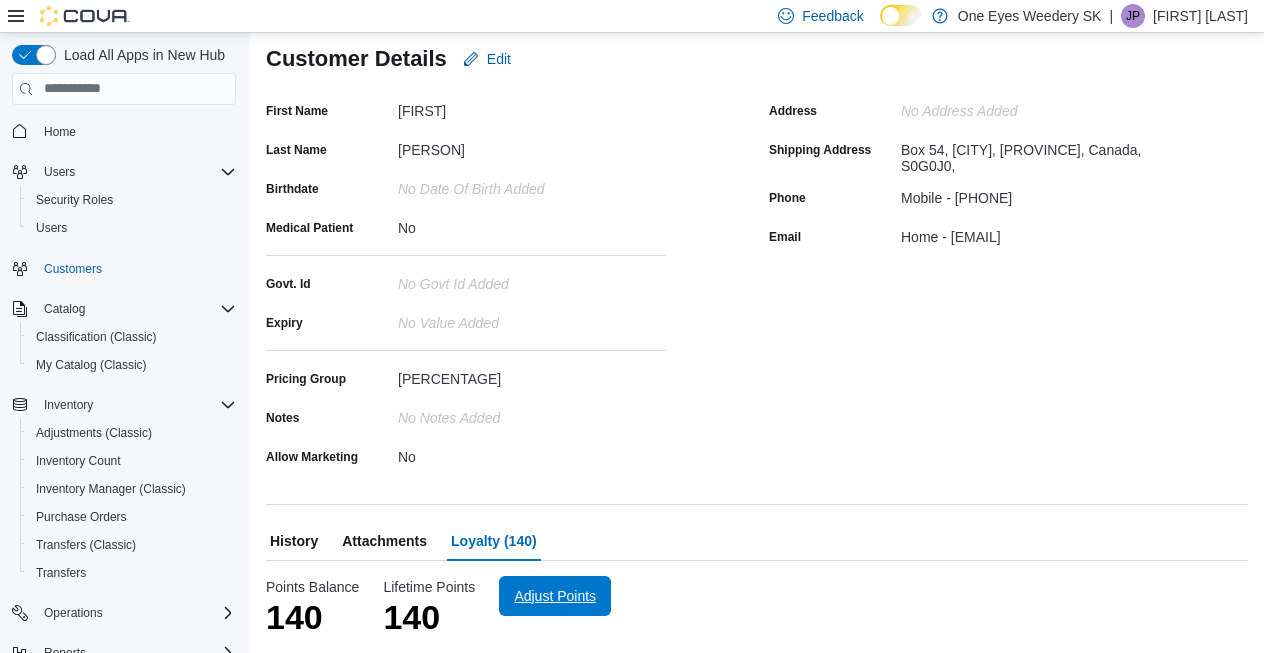 click on "Adjust Points" at bounding box center (555, 596) 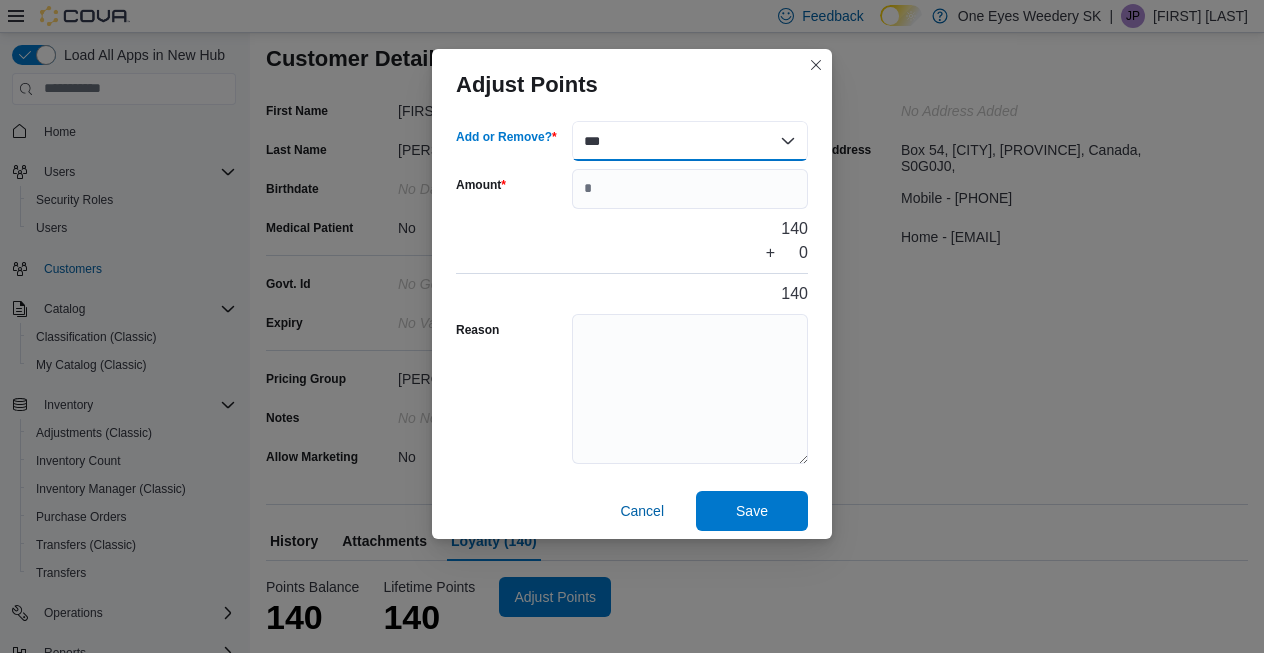 click on "*** ******" at bounding box center [690, 141] 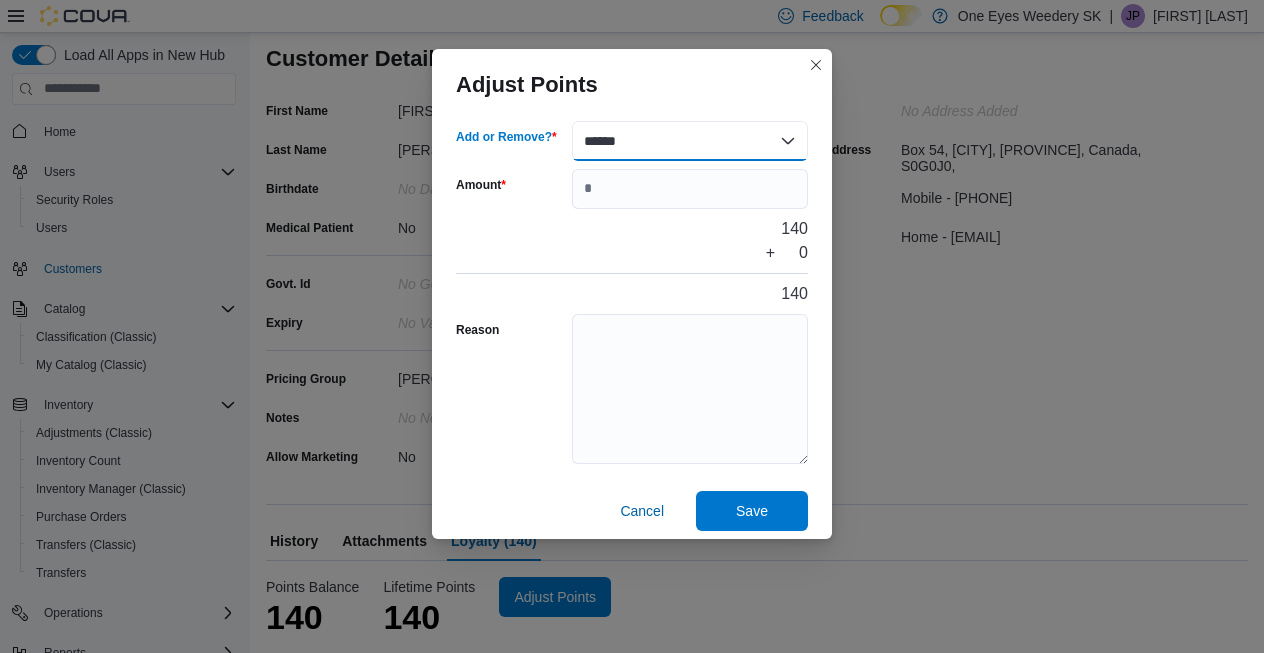 click on "*** ******" at bounding box center (690, 141) 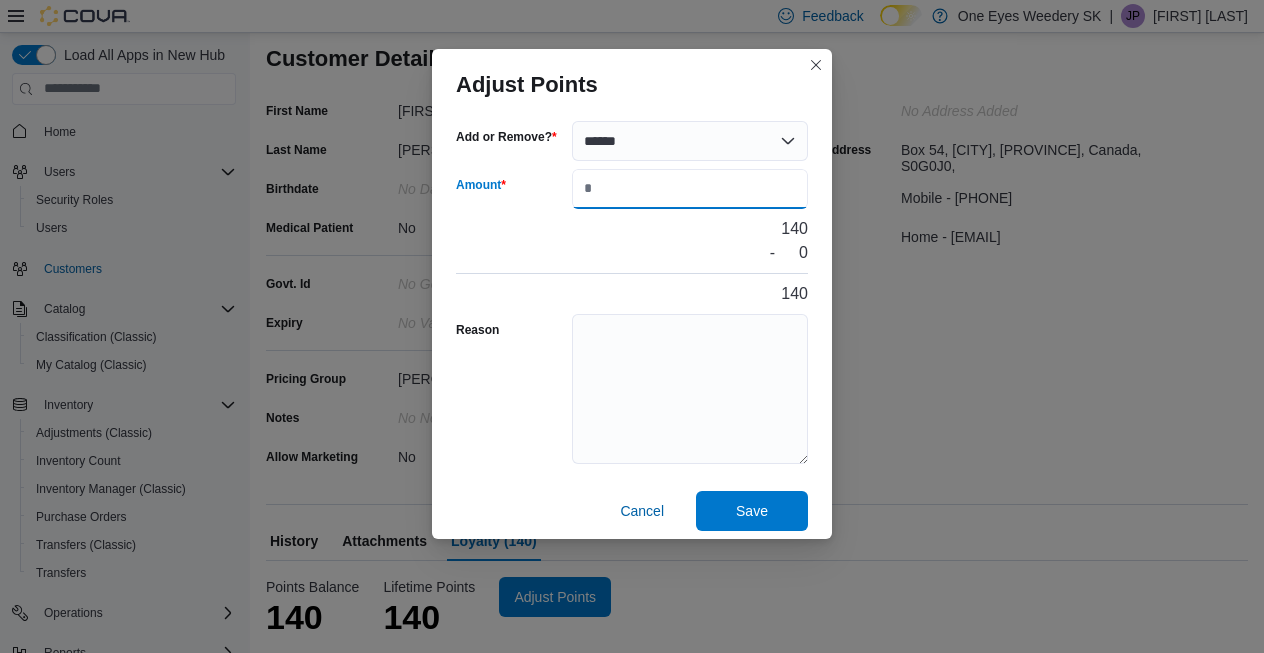 click on "Amount" at bounding box center (690, 189) 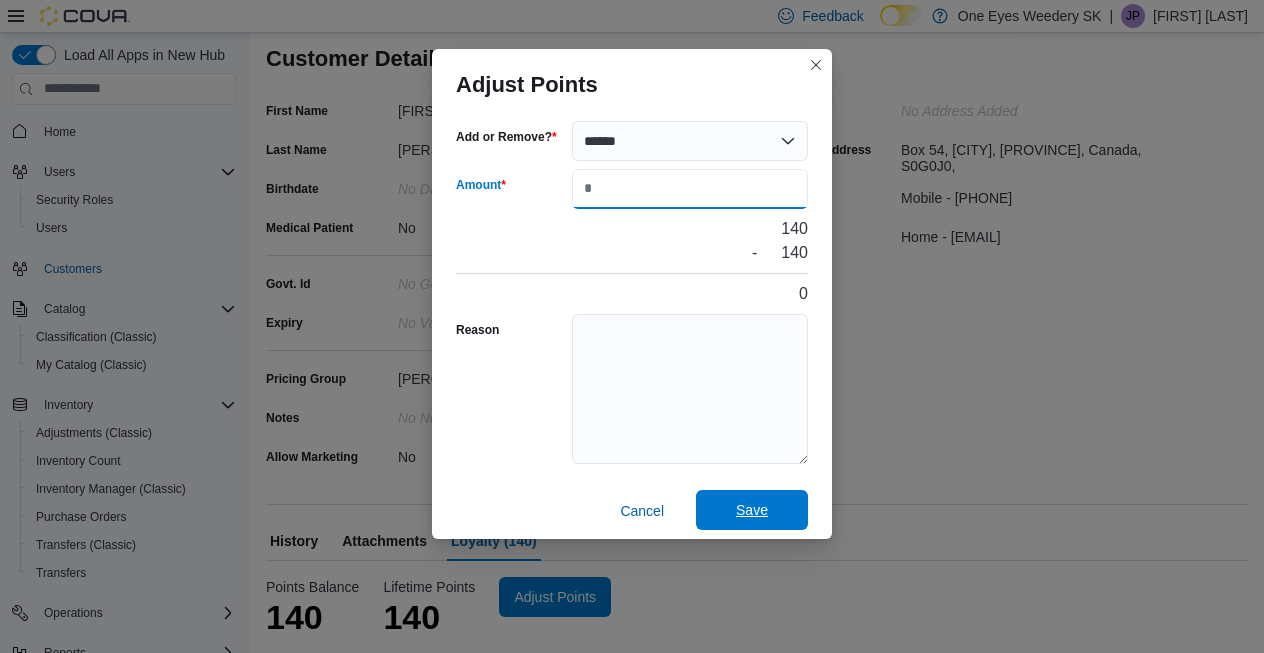 type on "***" 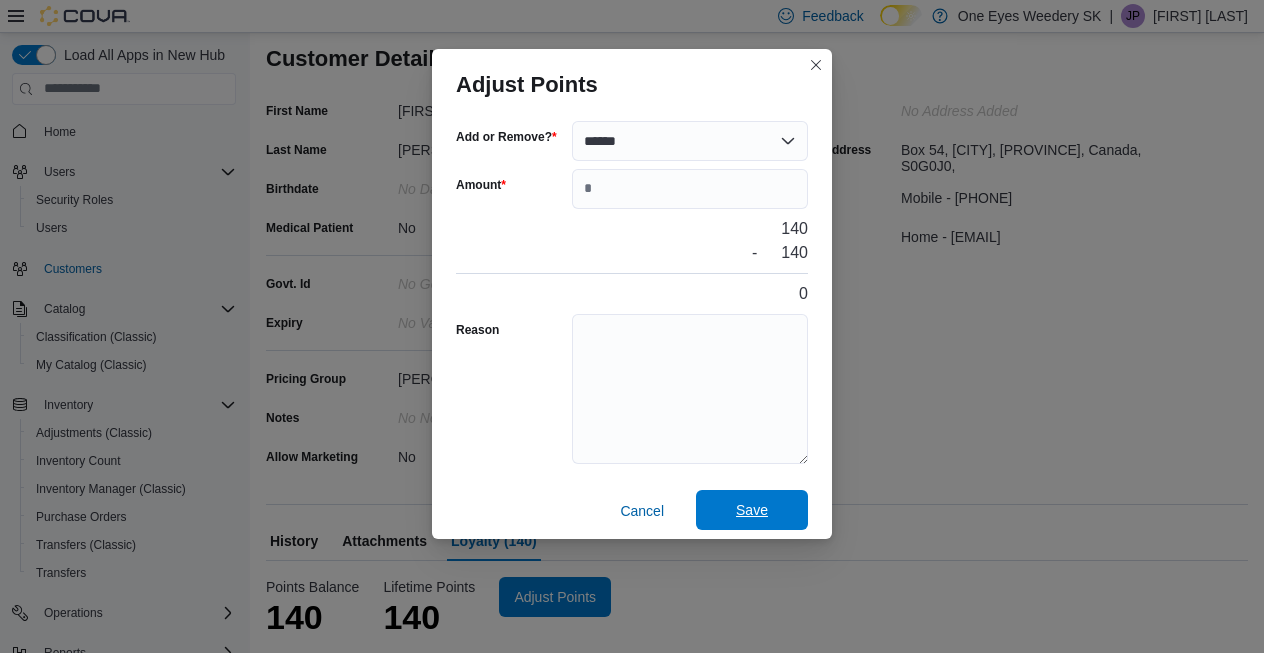 click on "Save" at bounding box center [752, 510] 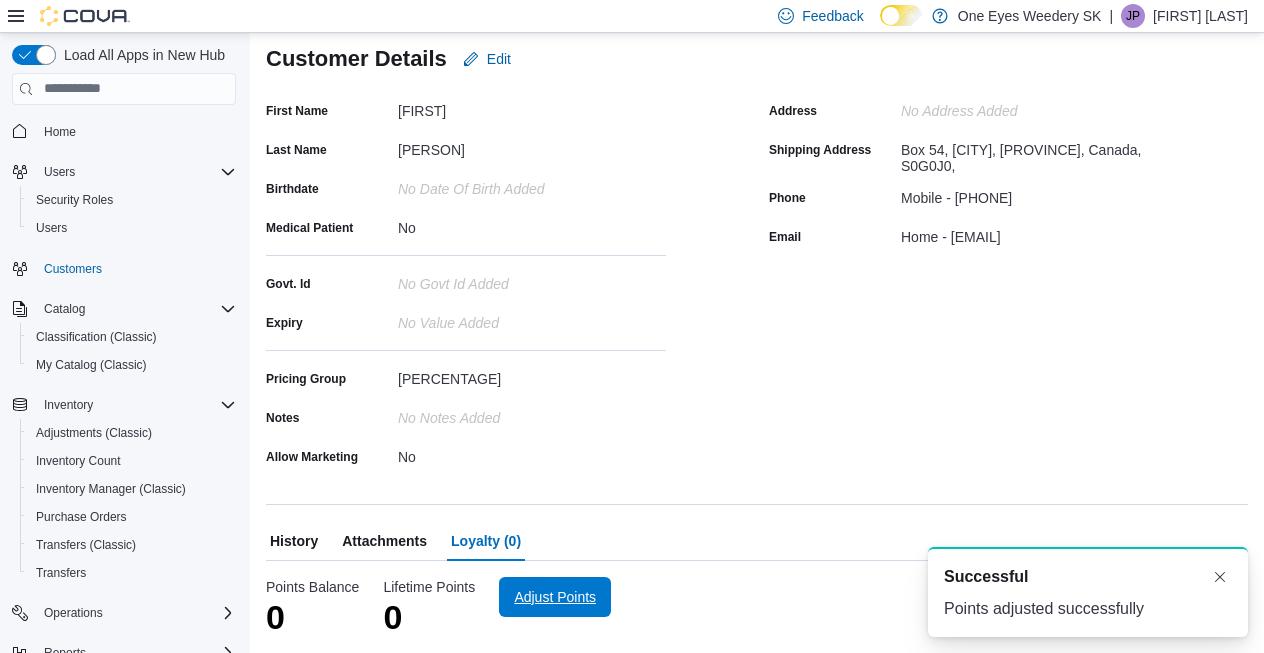 scroll, scrollTop: 0, scrollLeft: 0, axis: both 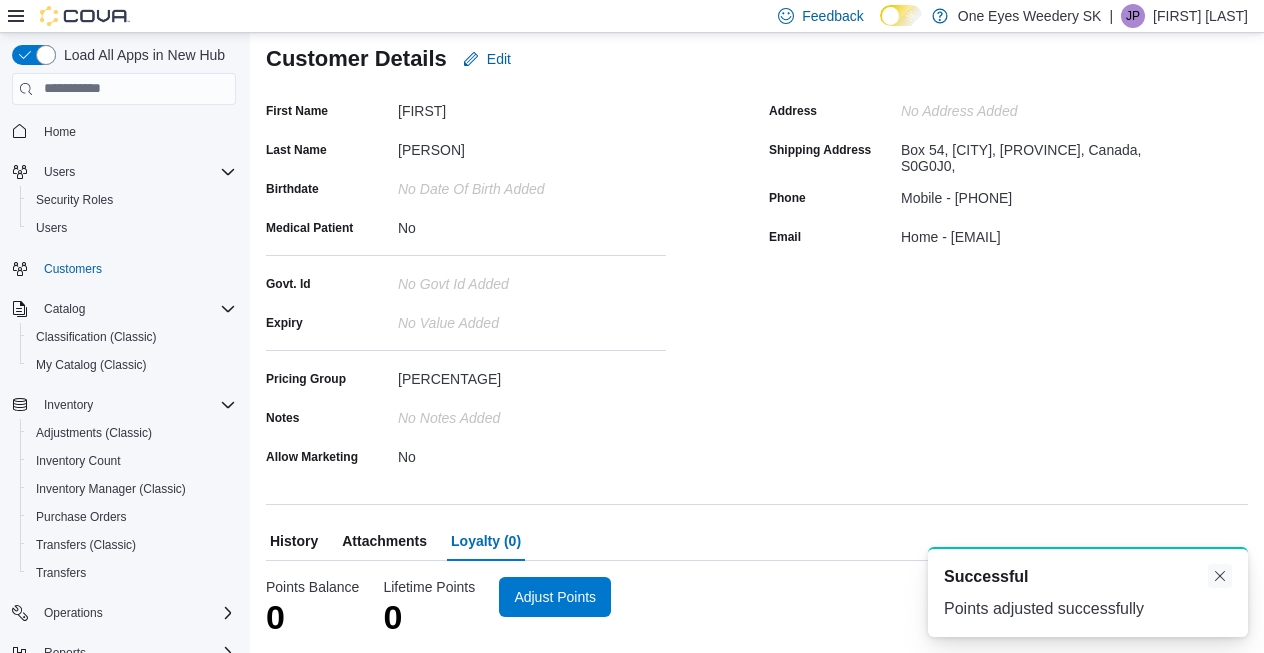 click at bounding box center (1220, 576) 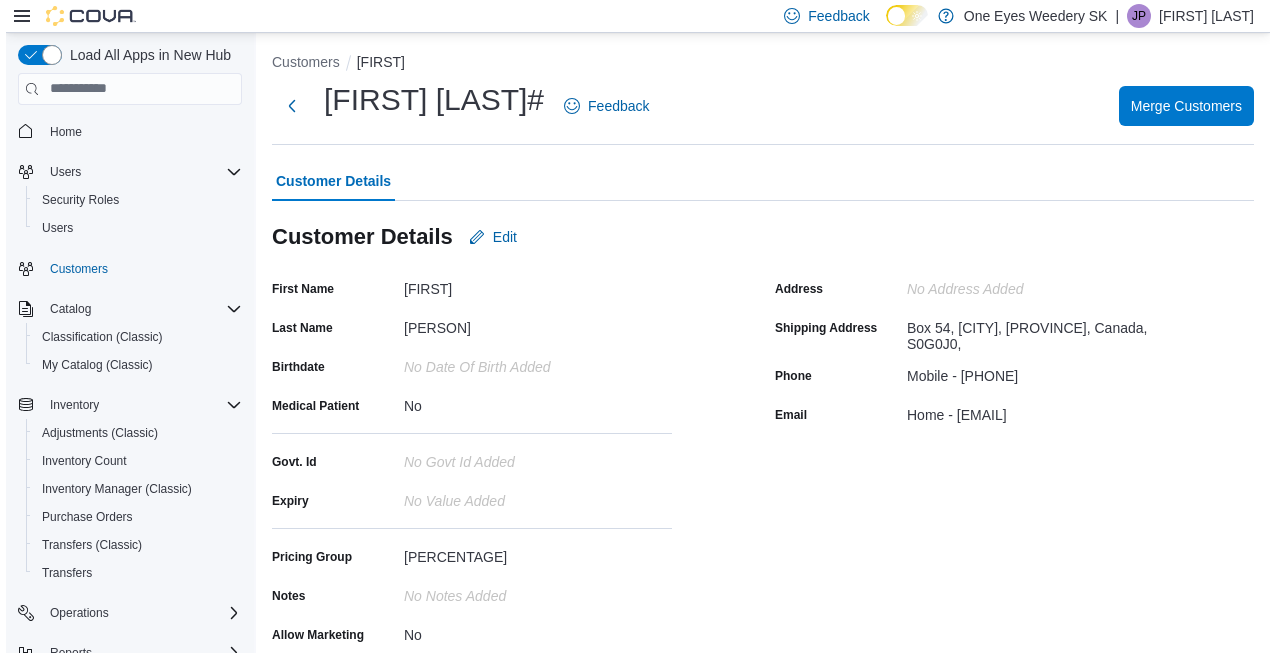 scroll, scrollTop: 0, scrollLeft: 0, axis: both 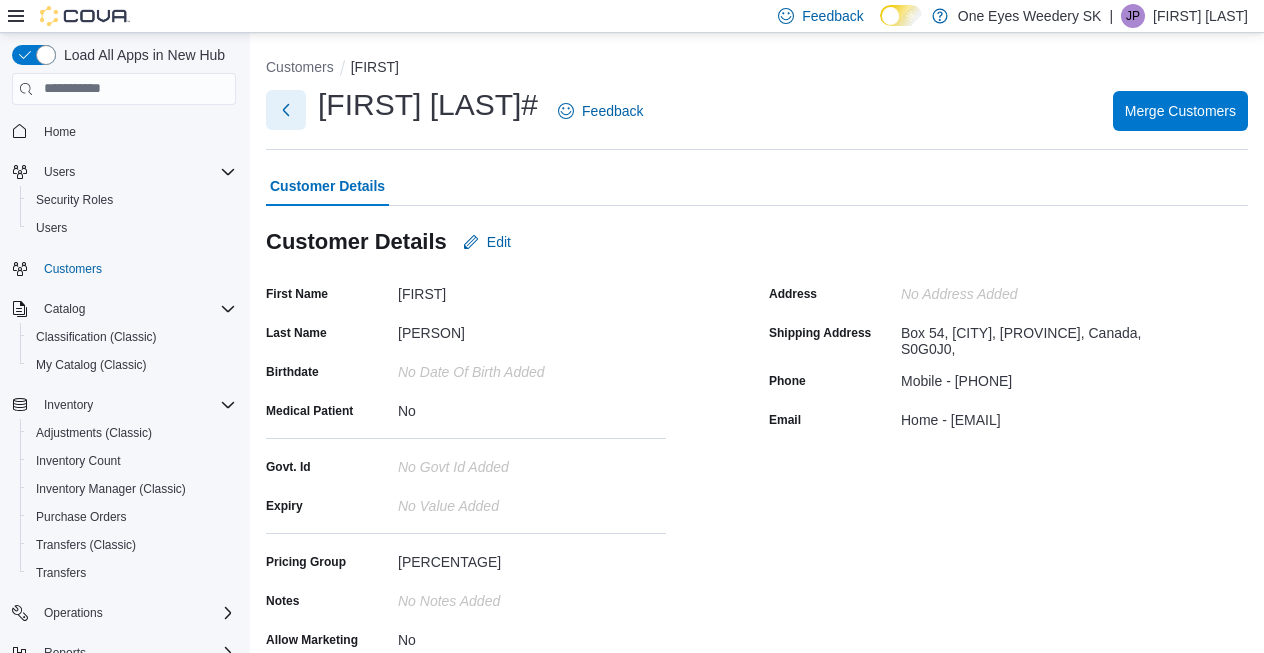 click at bounding box center [286, 110] 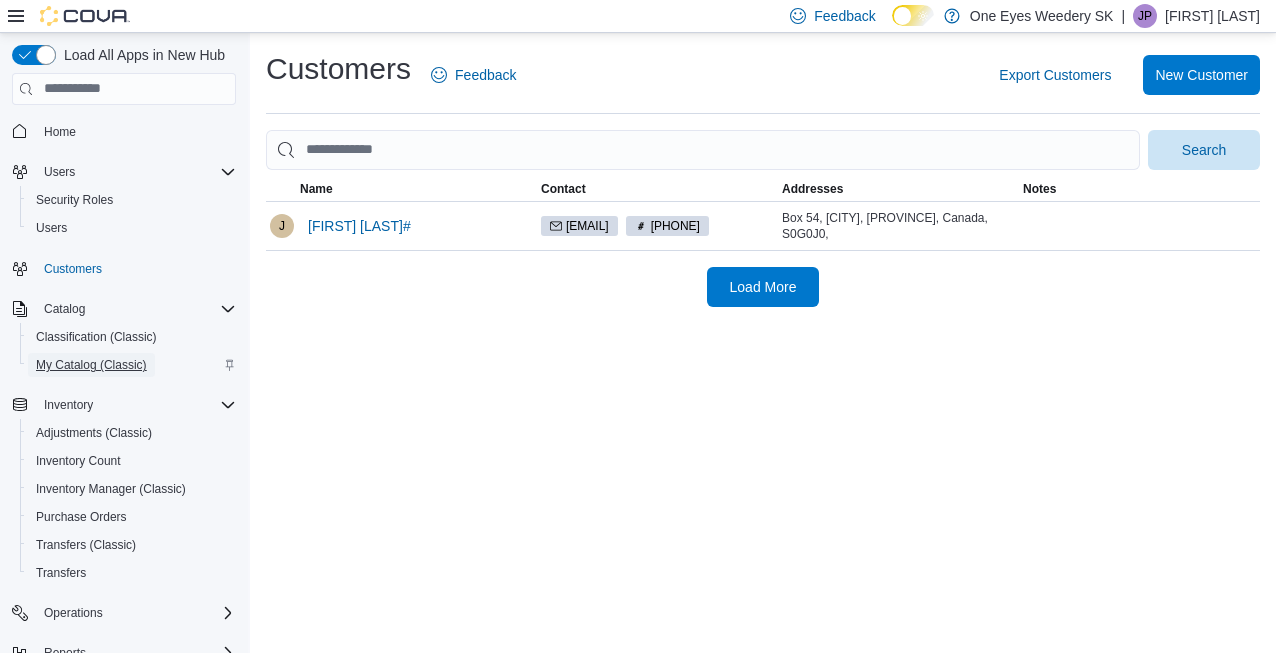 click on "My Catalog (Classic)" at bounding box center [91, 365] 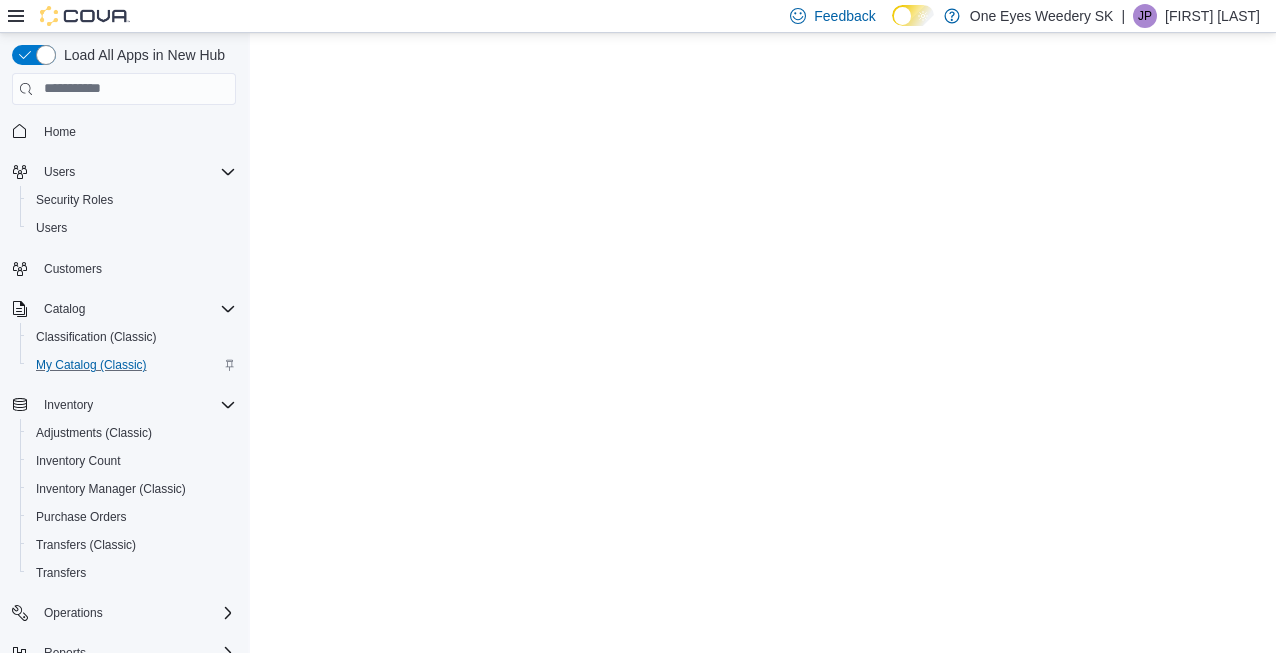 scroll, scrollTop: 0, scrollLeft: 0, axis: both 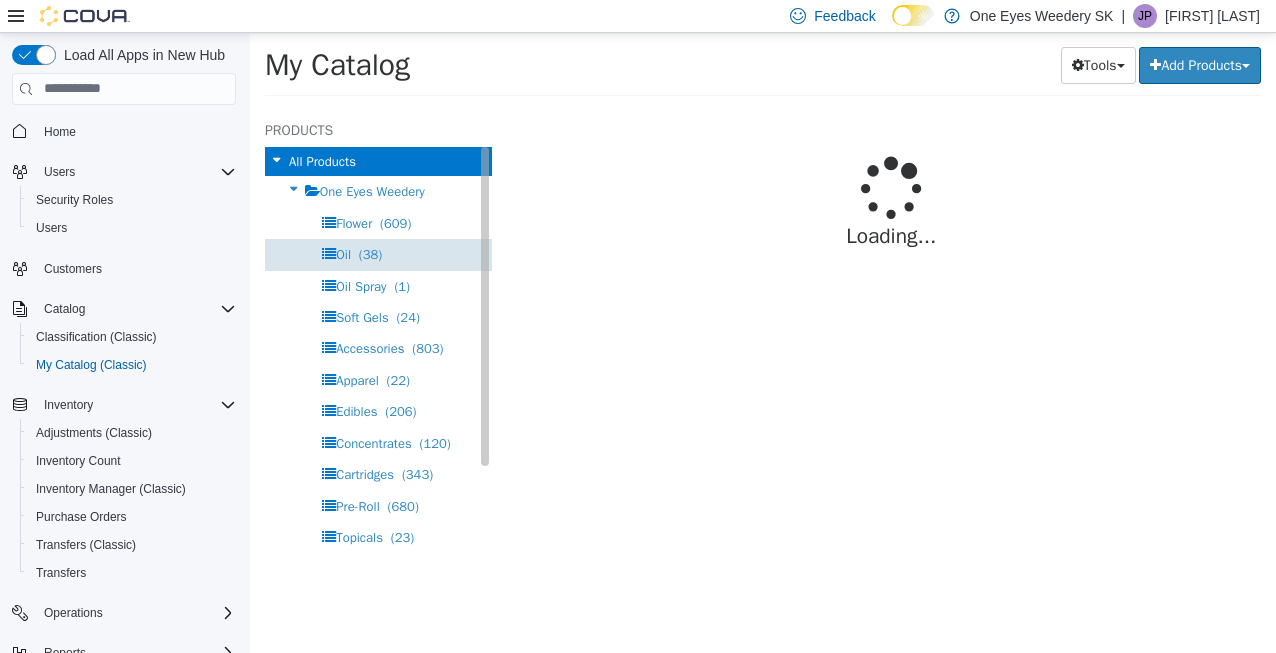 select on "**********" 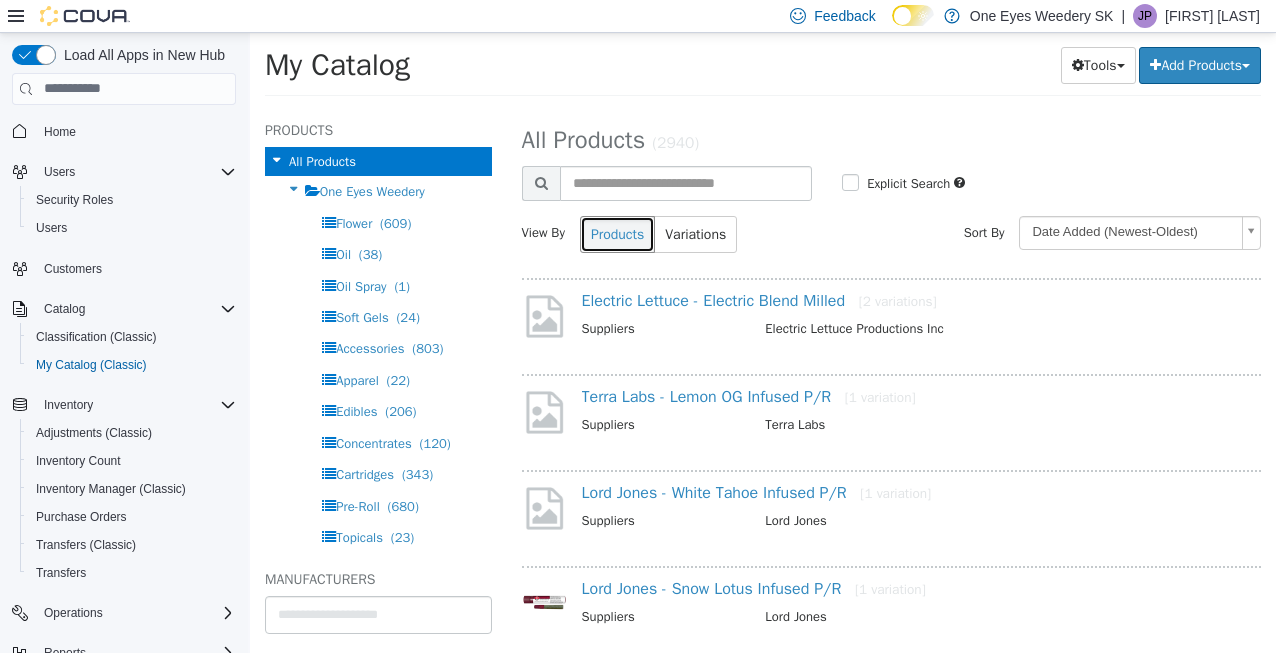 click on "Products" at bounding box center [617, 233] 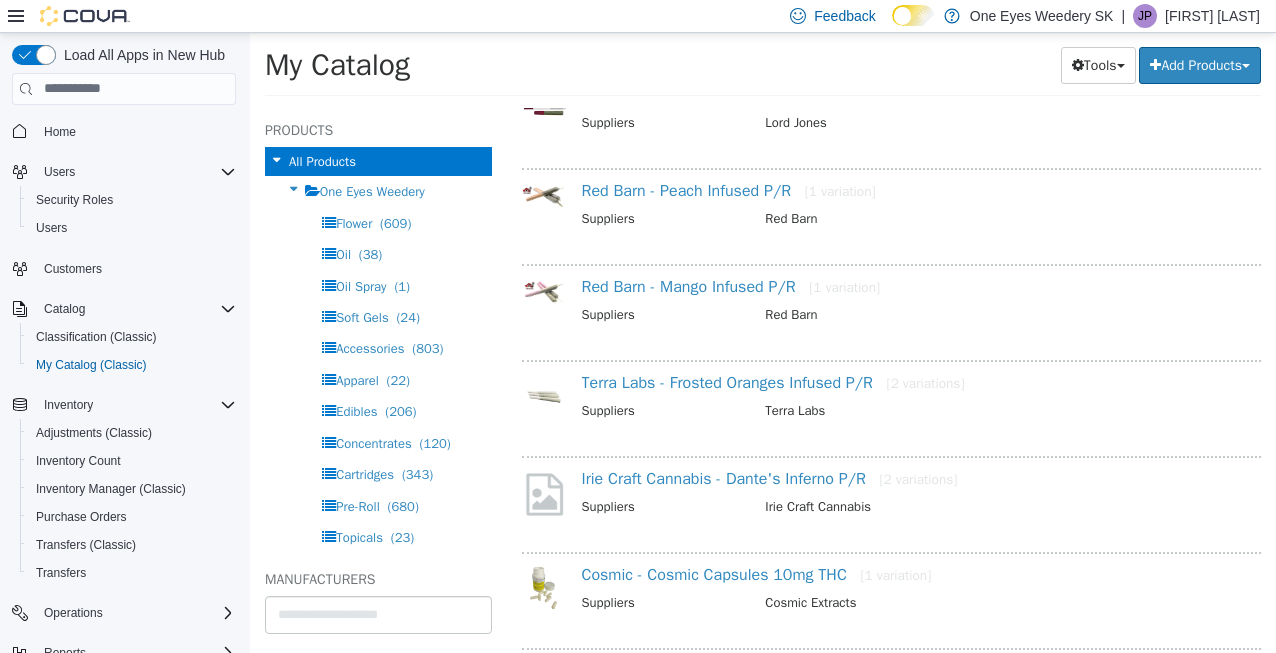 scroll, scrollTop: 560, scrollLeft: 0, axis: vertical 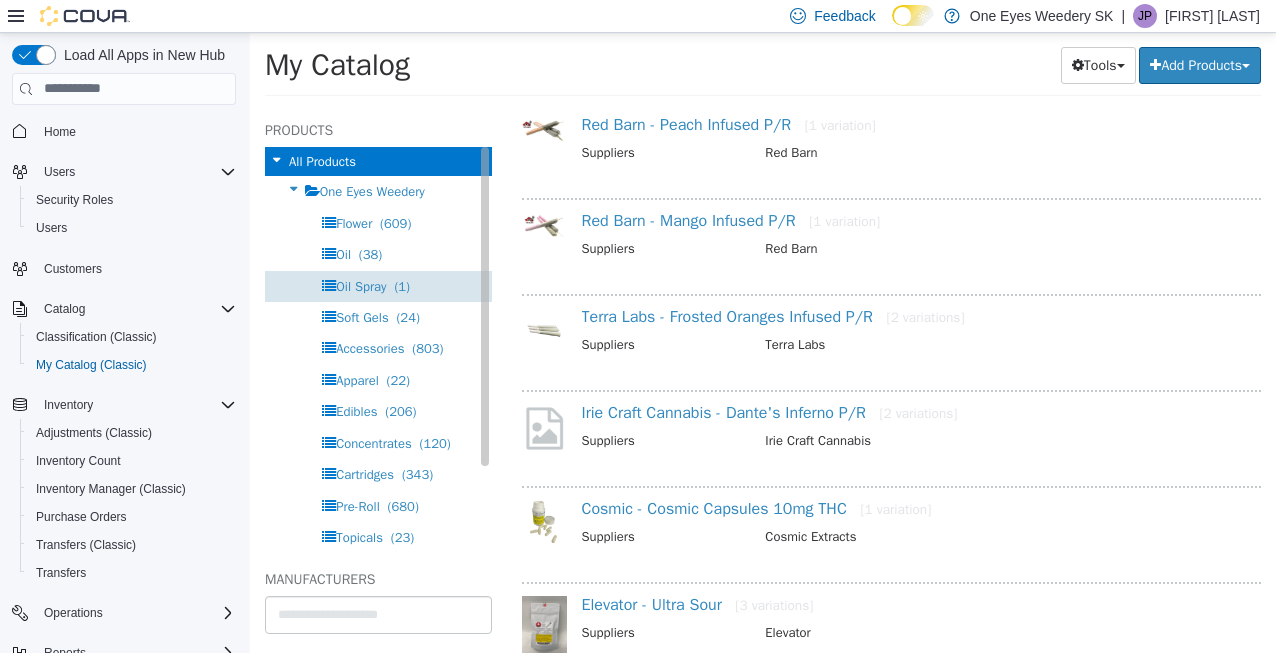 click on "Oil Spray" at bounding box center [361, 285] 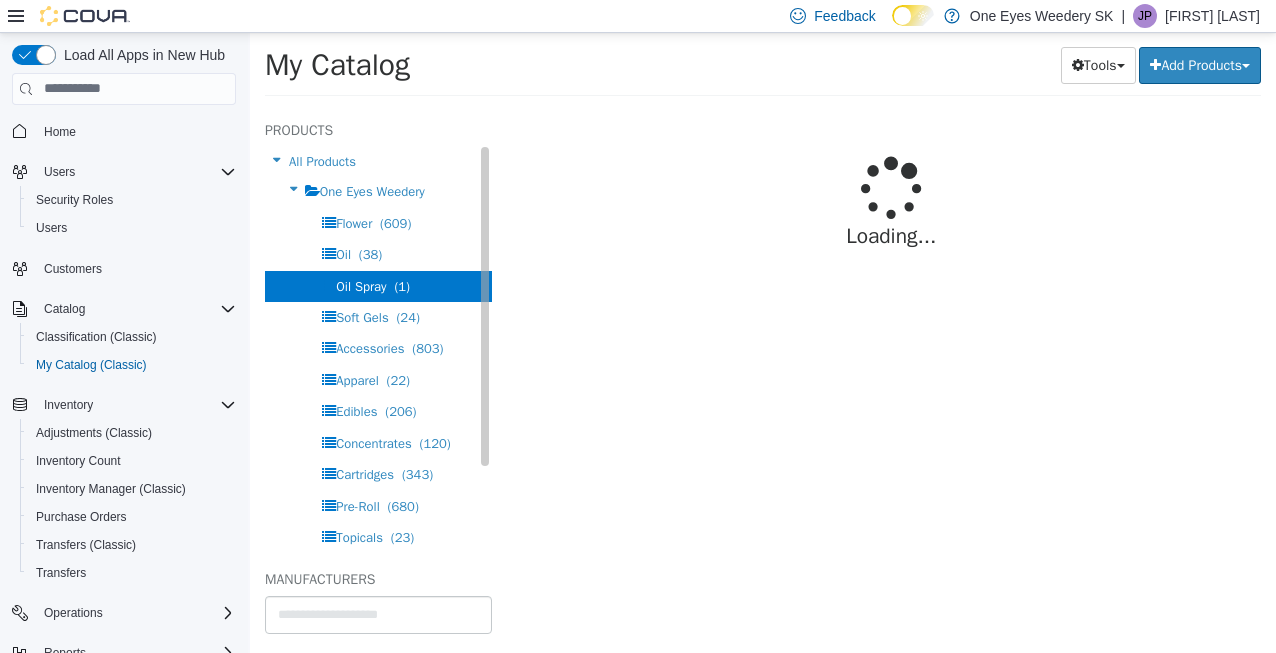 scroll, scrollTop: 0, scrollLeft: 0, axis: both 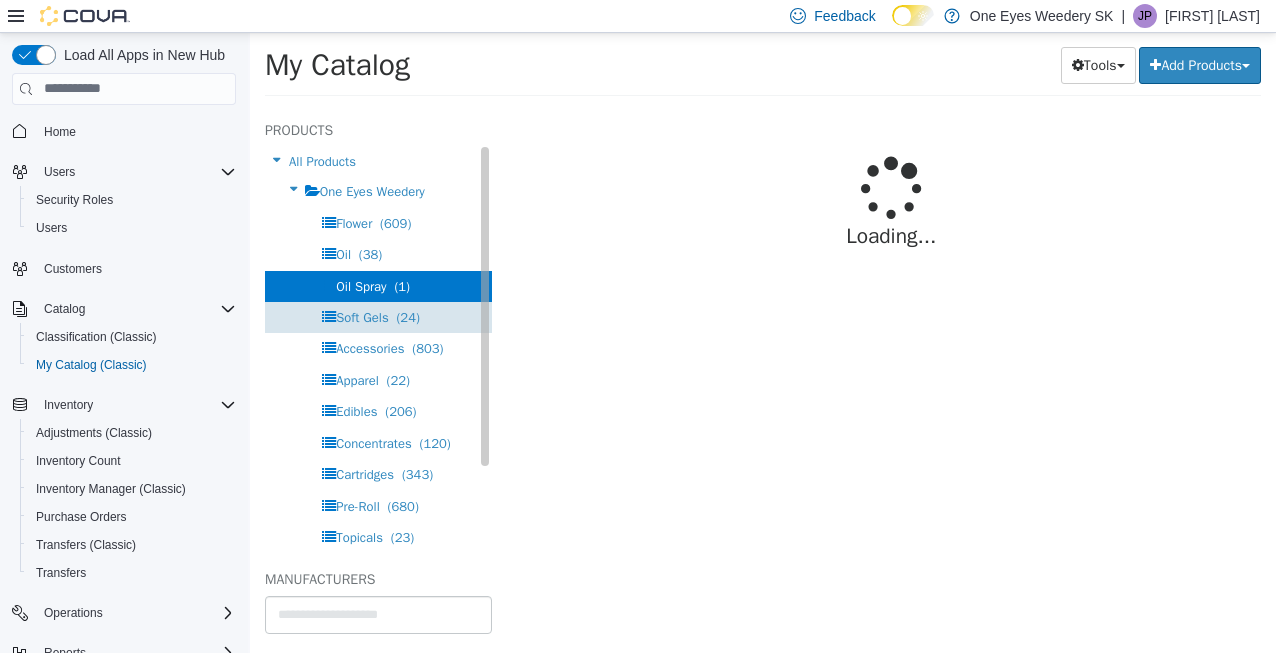 select on "**********" 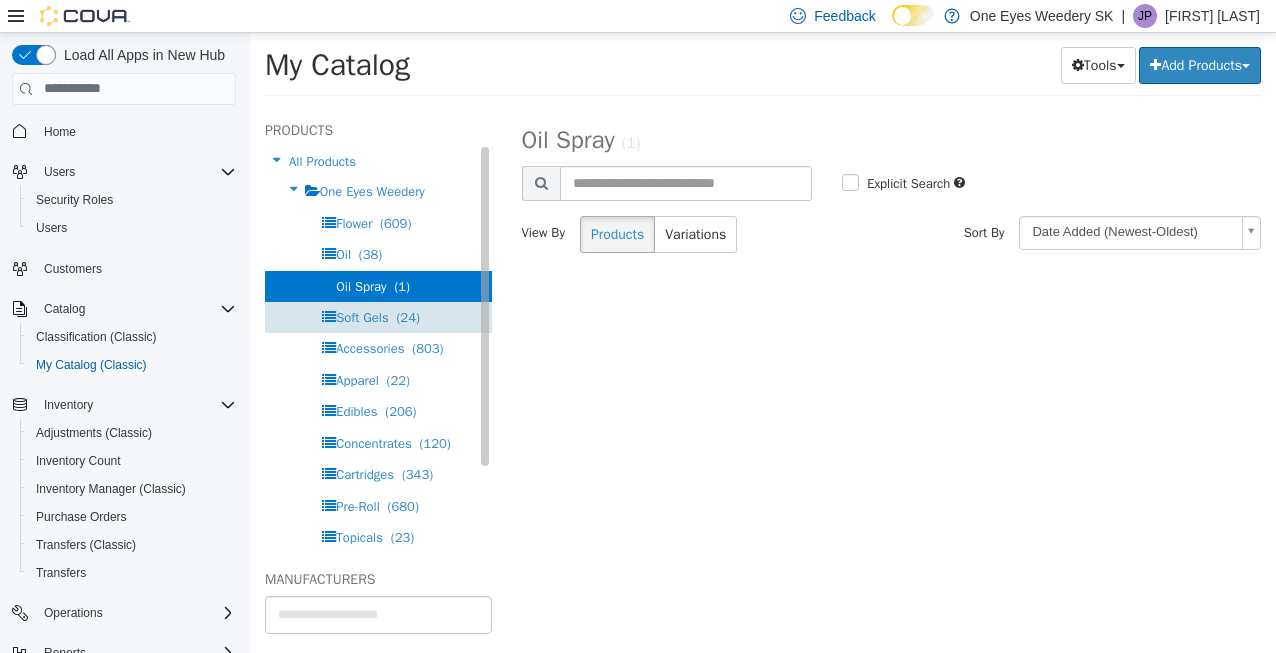 click on "Soft Gels
(24)" at bounding box center (378, 316) 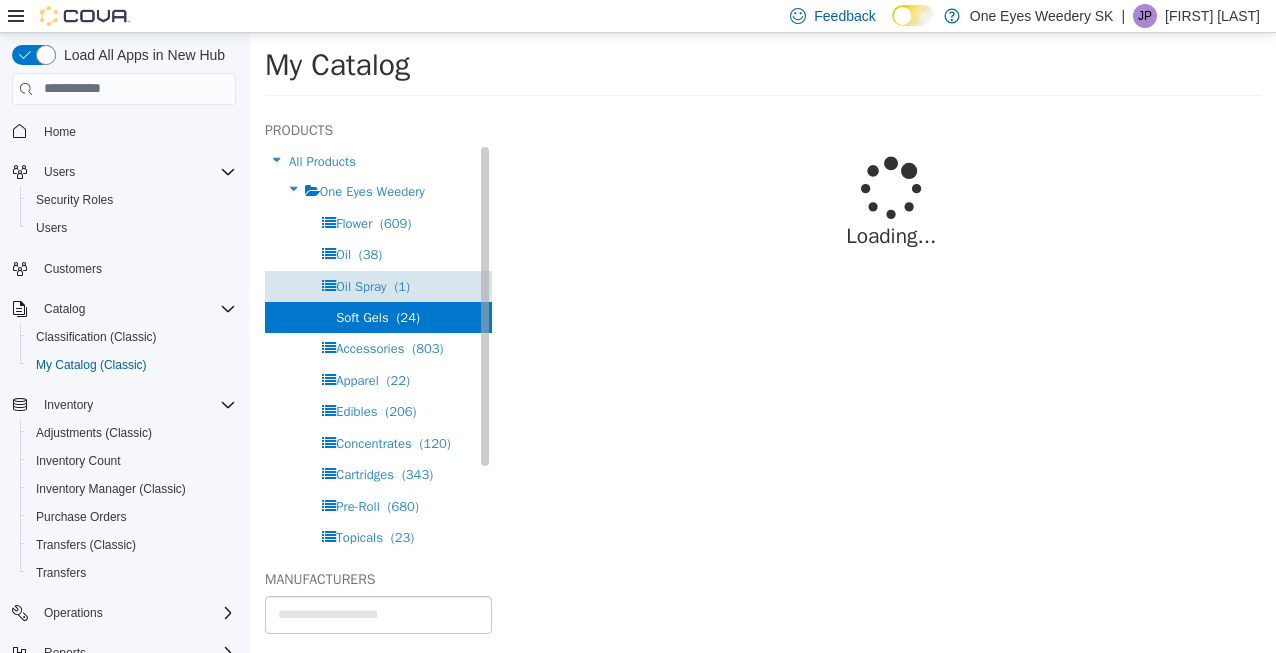 select on "**********" 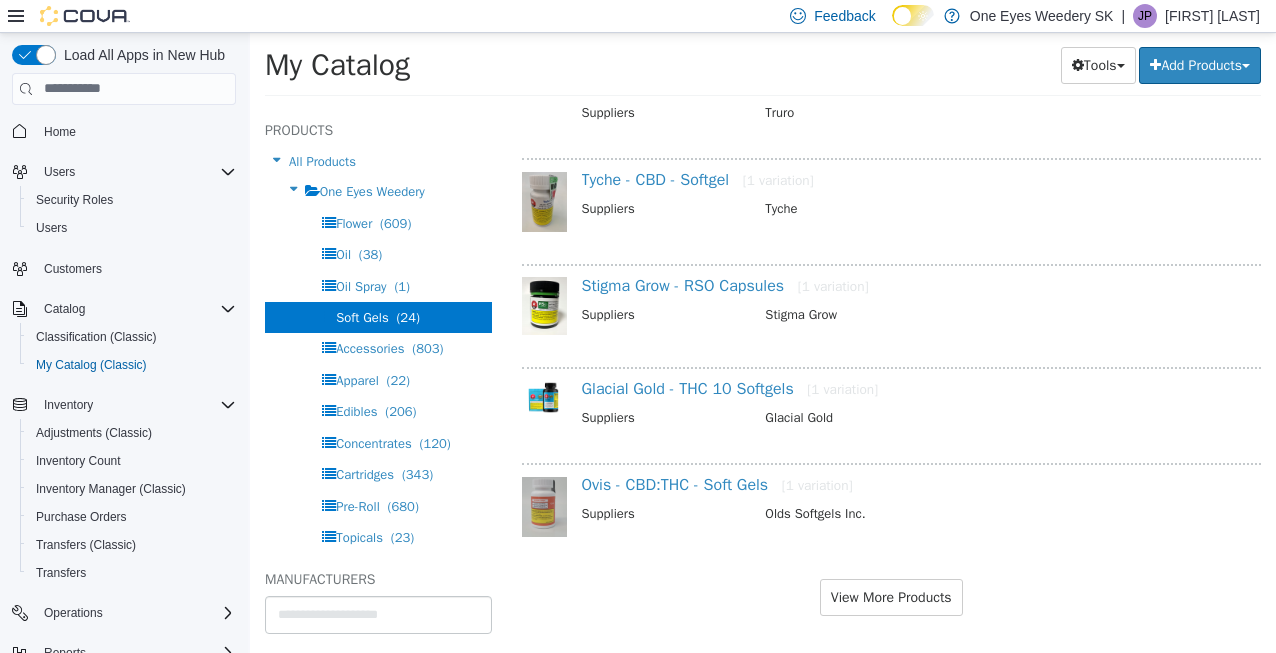 scroll, scrollTop: 1897, scrollLeft: 0, axis: vertical 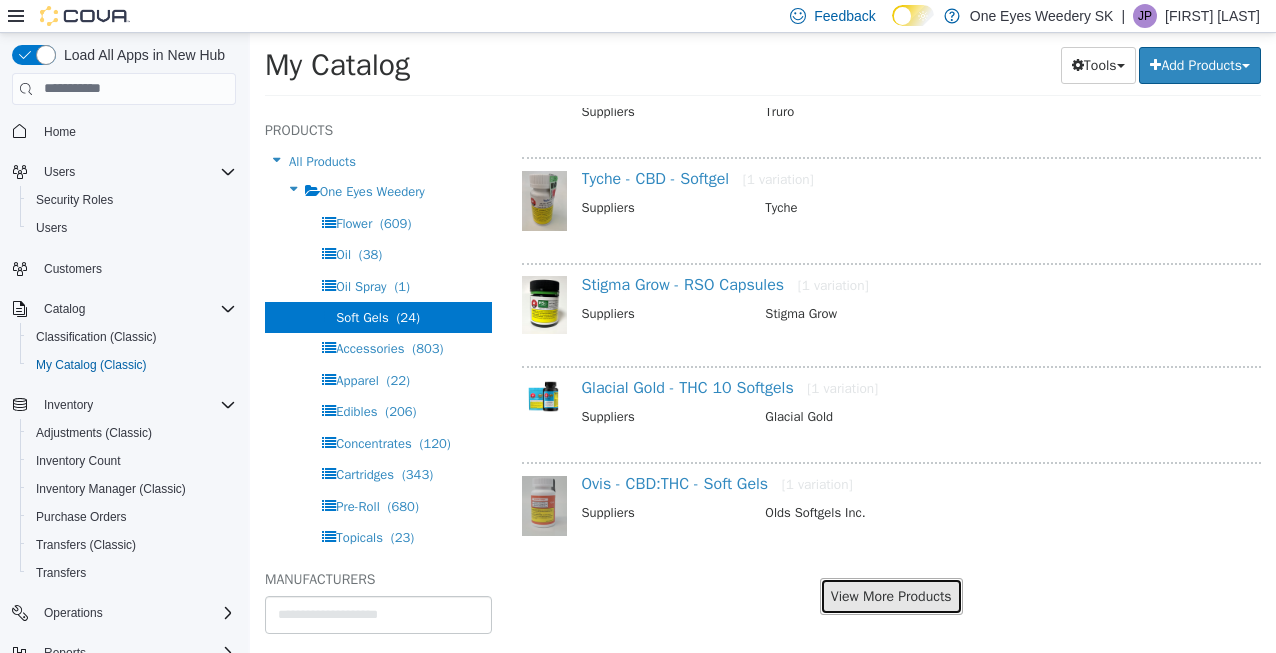 click on "View More Products" at bounding box center [891, 595] 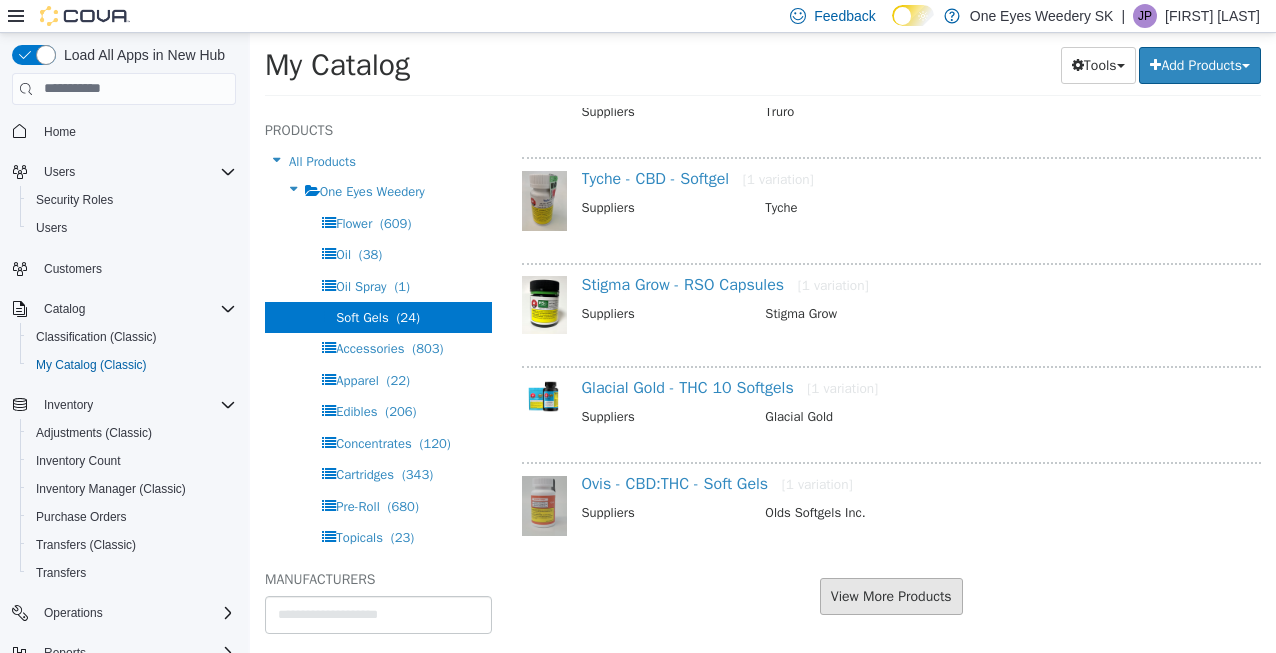 scroll, scrollTop: 1845, scrollLeft: 0, axis: vertical 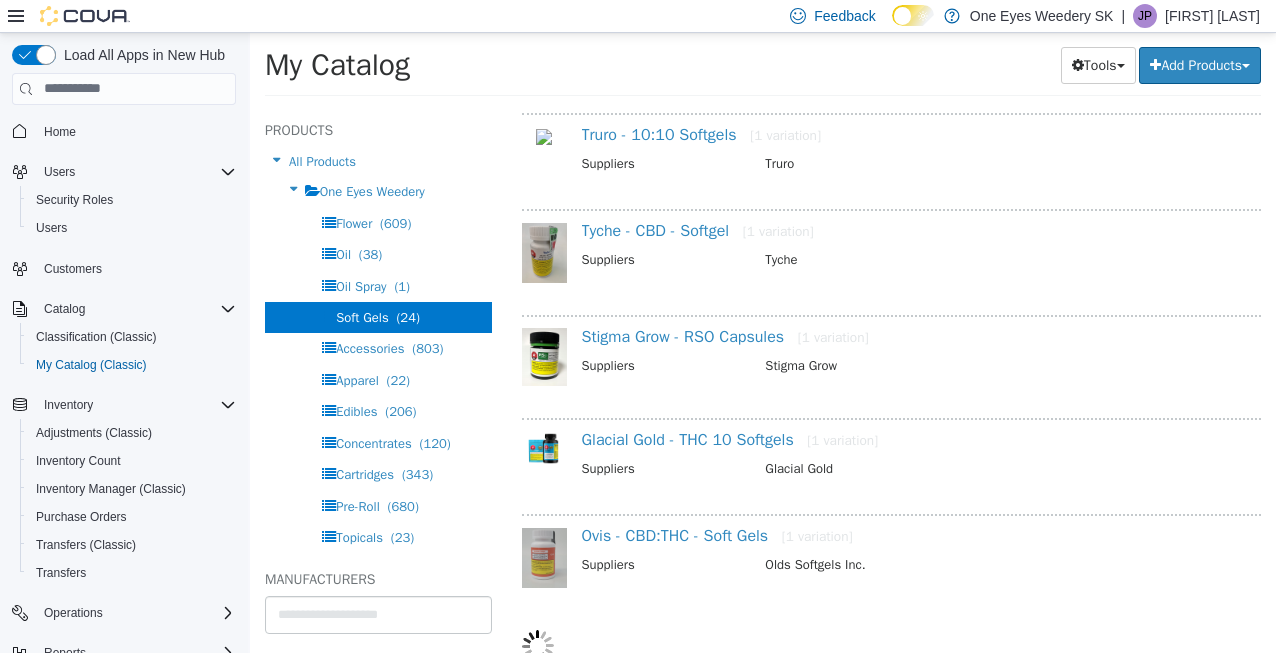 select on "**********" 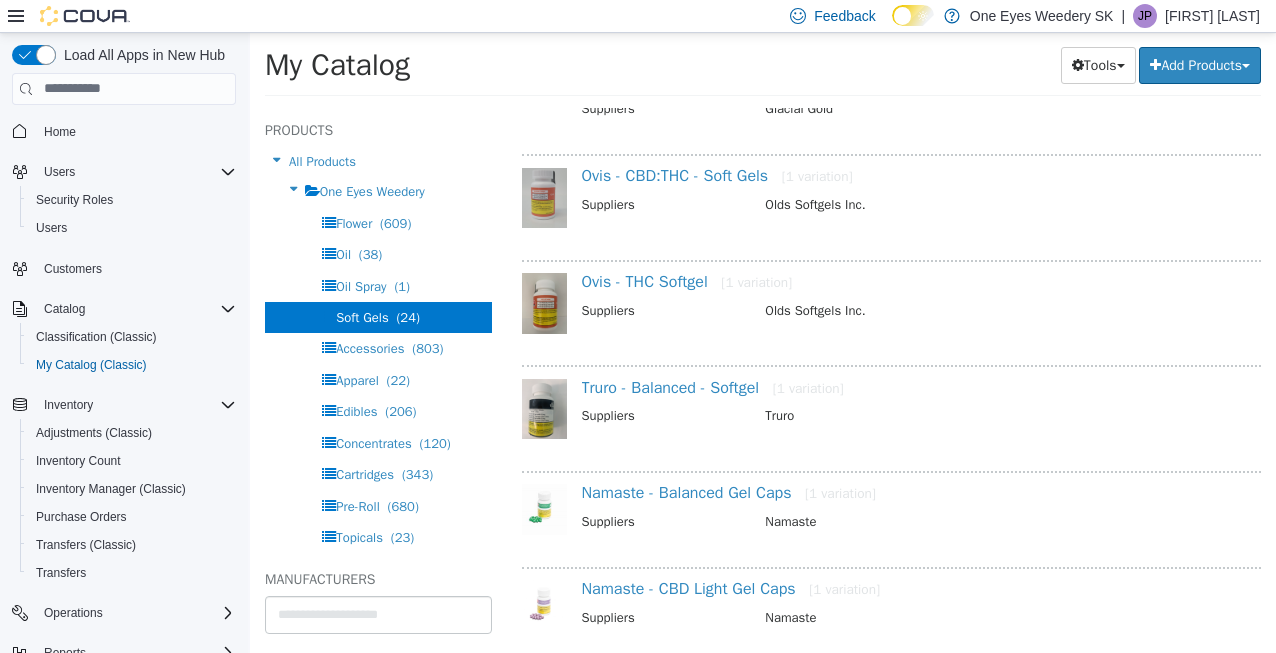 scroll, scrollTop: 2242, scrollLeft: 0, axis: vertical 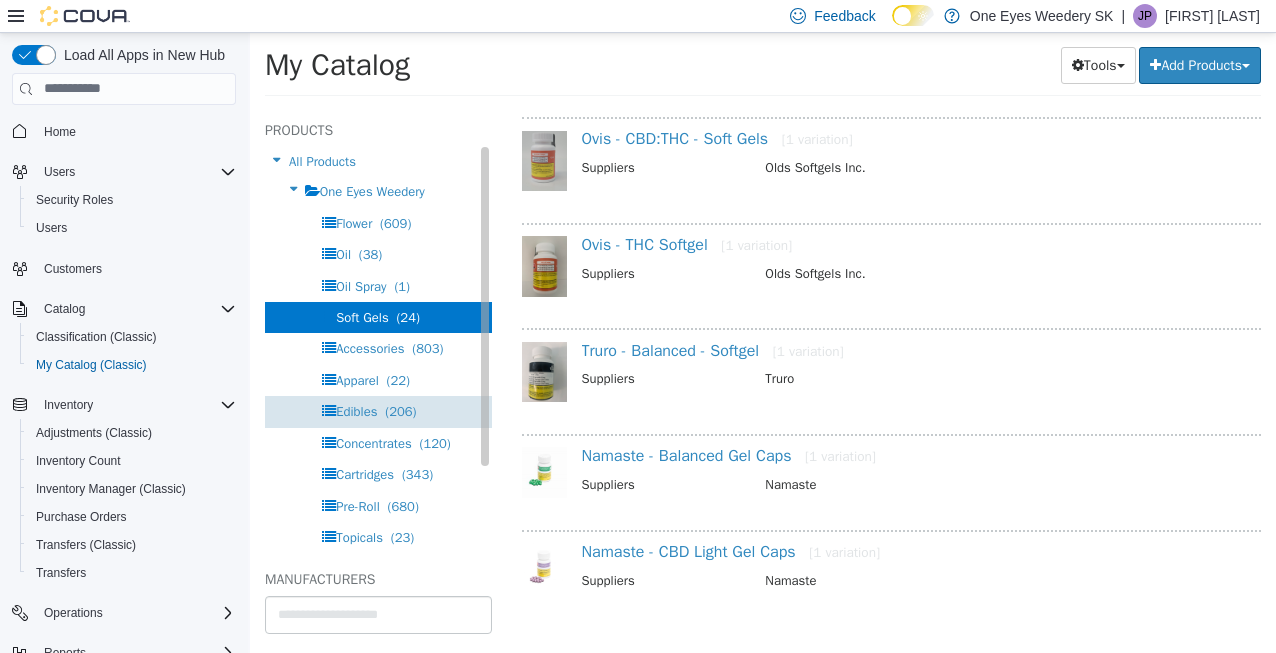 click on "(206)" at bounding box center [400, 410] 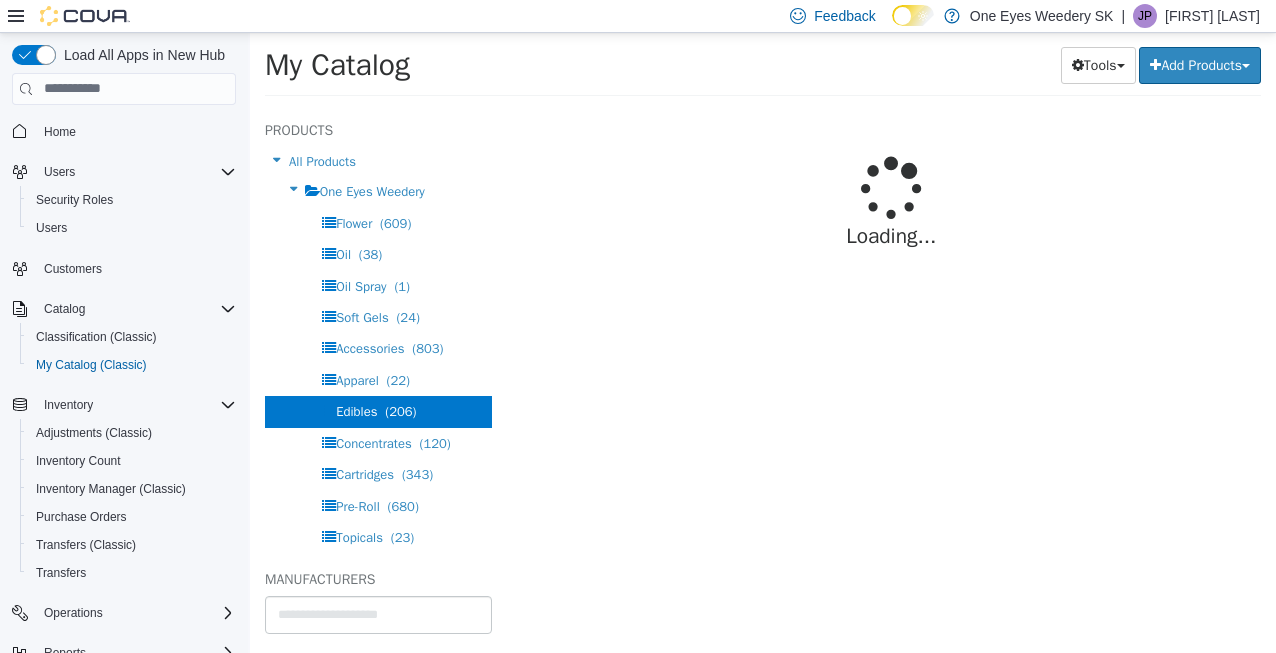 scroll, scrollTop: 0, scrollLeft: 0, axis: both 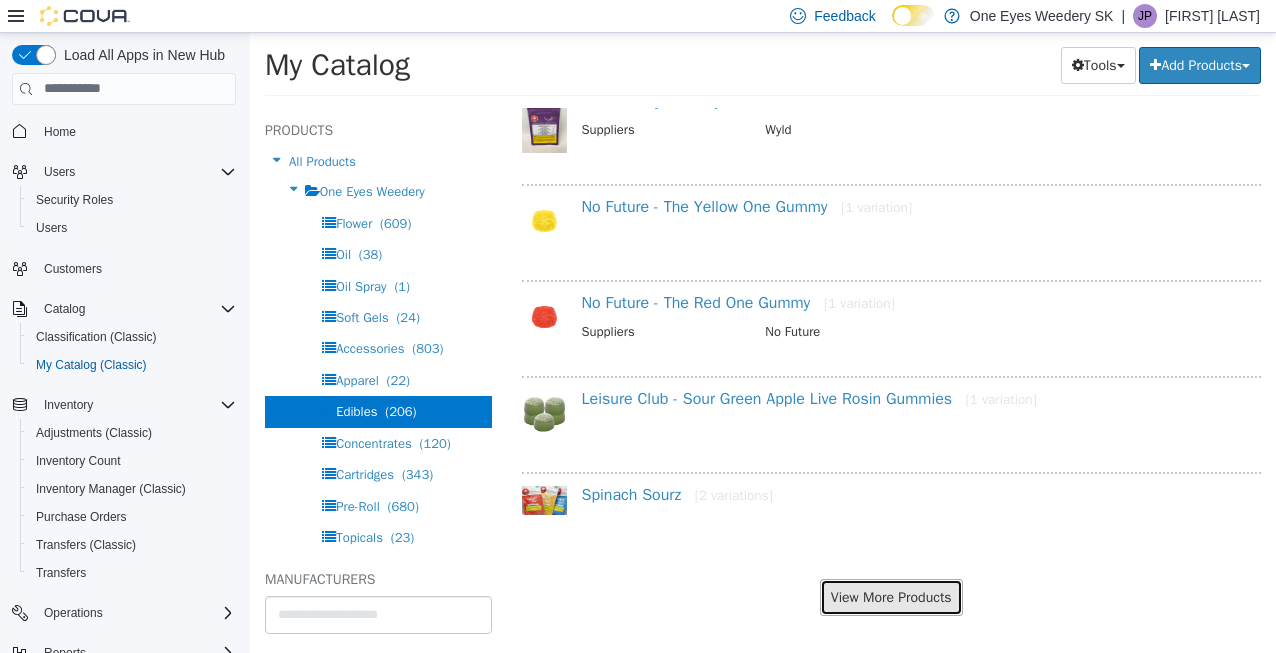 click on "View More Products" at bounding box center [891, 596] 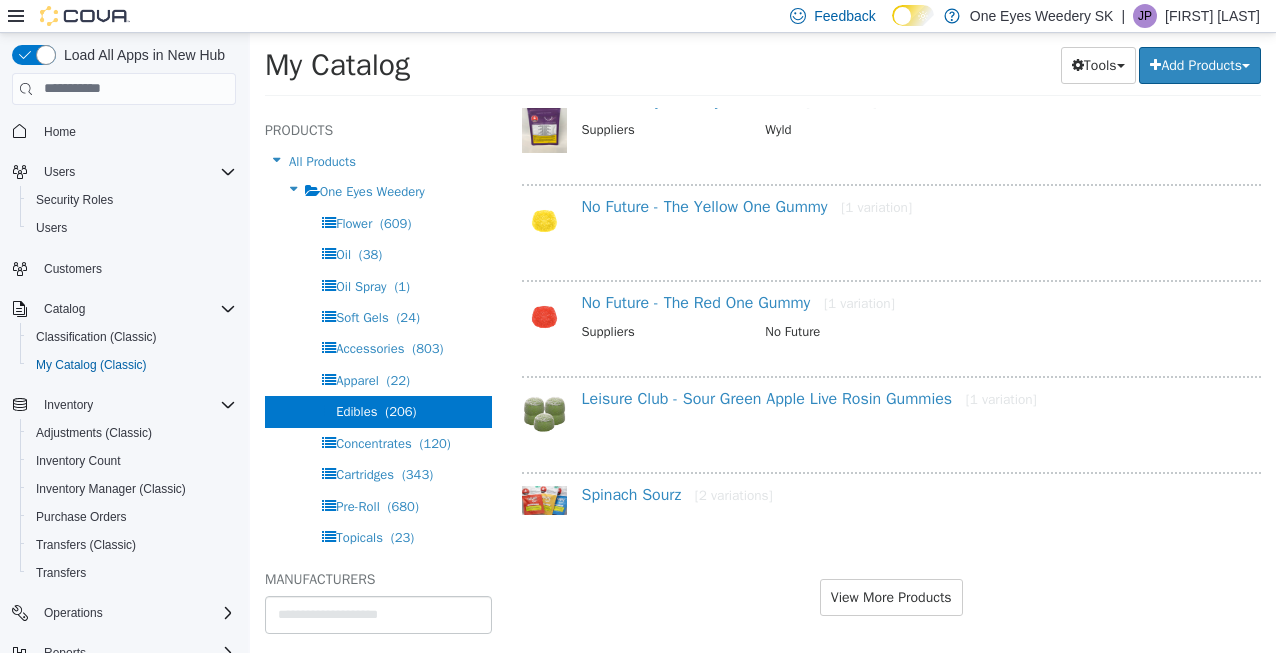 scroll, scrollTop: 1598, scrollLeft: 0, axis: vertical 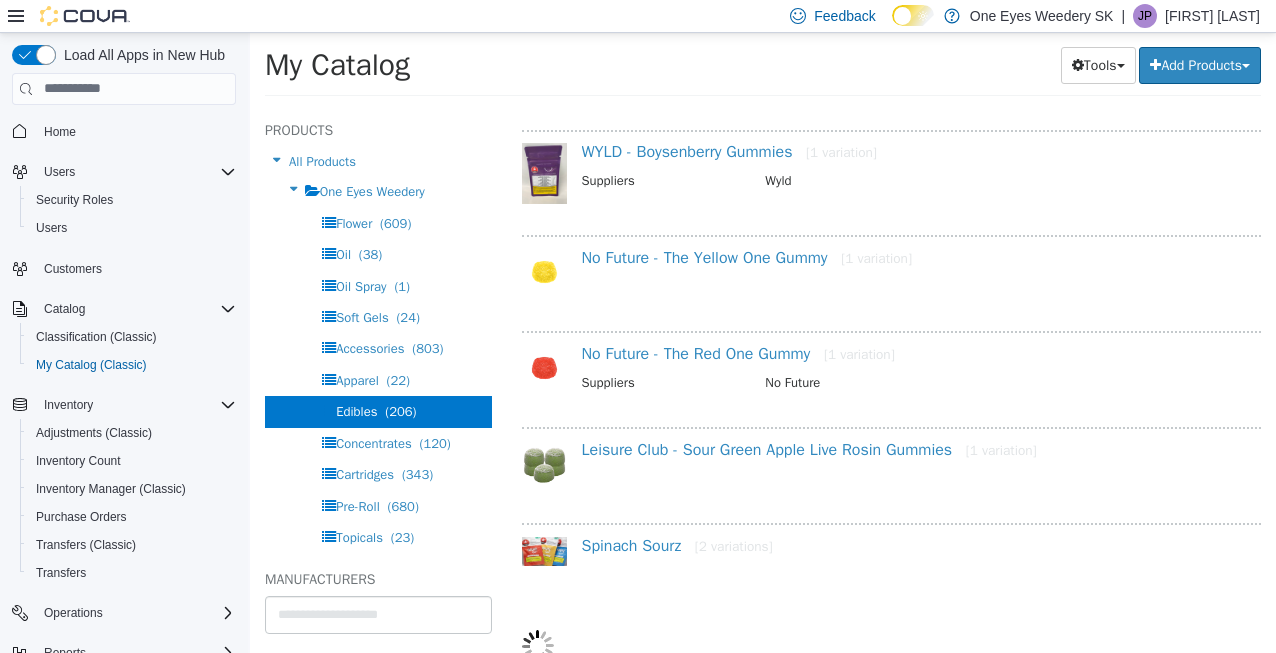 select on "**********" 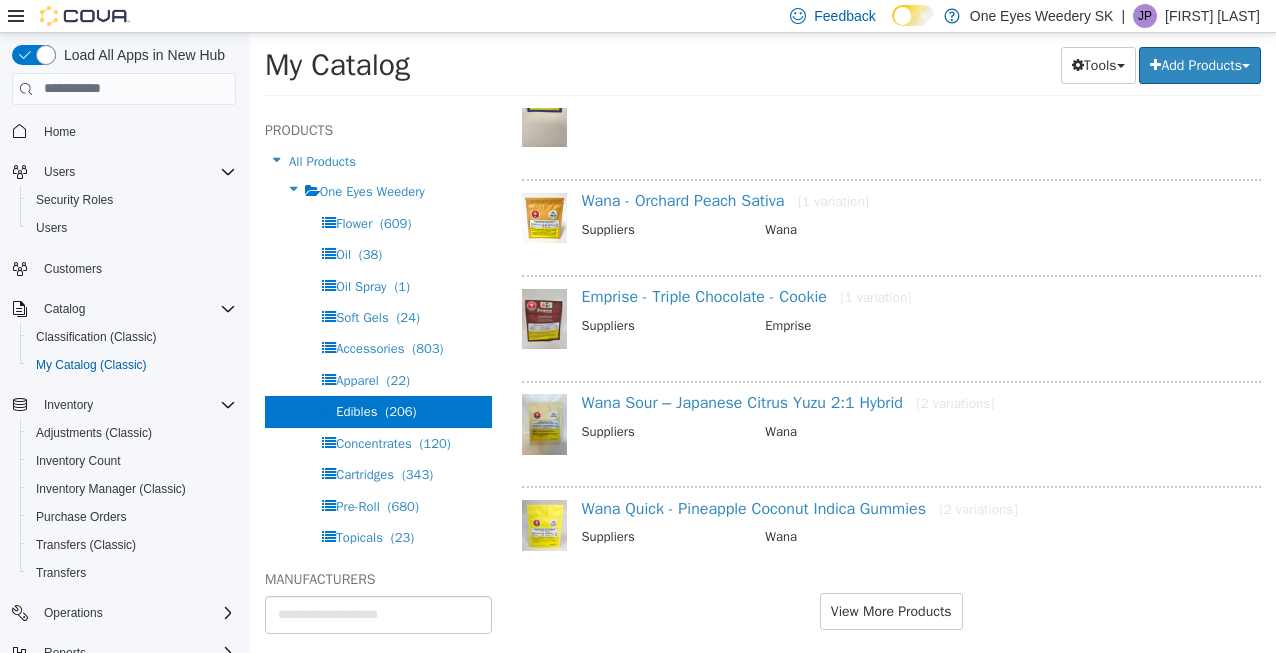 scroll, scrollTop: 3785, scrollLeft: 0, axis: vertical 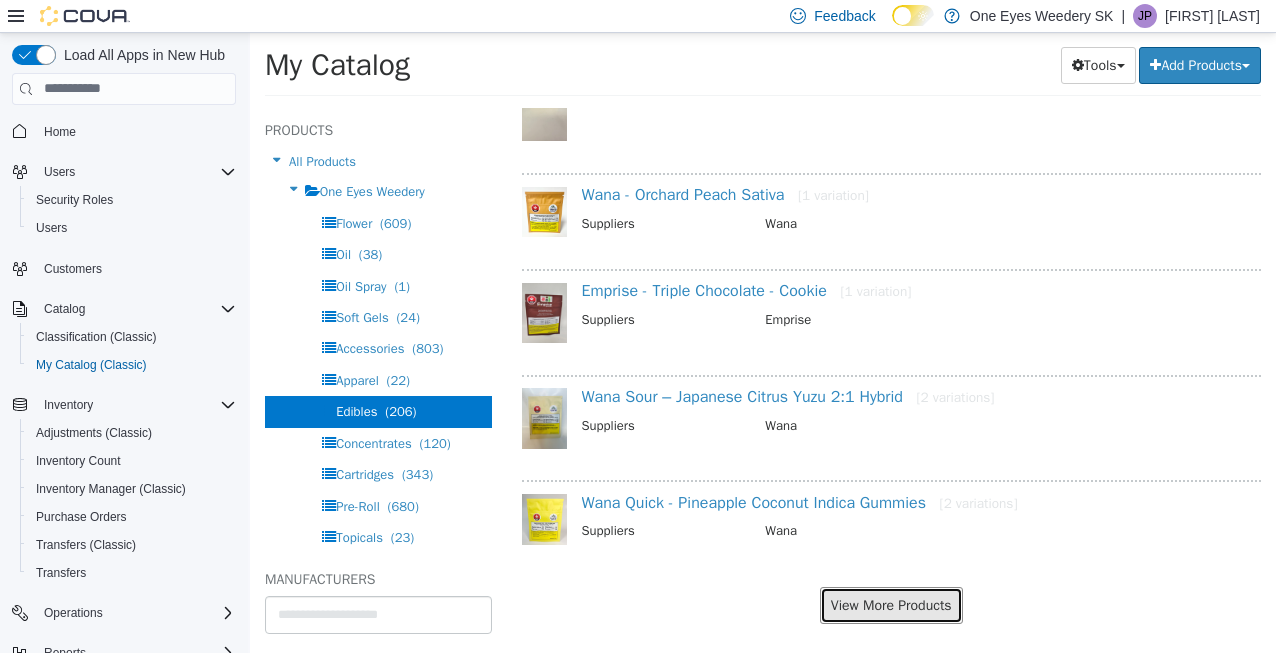 click on "View More Products" at bounding box center [891, 604] 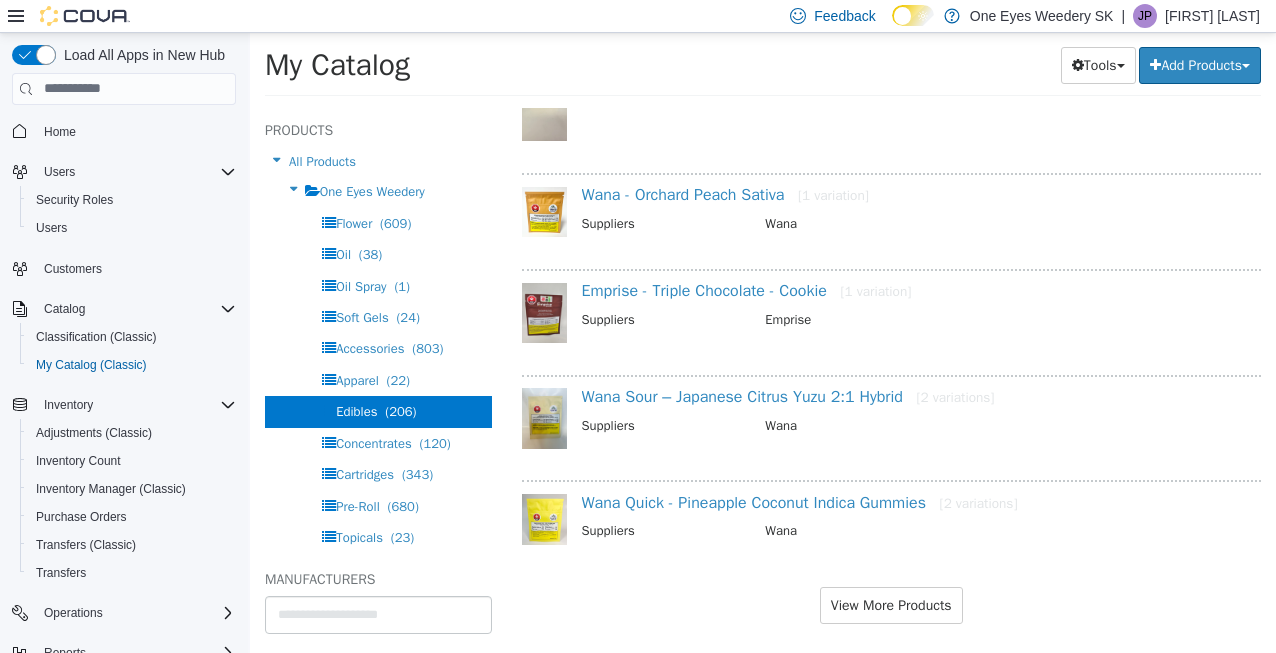 scroll, scrollTop: 3734, scrollLeft: 0, axis: vertical 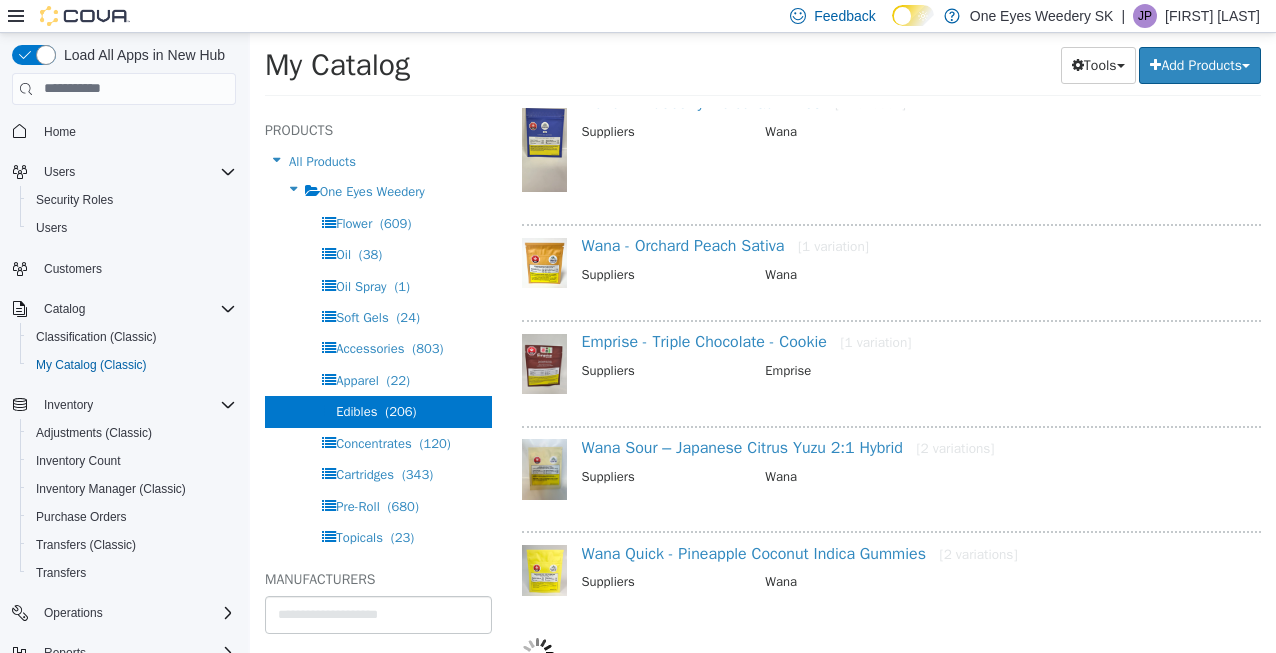 select on "**********" 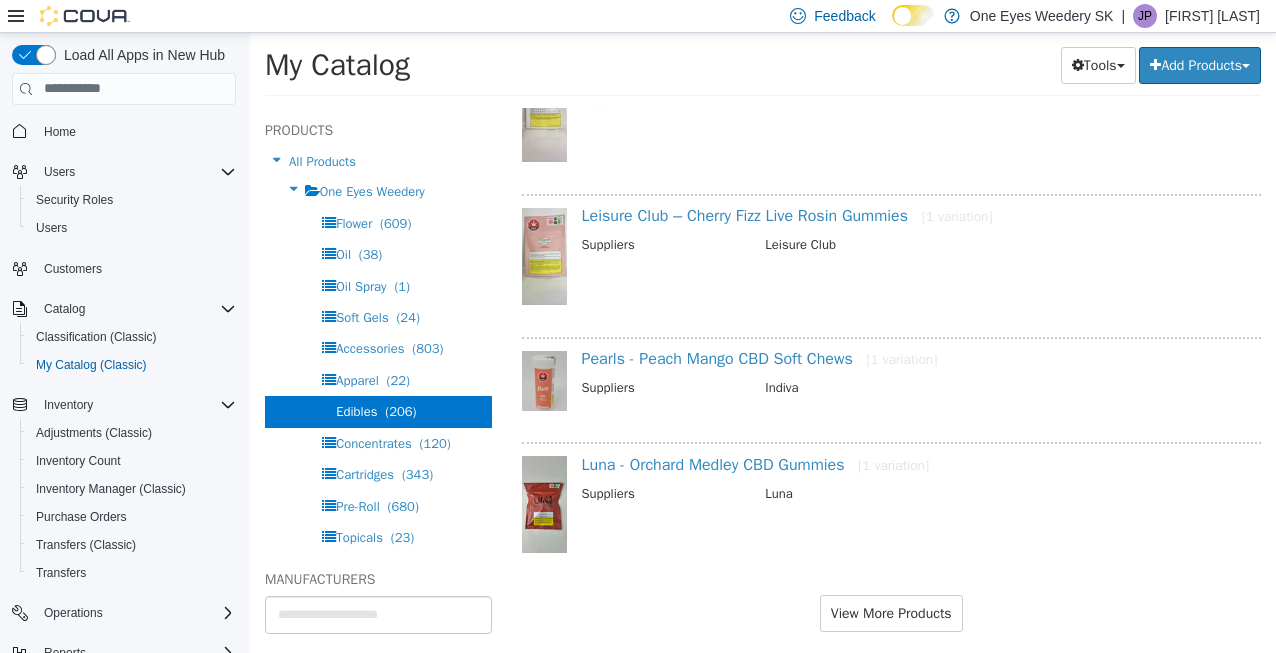 scroll, scrollTop: 6295, scrollLeft: 0, axis: vertical 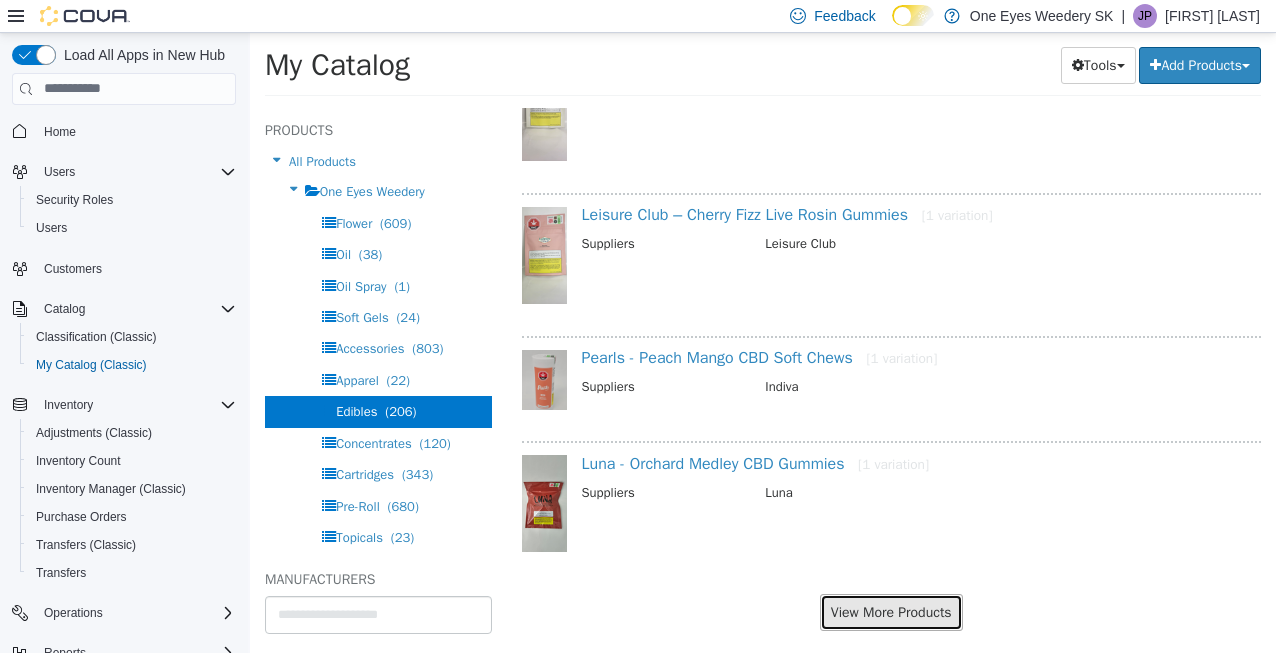 click on "View More Products" at bounding box center (891, 611) 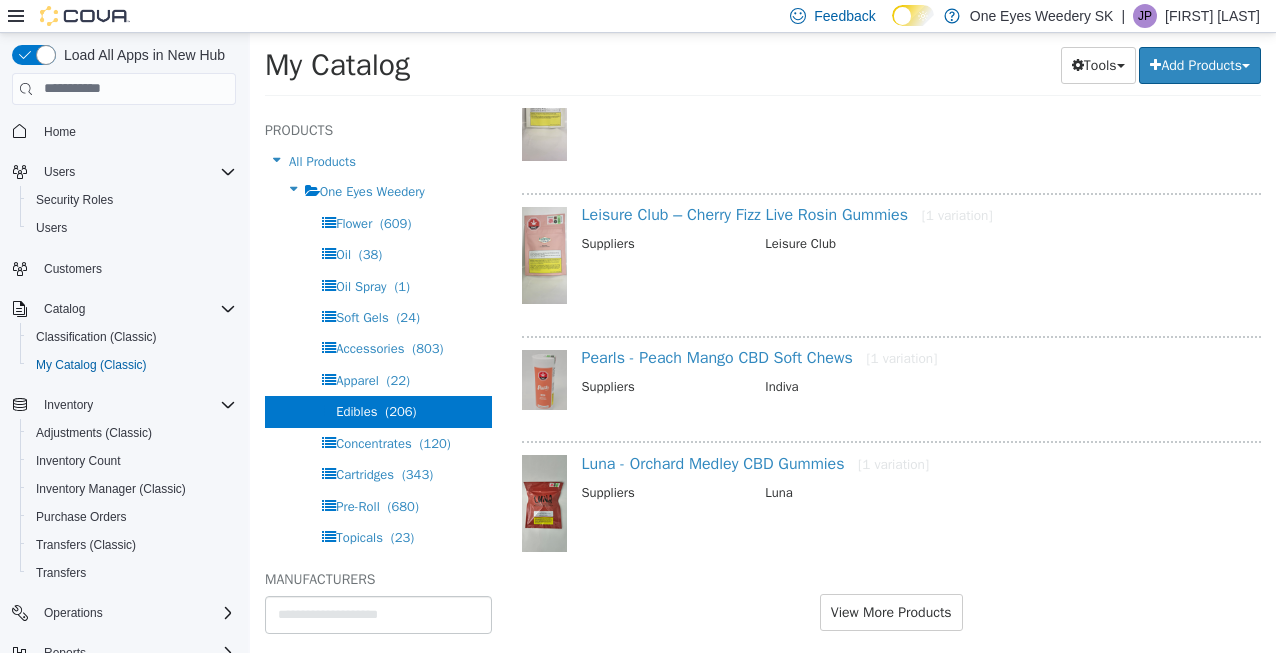 scroll, scrollTop: 6244, scrollLeft: 0, axis: vertical 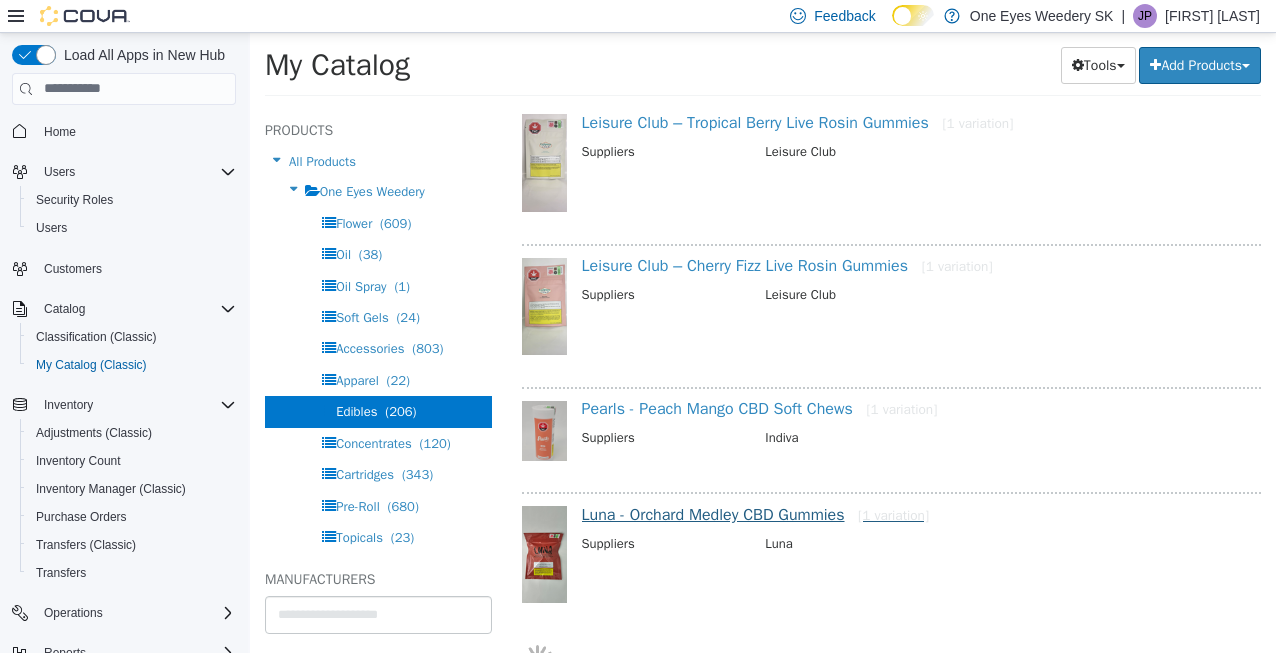 select on "**********" 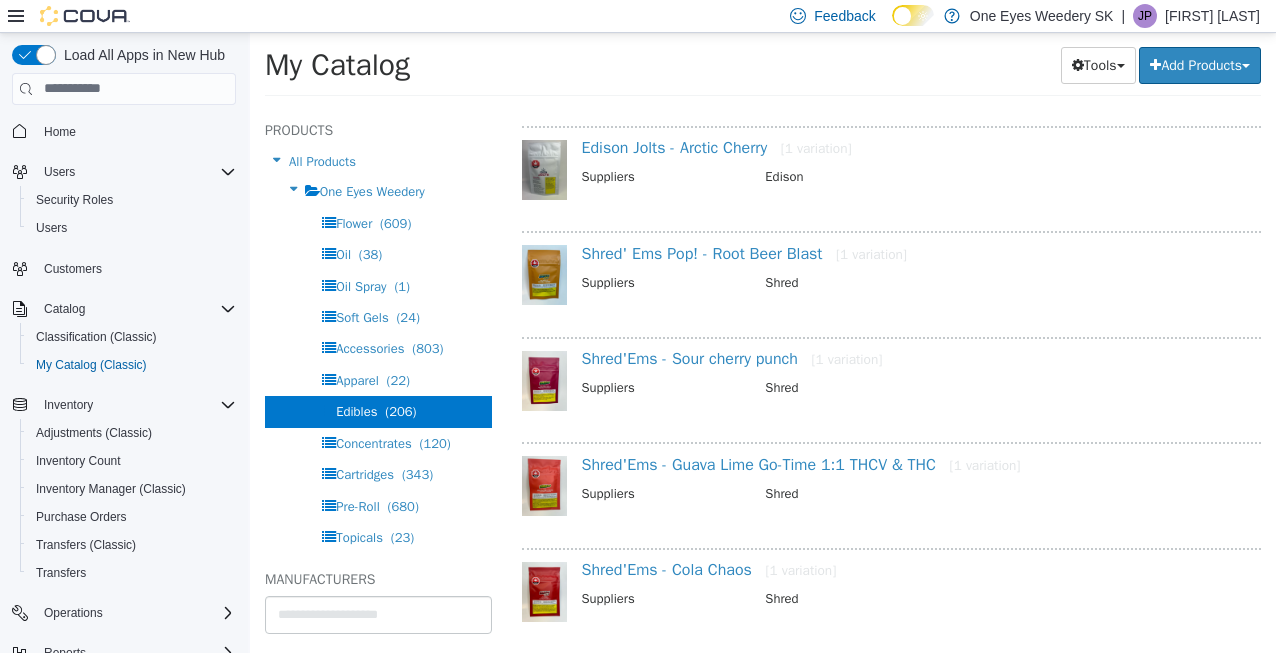 scroll, scrollTop: 8466, scrollLeft: 0, axis: vertical 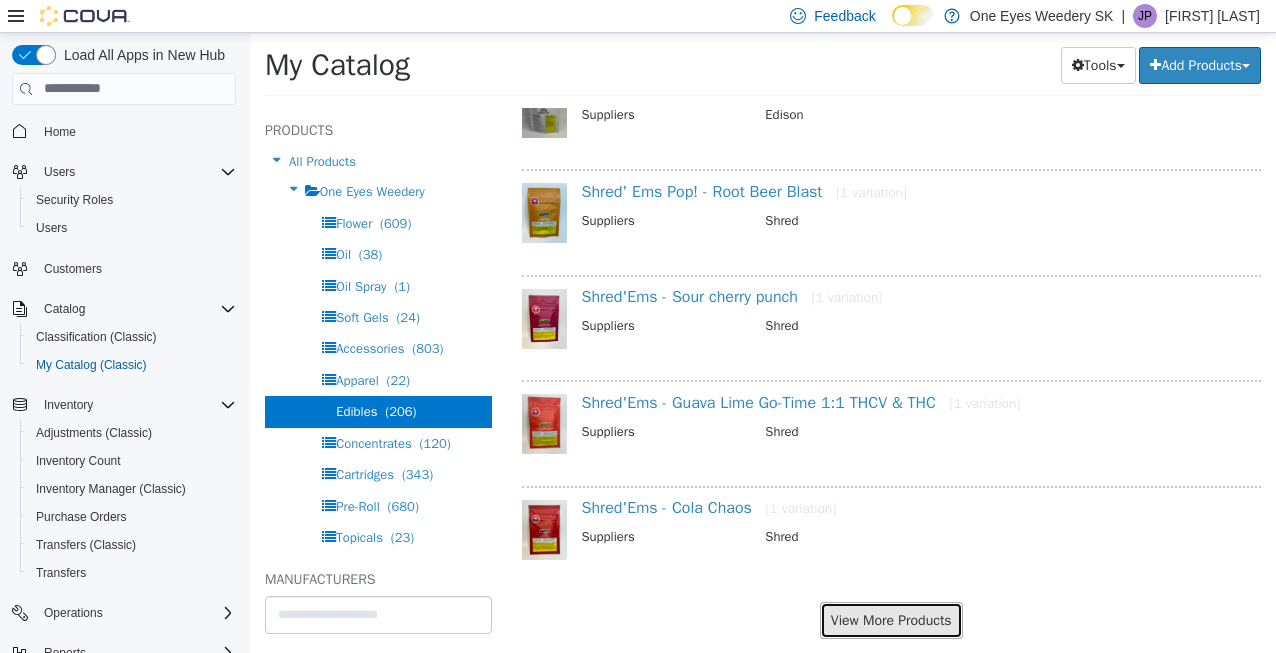 click on "View More Products" at bounding box center [891, 619] 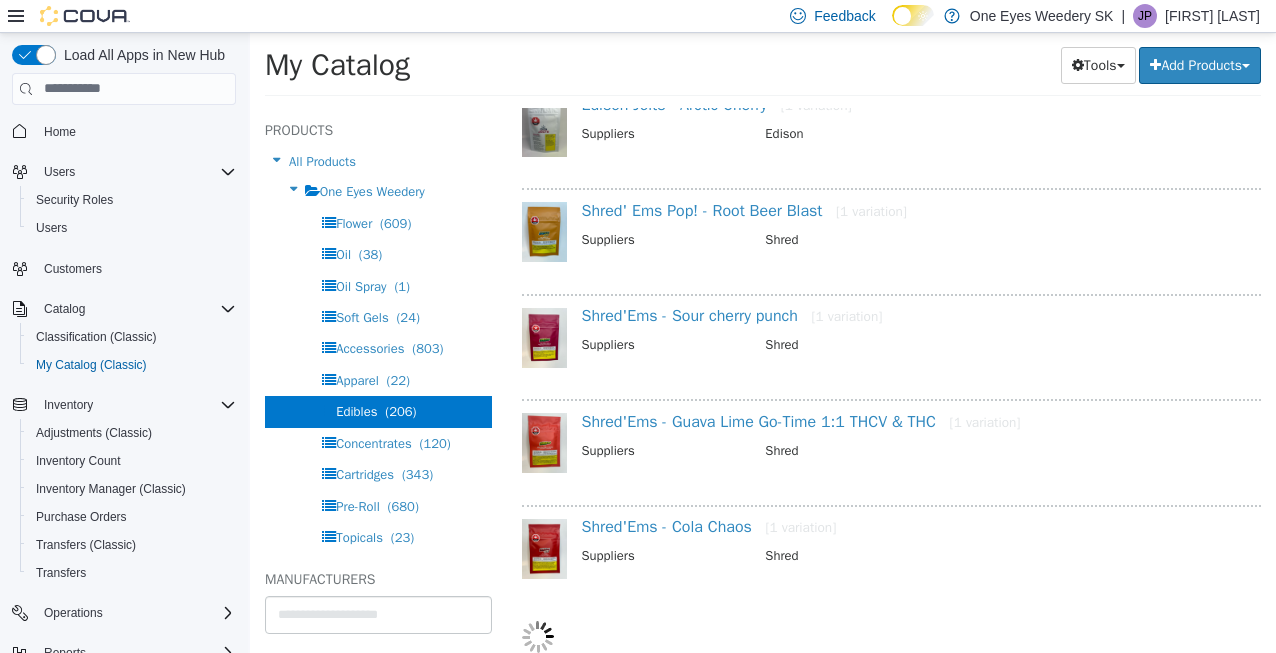 scroll, scrollTop: 8415, scrollLeft: 0, axis: vertical 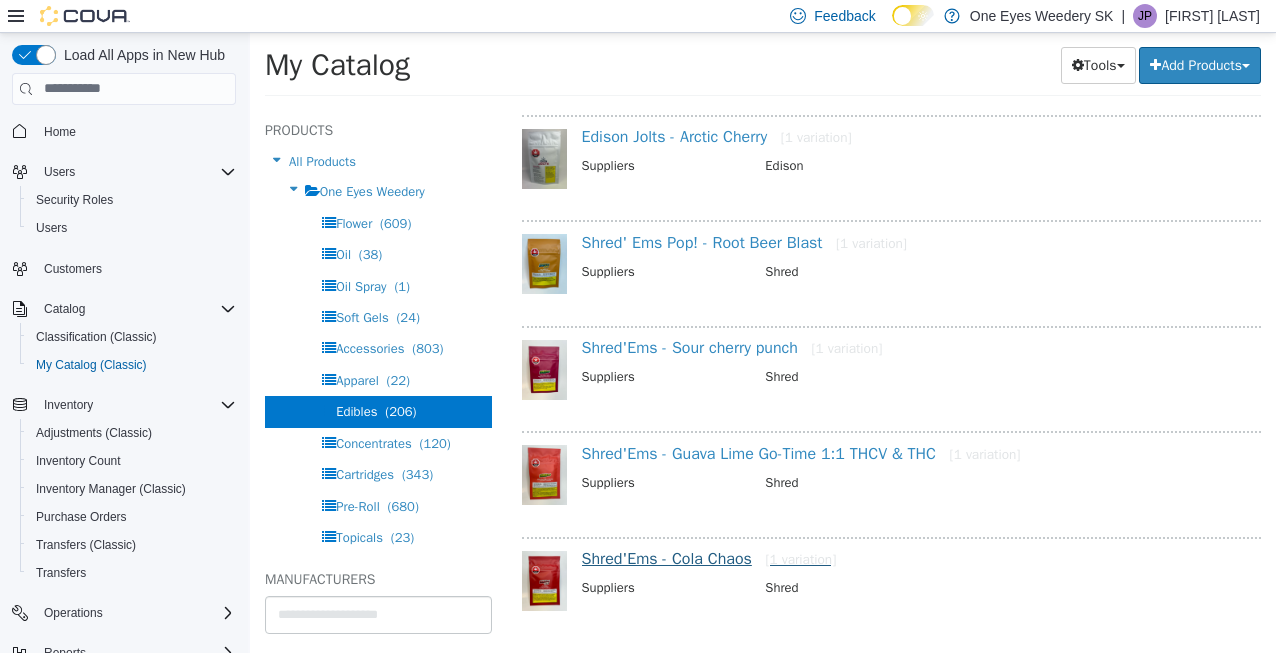 select on "**********" 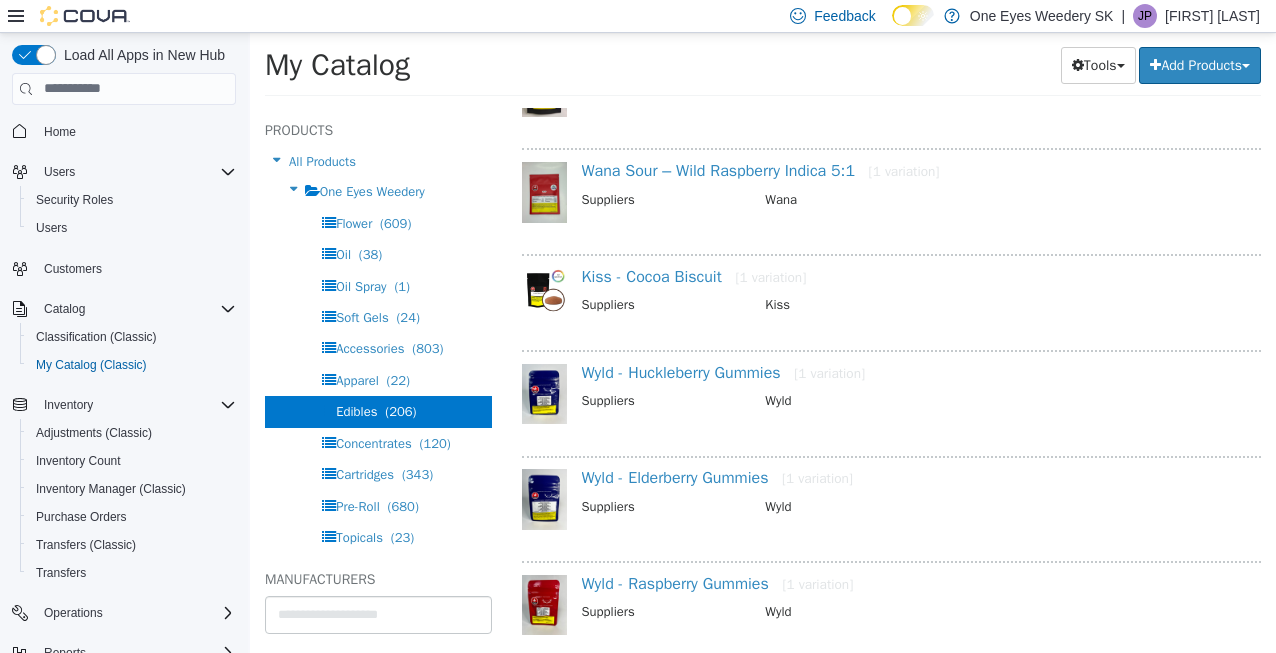 scroll, scrollTop: 10559, scrollLeft: 0, axis: vertical 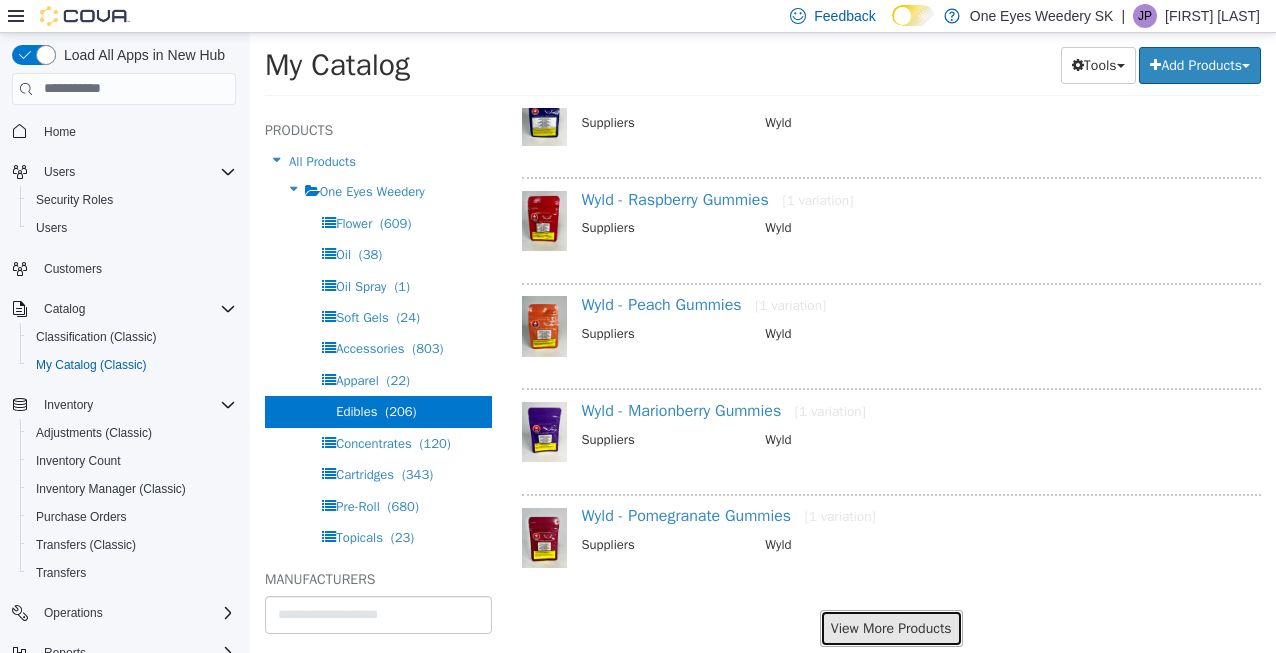 click on "View More Products" at bounding box center [891, 627] 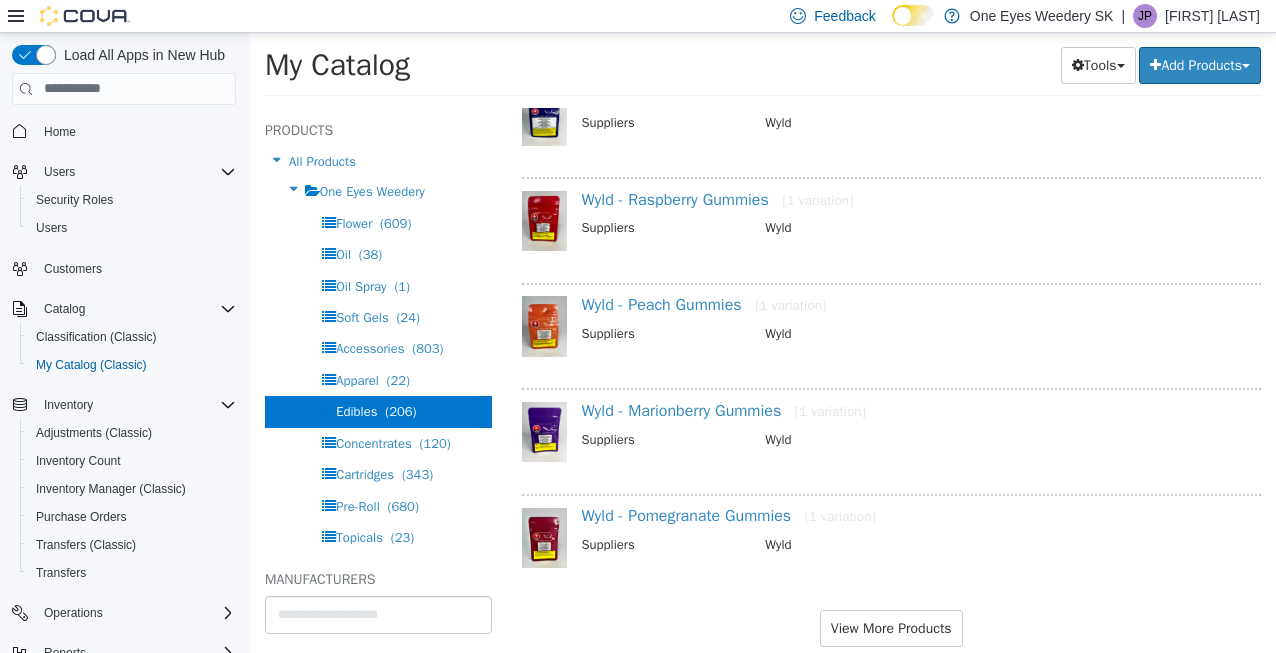 scroll, scrollTop: 10508, scrollLeft: 0, axis: vertical 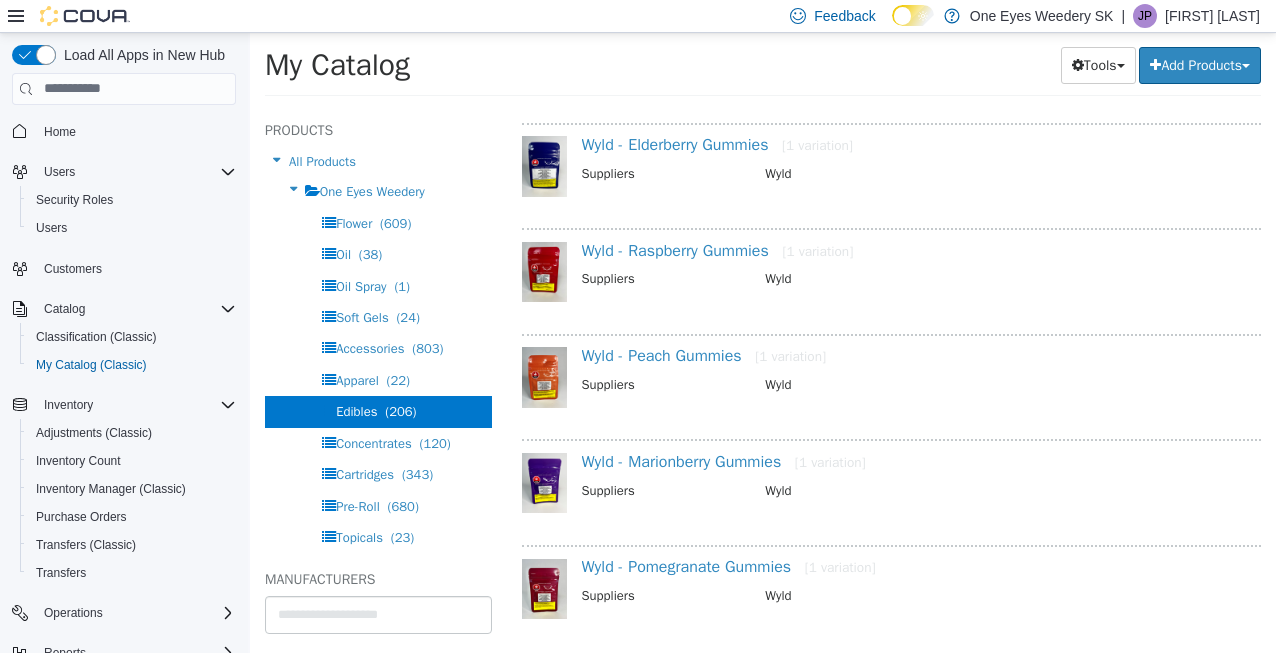 select on "**********" 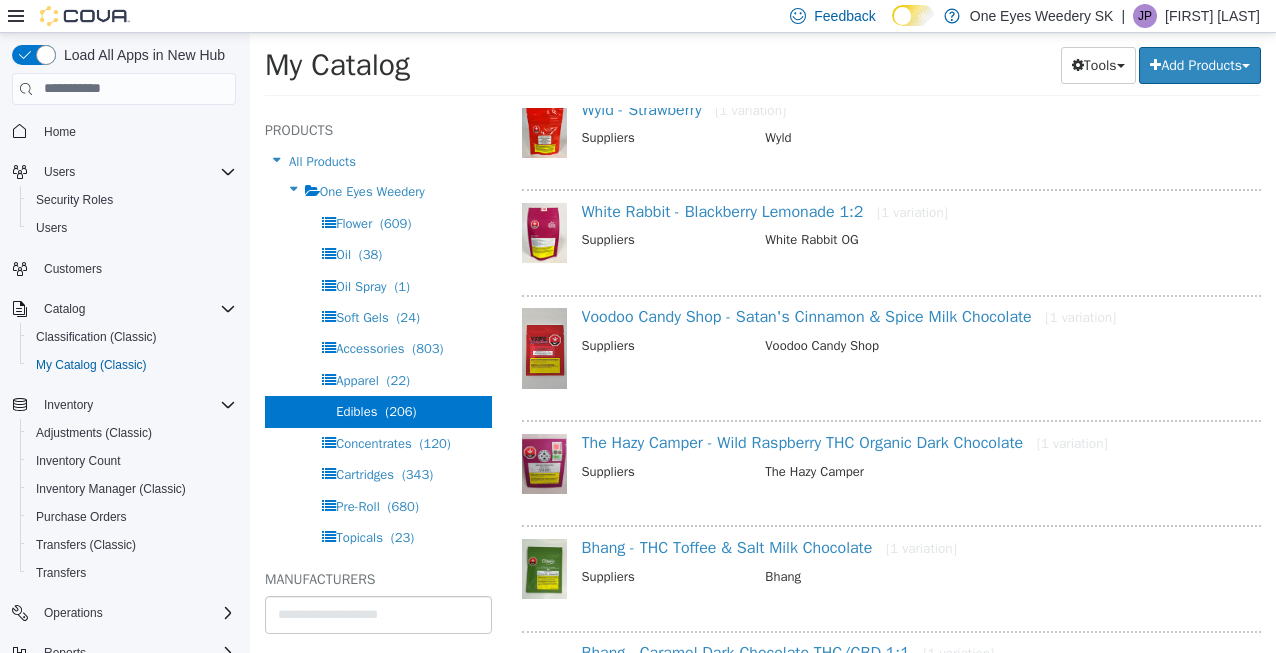 scroll, scrollTop: 11788, scrollLeft: 0, axis: vertical 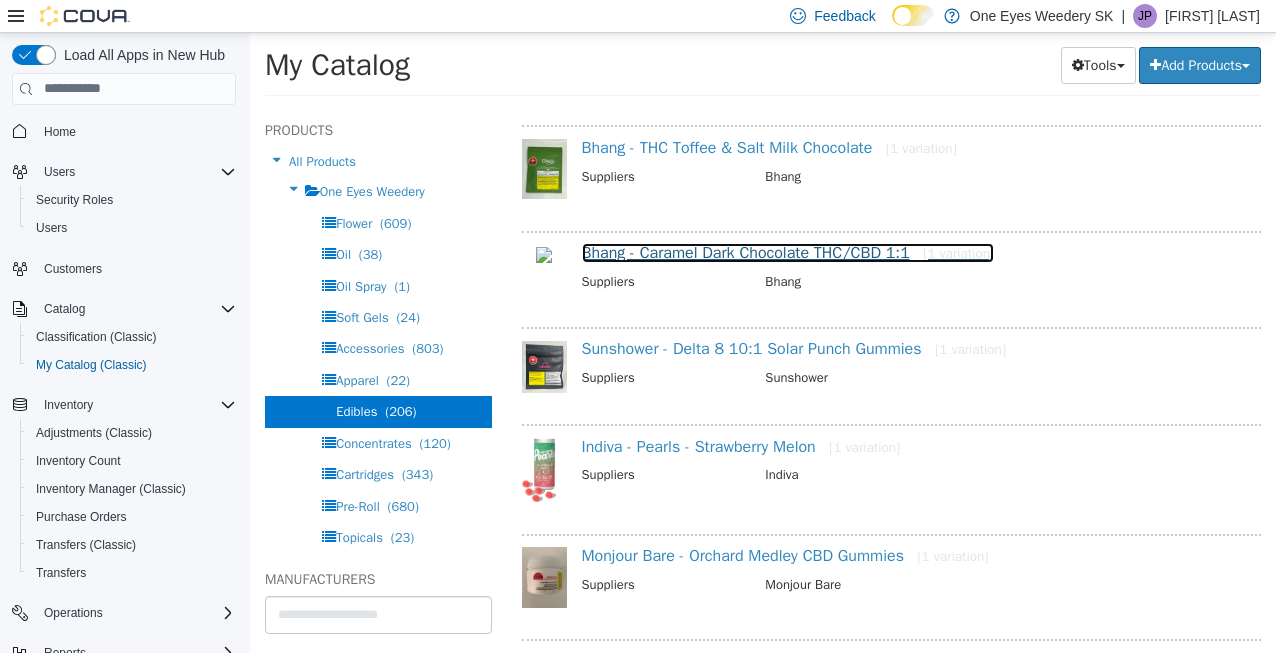 click on "Bhang - Caramel Dark Chocolate THC/CBD 1:1
[1 variation]" at bounding box center (788, 252) 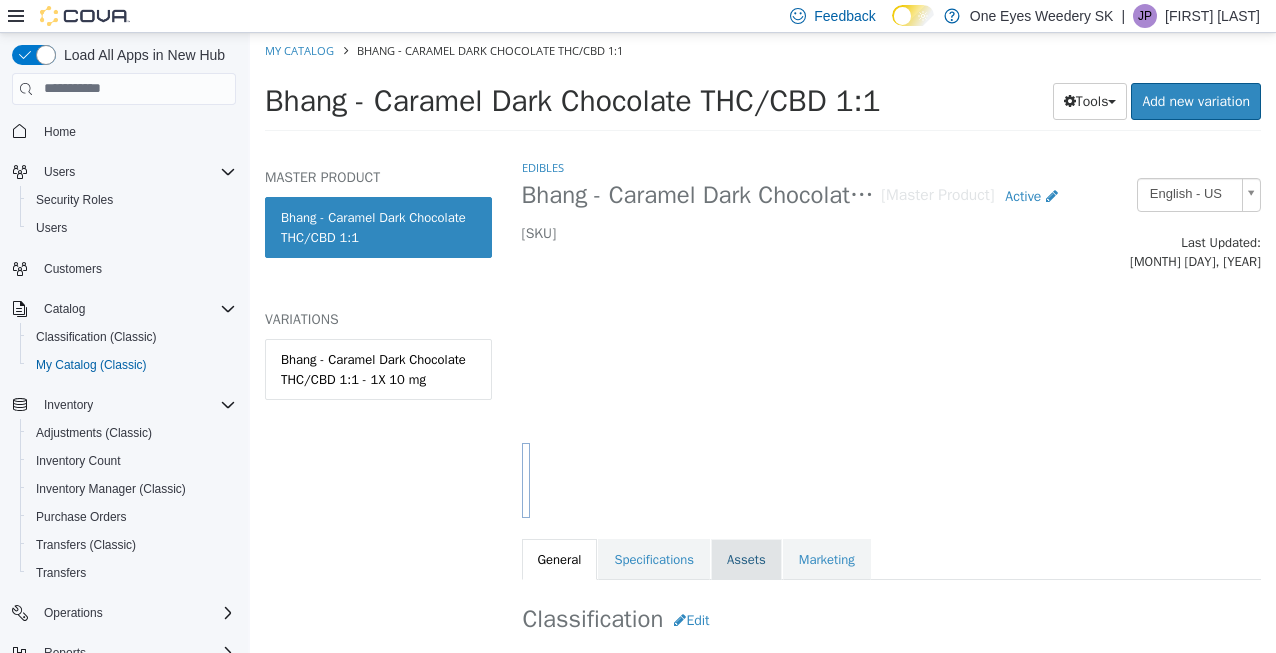 click on "Assets" at bounding box center (746, 559) 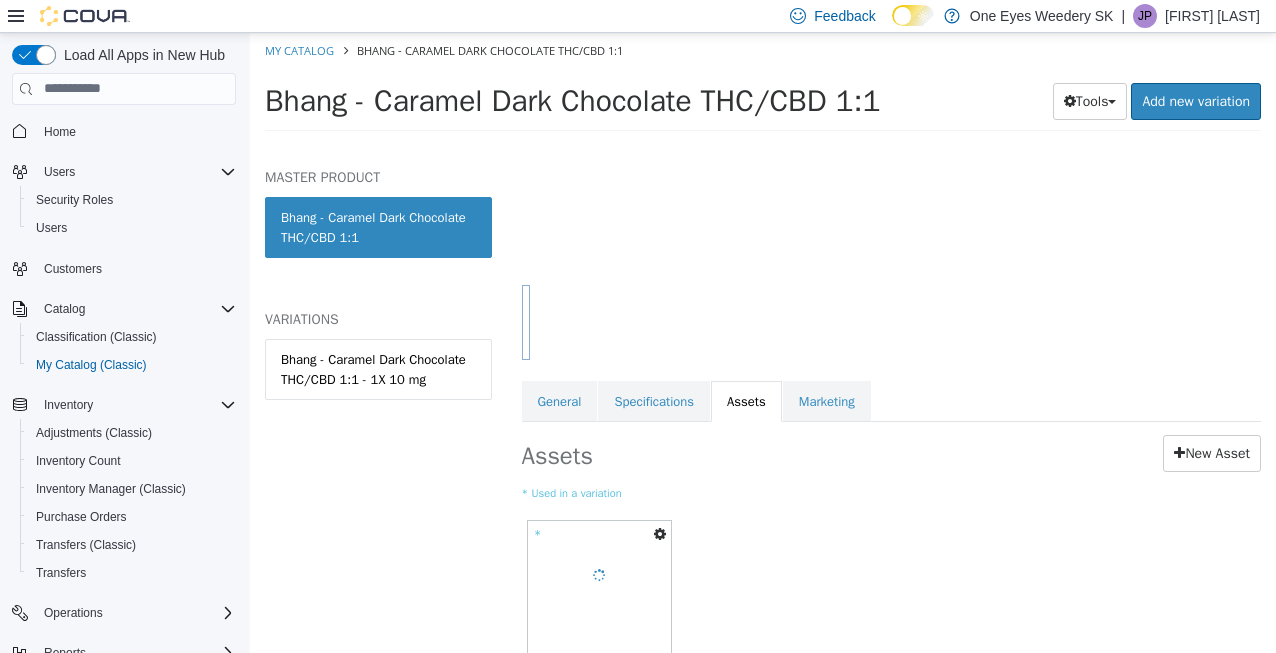 scroll, scrollTop: 160, scrollLeft: 0, axis: vertical 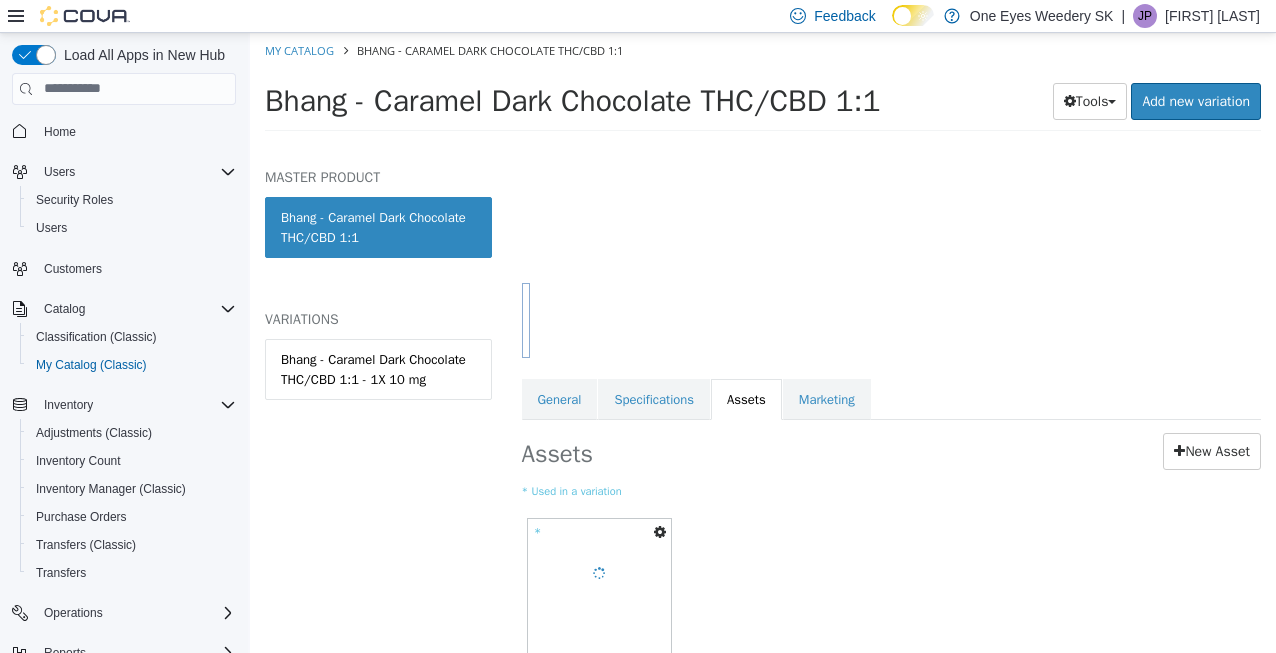 click at bounding box center (660, 531) 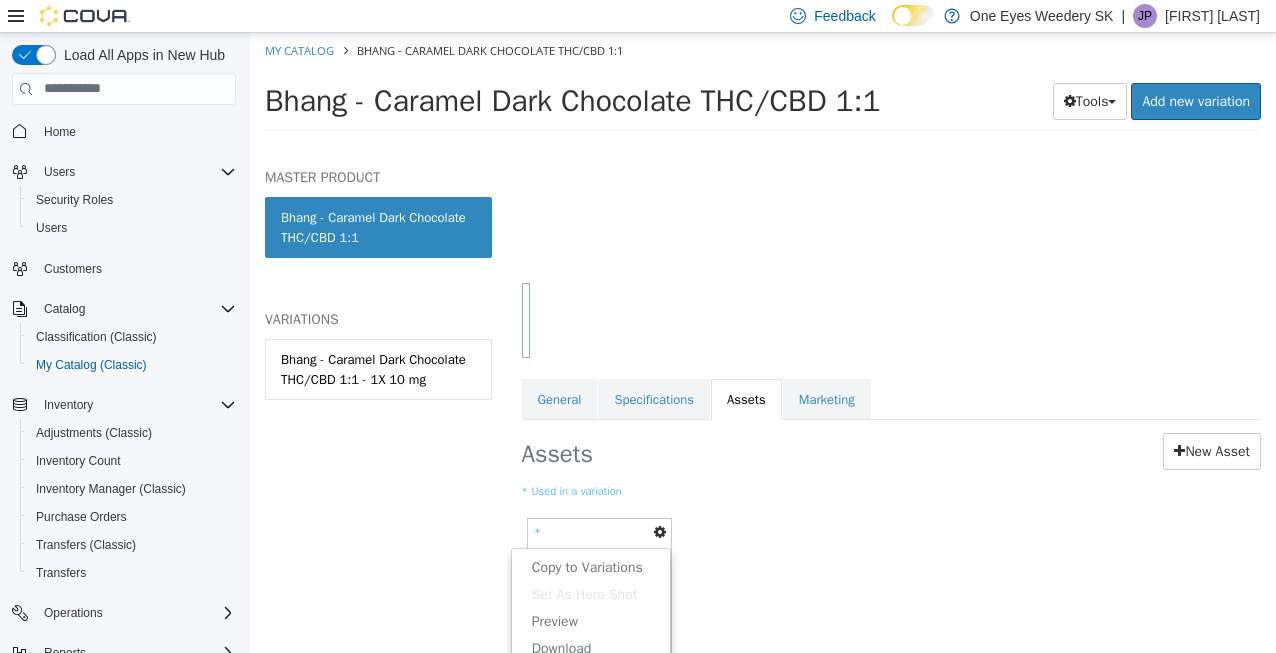 click on "* Used in a variation" at bounding box center (892, 490) 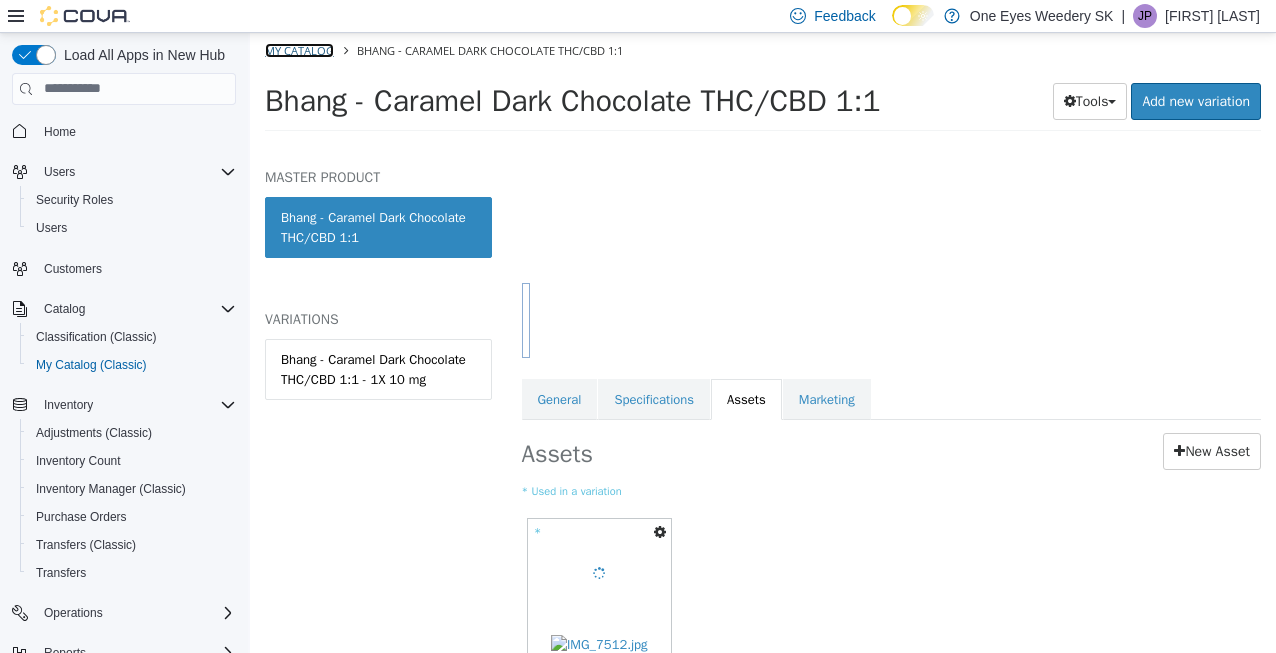 drag, startPoint x: 496, startPoint y: 71, endPoint x: 280, endPoint y: 44, distance: 217.68095 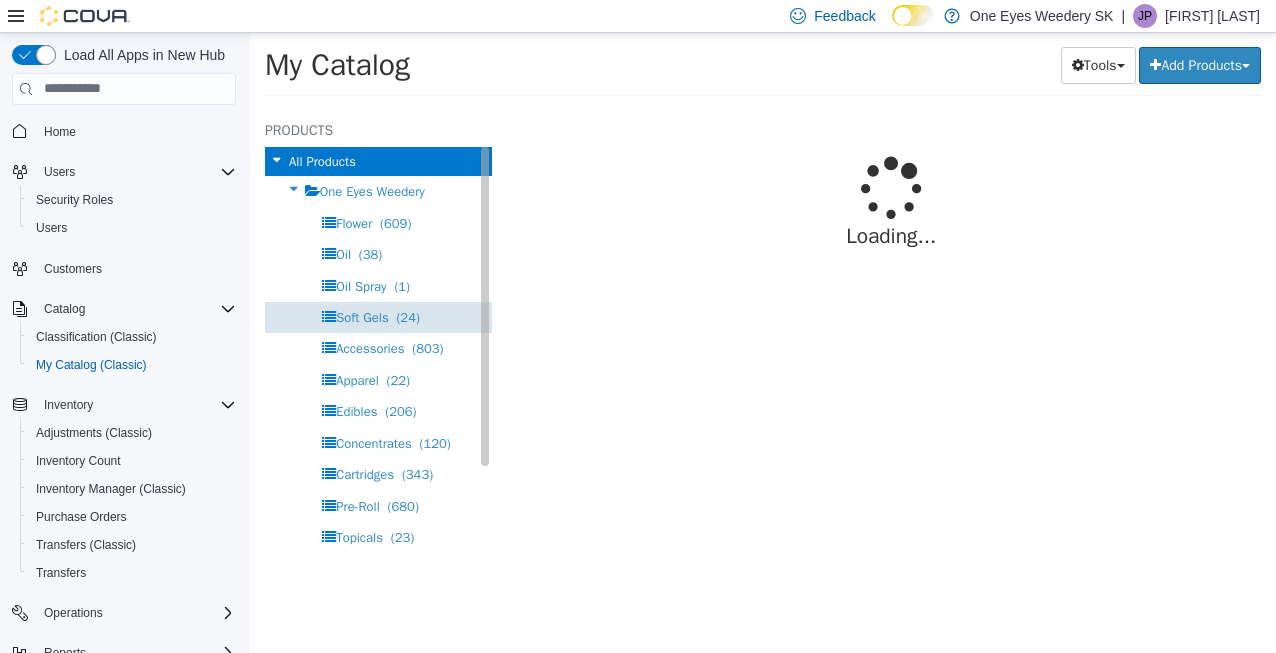 select on "**********" 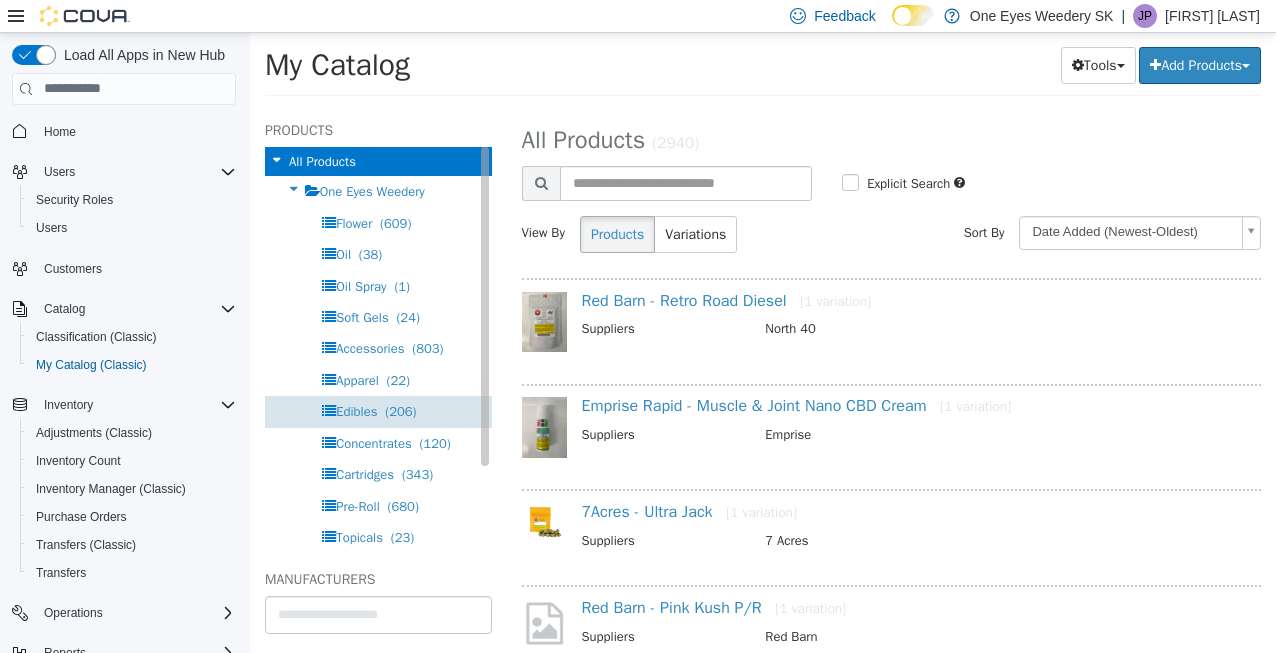 click on "(206)" at bounding box center [400, 410] 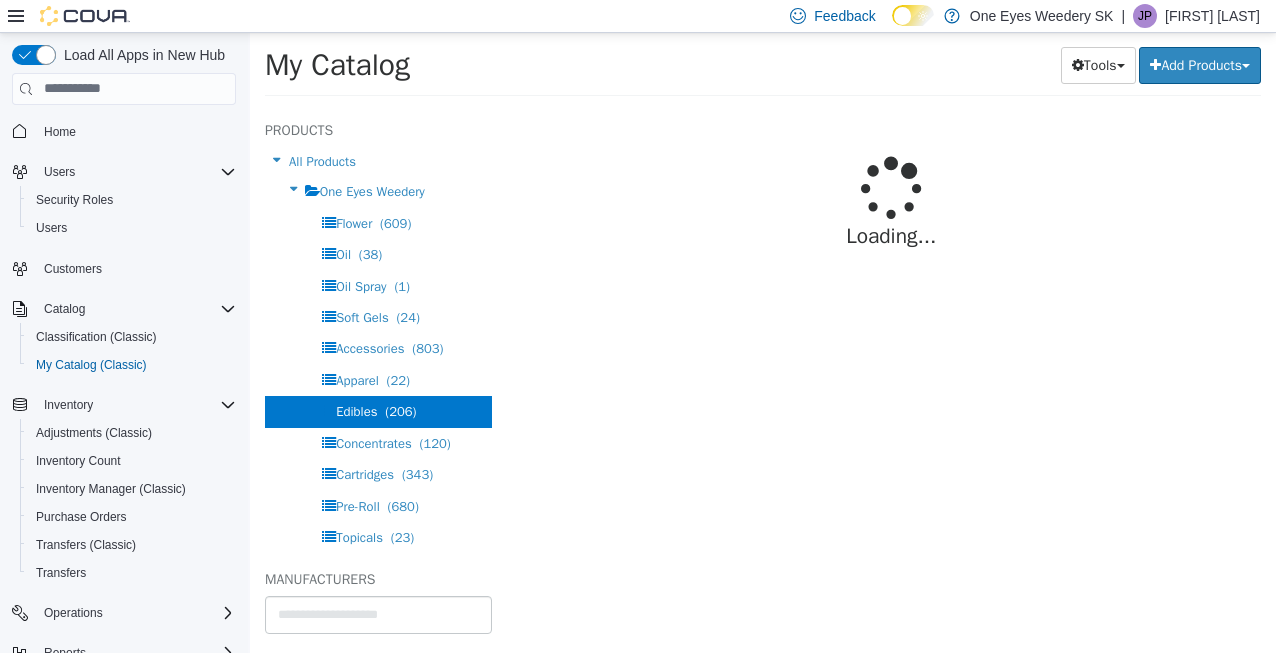 select on "**********" 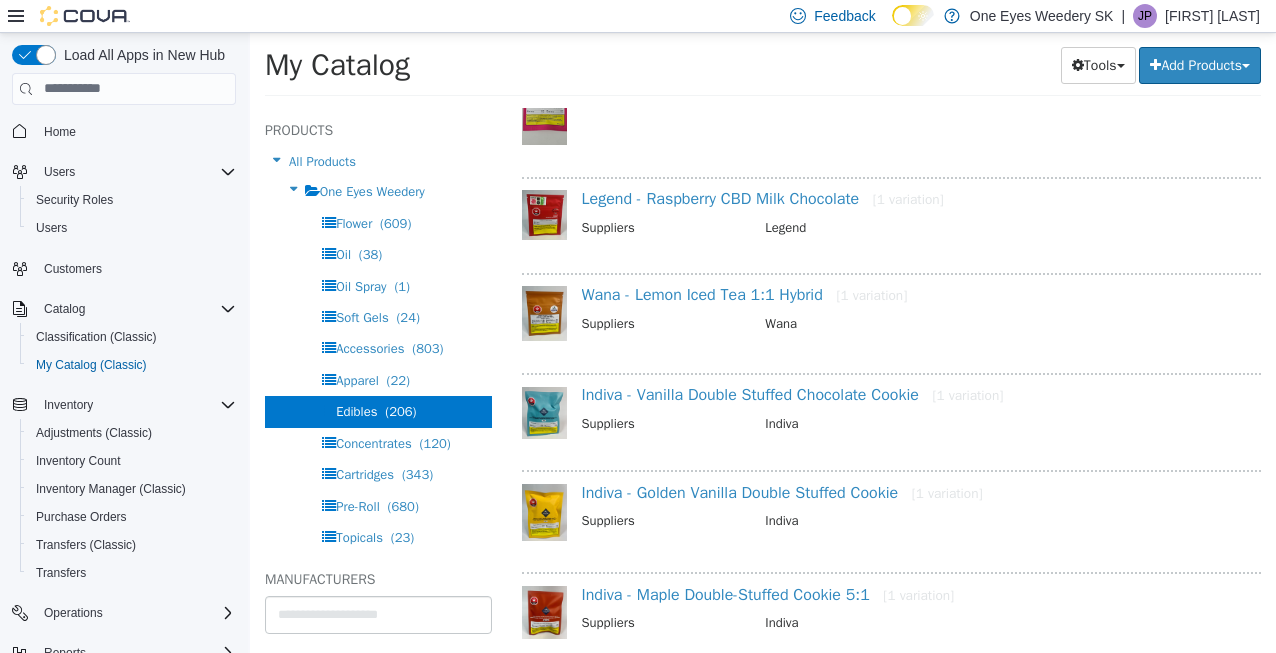 scroll, scrollTop: 1816, scrollLeft: 0, axis: vertical 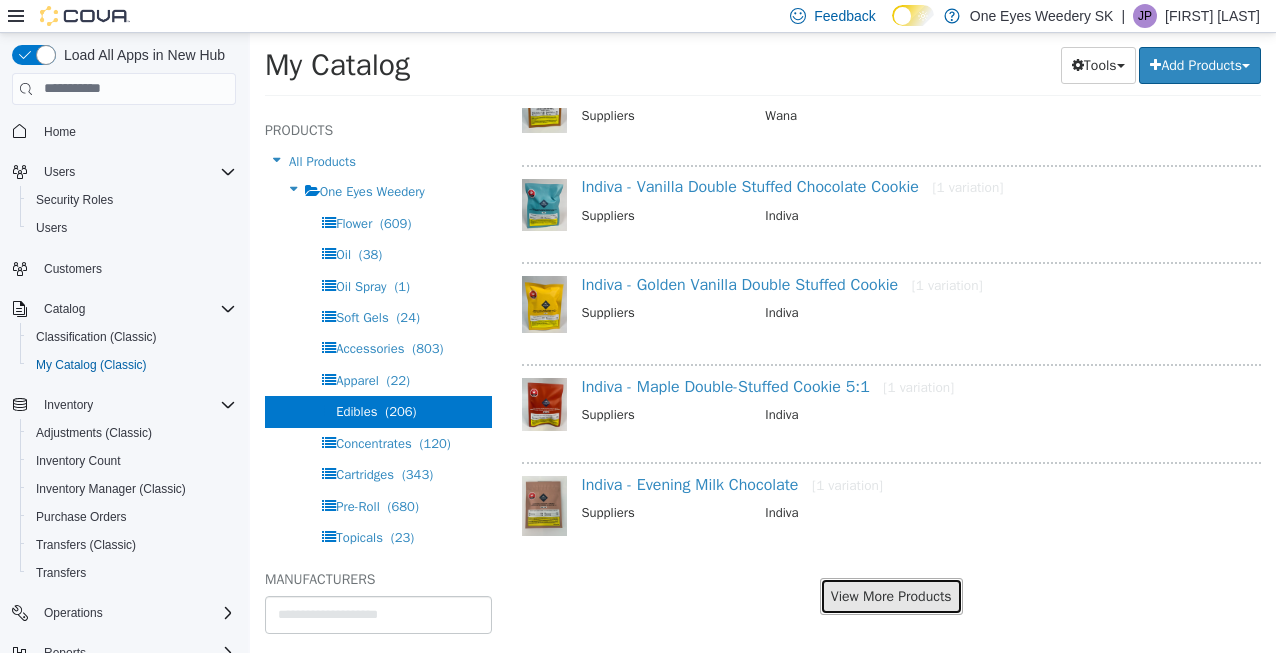 click on "View More Products" at bounding box center (891, 595) 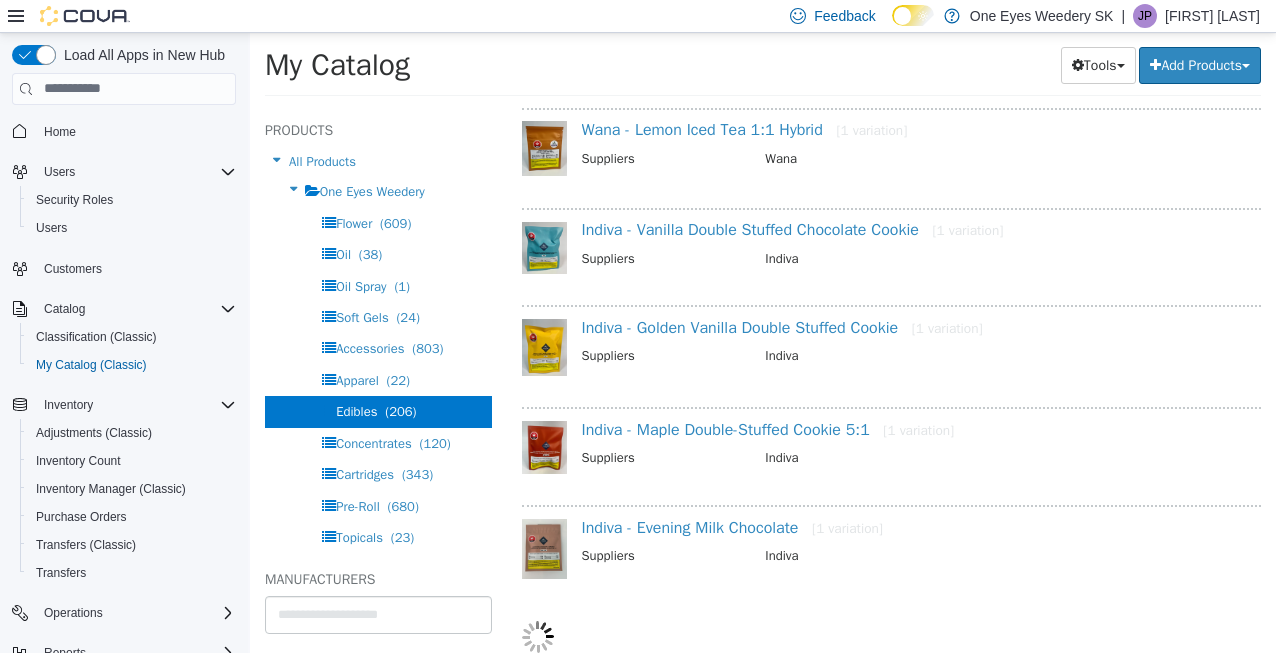 scroll, scrollTop: 1764, scrollLeft: 0, axis: vertical 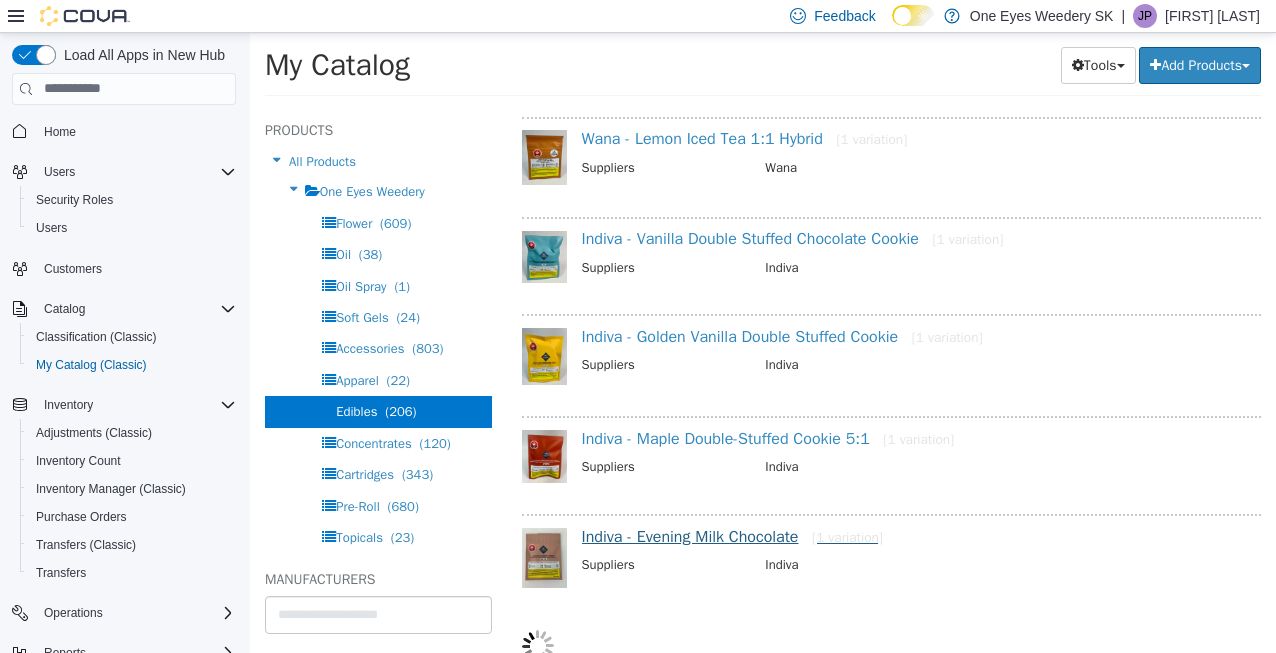select on "**********" 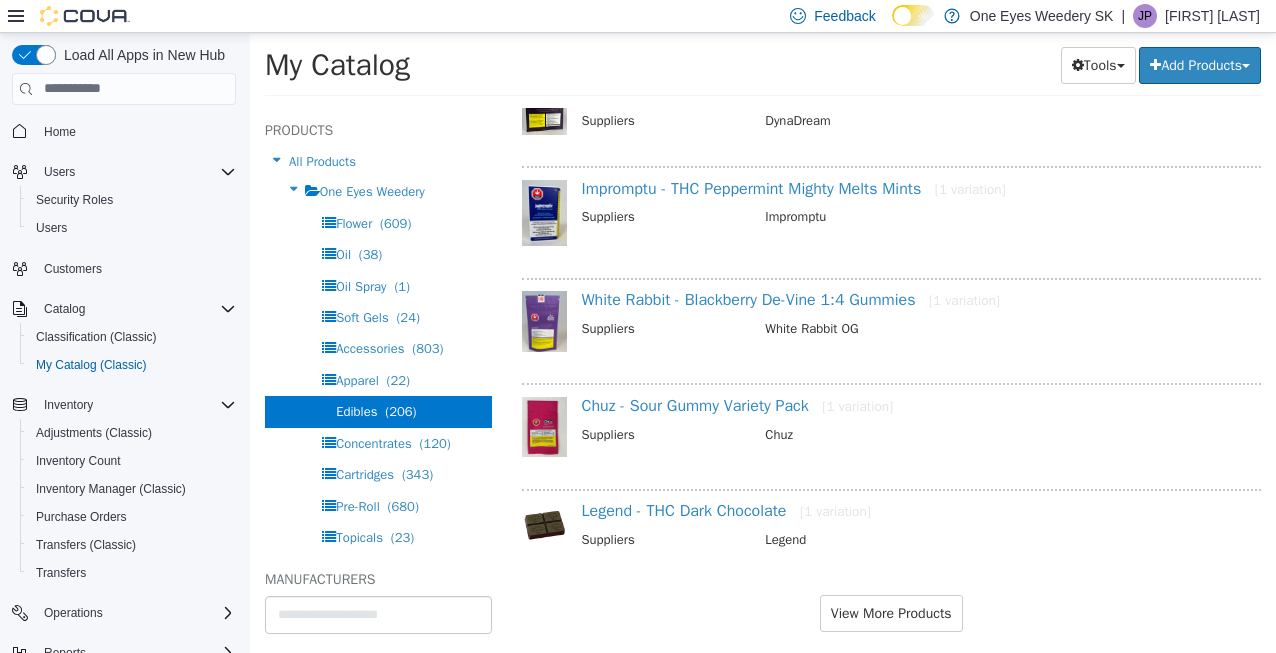 scroll, scrollTop: 3842, scrollLeft: 0, axis: vertical 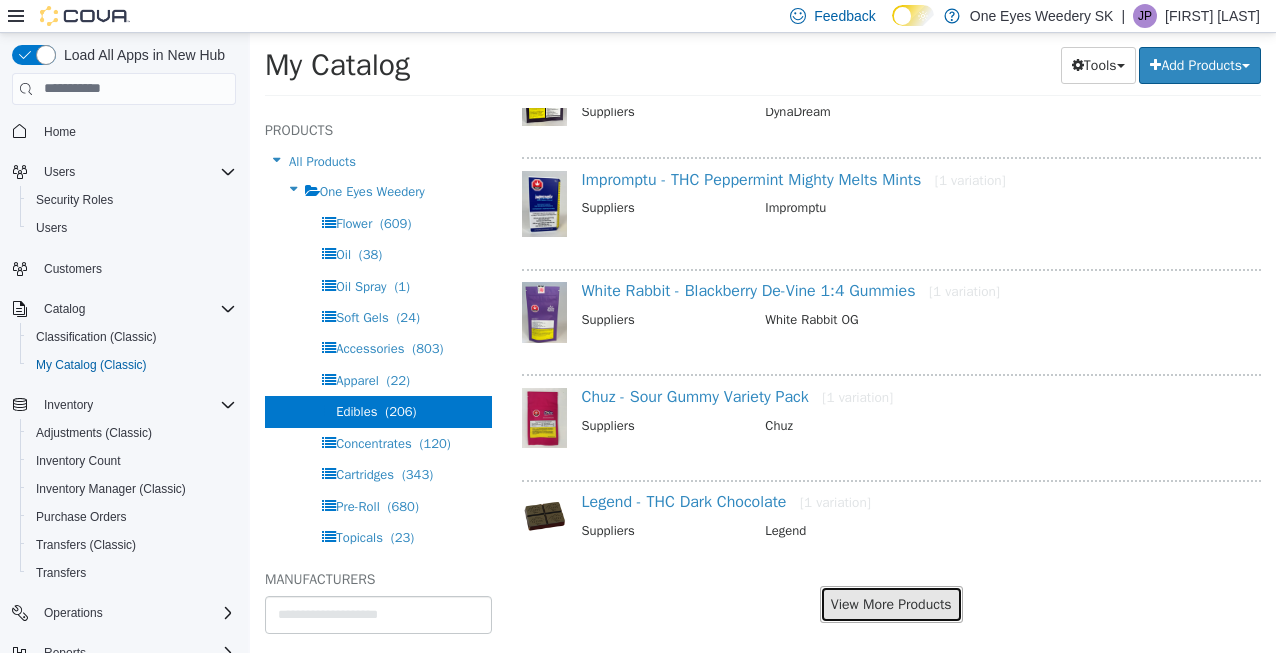 click on "View More Products" at bounding box center (891, 603) 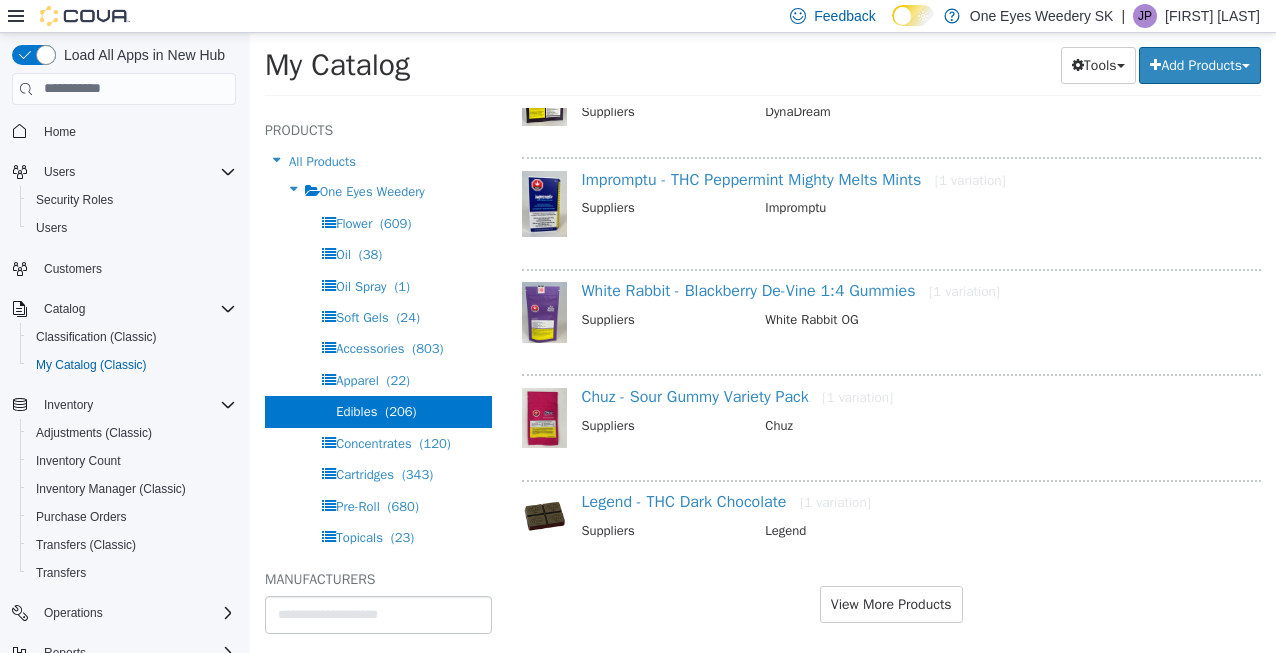 scroll, scrollTop: 3791, scrollLeft: 0, axis: vertical 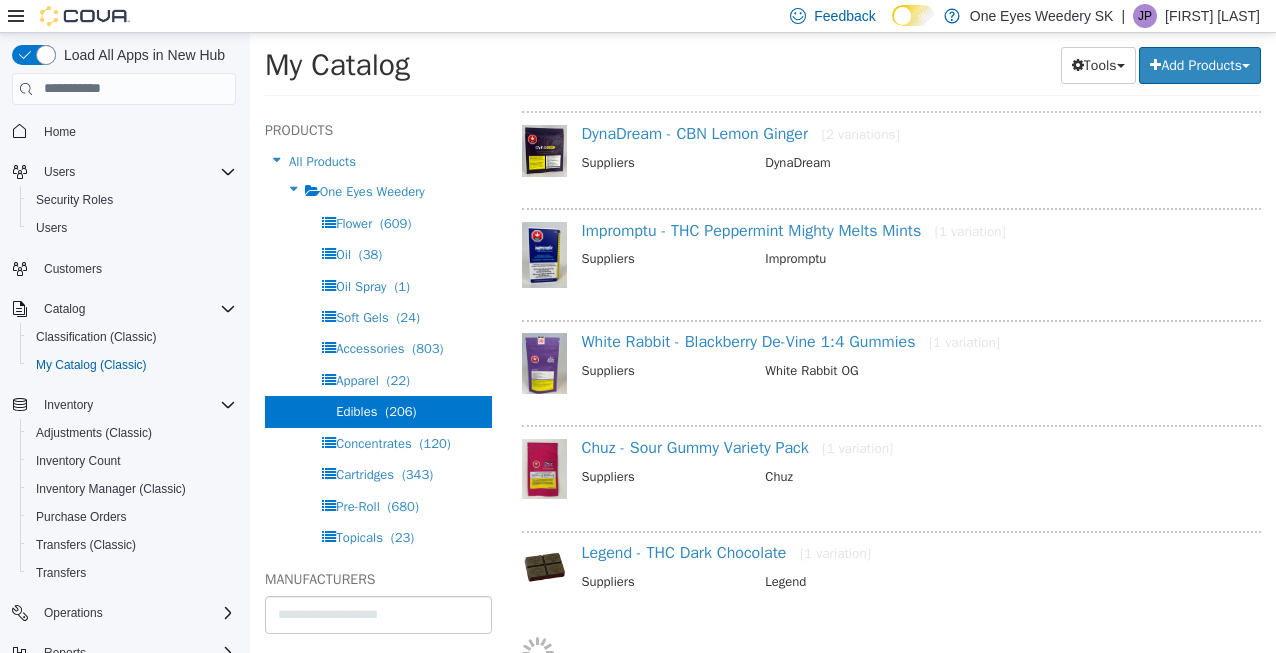 select on "**********" 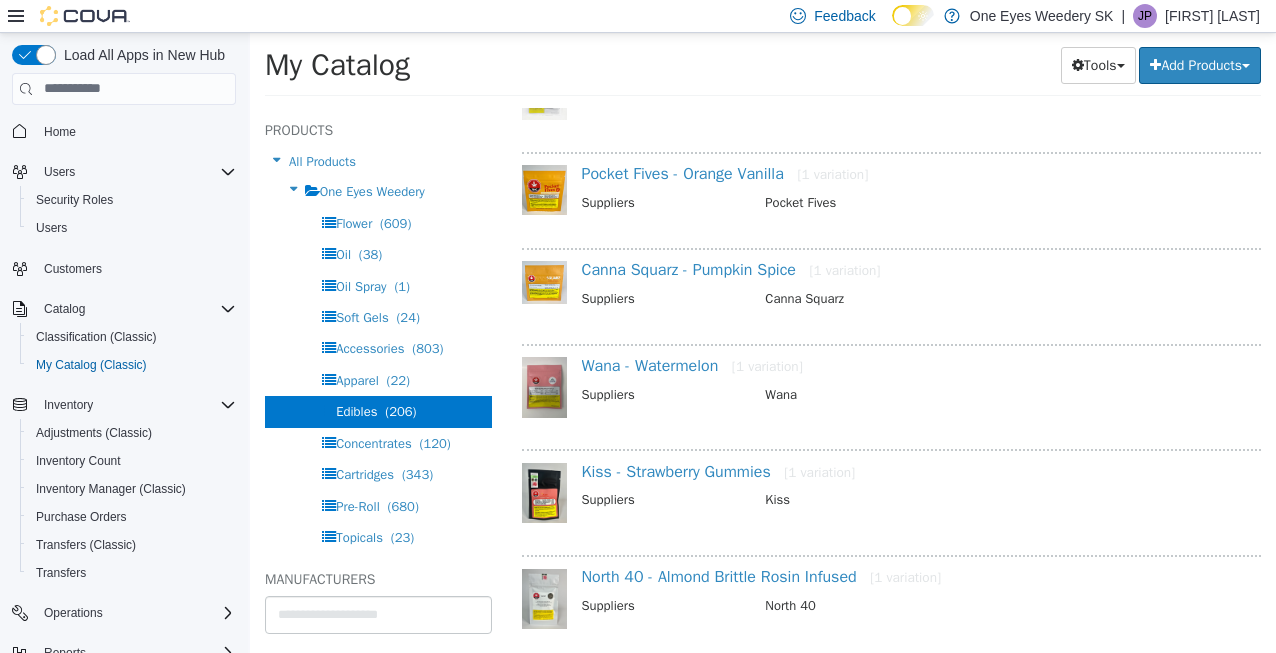 scroll, scrollTop: 5912, scrollLeft: 0, axis: vertical 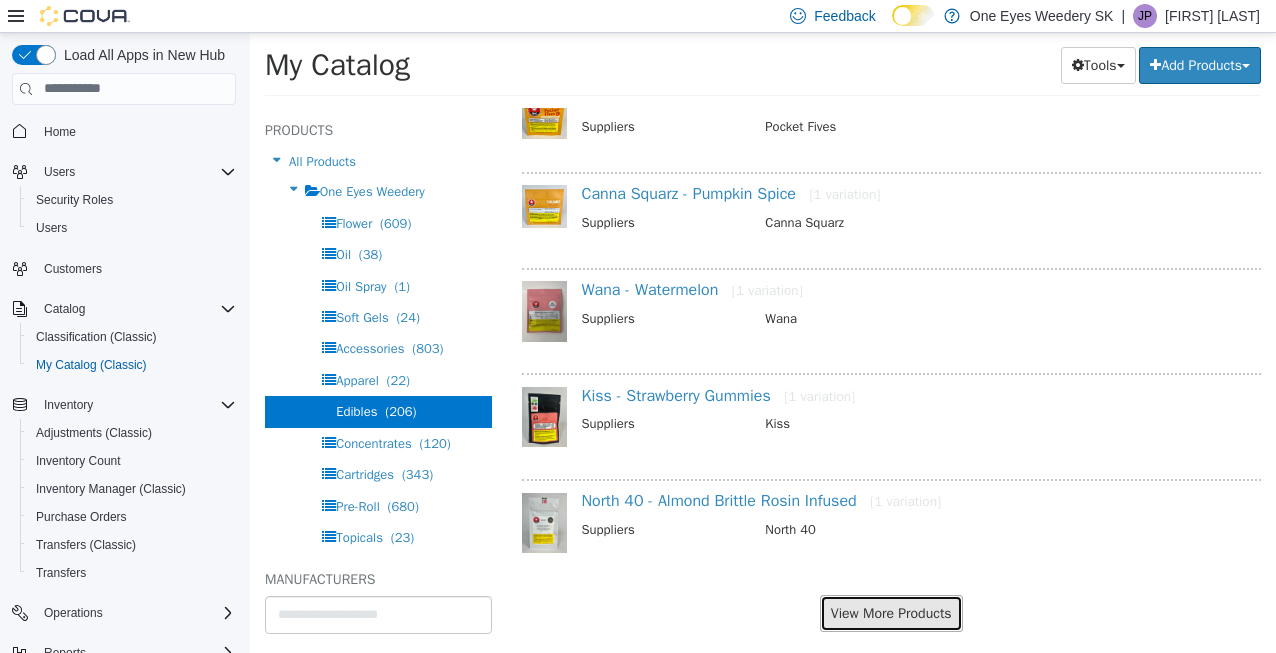 click on "View More Products" at bounding box center [891, 612] 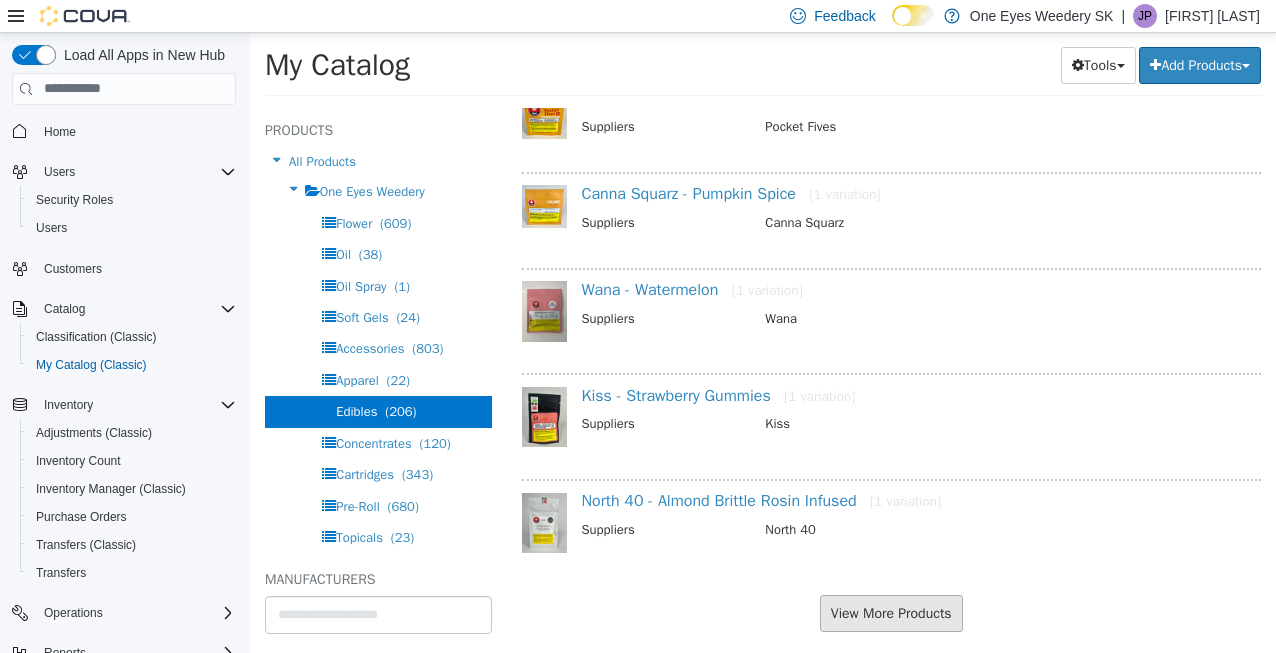 scroll, scrollTop: 5861, scrollLeft: 0, axis: vertical 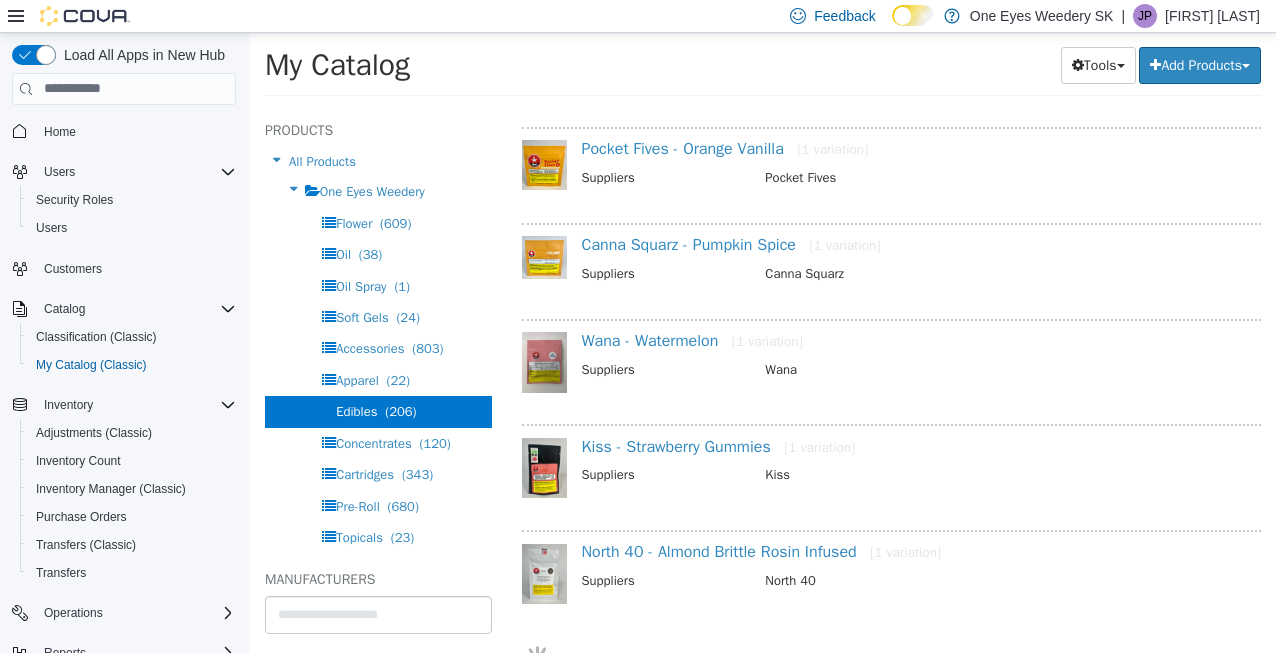 select on "**********" 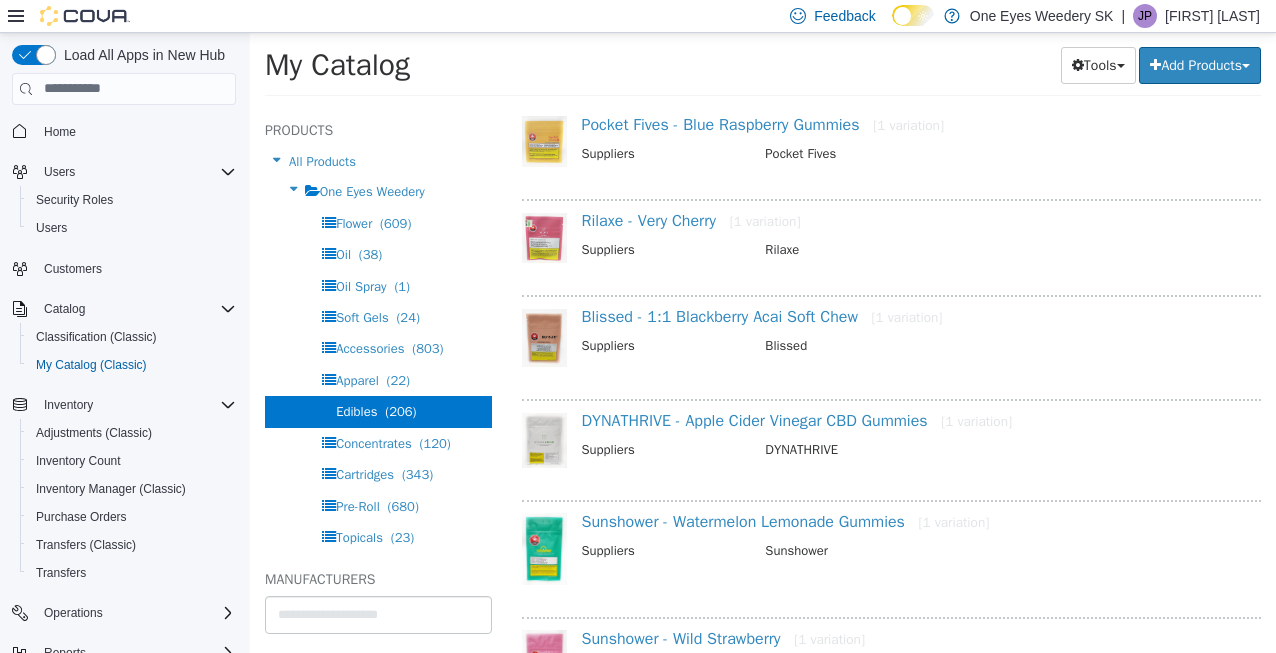 scroll, scrollTop: 7955, scrollLeft: 0, axis: vertical 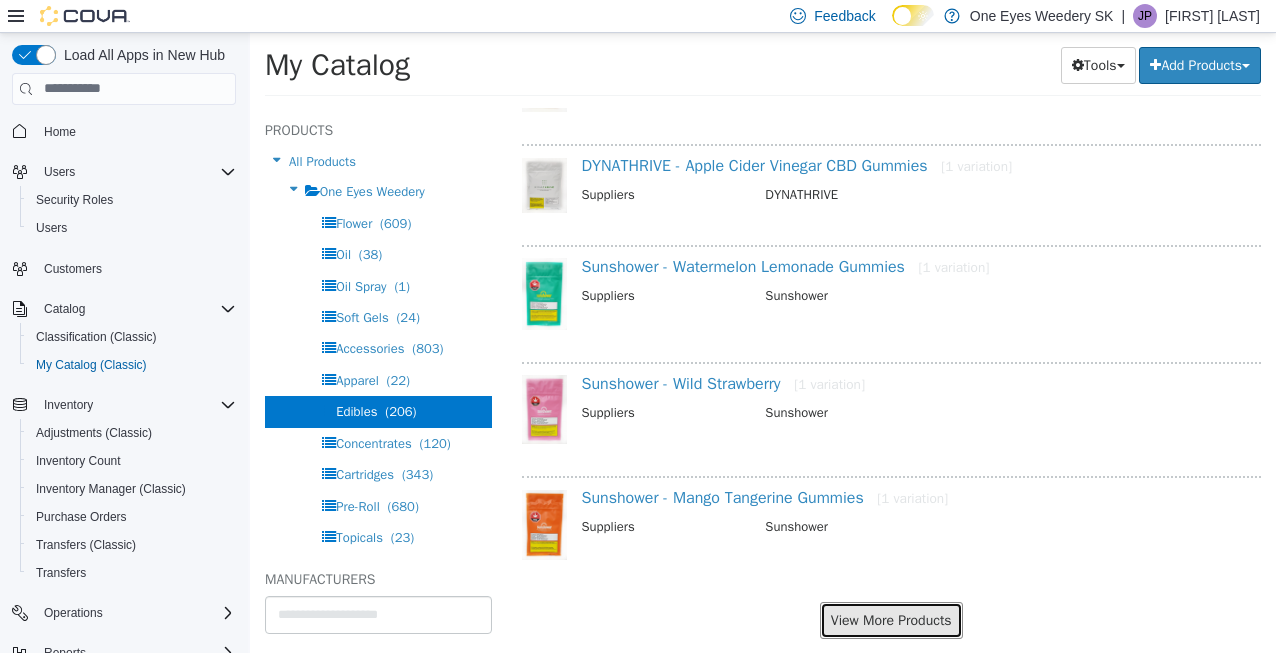 drag, startPoint x: 848, startPoint y: 576, endPoint x: 849, endPoint y: 586, distance: 10.049875 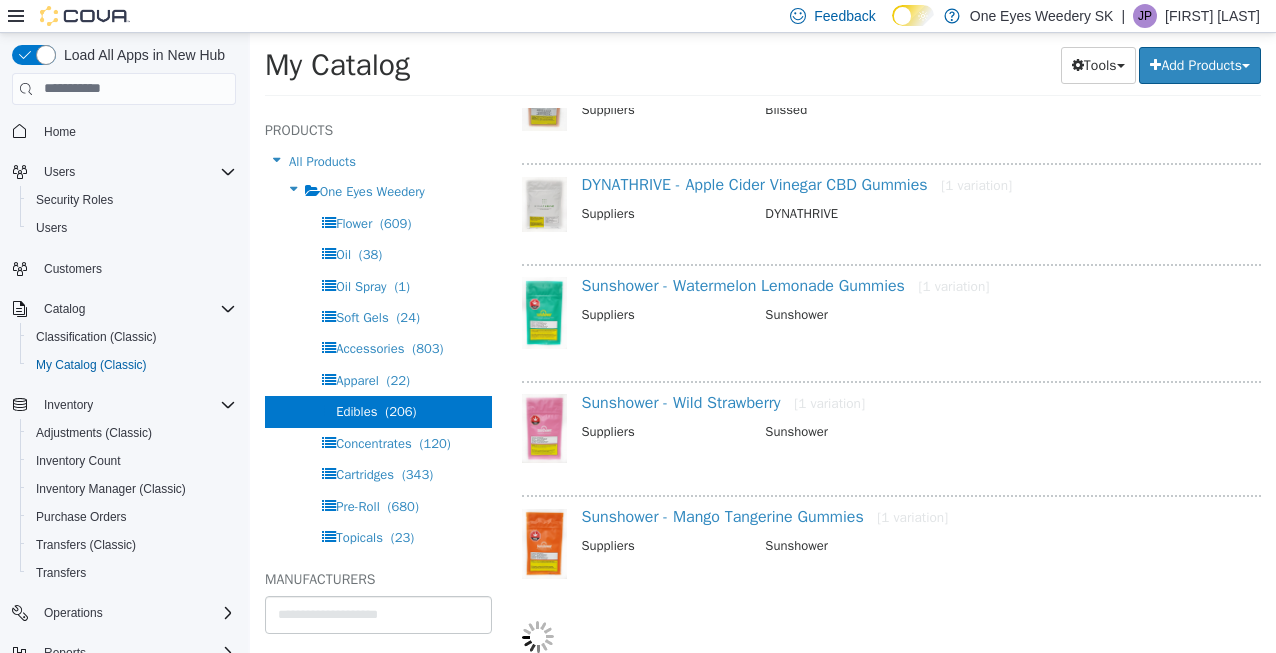 scroll, scrollTop: 7904, scrollLeft: 0, axis: vertical 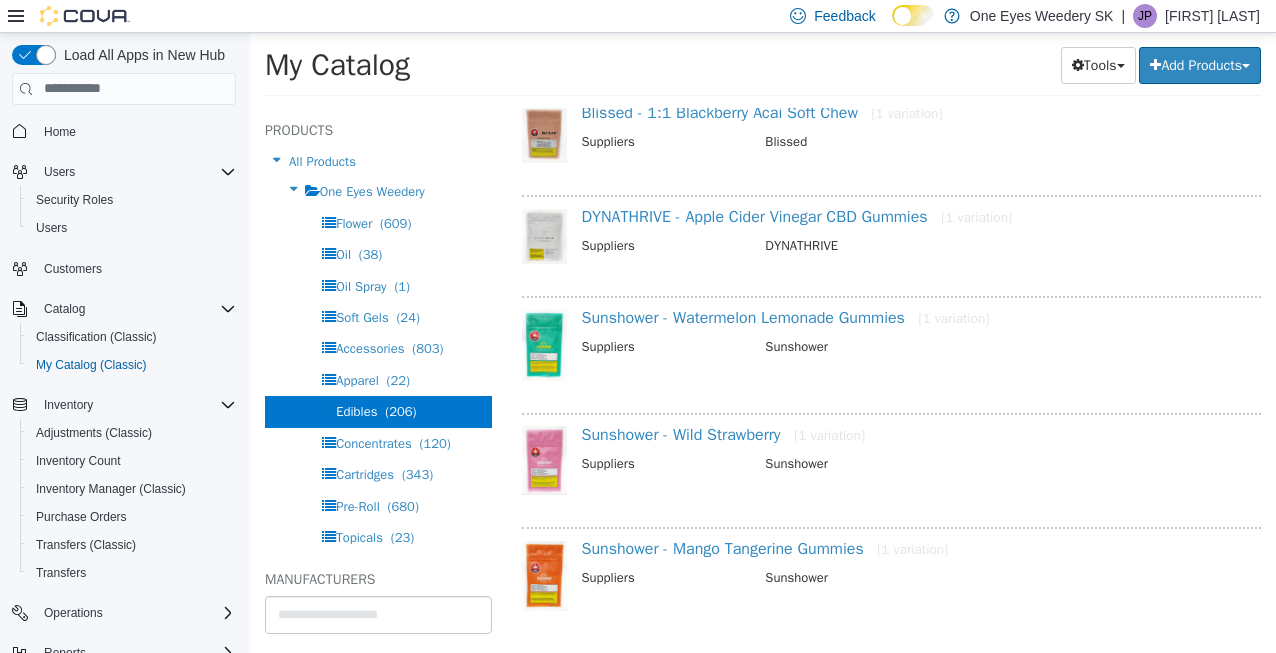 select on "**********" 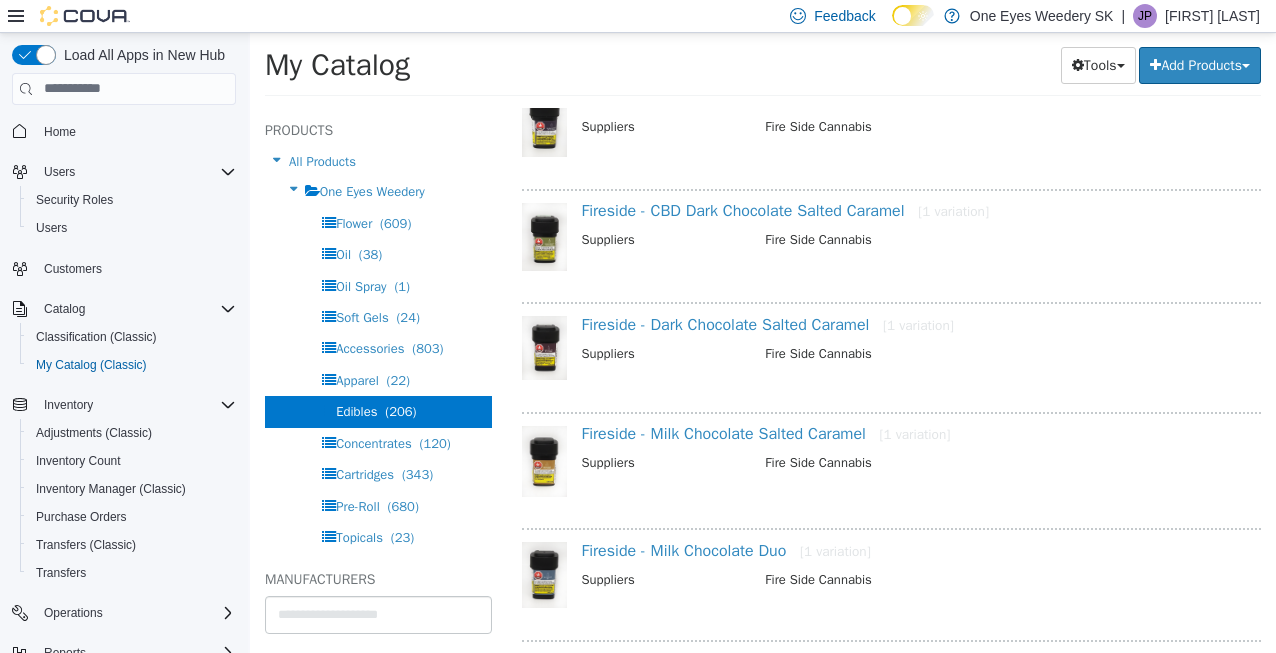 scroll, scrollTop: 8572, scrollLeft: 0, axis: vertical 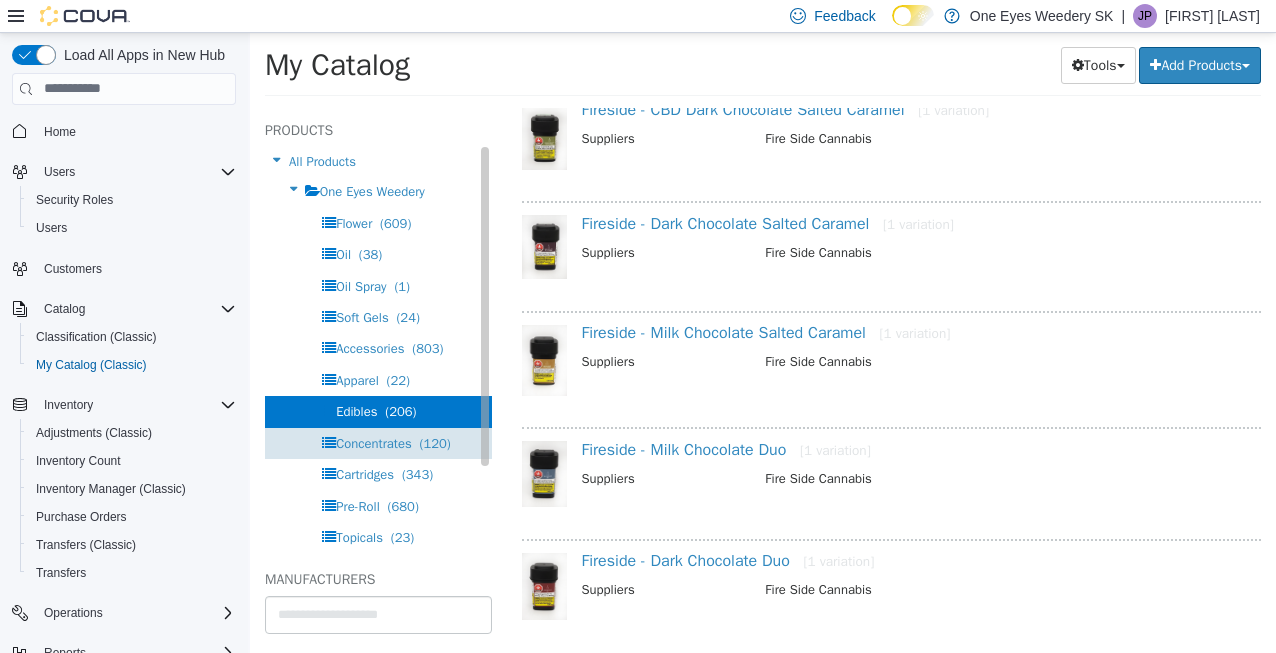 click on "Concentrates" at bounding box center [374, 442] 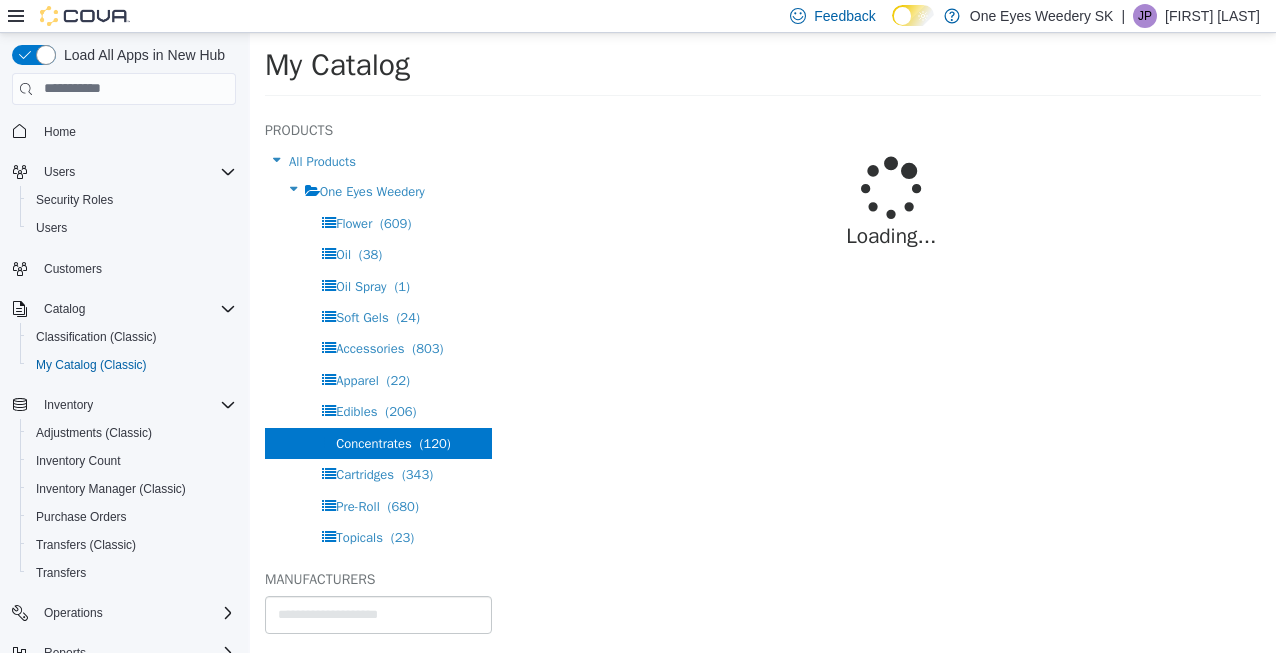 scroll, scrollTop: 0, scrollLeft: 0, axis: both 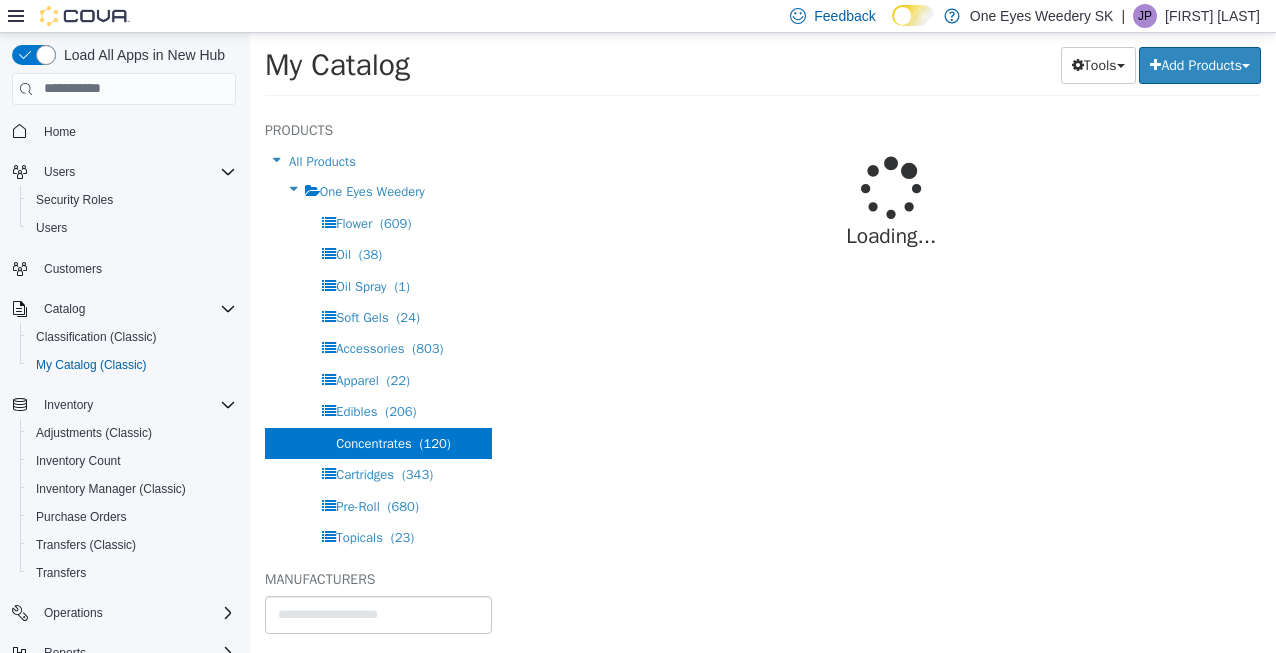 select on "**********" 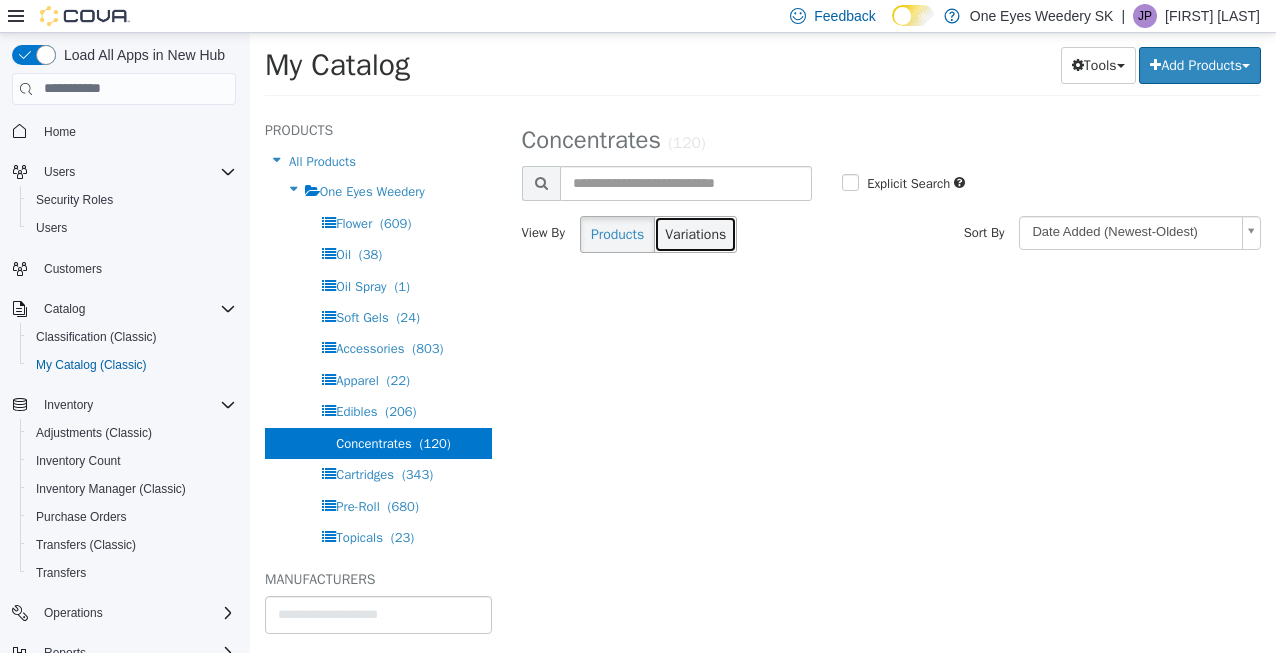 click on "Variations" at bounding box center (695, 233) 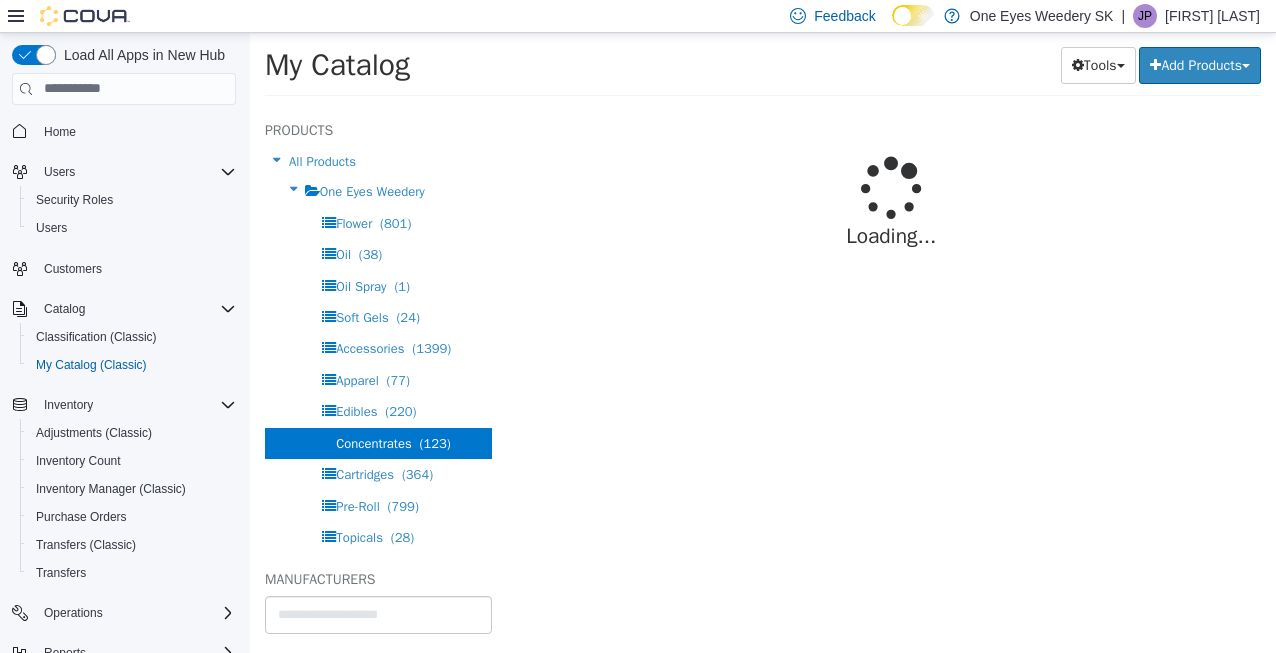 select on "**********" 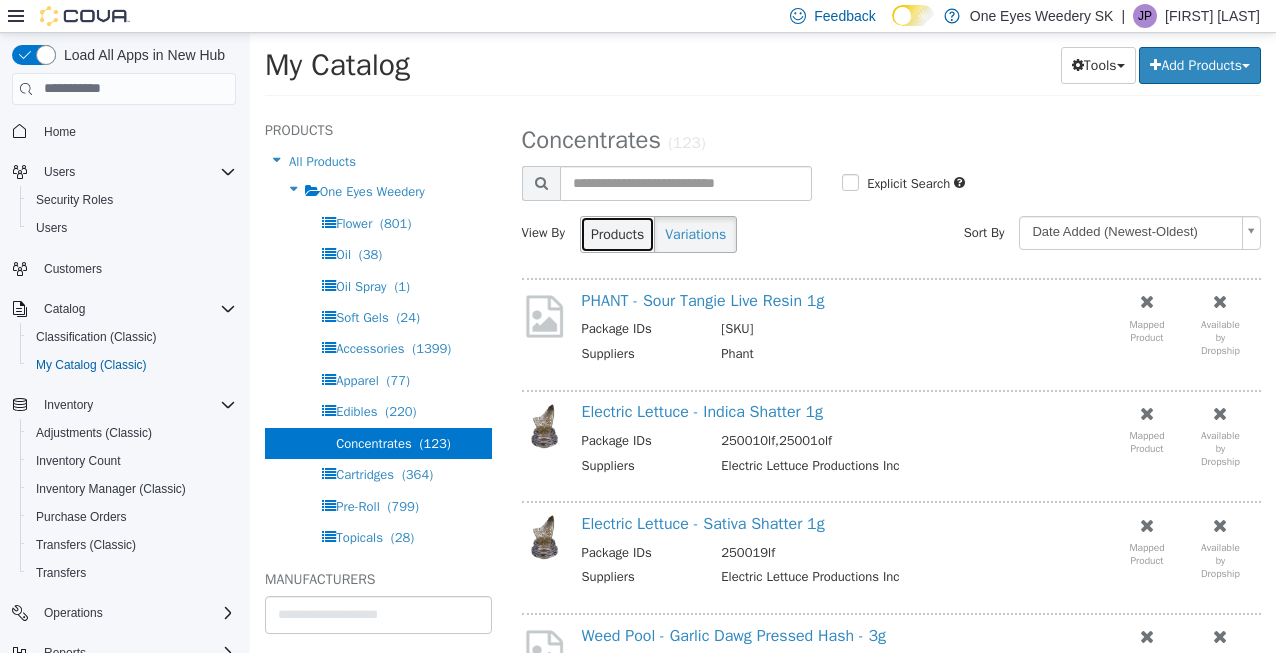 click on "Products" at bounding box center (617, 233) 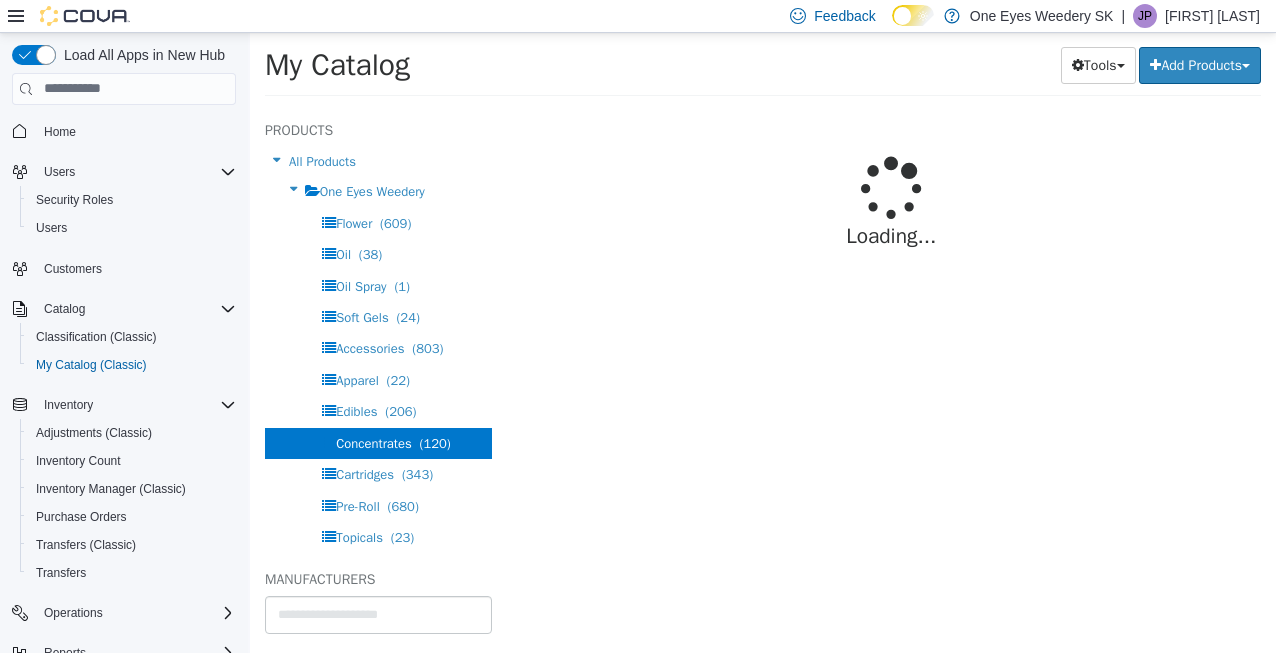 select on "**********" 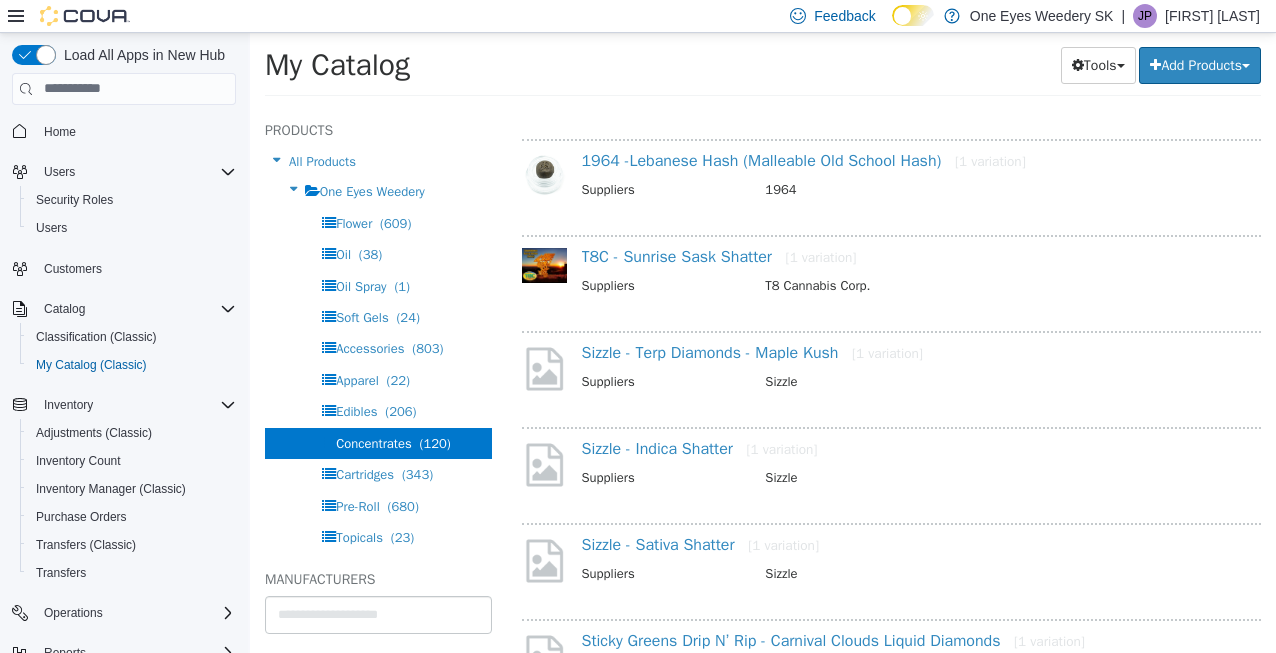 scroll, scrollTop: 800, scrollLeft: 0, axis: vertical 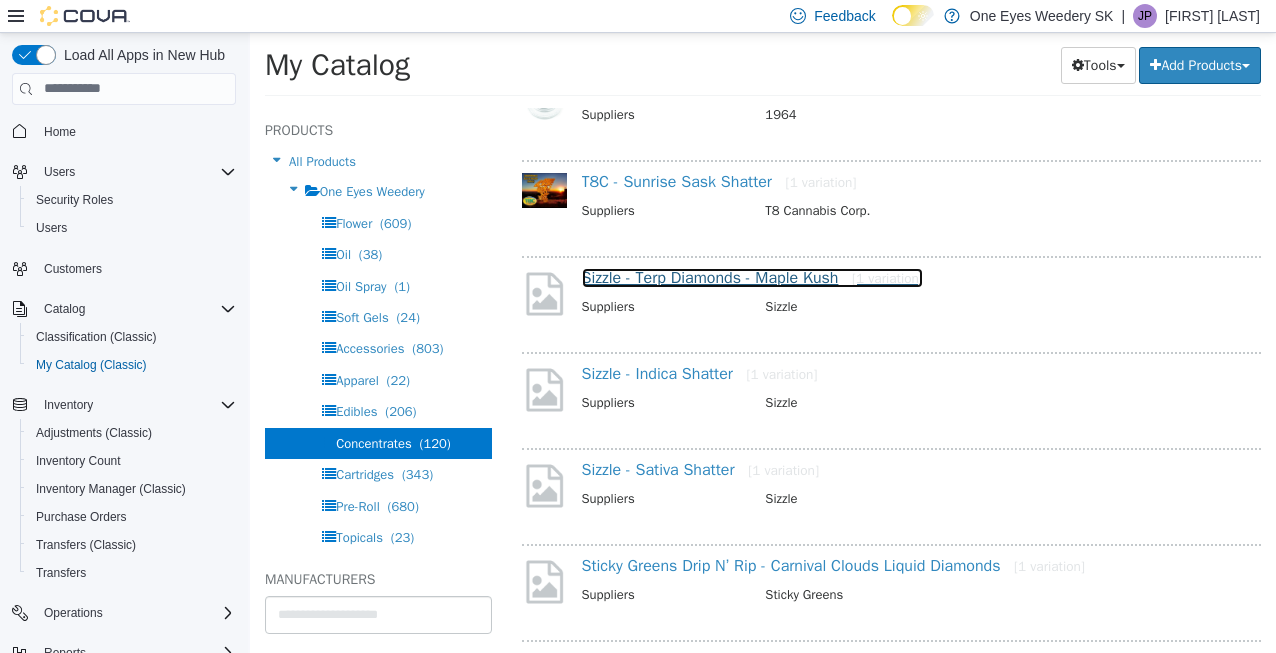 click on "Sizzle - Terp Diamonds - Maple Kush
[1 variation]" at bounding box center [752, 277] 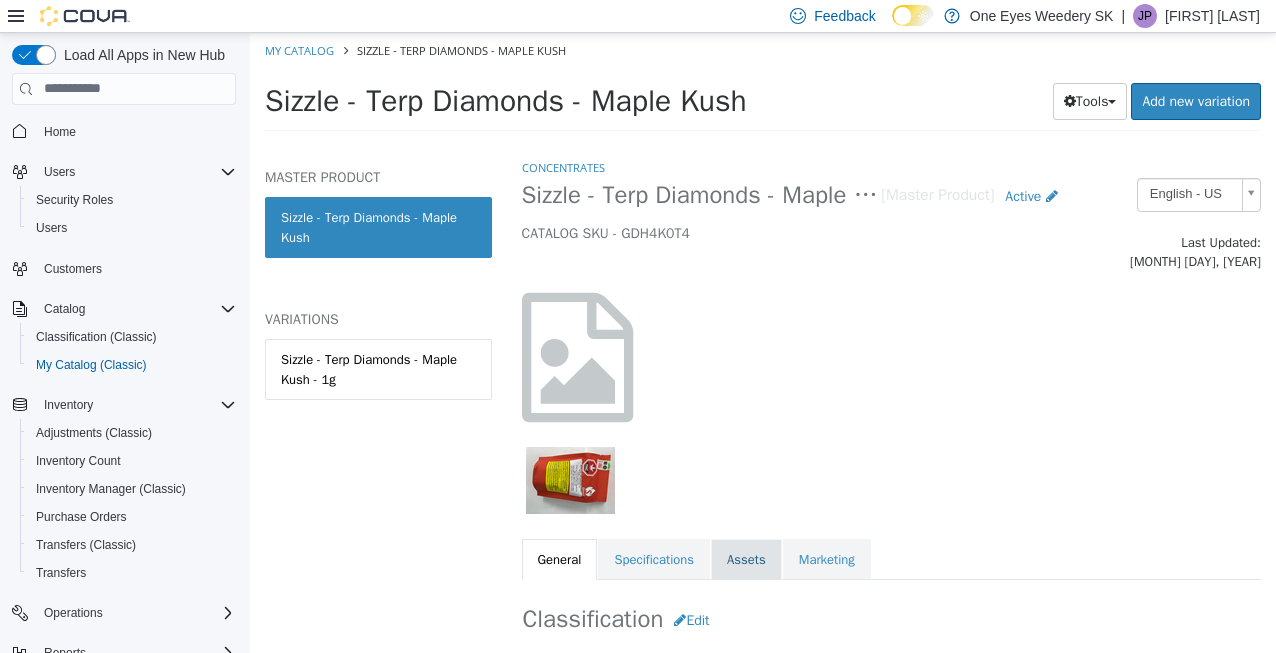 click on "Assets" at bounding box center [746, 559] 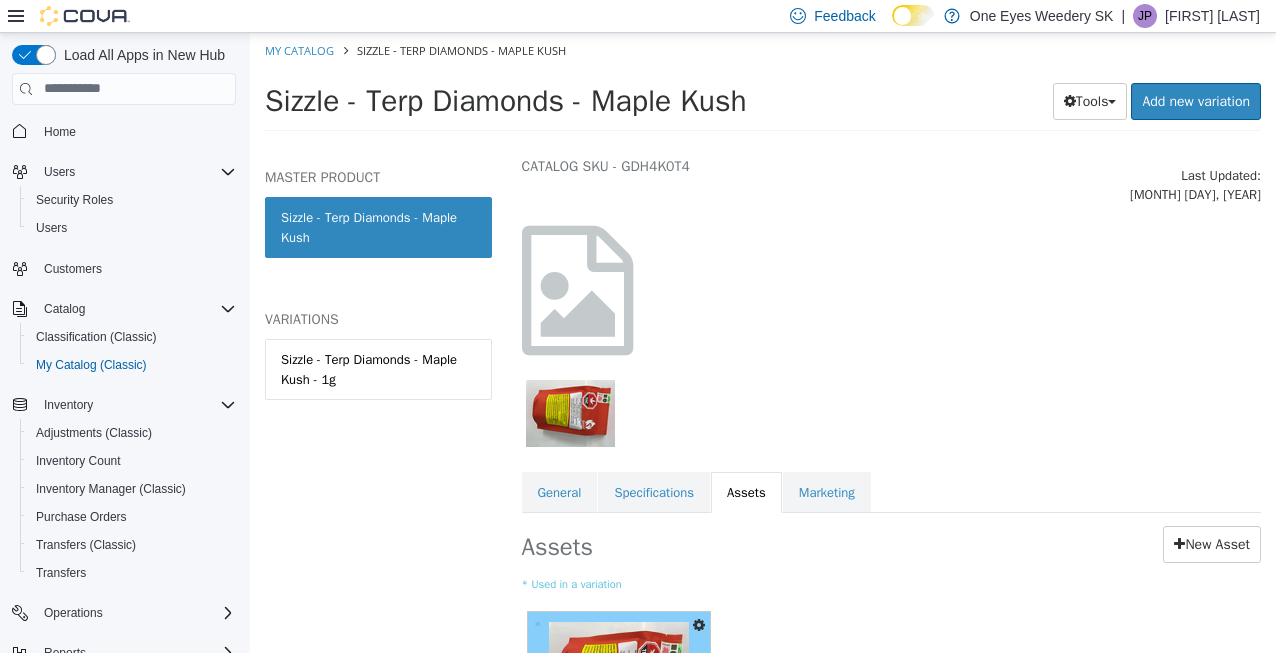 scroll, scrollTop: 240, scrollLeft: 0, axis: vertical 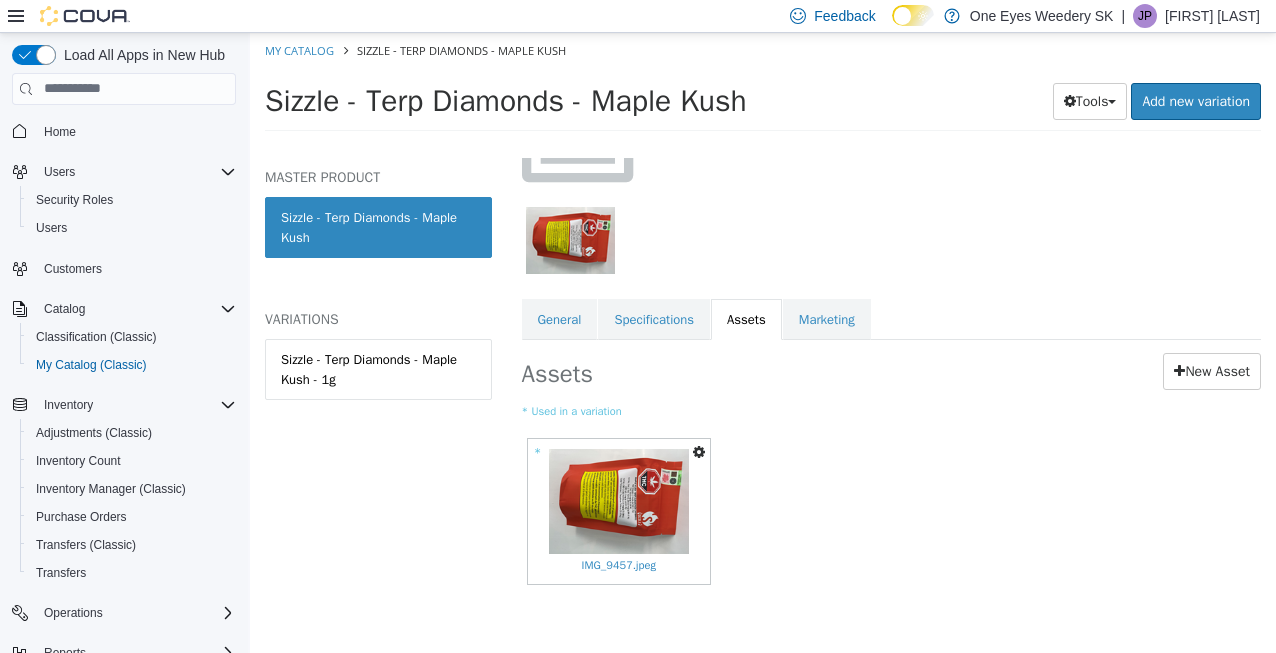 click at bounding box center [699, 451] 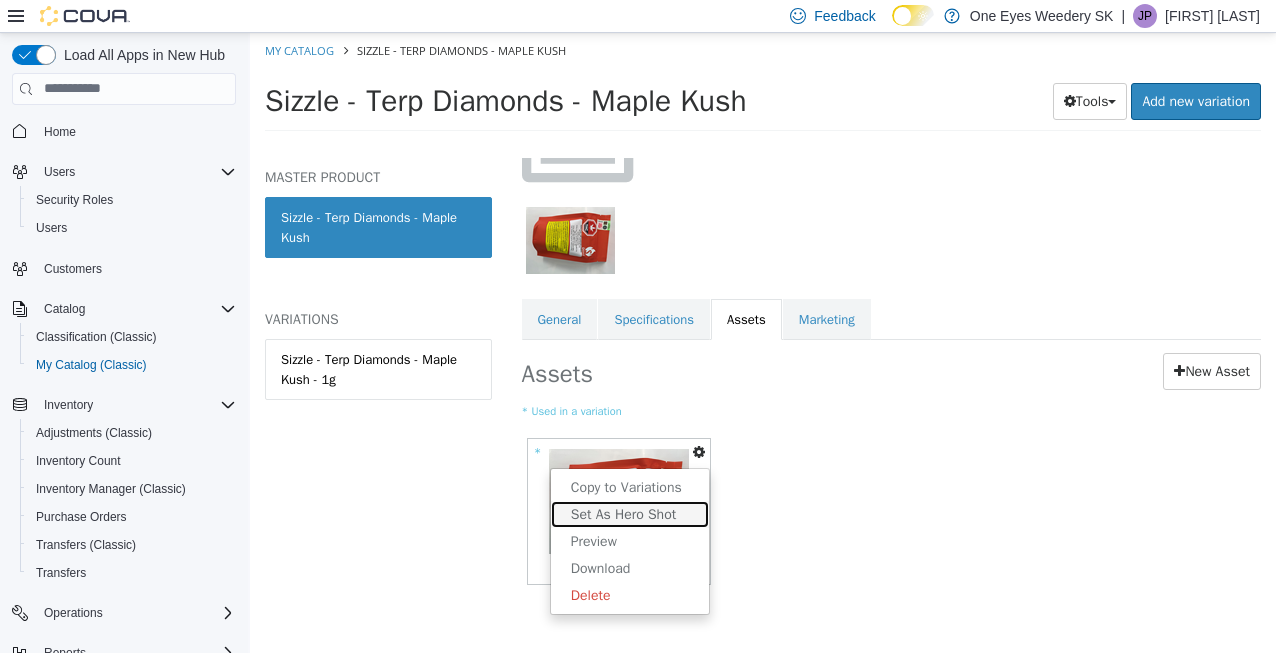 click on "Set As Hero Shot" at bounding box center [630, 513] 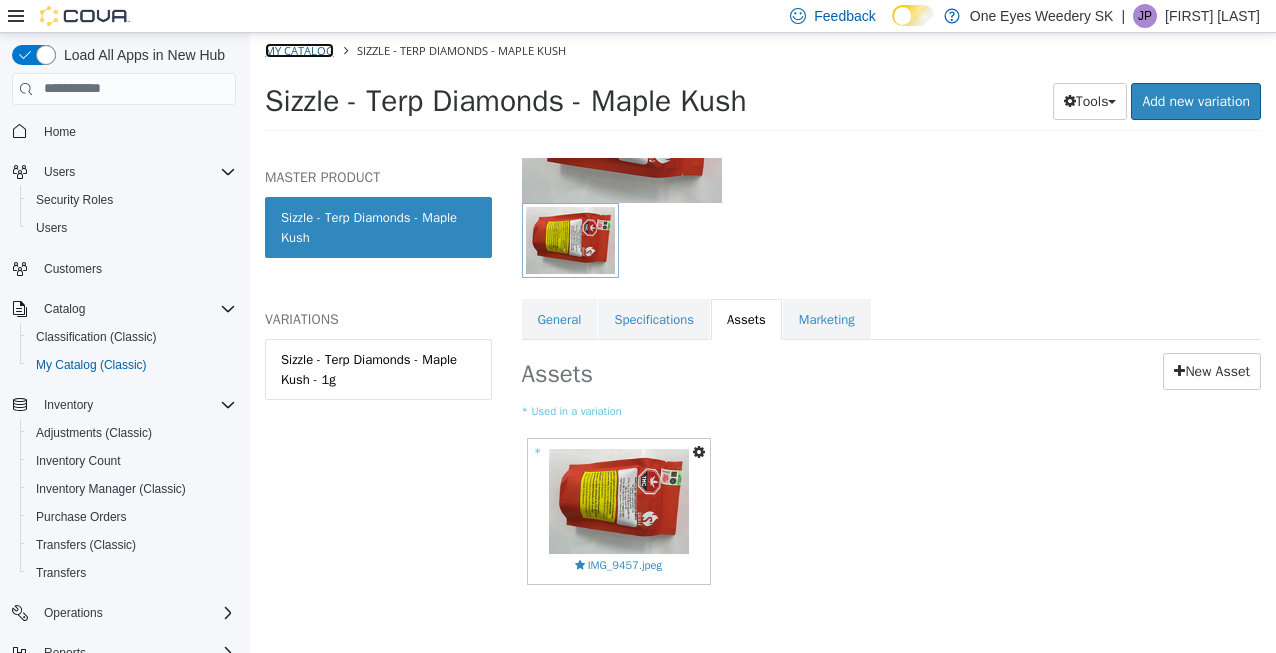 click on "My Catalog" at bounding box center (299, 49) 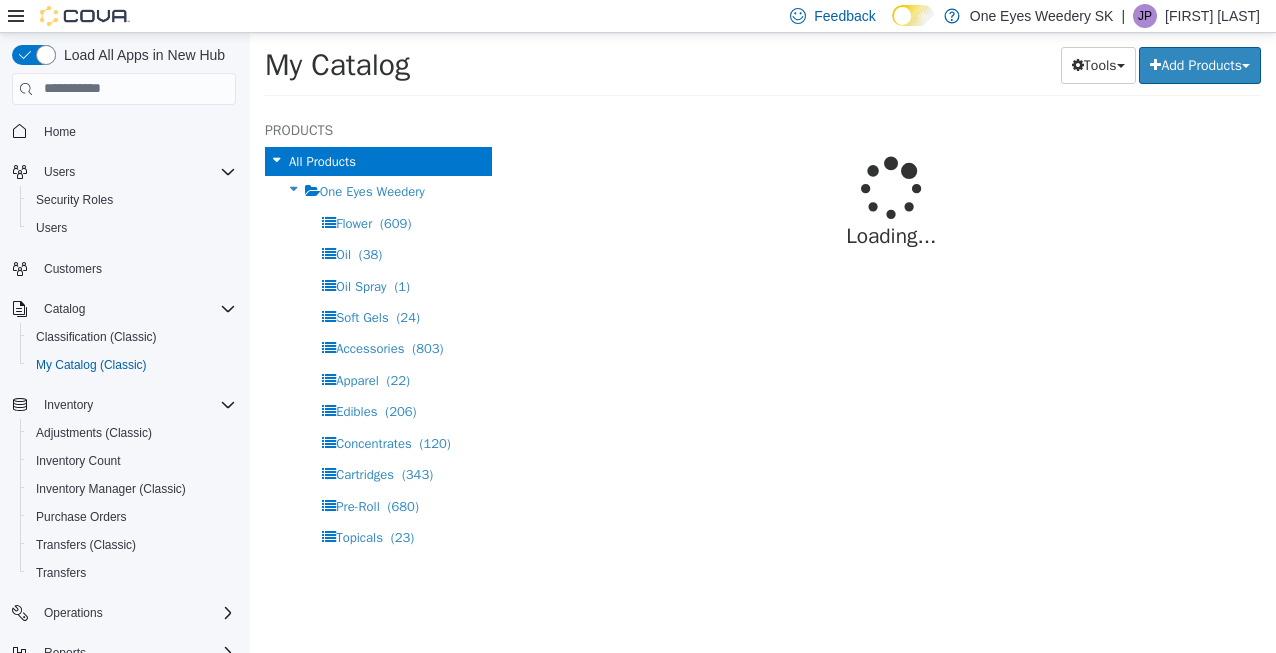 select on "**********" 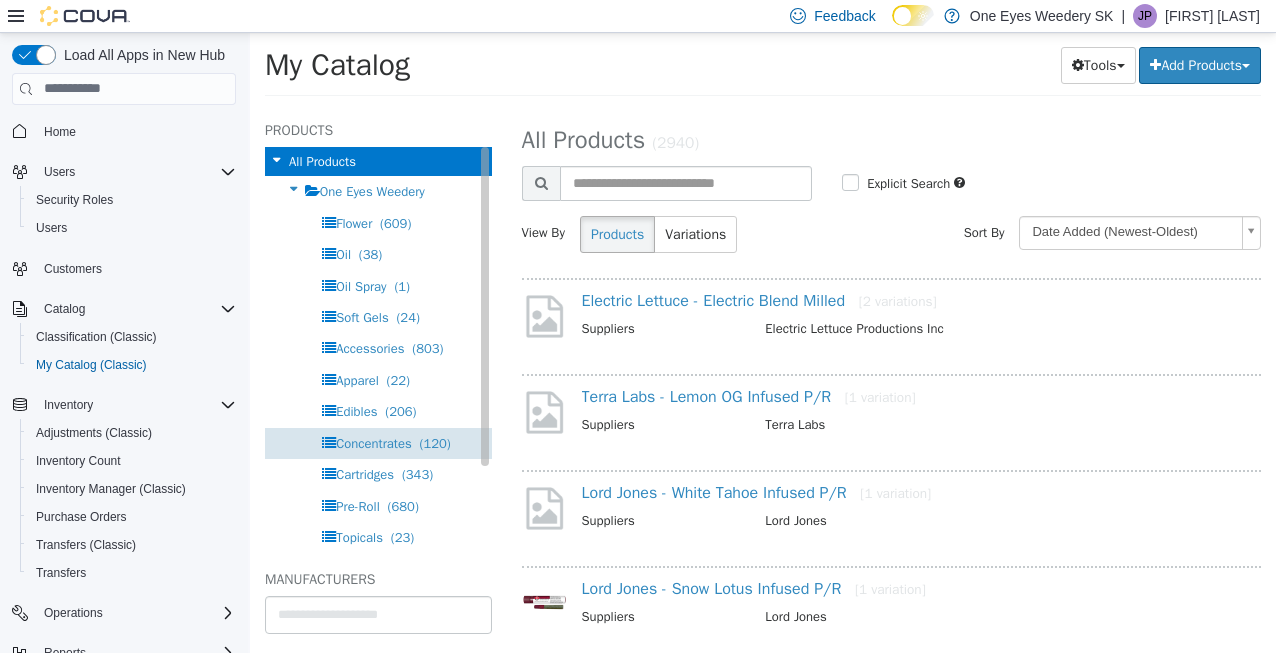 click on "Concentrates" at bounding box center [374, 442] 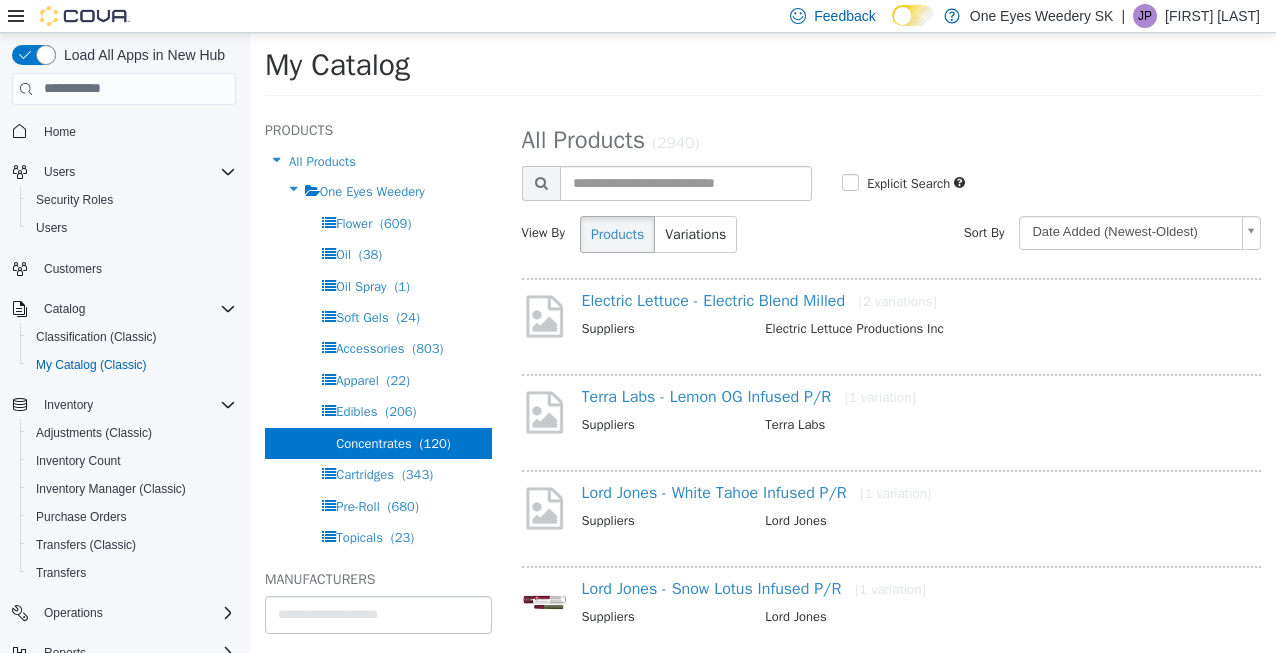select on "**********" 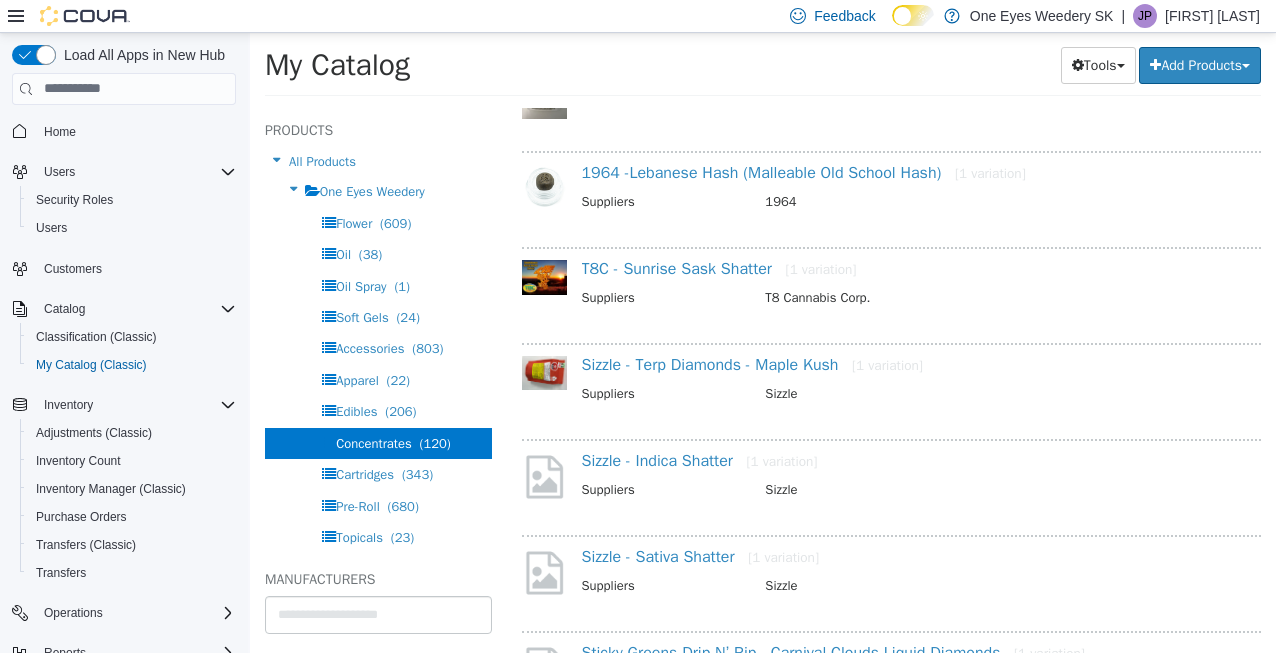scroll, scrollTop: 720, scrollLeft: 0, axis: vertical 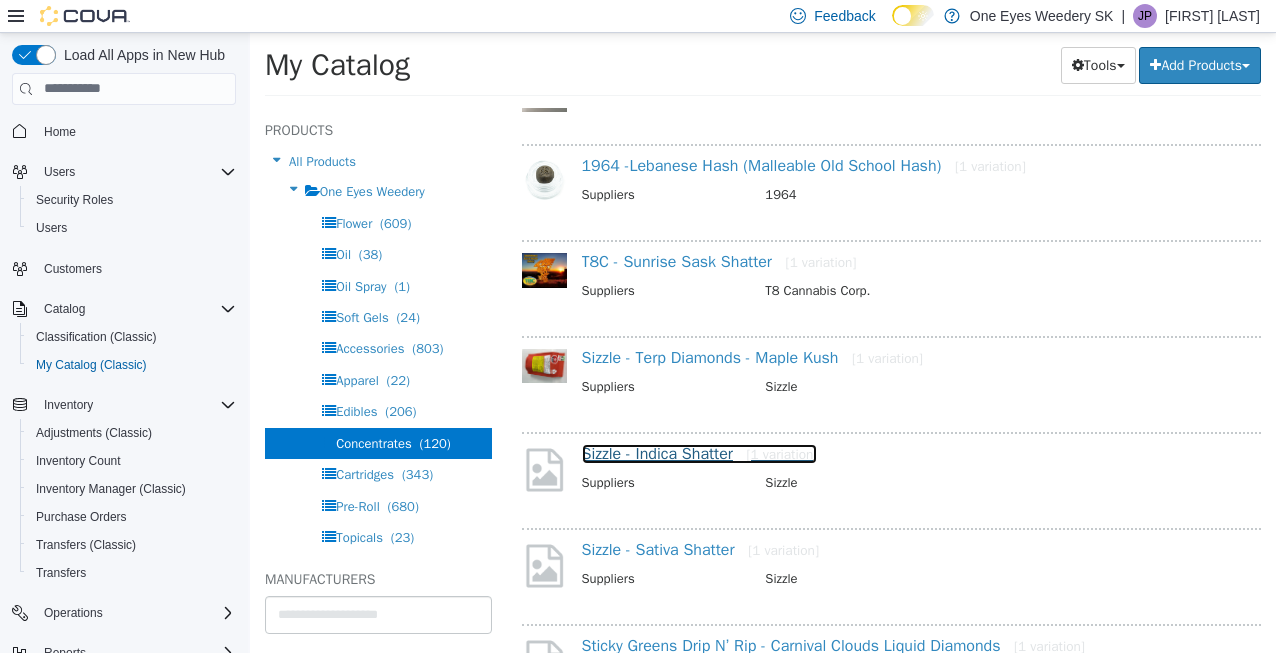 click on "Sizzle - Indica Shatter
[1 variation]" at bounding box center (700, 453) 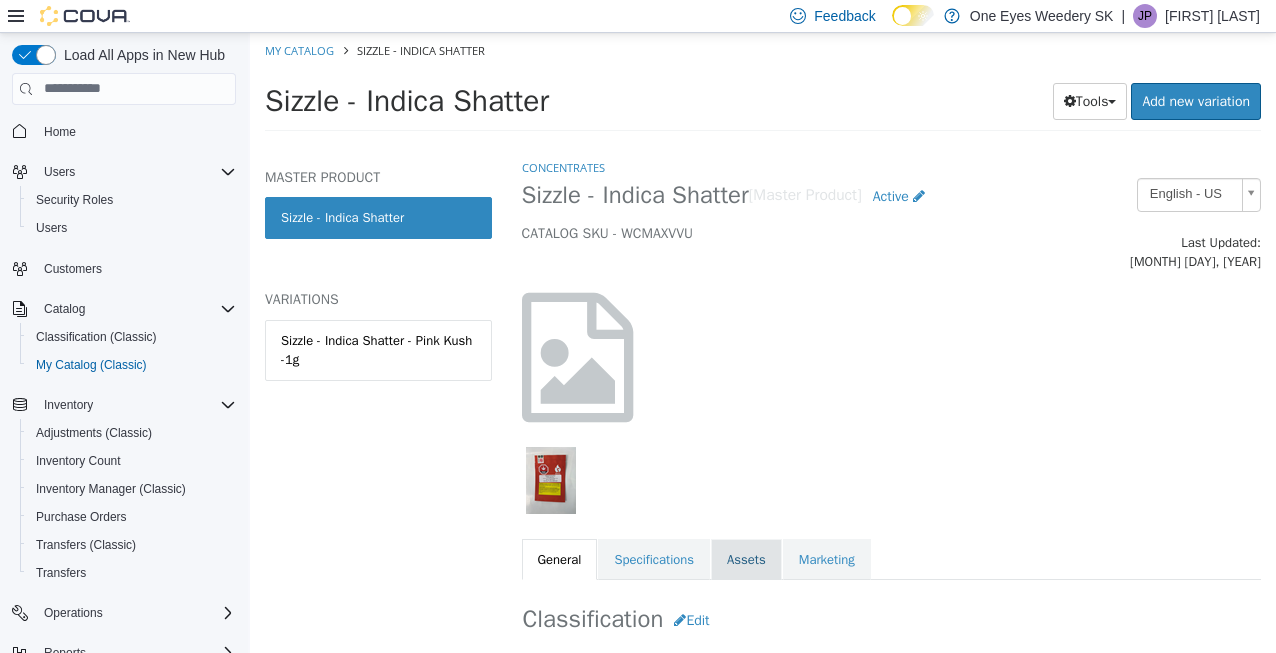 click on "Assets" at bounding box center (746, 559) 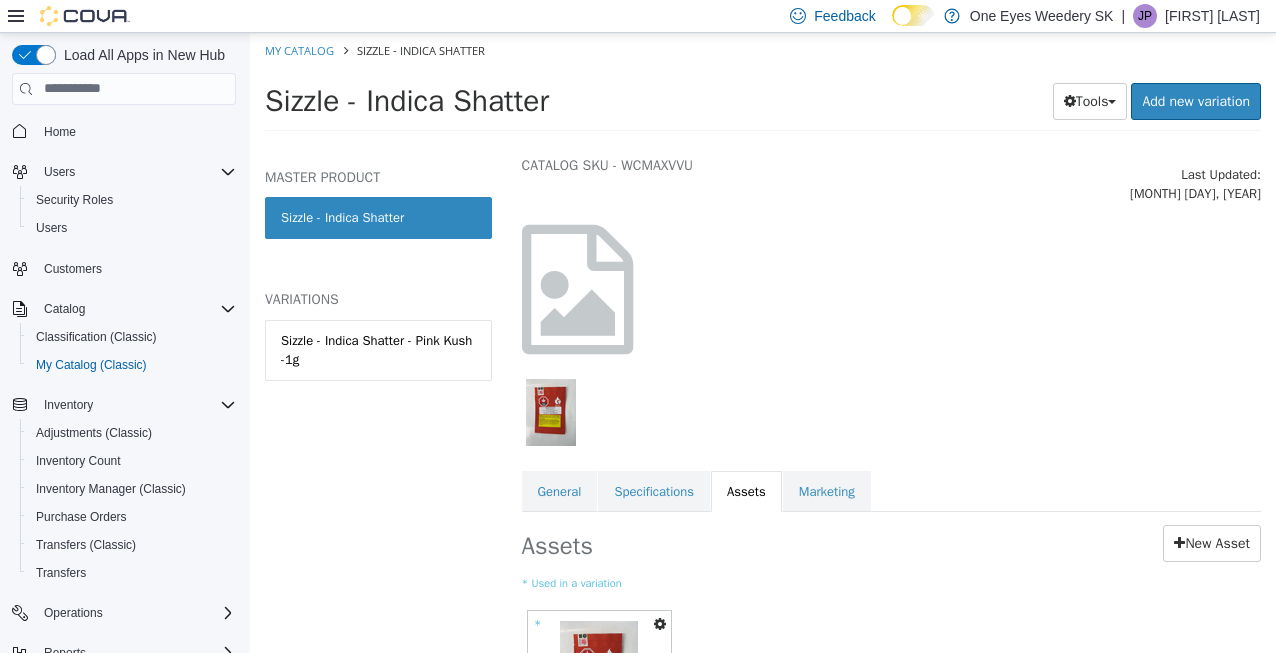 scroll, scrollTop: 160, scrollLeft: 0, axis: vertical 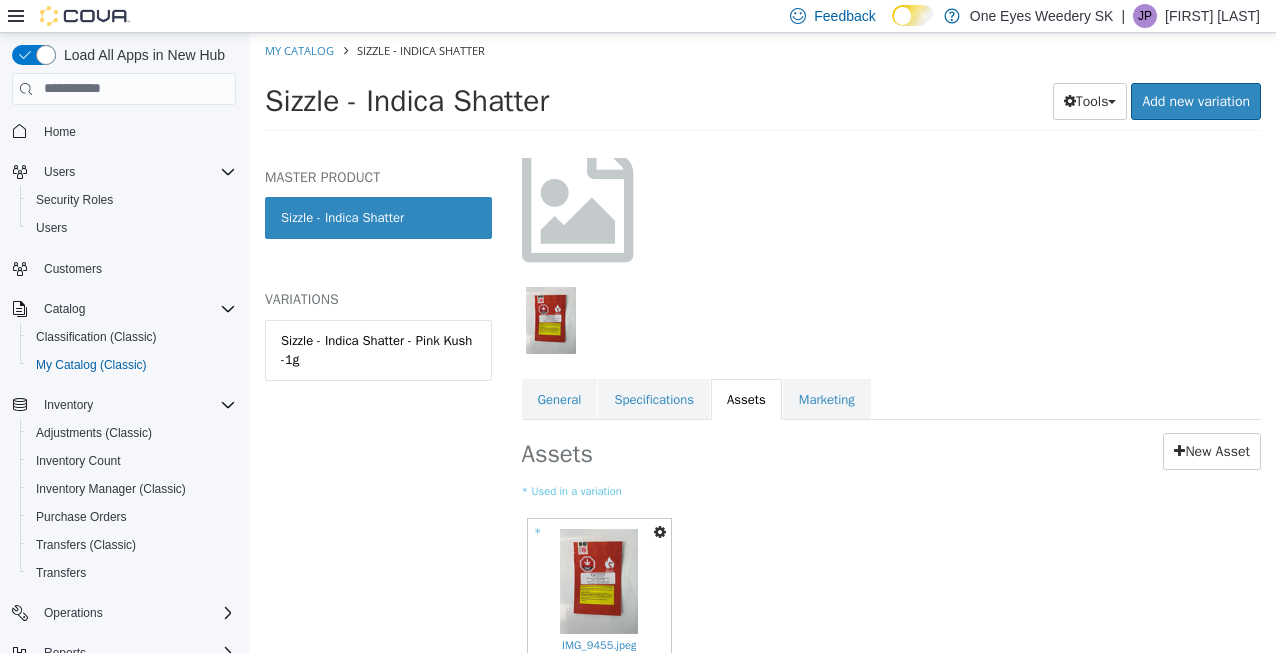 click at bounding box center (660, 531) 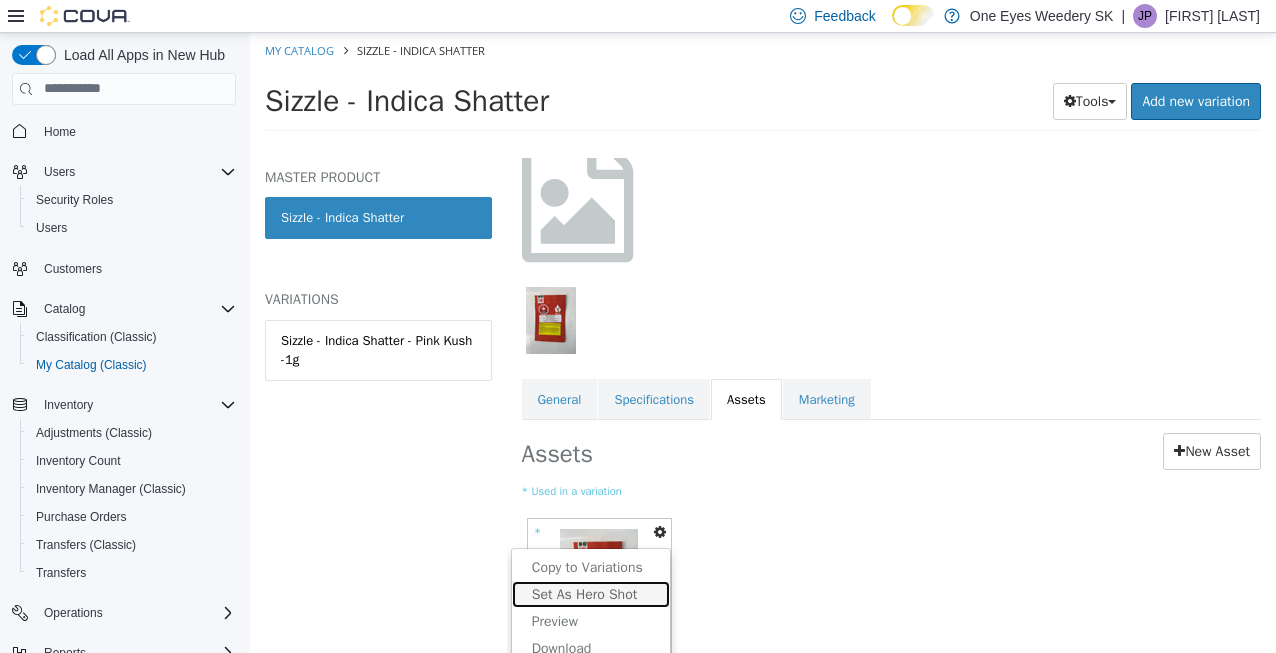click on "Set As Hero Shot" at bounding box center [591, 593] 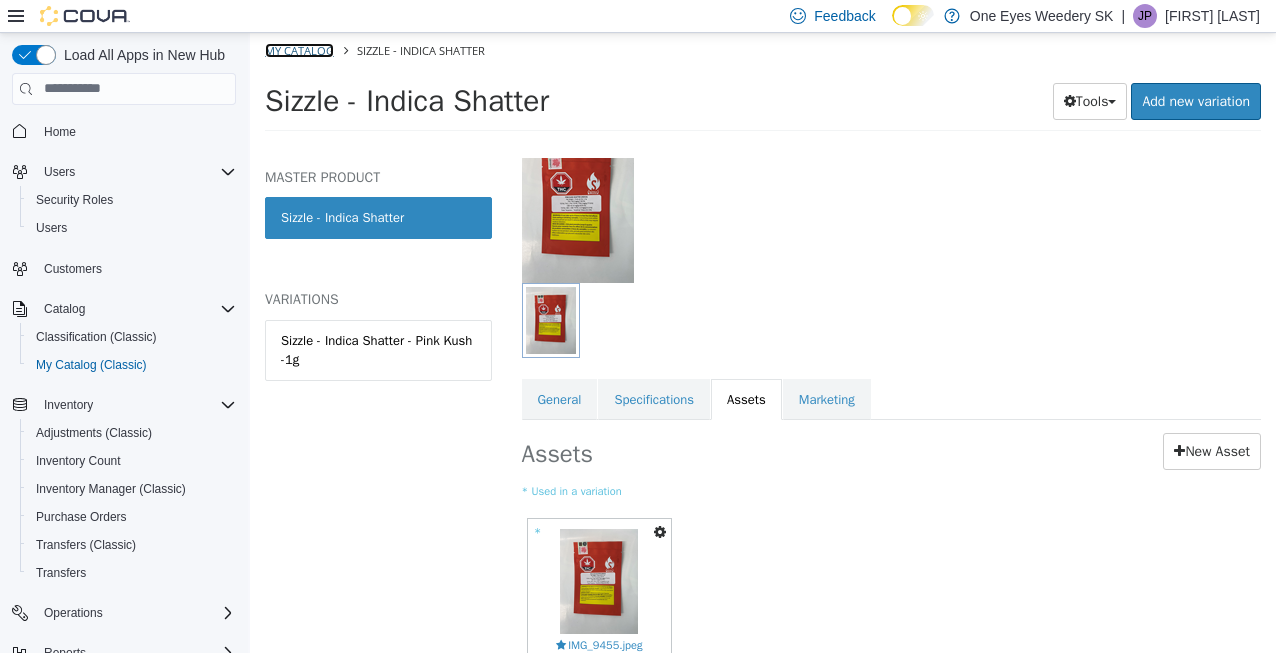 click on "My Catalog" at bounding box center (299, 49) 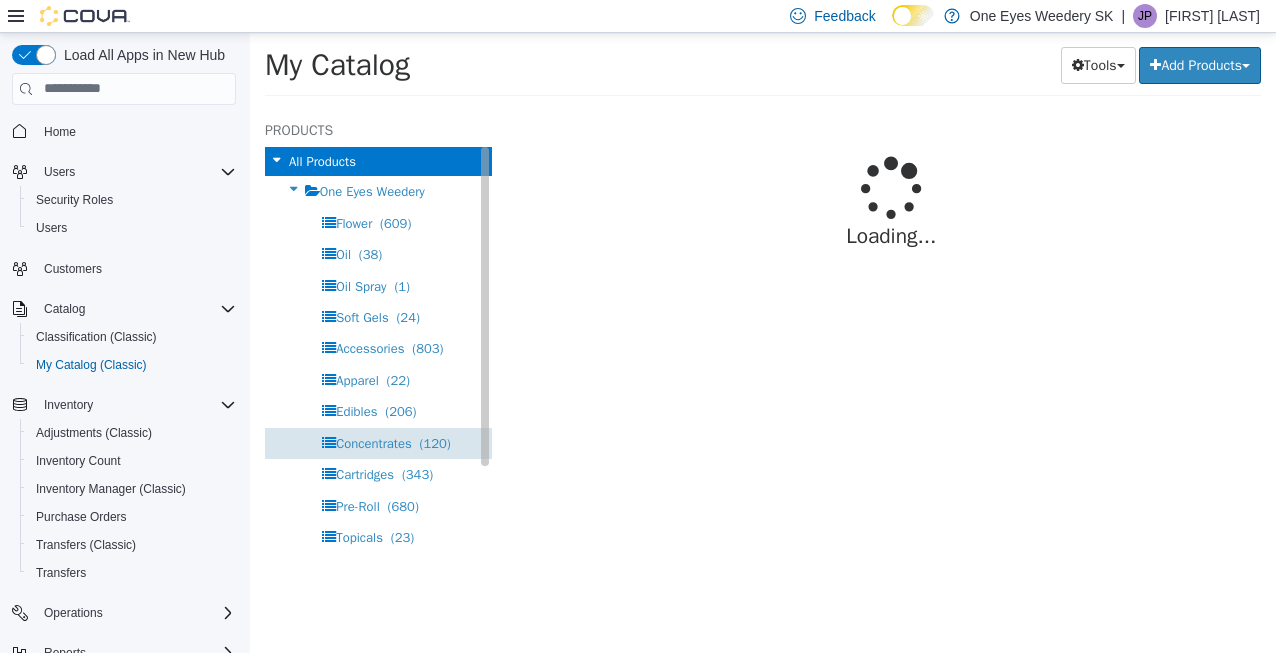 select on "**********" 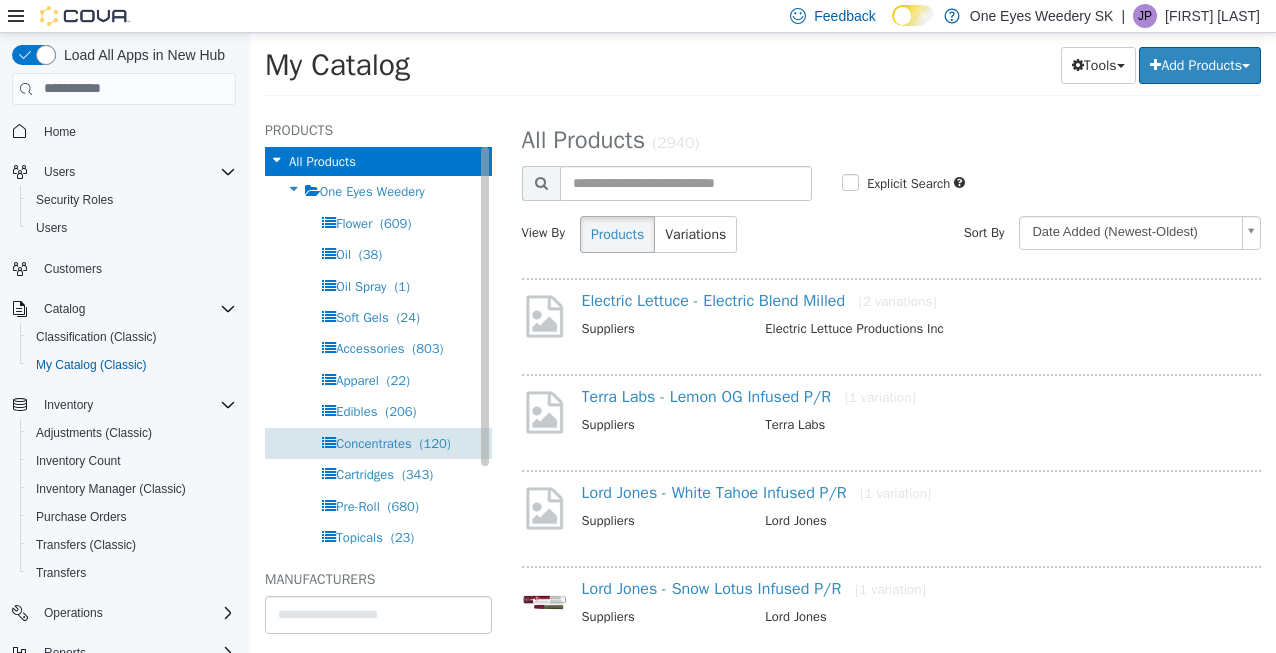 click on "Concentrates" at bounding box center (374, 442) 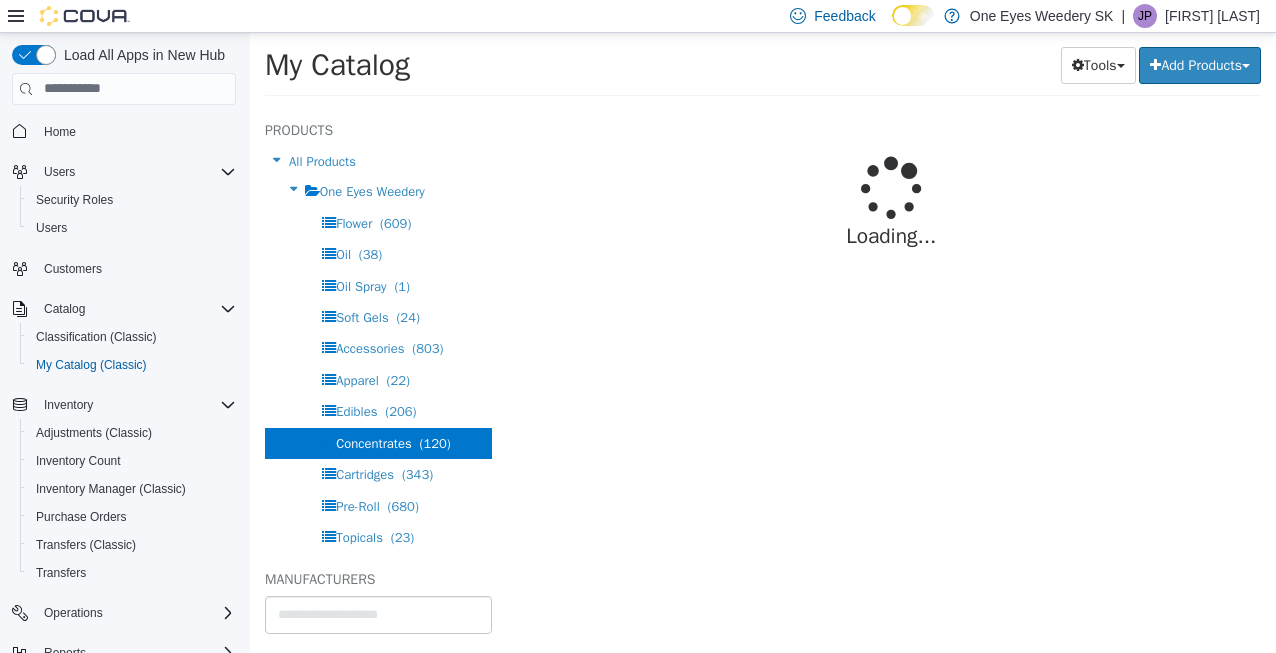 select on "**********" 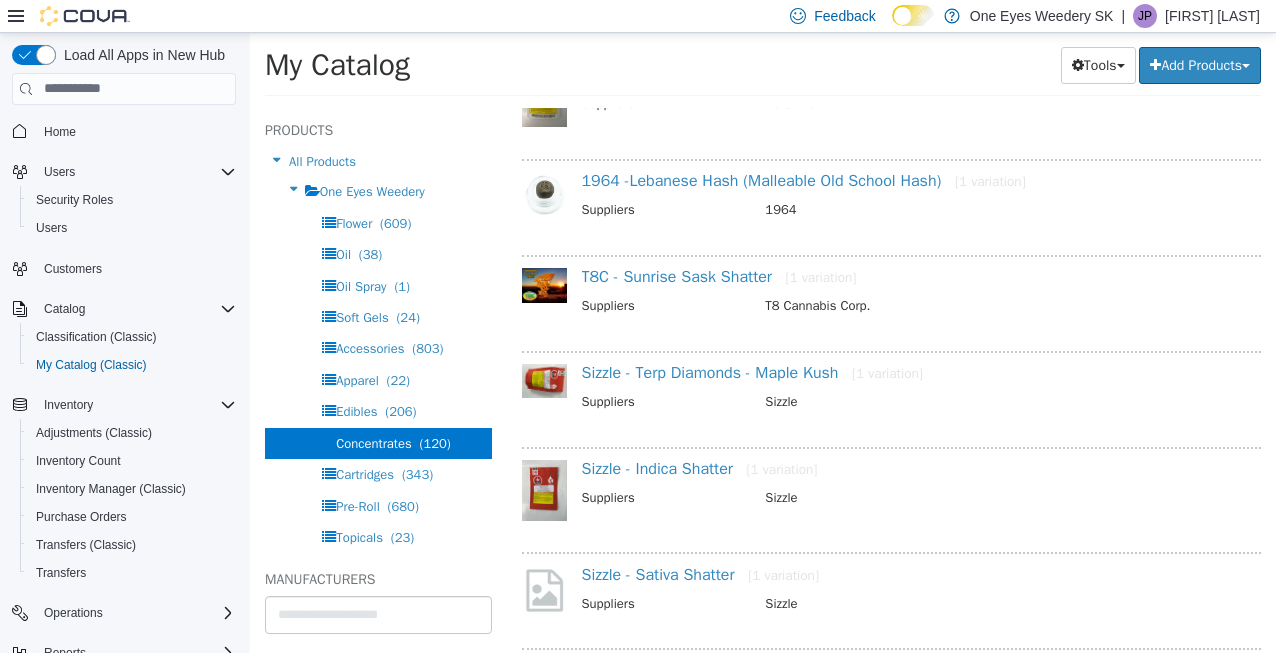 scroll, scrollTop: 800, scrollLeft: 0, axis: vertical 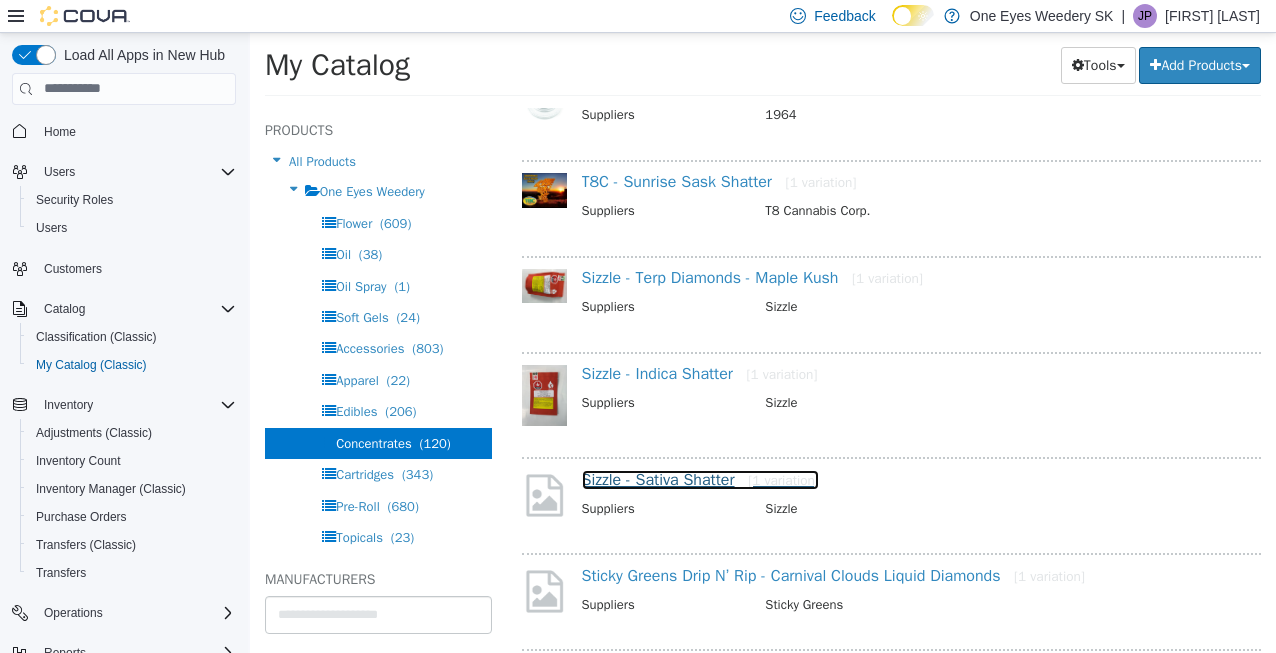 click on "Sizzle - Sativa Shatter
[1 variation]" at bounding box center (701, 479) 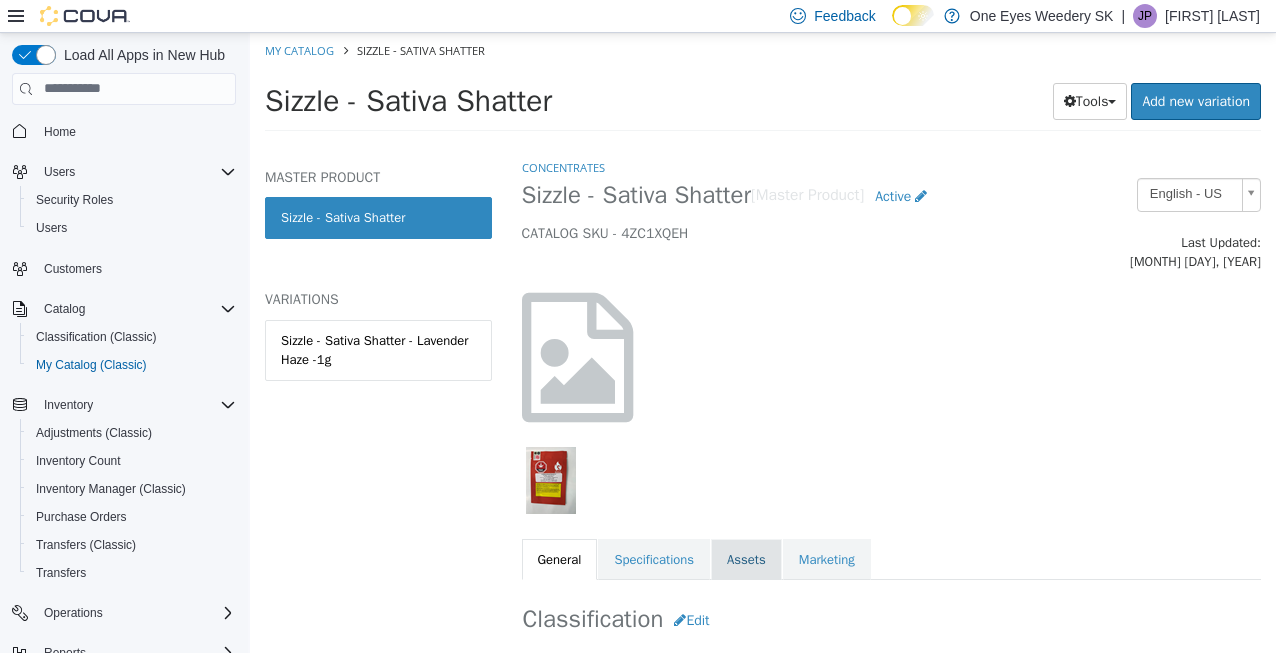 click on "Assets" at bounding box center [746, 559] 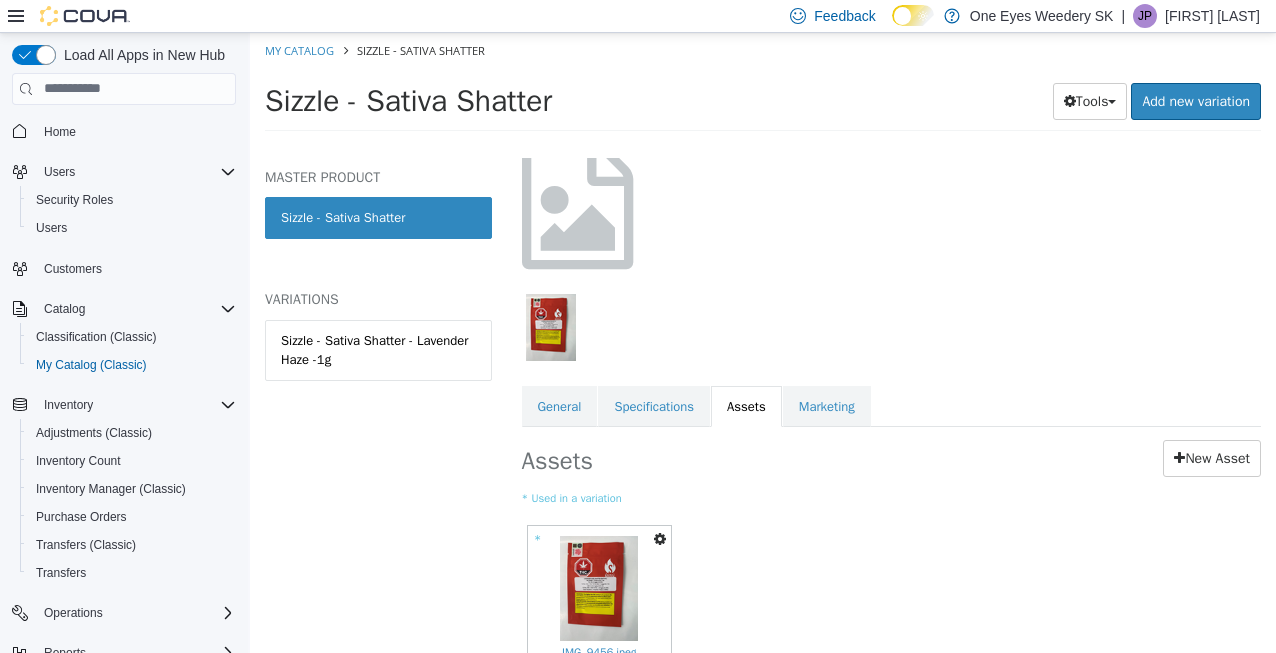 scroll, scrollTop: 160, scrollLeft: 0, axis: vertical 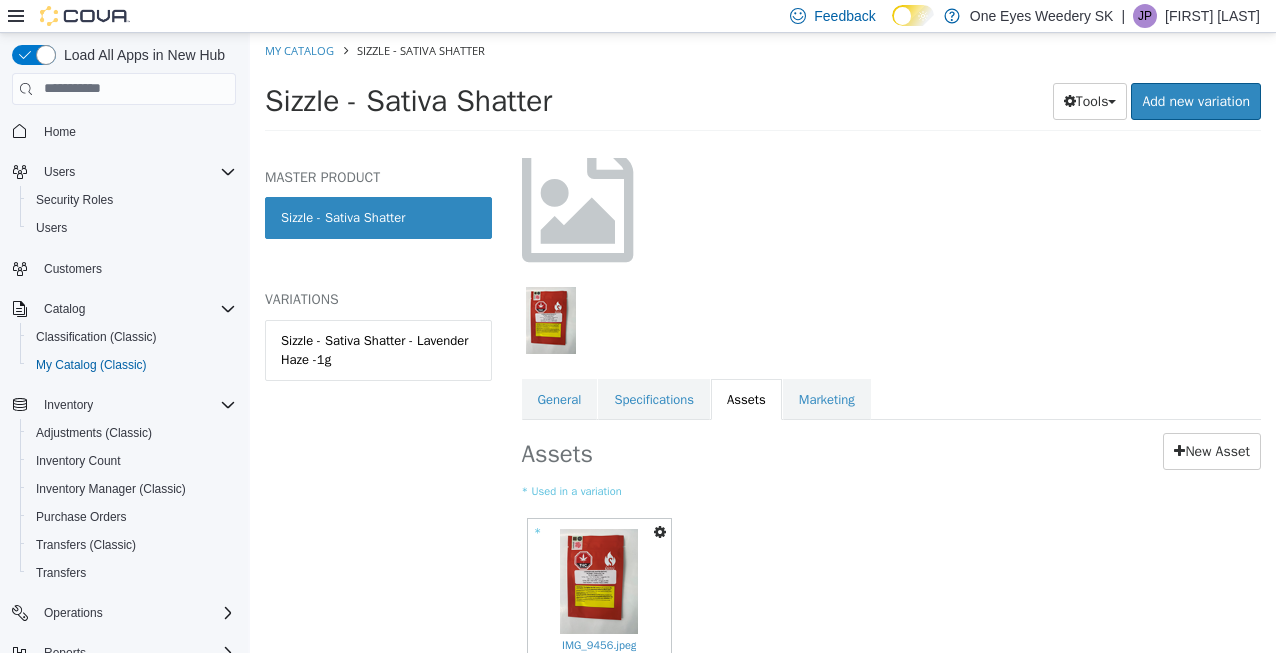 click at bounding box center [660, 531] 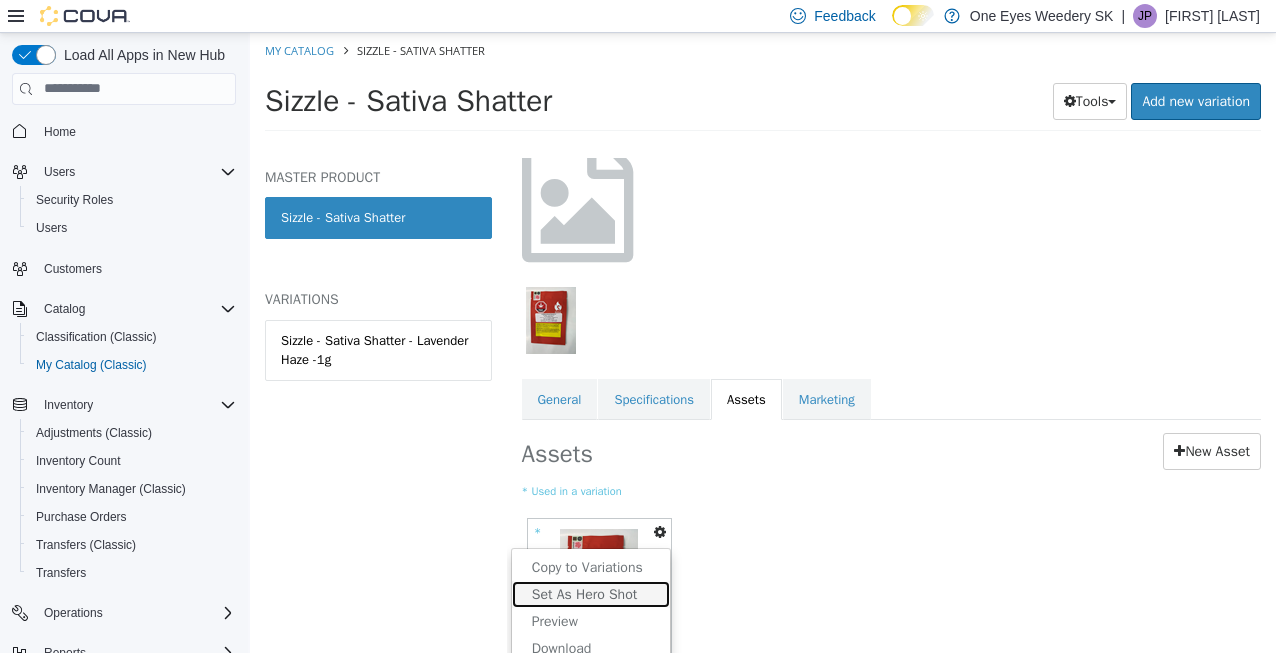click on "Set As Hero Shot" at bounding box center [591, 593] 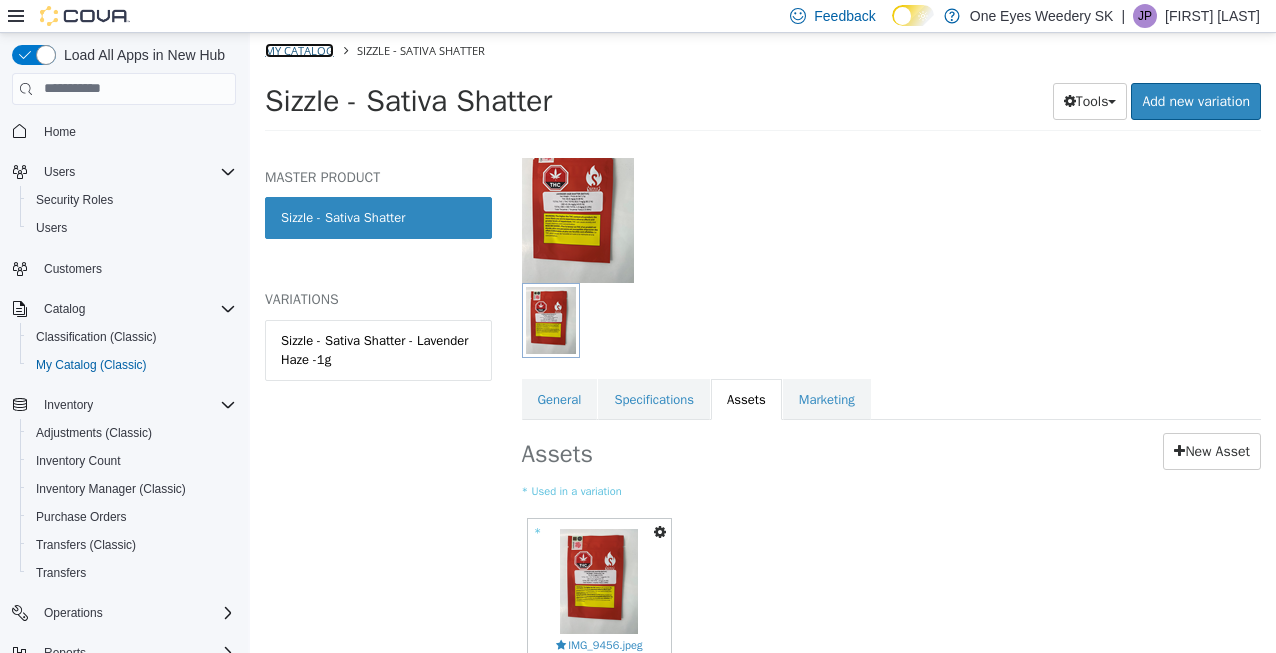 click on "My Catalog" at bounding box center [299, 49] 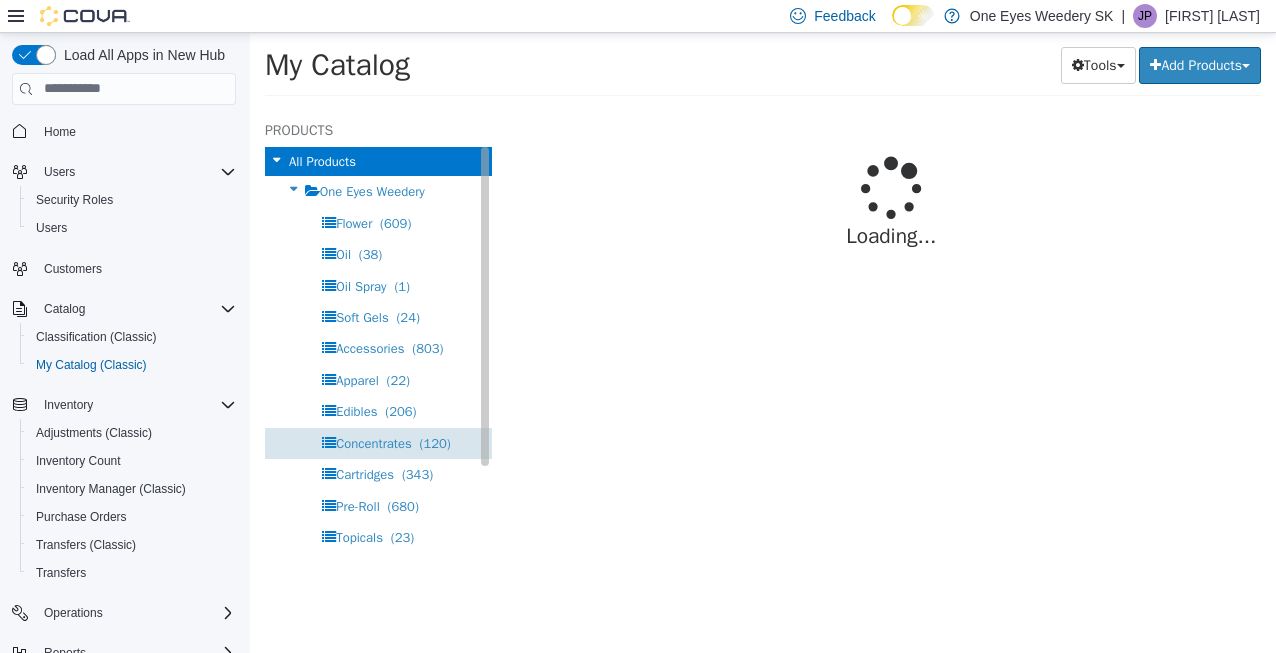 select on "**********" 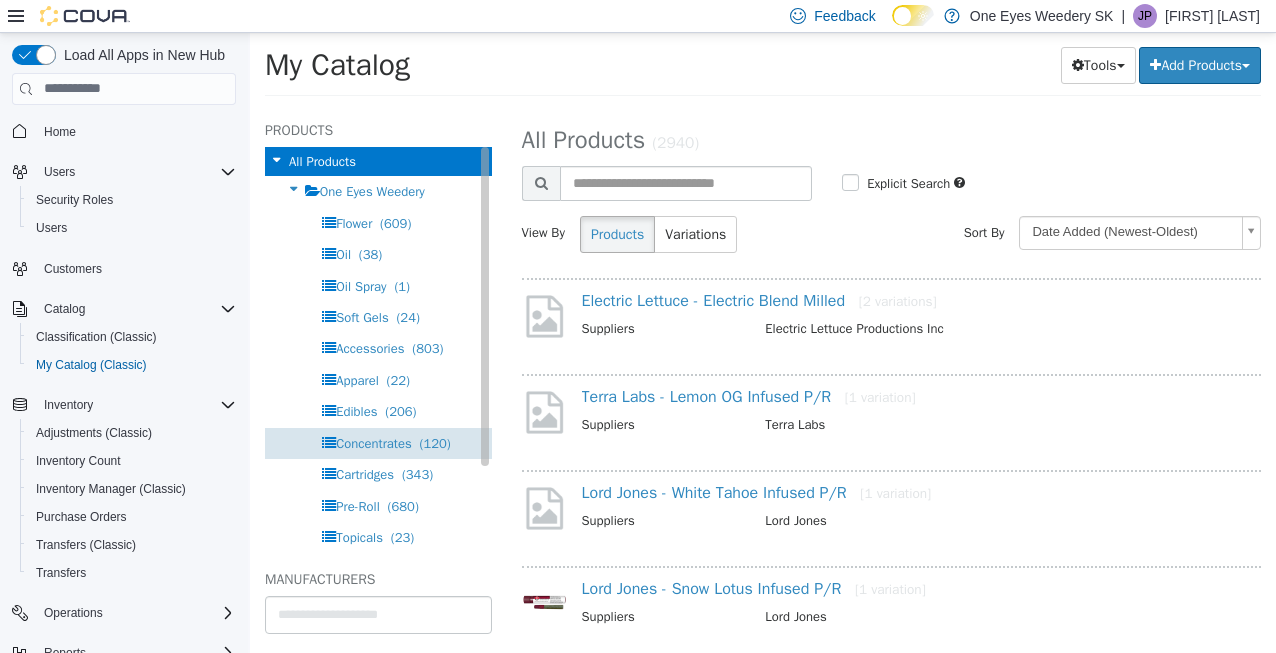 click on "Concentrates" at bounding box center [374, 442] 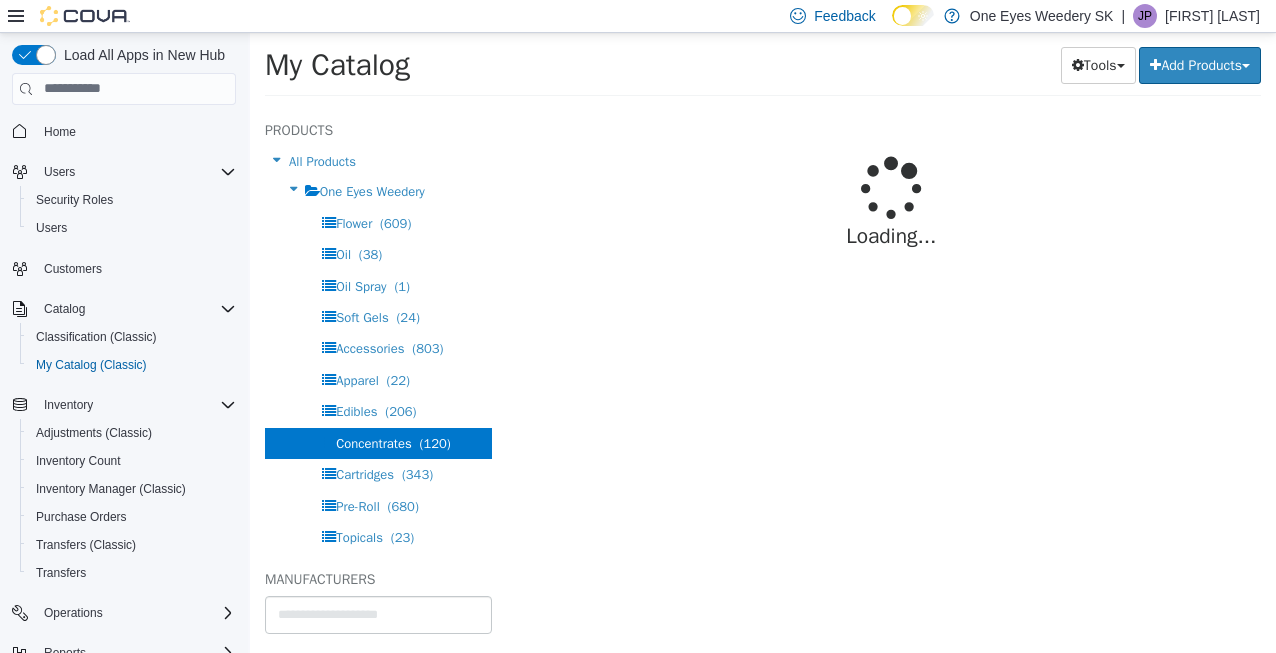 select on "**********" 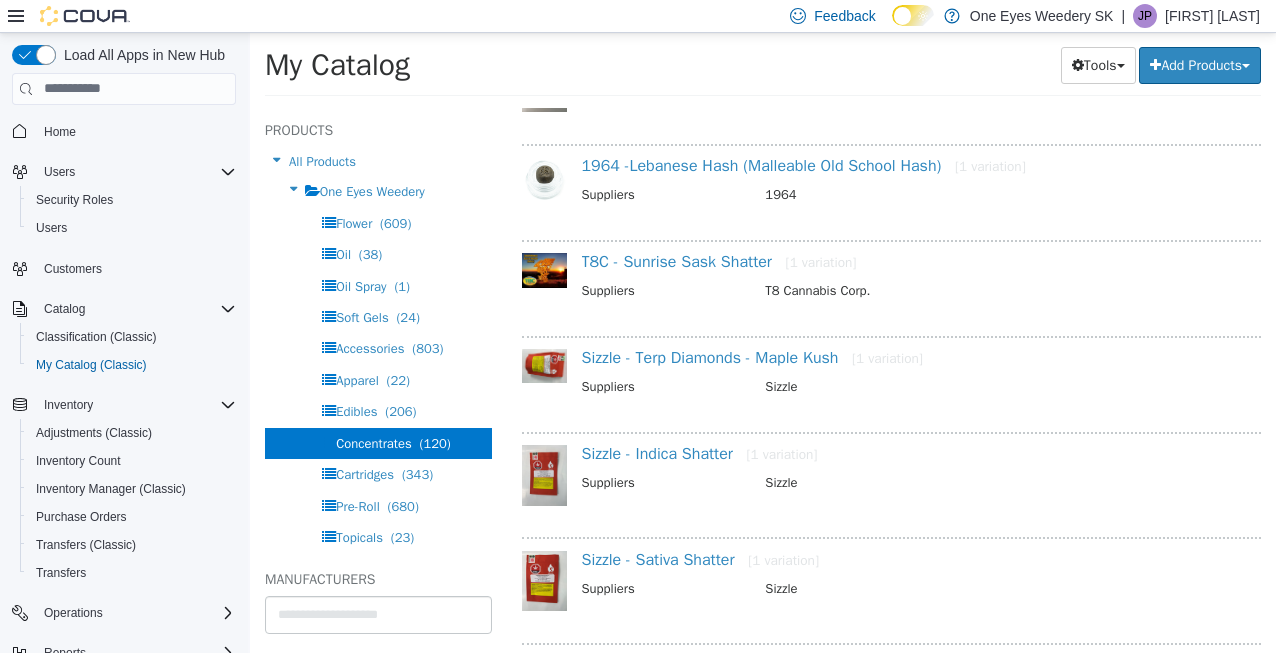 scroll, scrollTop: 880, scrollLeft: 0, axis: vertical 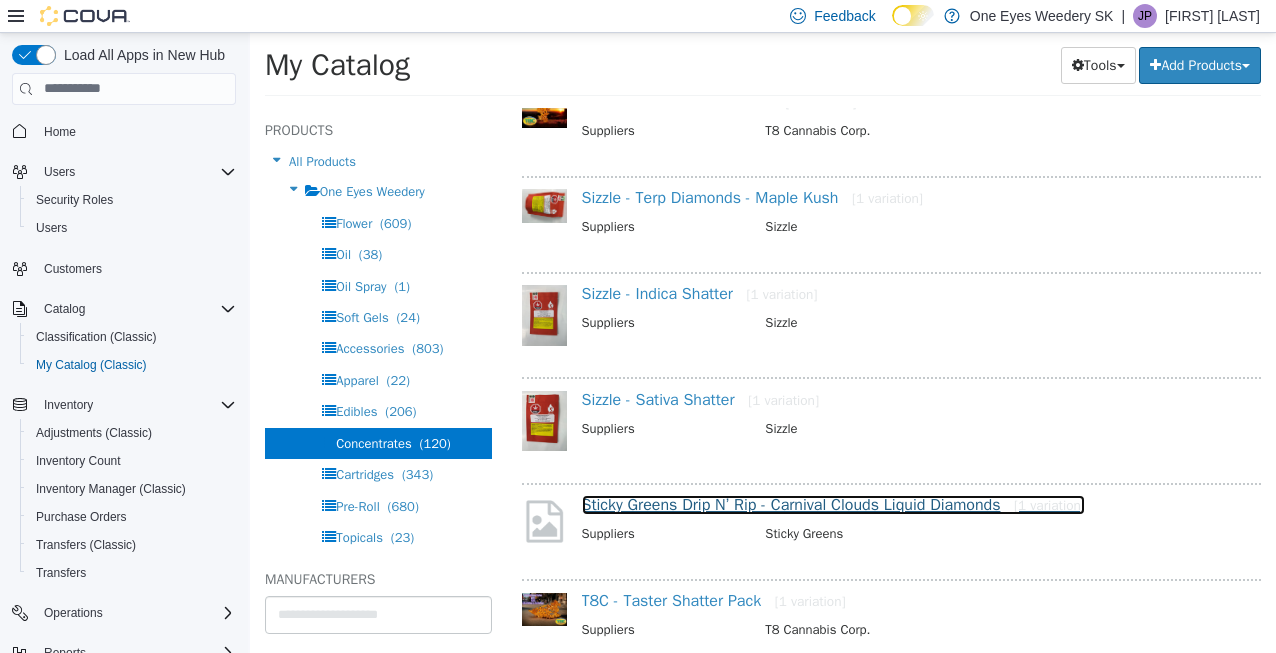 click on "Sticky Greens Drip N’ Rip - Carnival Clouds Liquid Diamonds
[1 variation]" at bounding box center (833, 504) 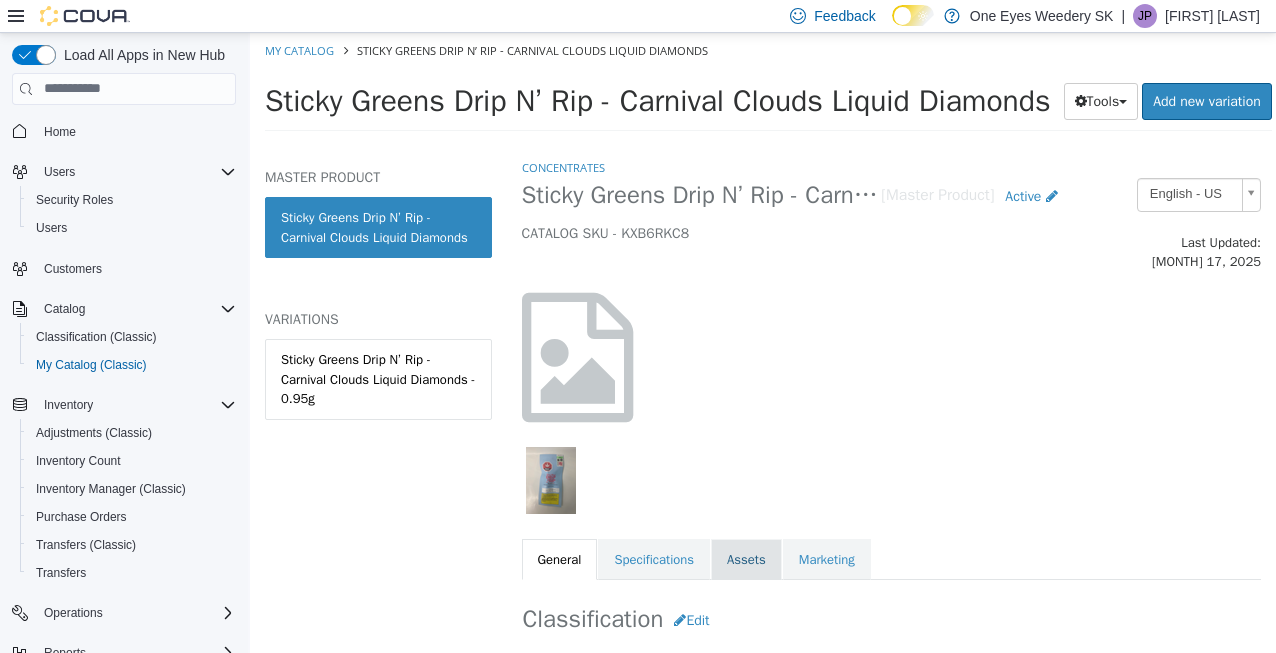 click on "Assets" at bounding box center [746, 559] 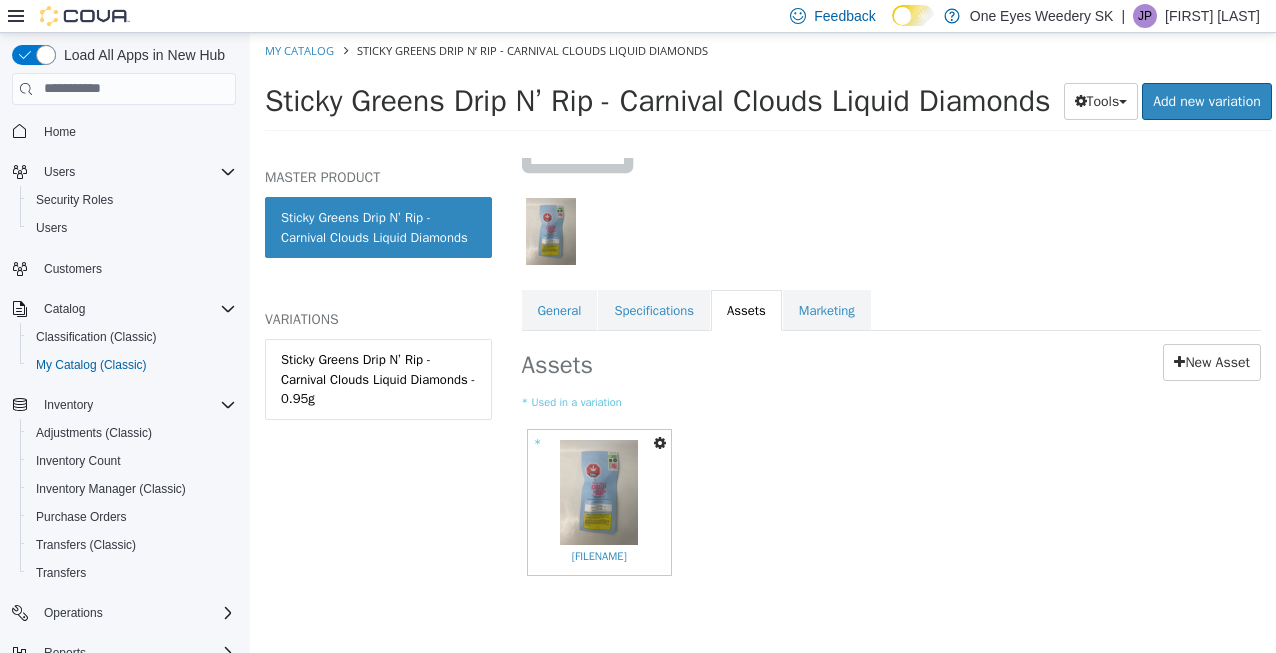 scroll, scrollTop: 253, scrollLeft: 0, axis: vertical 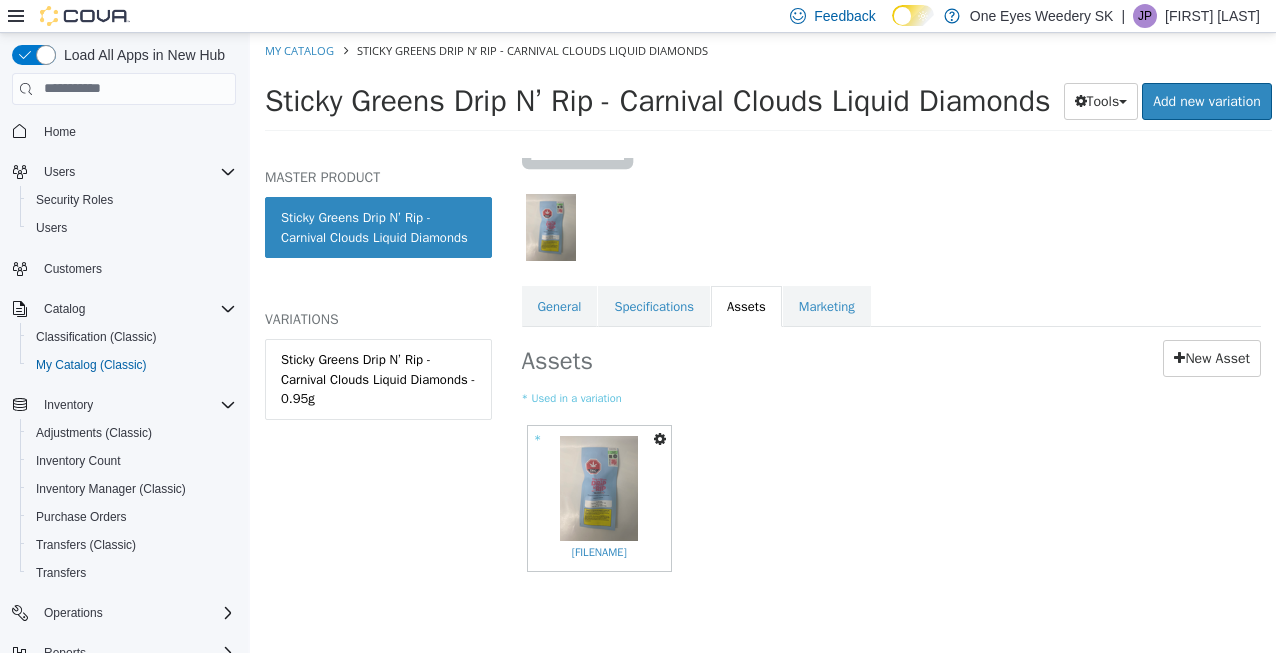 click at bounding box center [660, 438] 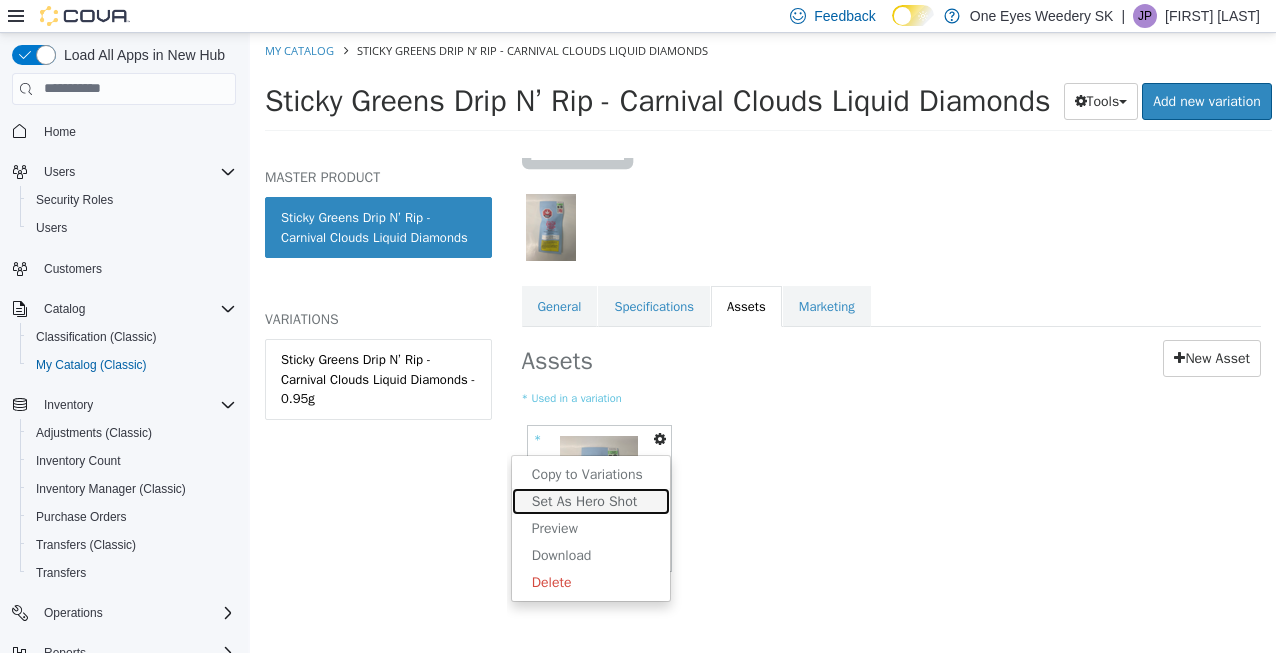 click on "Set As Hero Shot" at bounding box center (591, 500) 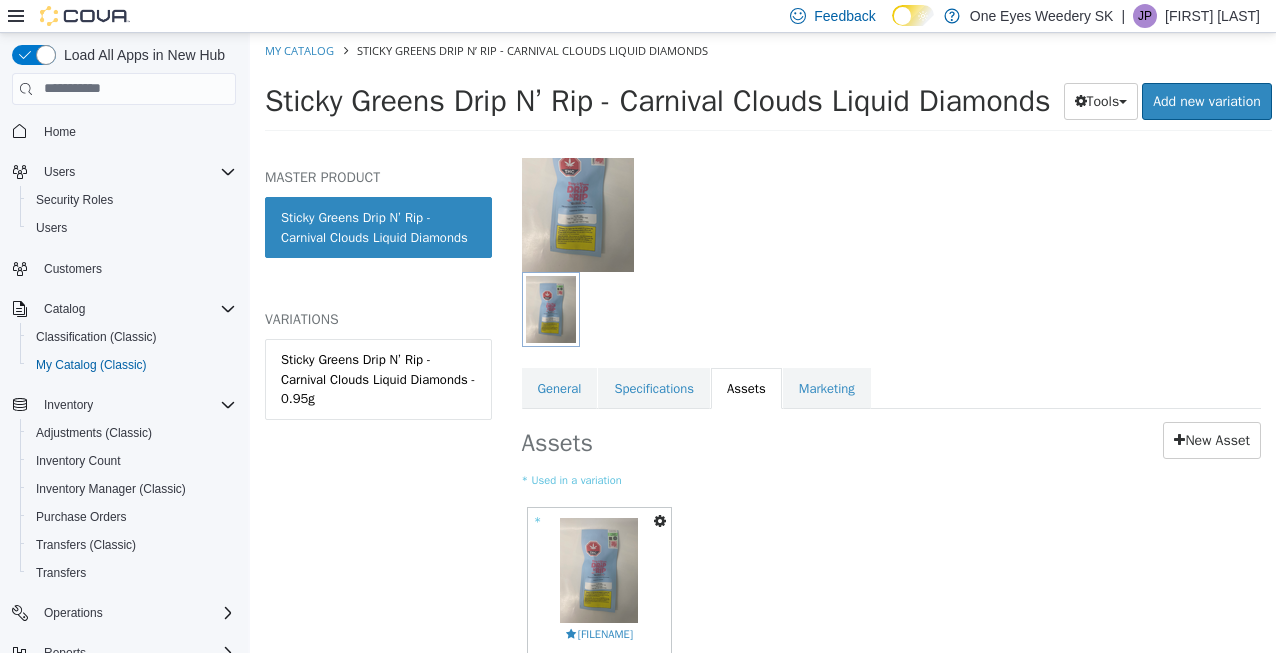 scroll, scrollTop: 0, scrollLeft: 0, axis: both 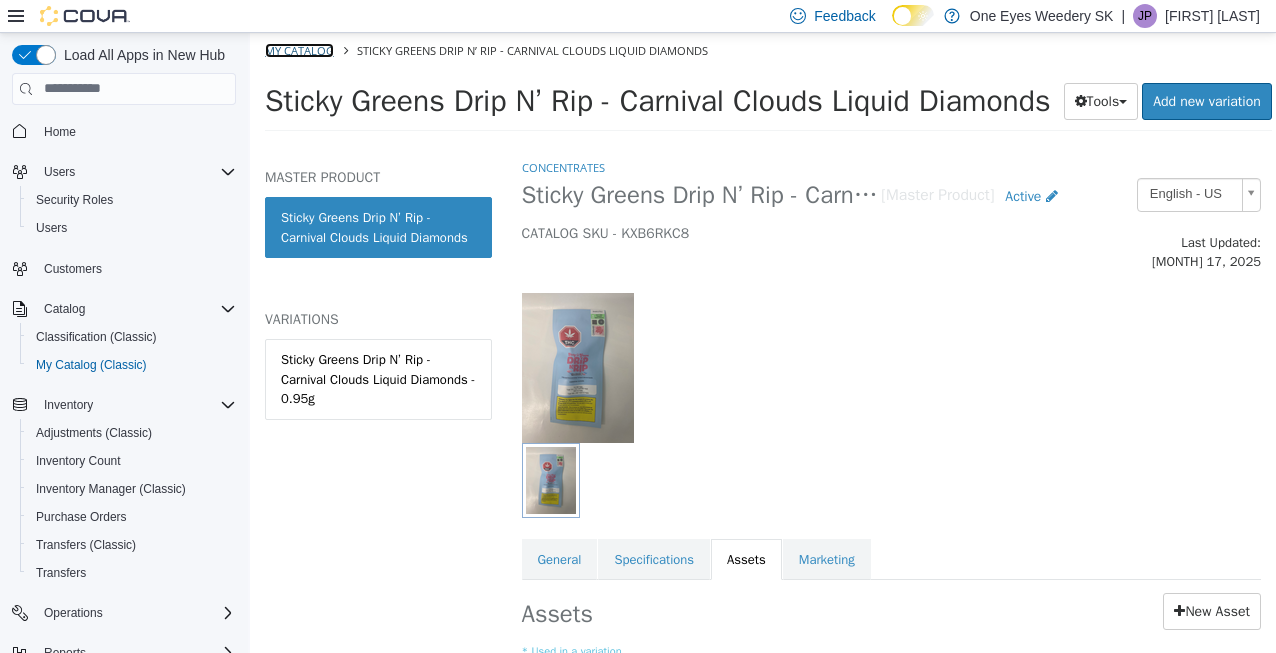 click on "My Catalog" at bounding box center (299, 49) 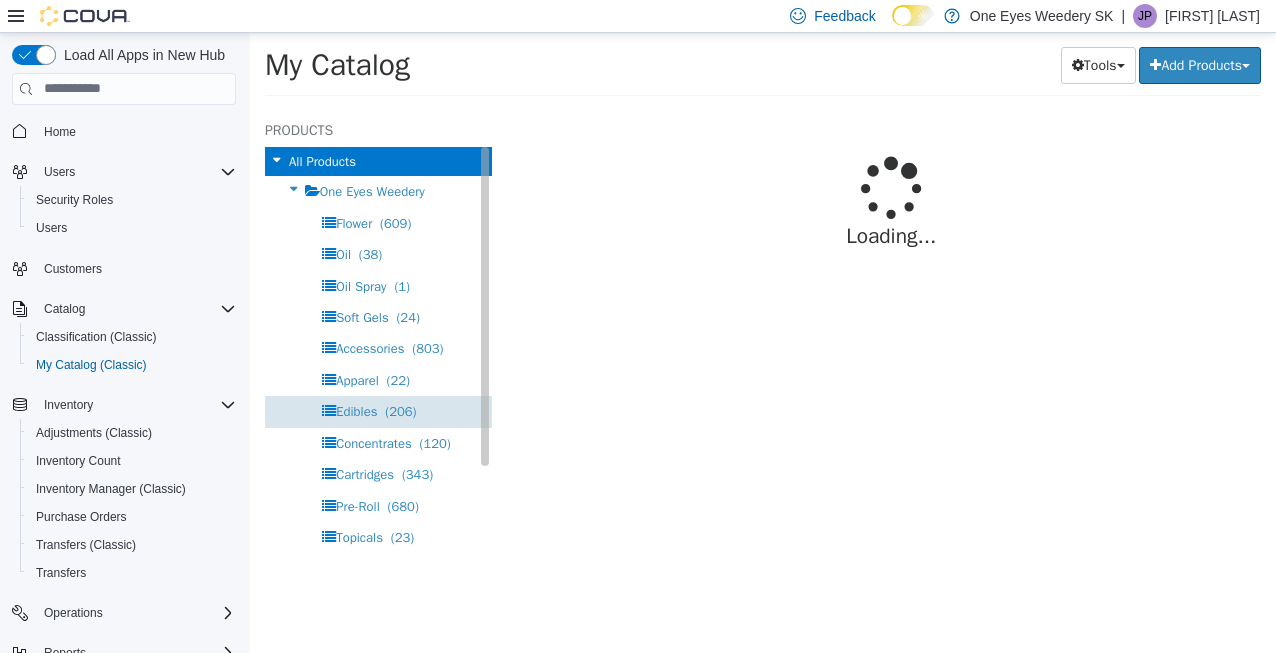 select on "**********" 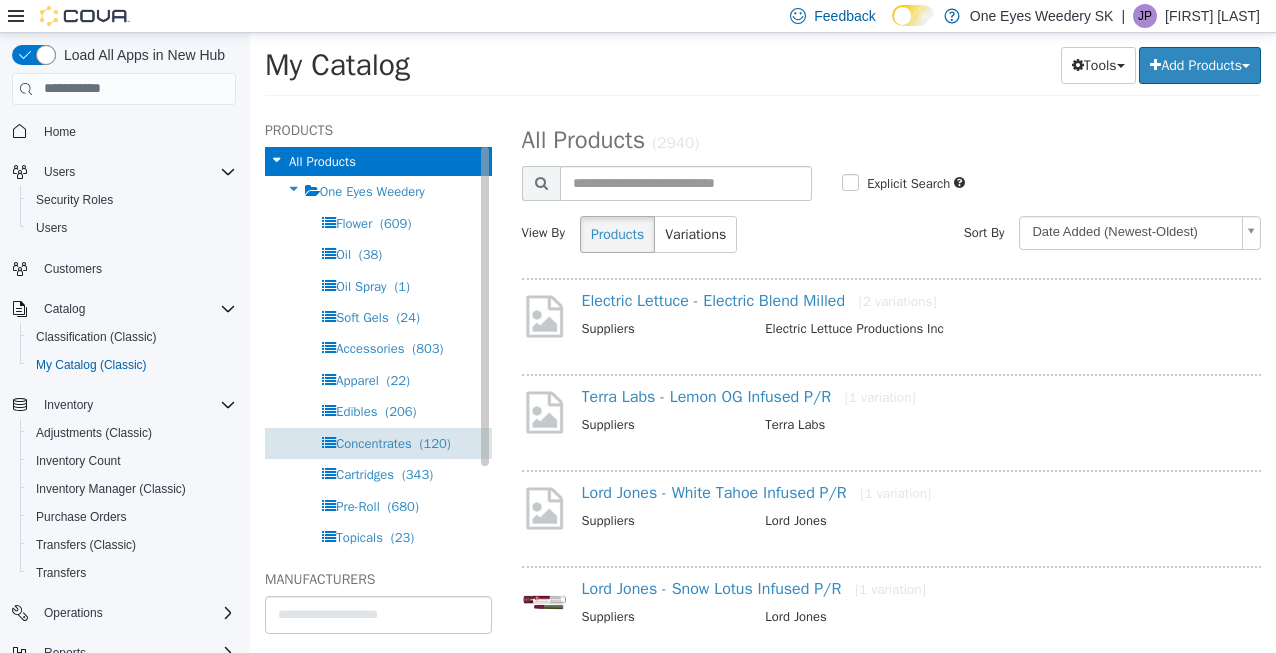 click on "Concentrates" at bounding box center [374, 442] 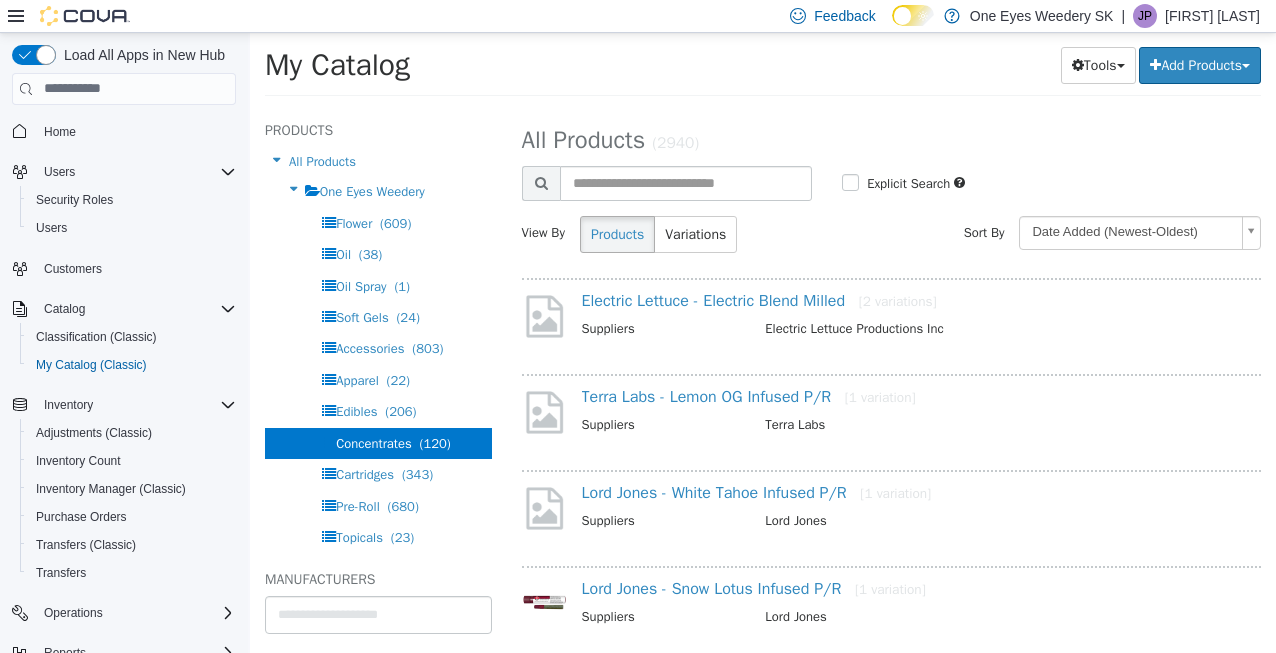 select on "**********" 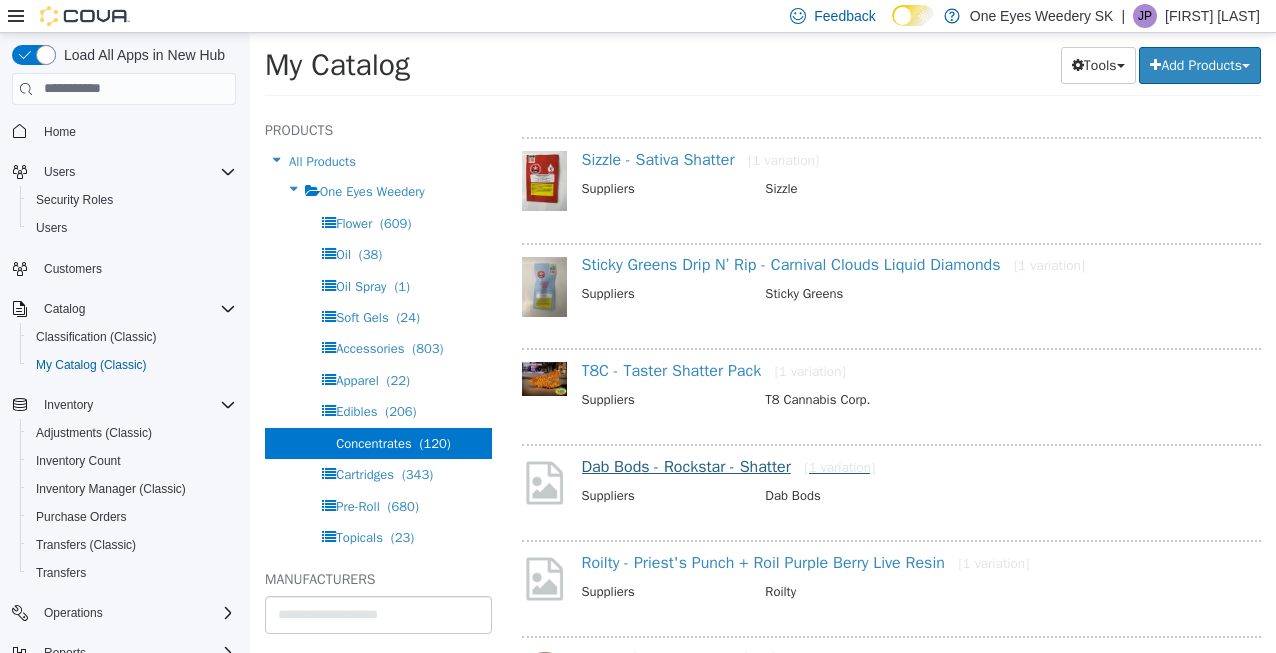 scroll, scrollTop: 1280, scrollLeft: 0, axis: vertical 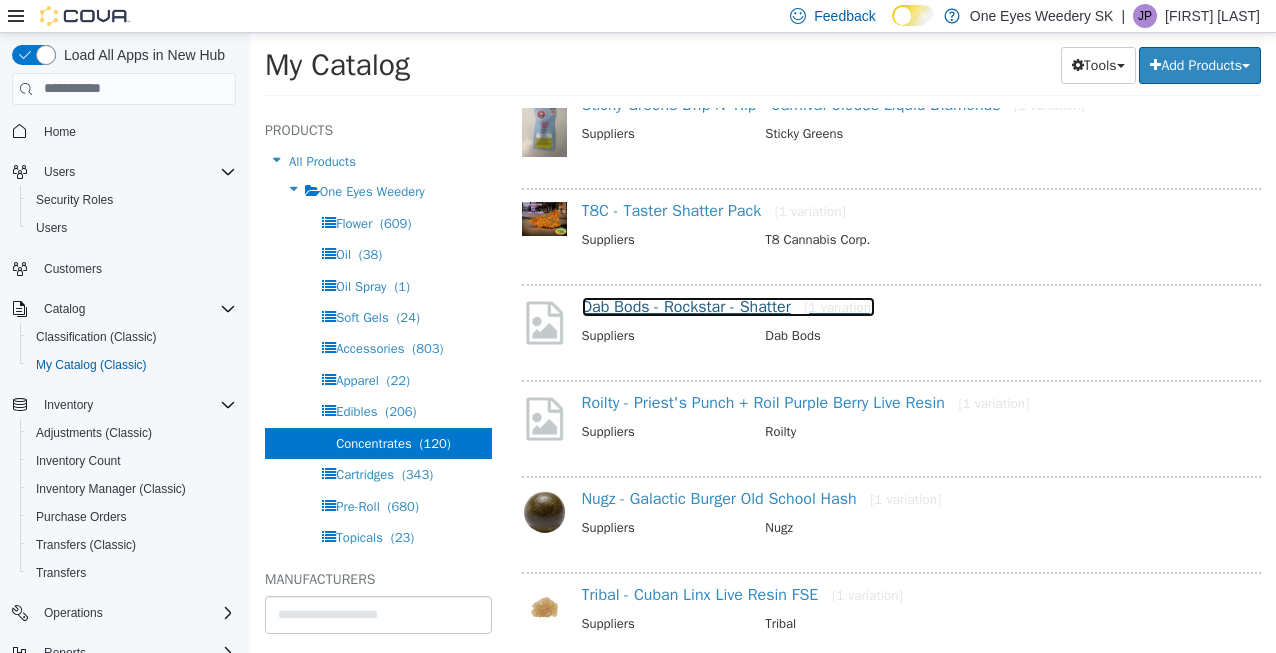 click on "Dab Bods - Rockstar - Shatter
[1 variation]" at bounding box center [729, 306] 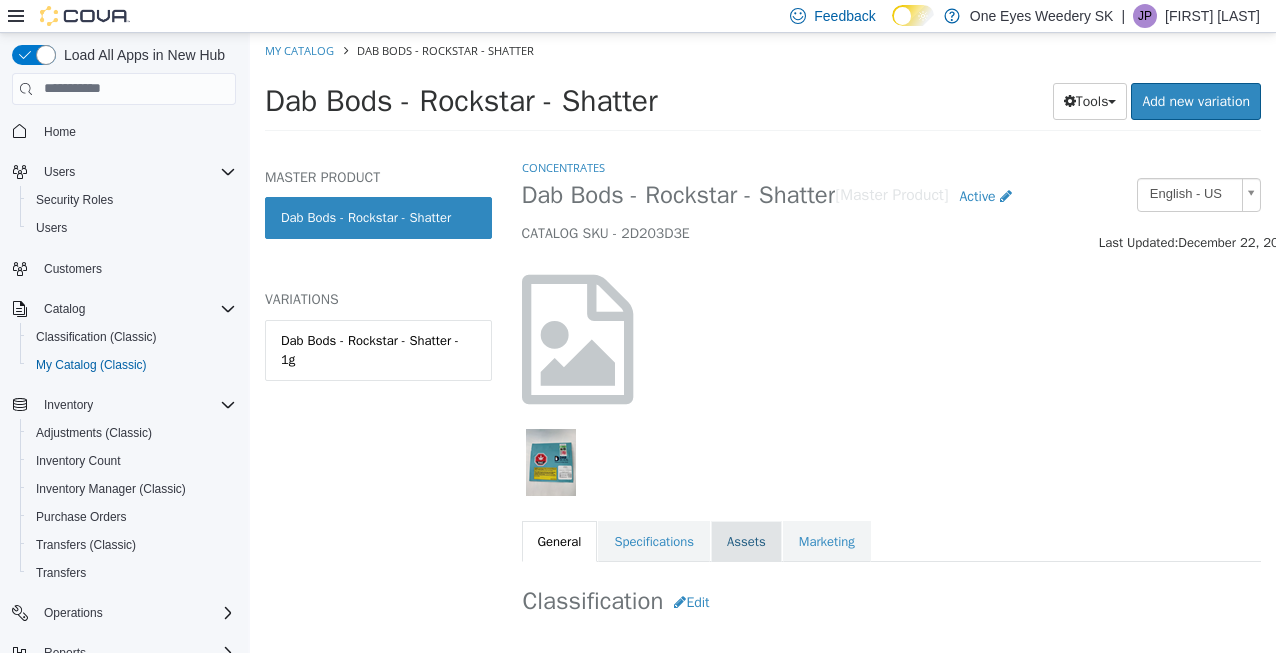 click on "Assets" at bounding box center [746, 541] 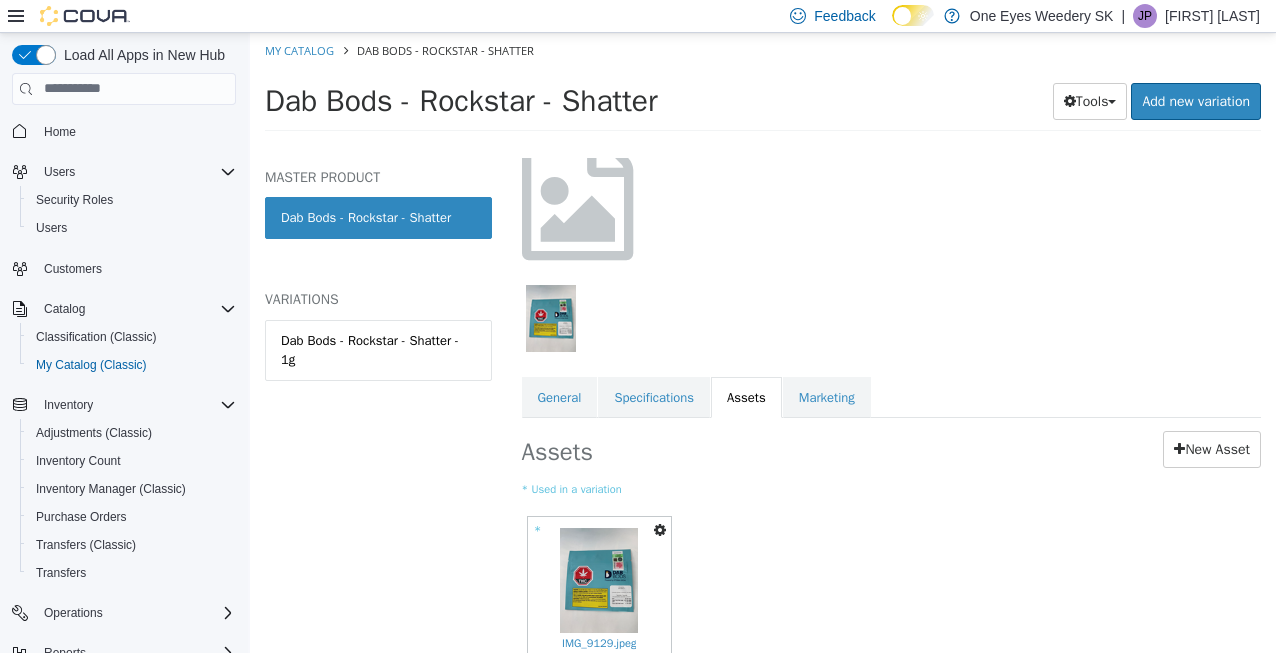 scroll, scrollTop: 160, scrollLeft: 0, axis: vertical 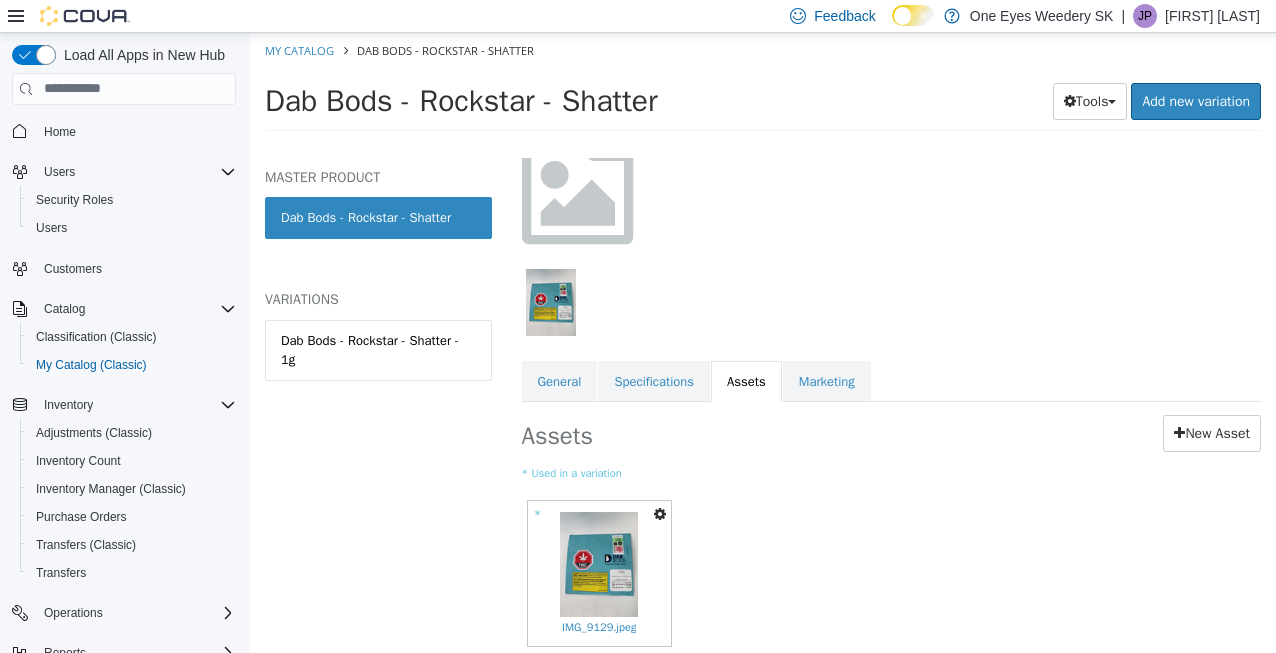click at bounding box center [660, 513] 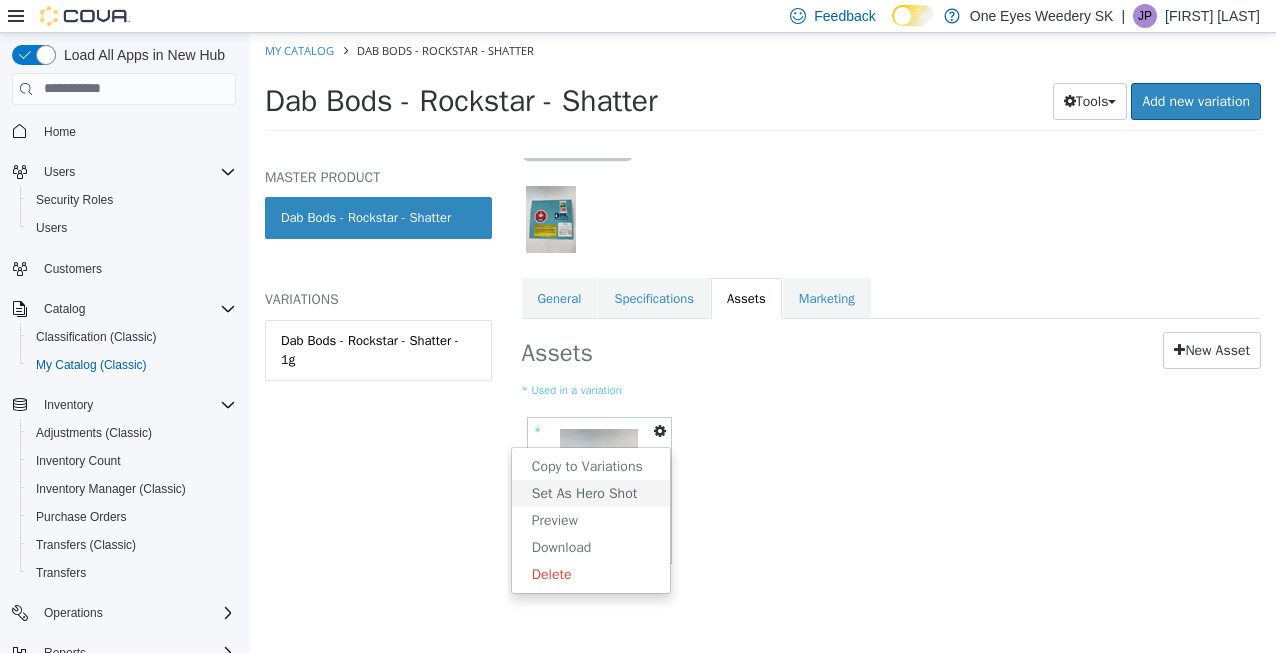 scroll, scrollTop: 253, scrollLeft: 0, axis: vertical 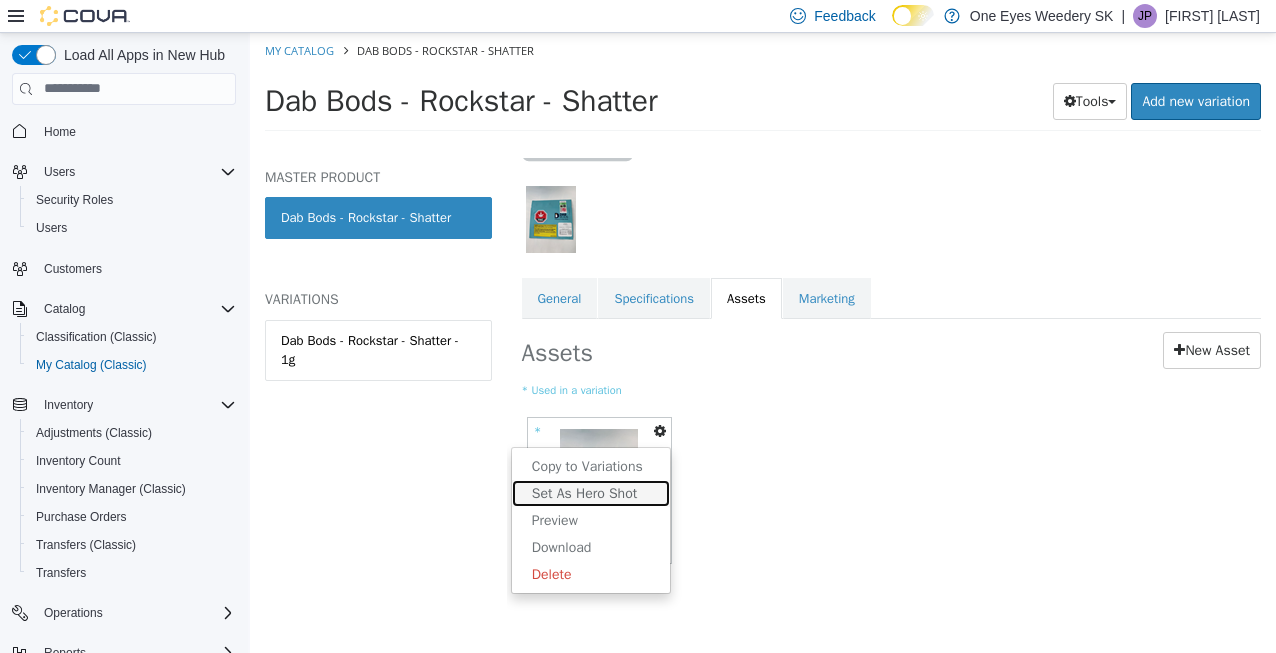 click on "Set As Hero Shot" at bounding box center (591, 492) 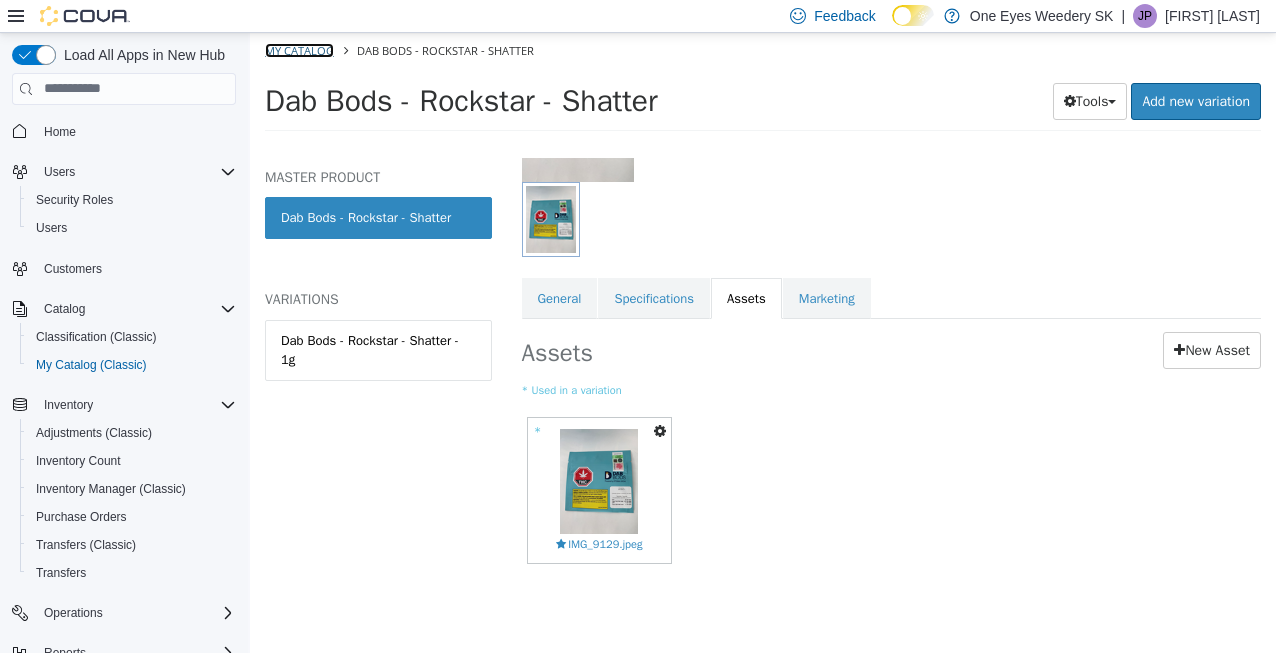 click on "My Catalog" at bounding box center (299, 49) 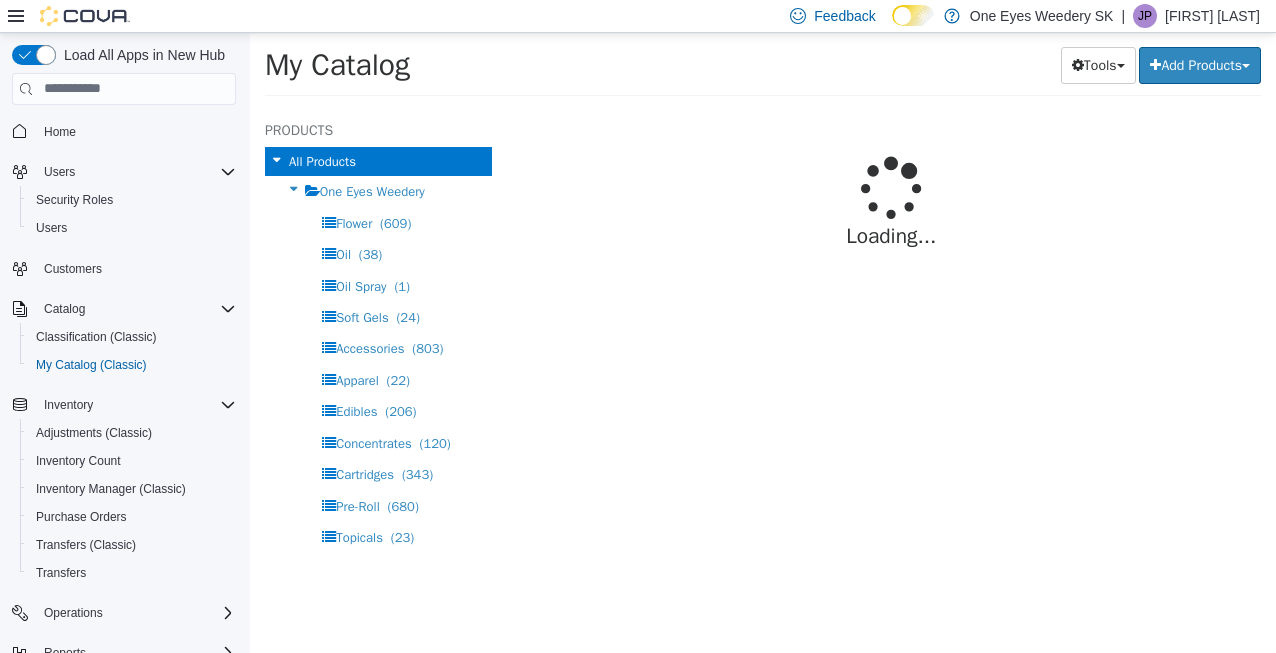select on "**********" 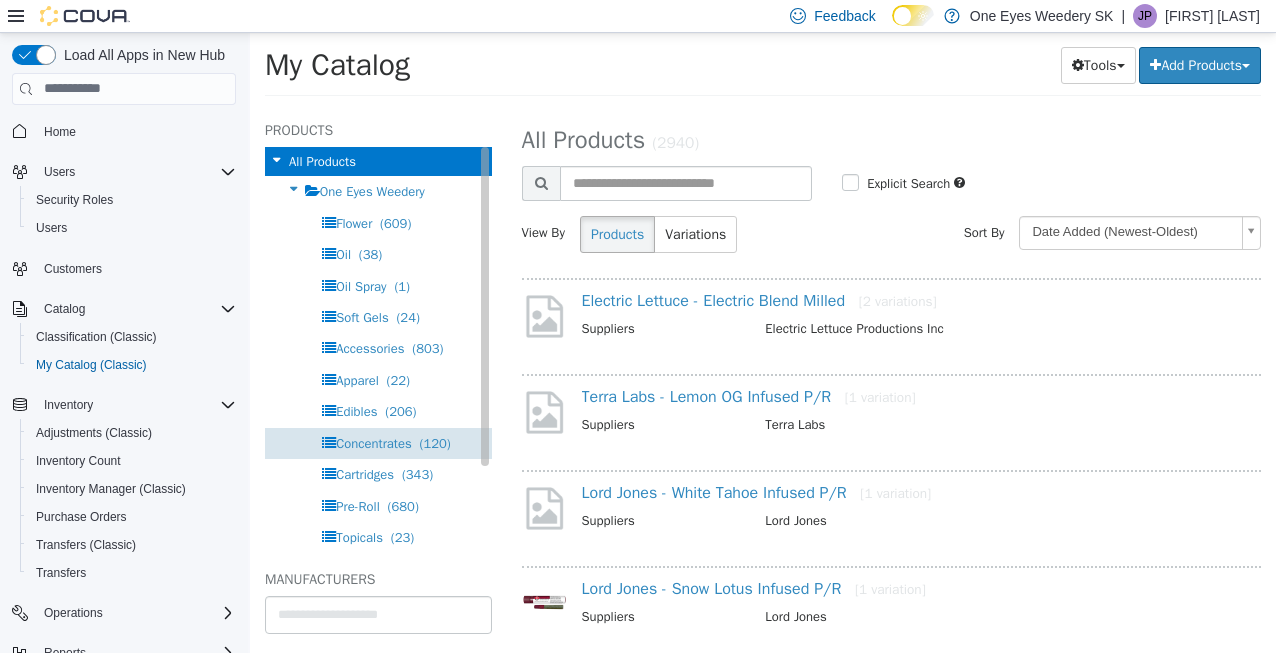 click on "Concentrates" at bounding box center [374, 442] 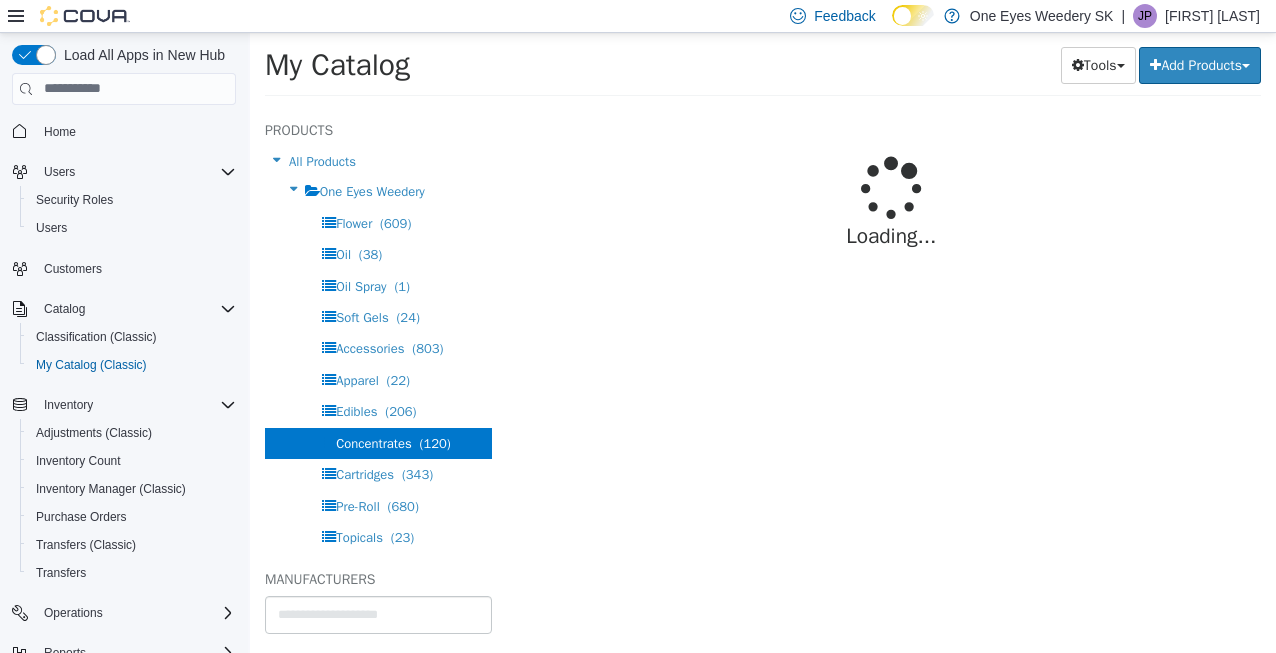 select on "**********" 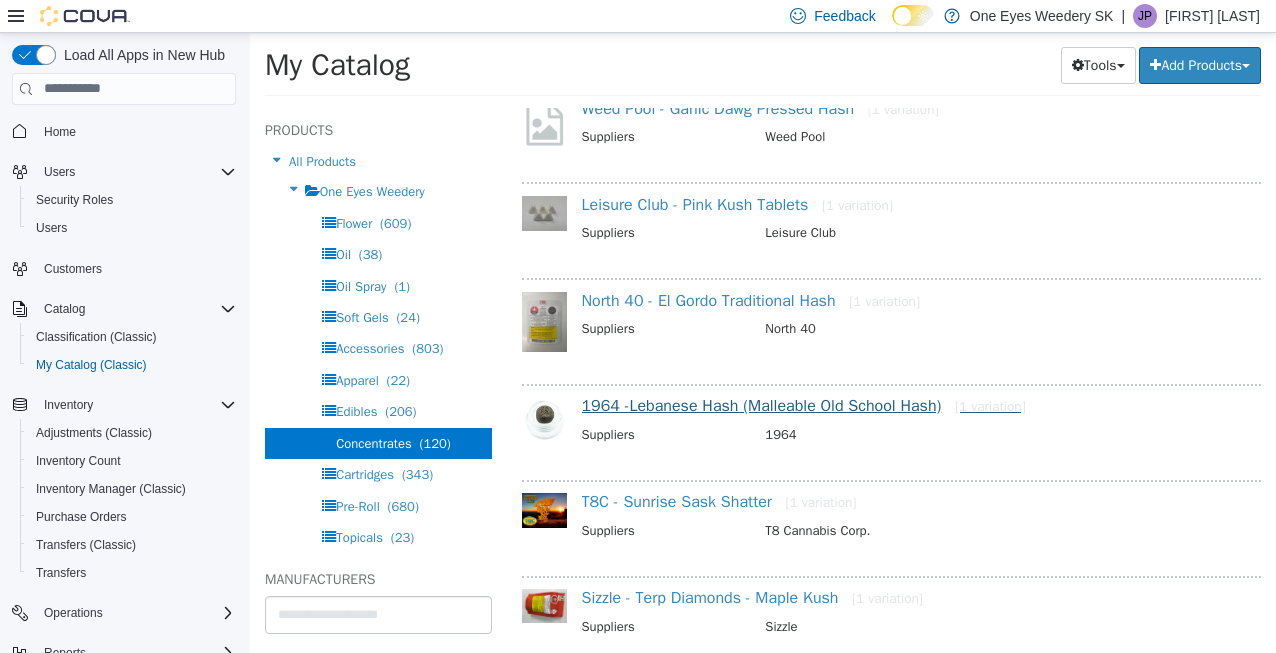 scroll, scrollTop: 320, scrollLeft: 0, axis: vertical 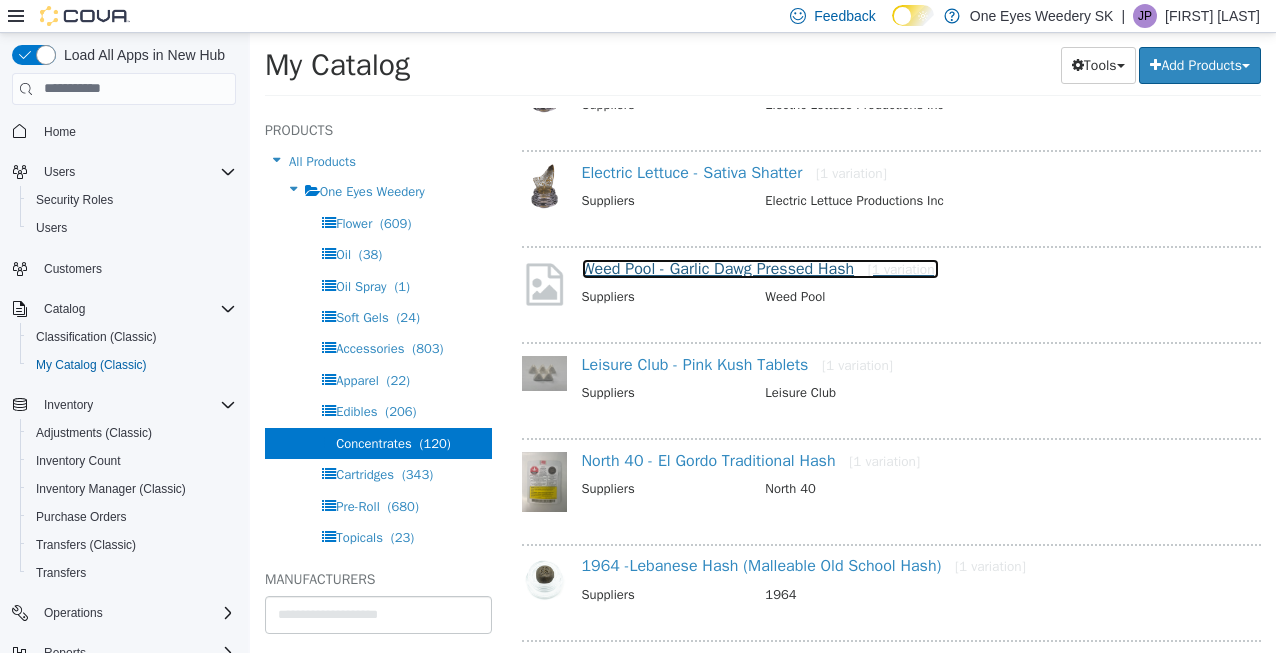 click on "Weed Pool - Garlic Dawg Pressed Hash
[1 variation]" at bounding box center (760, 268) 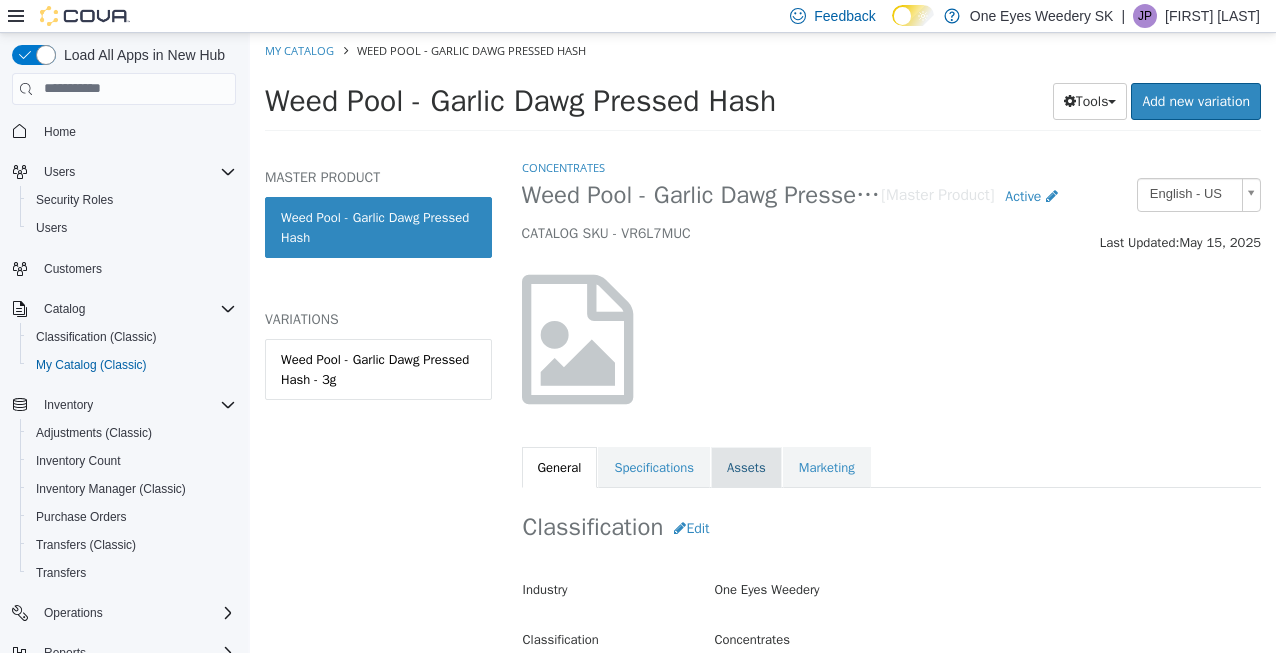 click on "Assets" at bounding box center (746, 467) 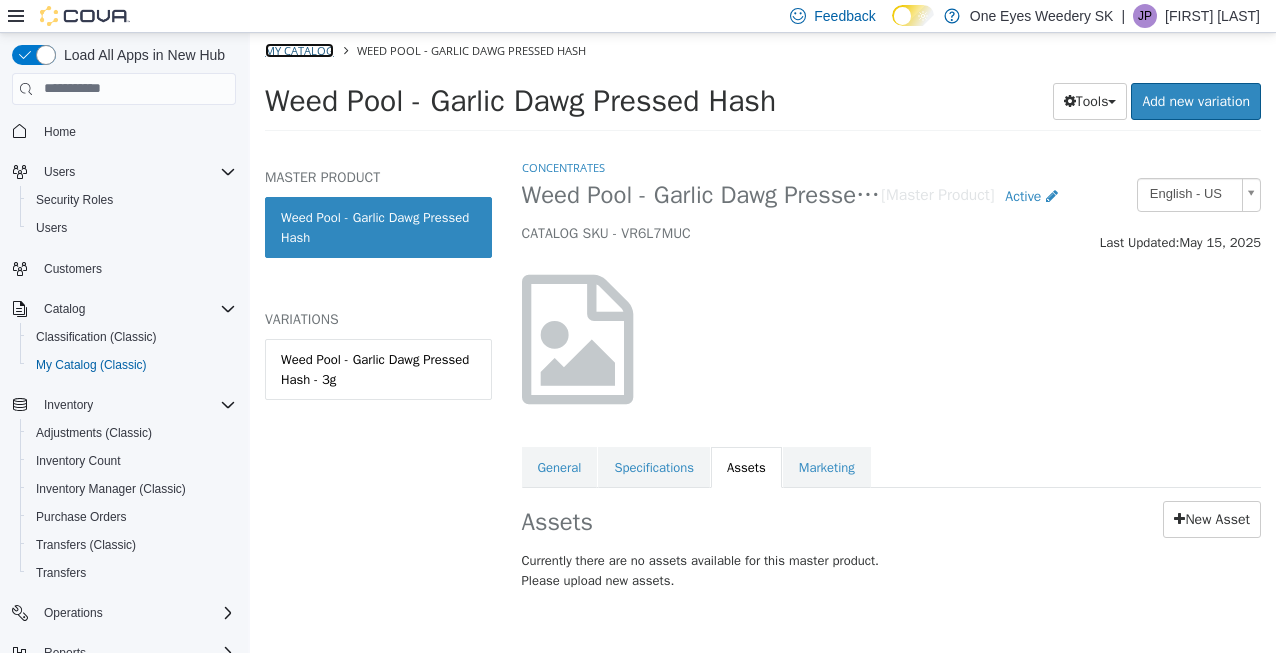 click on "My Catalog" at bounding box center (299, 49) 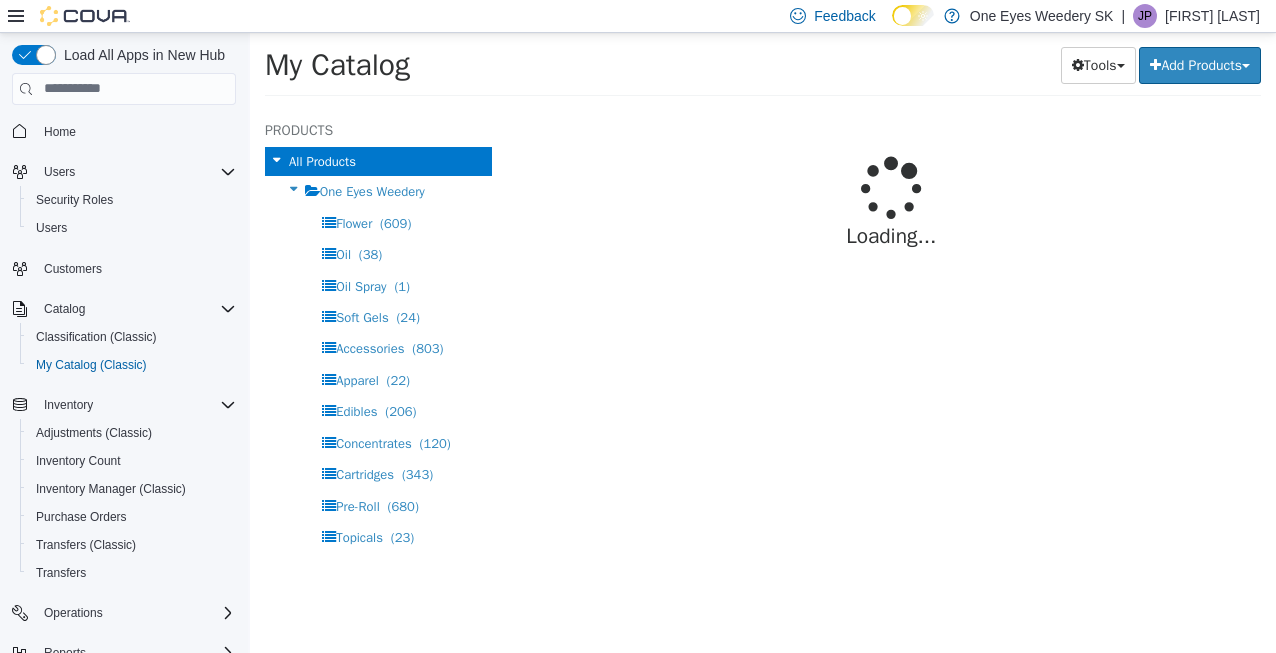 select on "**********" 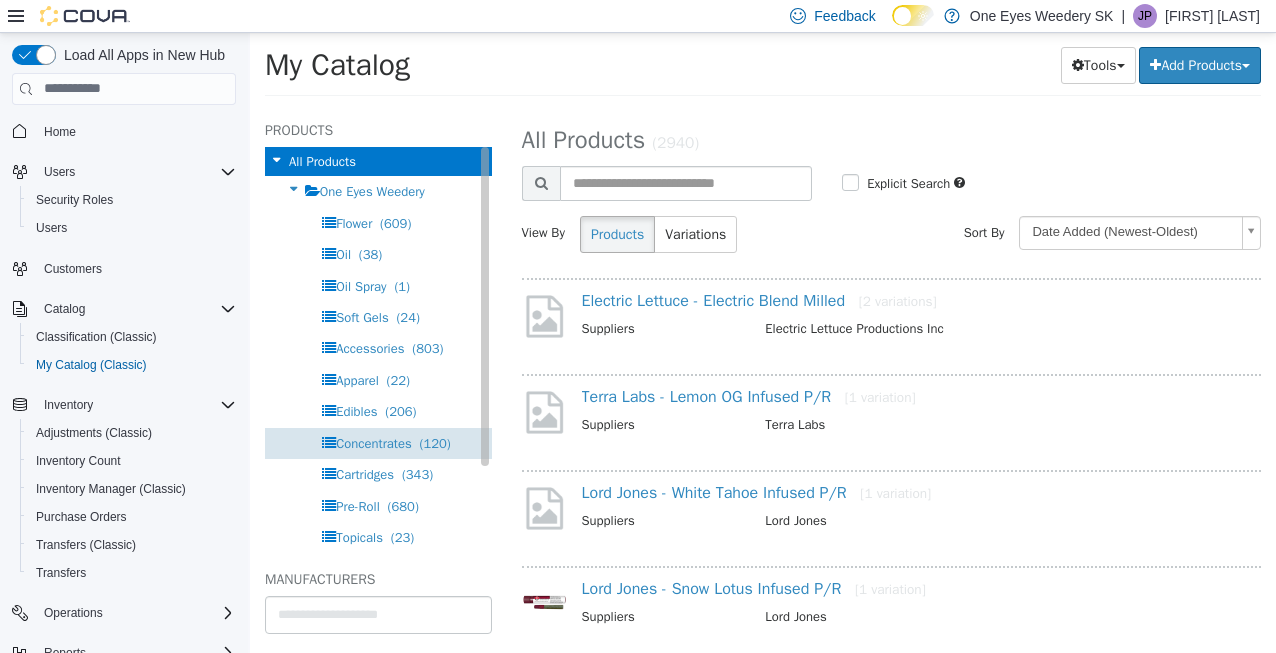 click on "Concentrates" at bounding box center [374, 442] 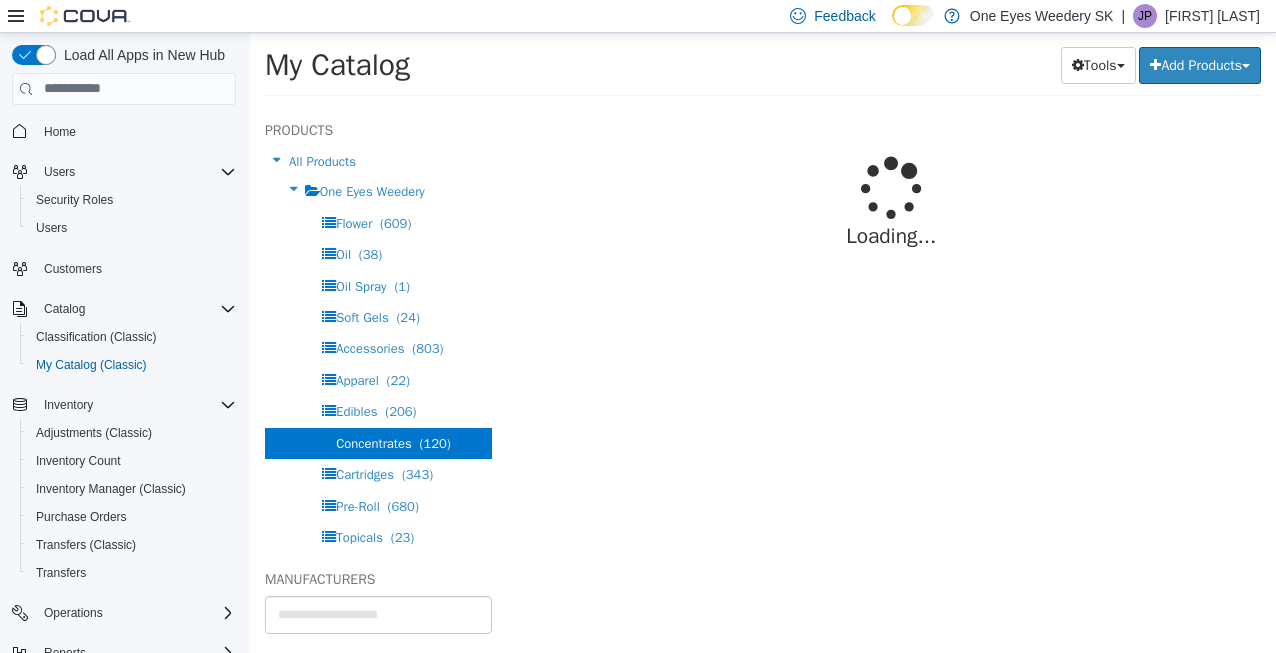 select on "**********" 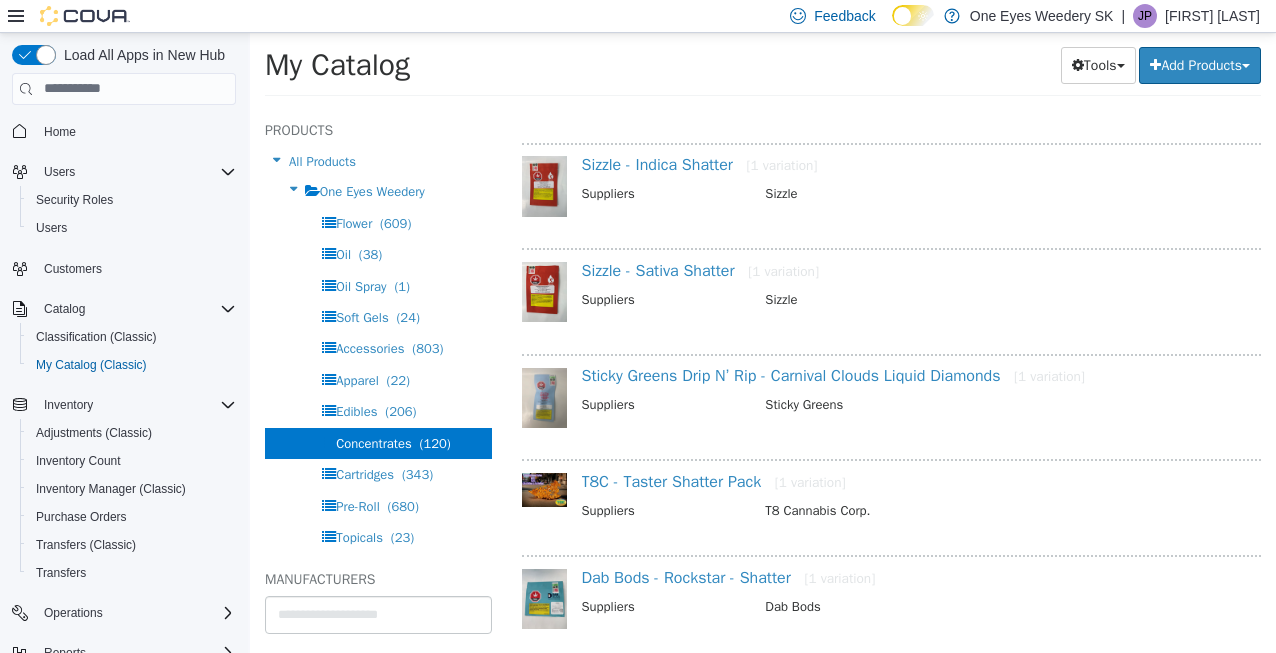 scroll, scrollTop: 1280, scrollLeft: 0, axis: vertical 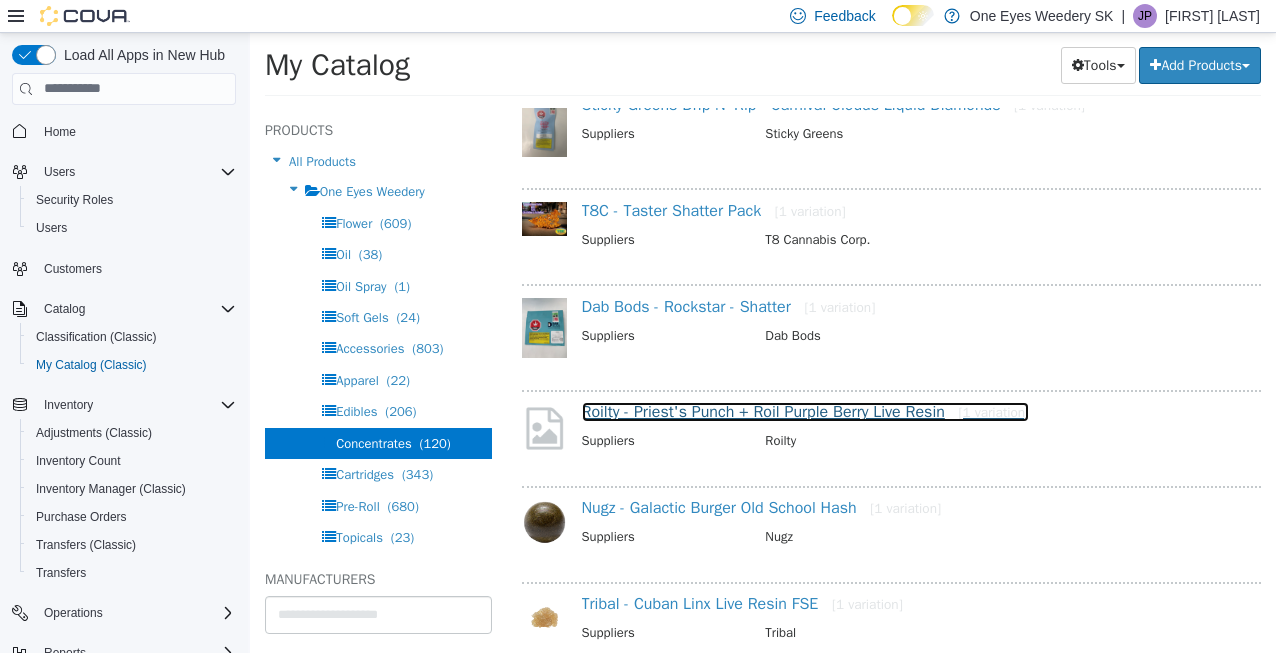 click on "Roilty - Priest's Punch + Roil Purple Berry Live Resin
[1 variation]" at bounding box center (806, 411) 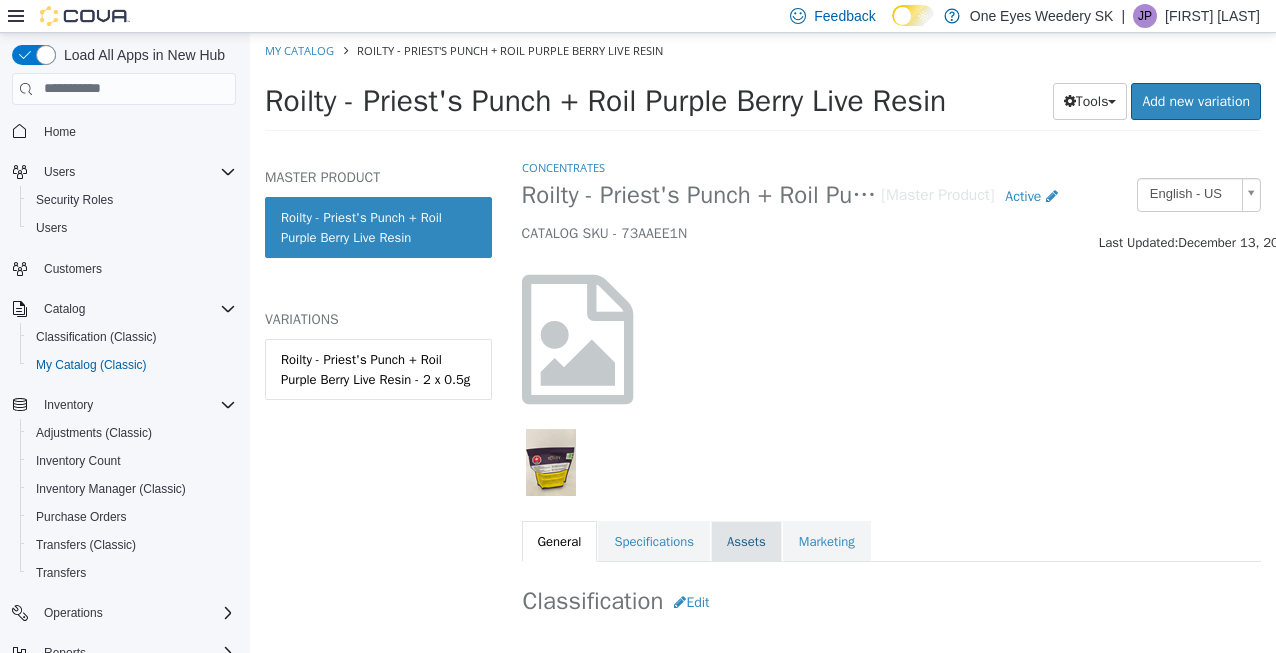 click on "Assets" at bounding box center [746, 541] 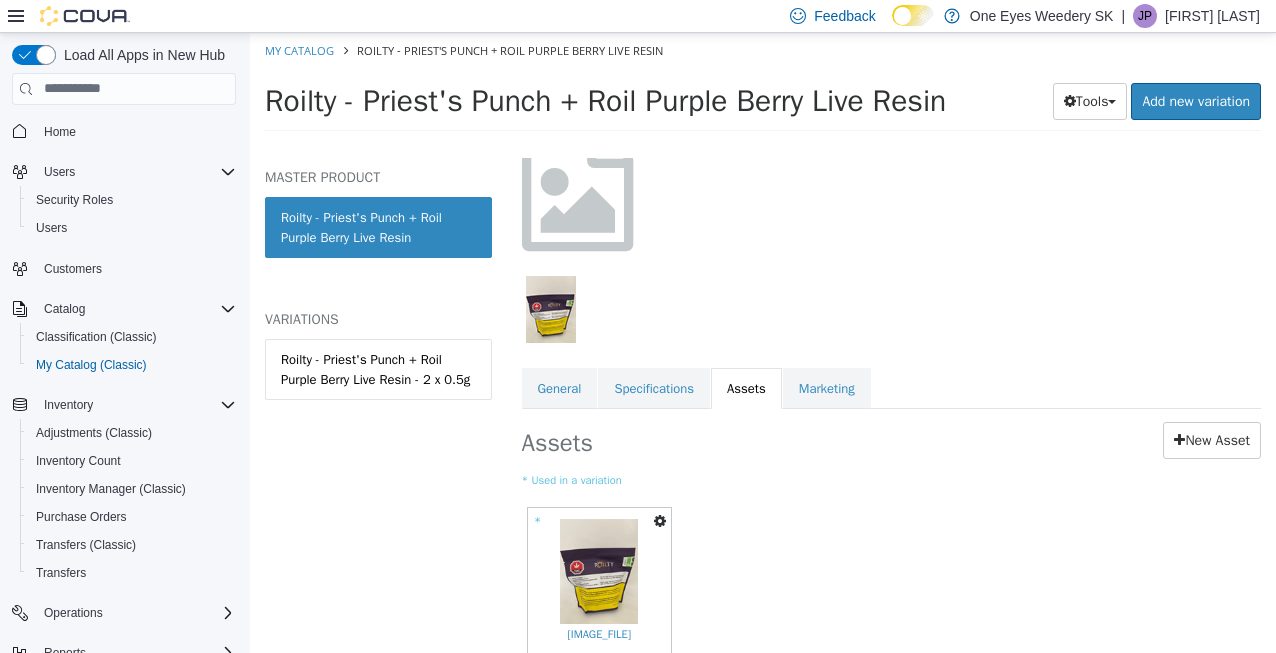 scroll, scrollTop: 160, scrollLeft: 0, axis: vertical 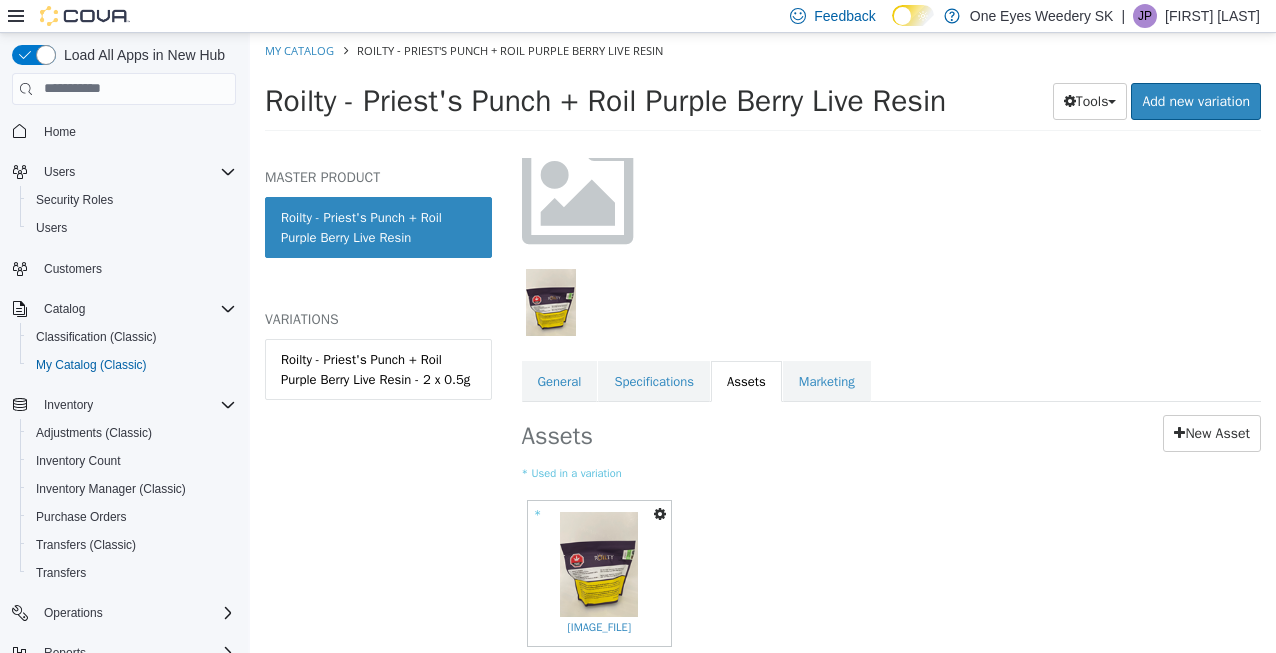 click at bounding box center (660, 513) 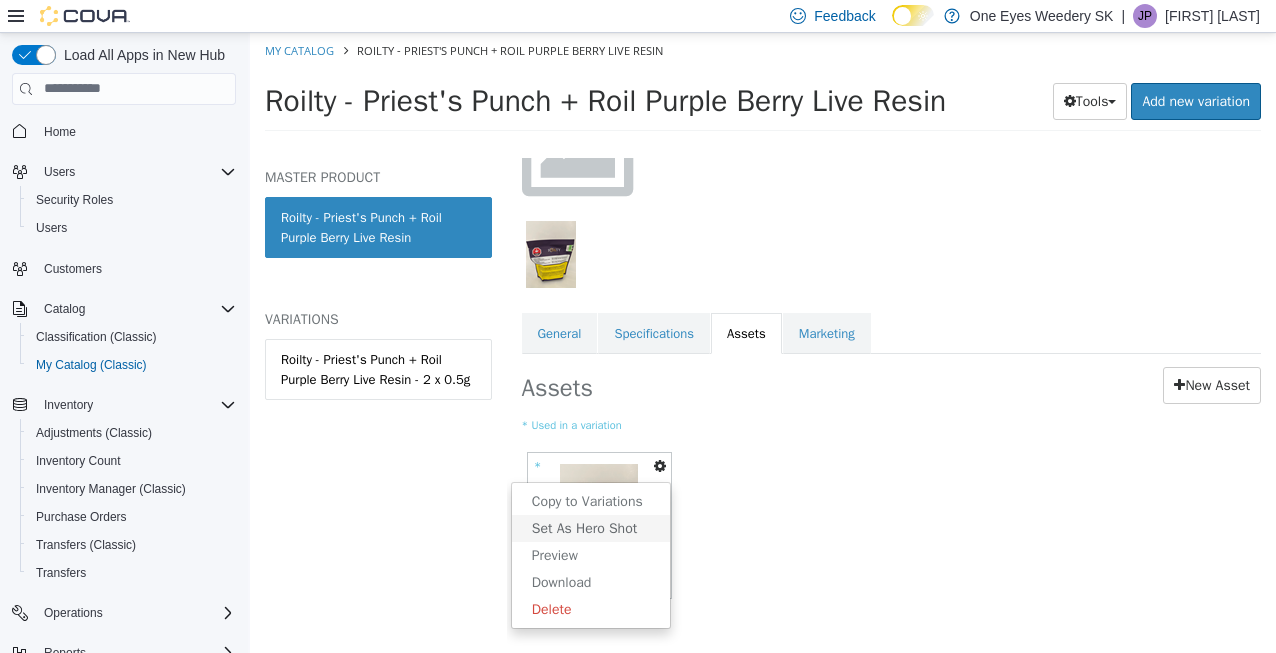 scroll, scrollTop: 253, scrollLeft: 0, axis: vertical 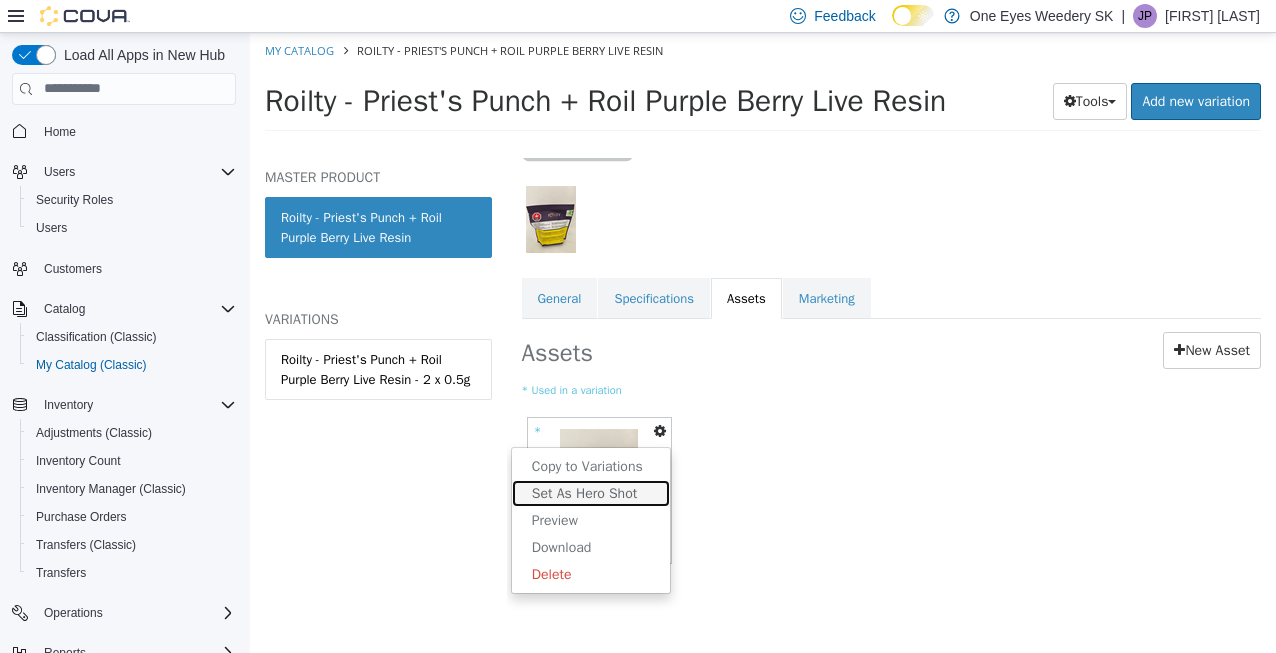 click on "Set As Hero Shot" at bounding box center (591, 492) 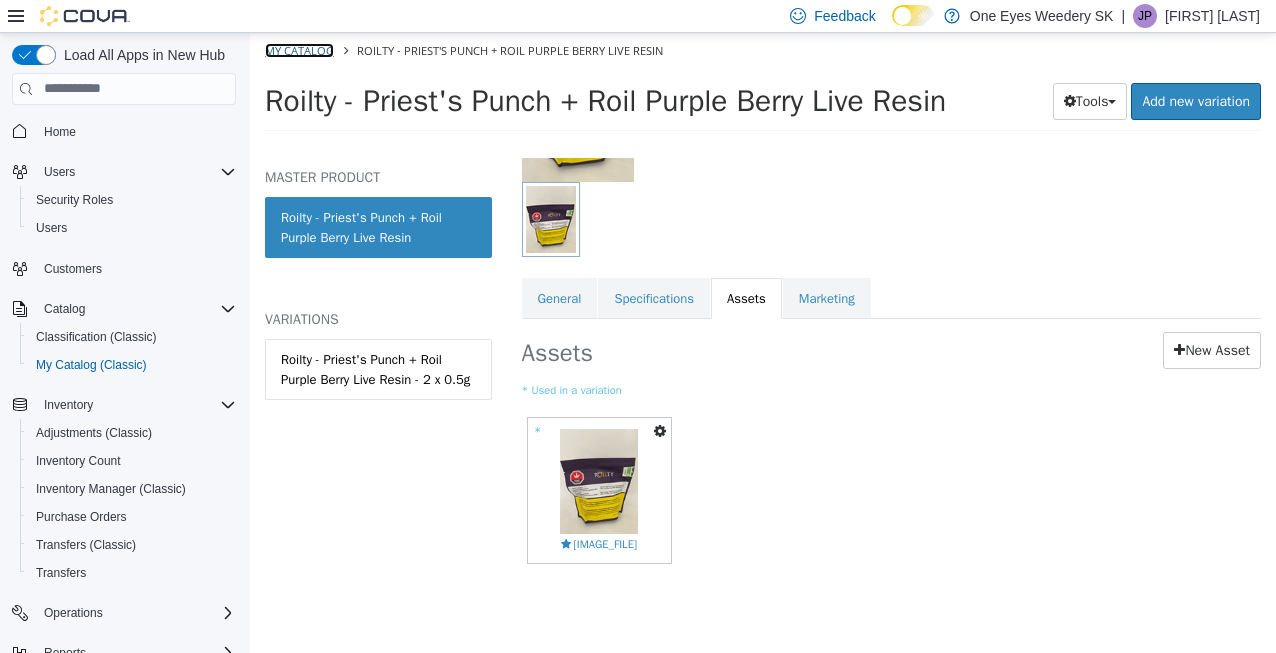 click on "My Catalog" at bounding box center [299, 49] 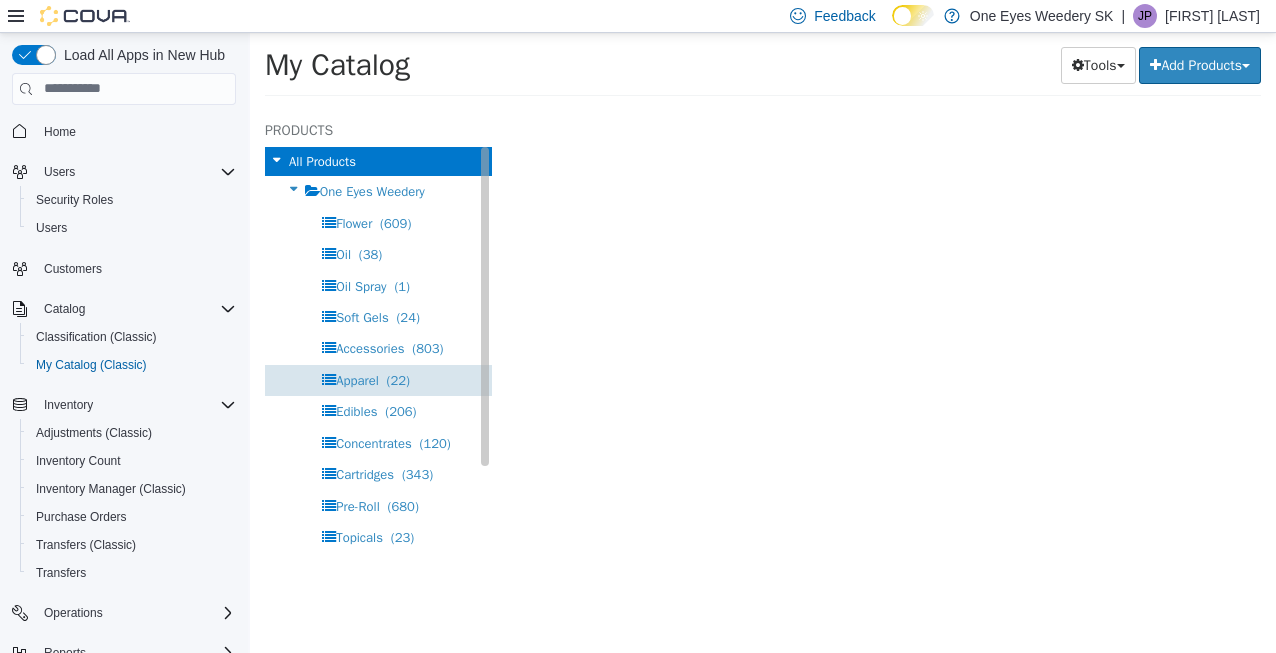 select on "**********" 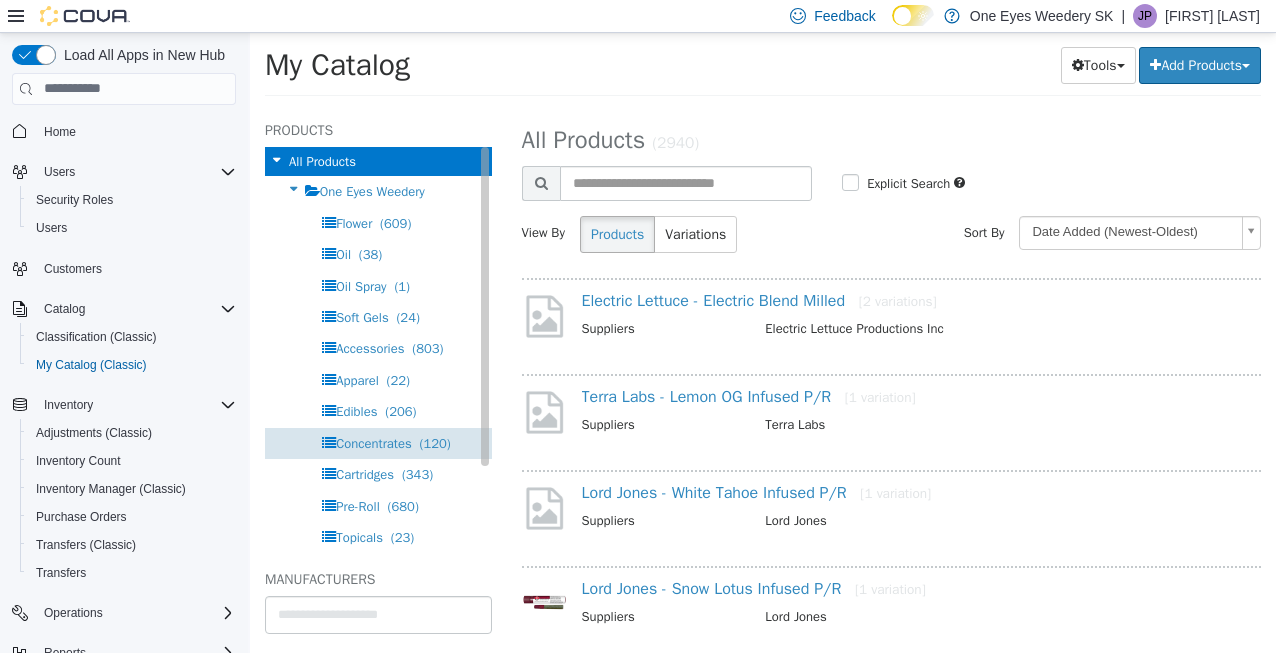 click on "(120)" at bounding box center (435, 442) 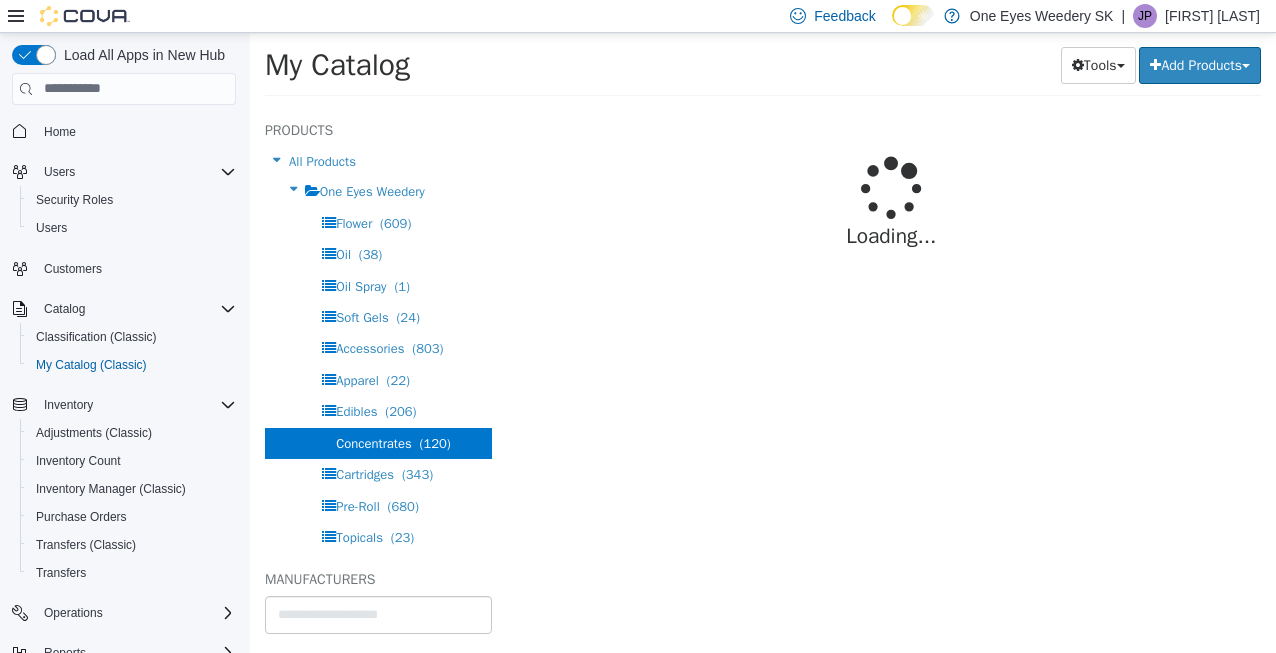 select on "**********" 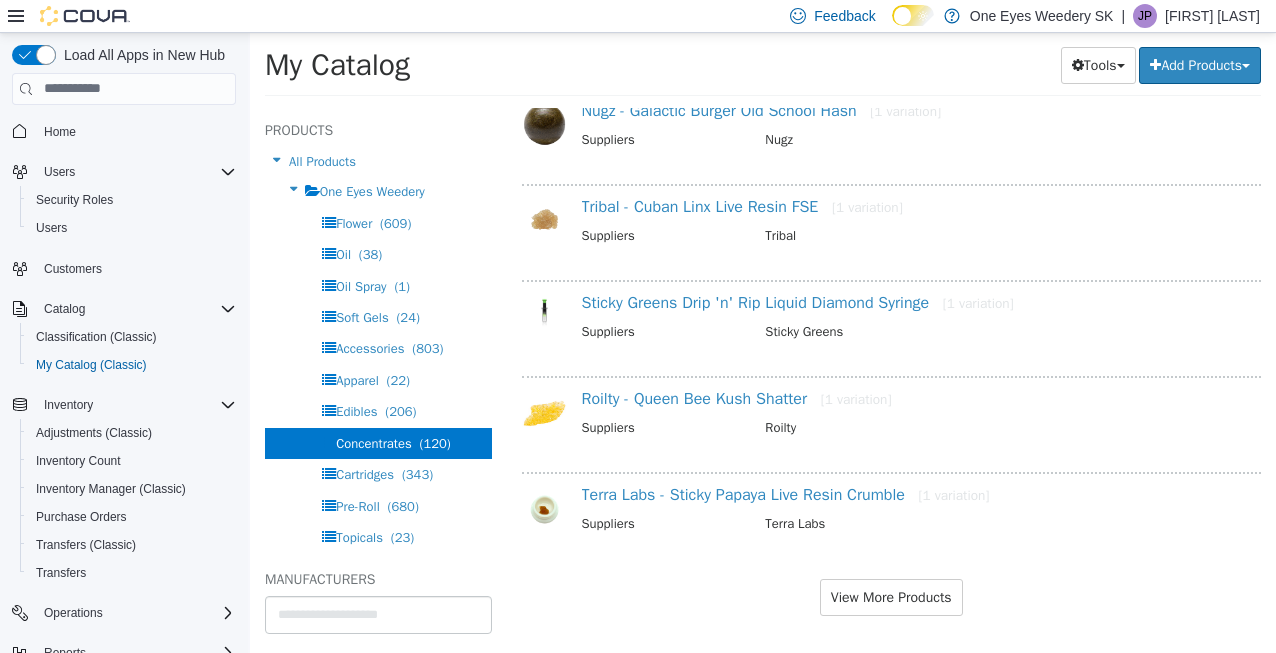 scroll, scrollTop: 1688, scrollLeft: 0, axis: vertical 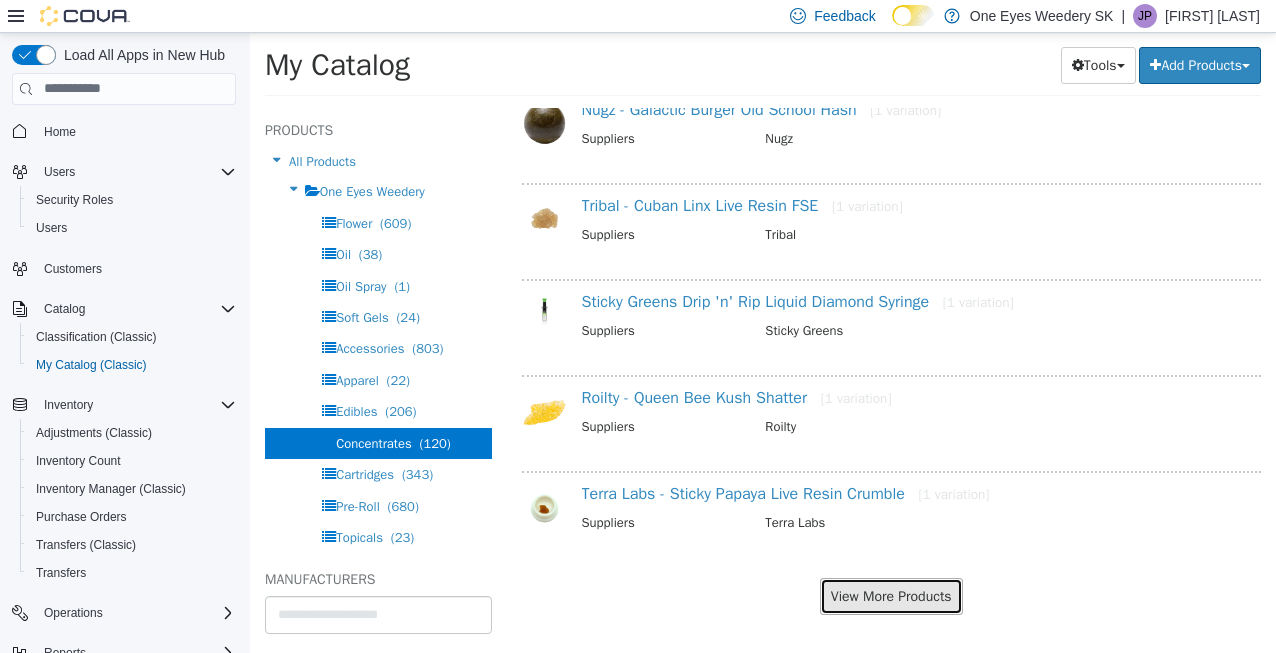 click on "View More Products" at bounding box center (891, 595) 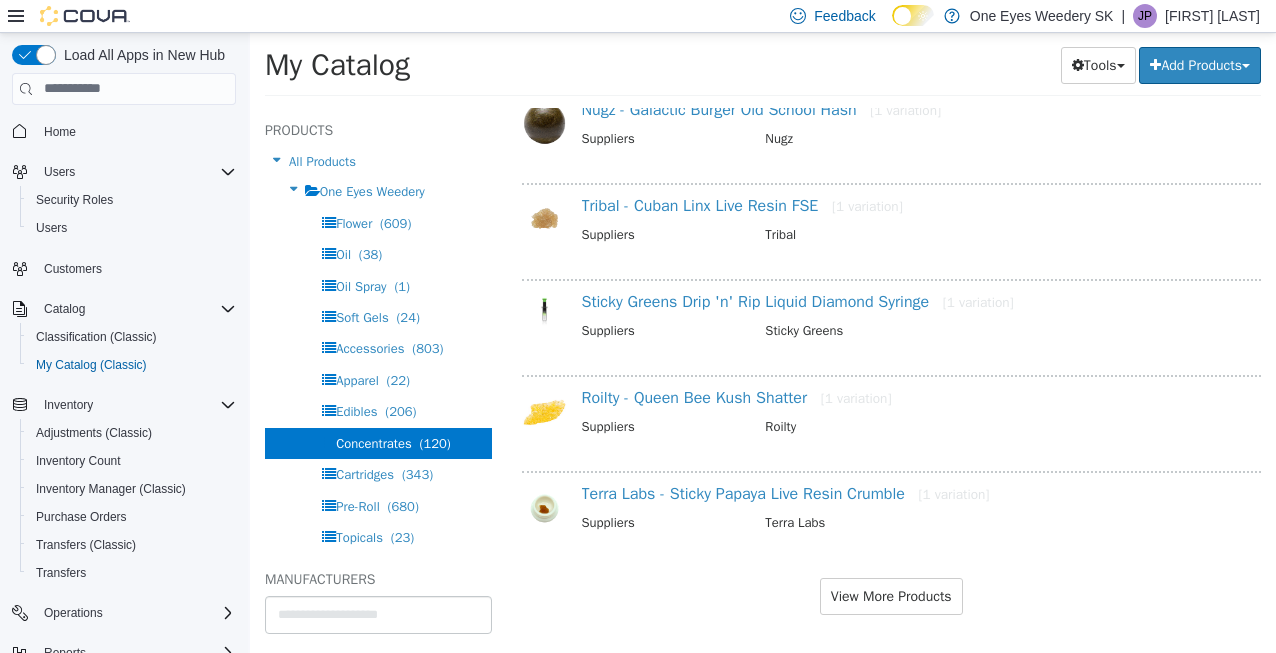 scroll, scrollTop: 1636, scrollLeft: 0, axis: vertical 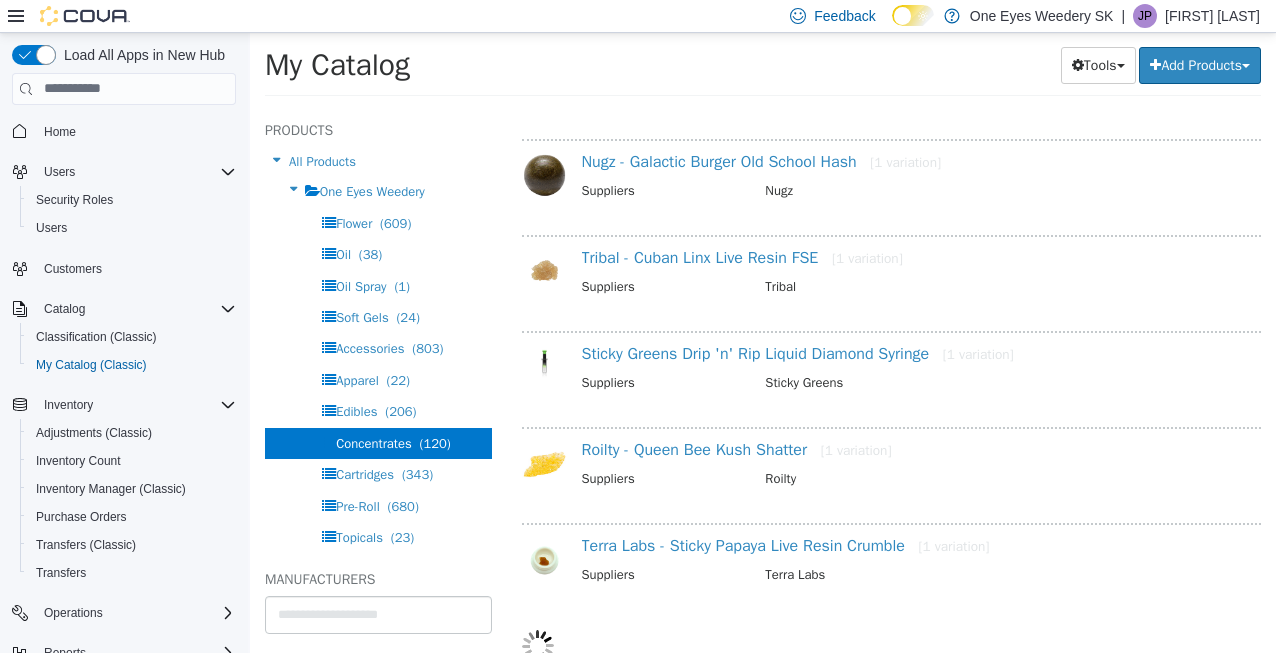 select on "**********" 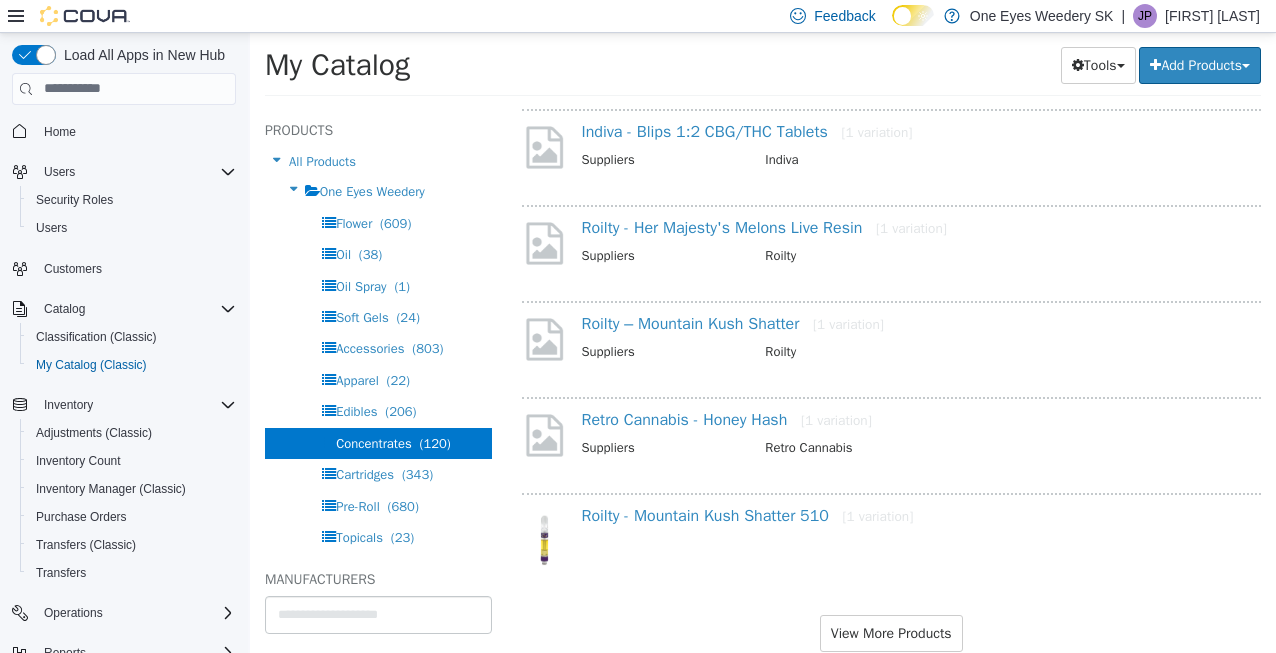 scroll, scrollTop: 3668, scrollLeft: 0, axis: vertical 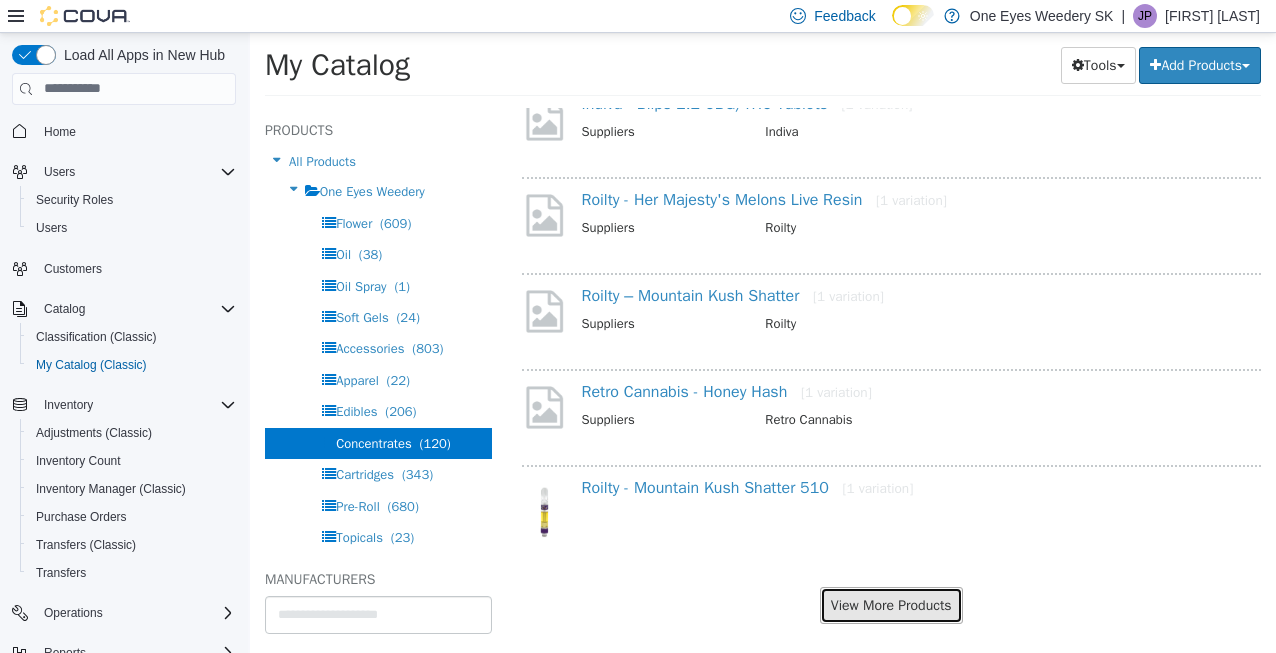 click on "View More Products" at bounding box center (891, 604) 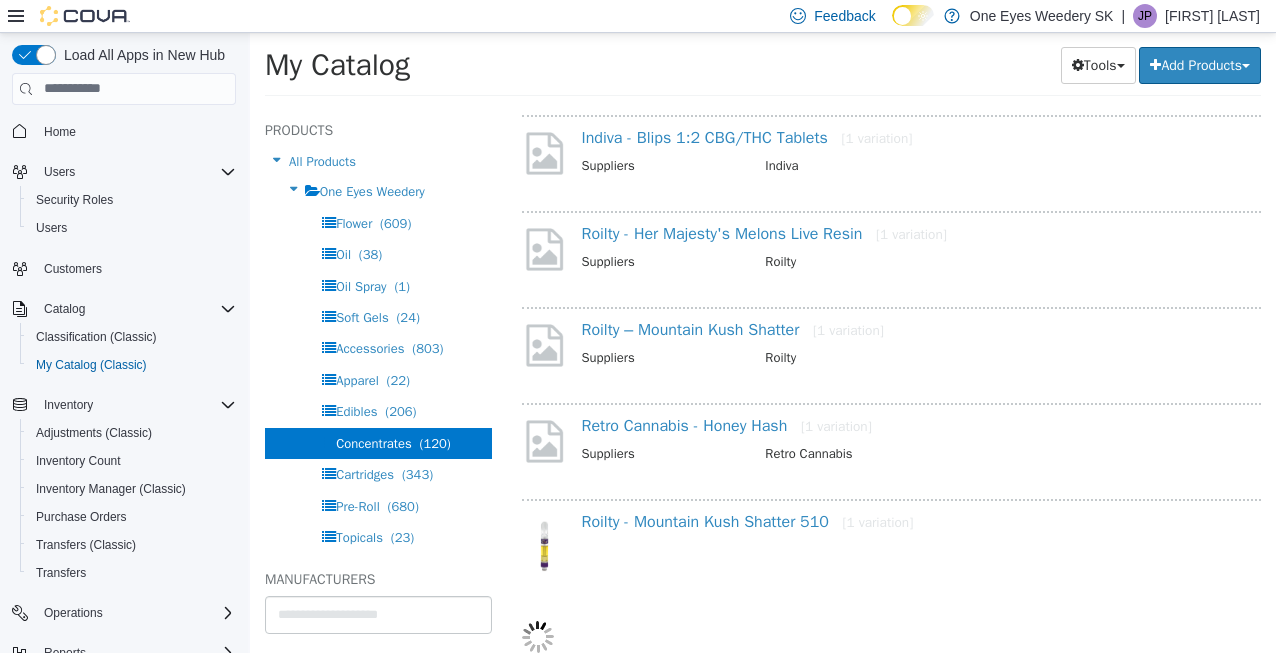 scroll, scrollTop: 3617, scrollLeft: 0, axis: vertical 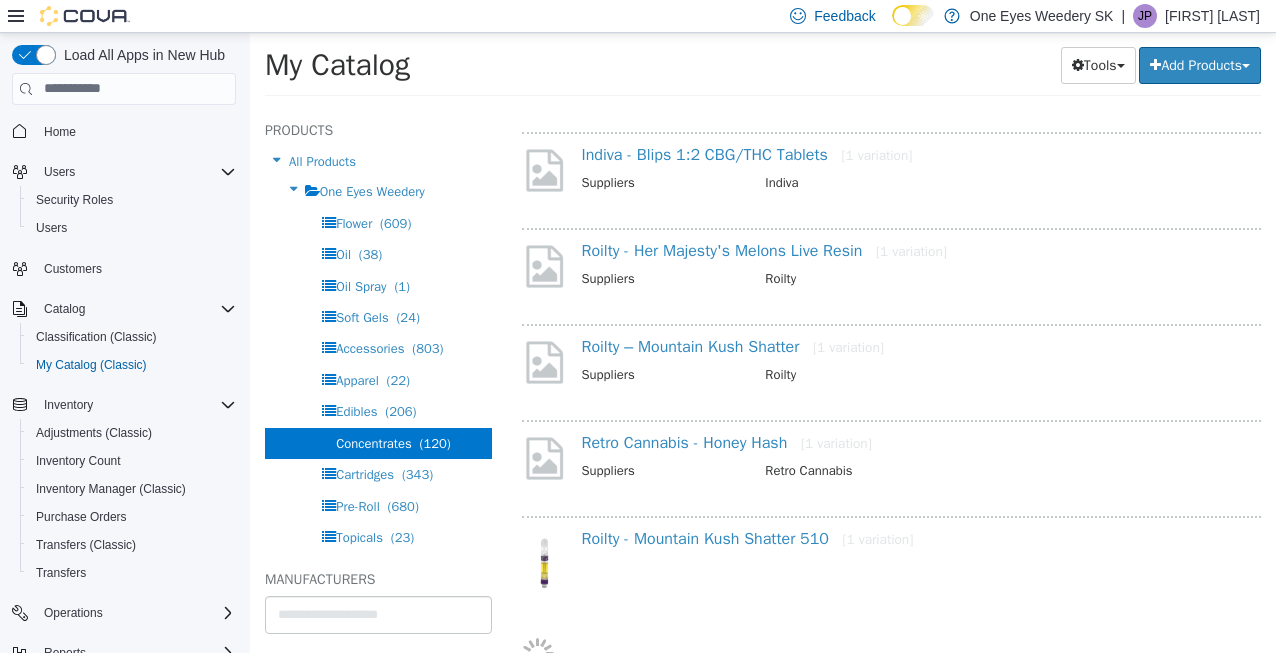 select on "**********" 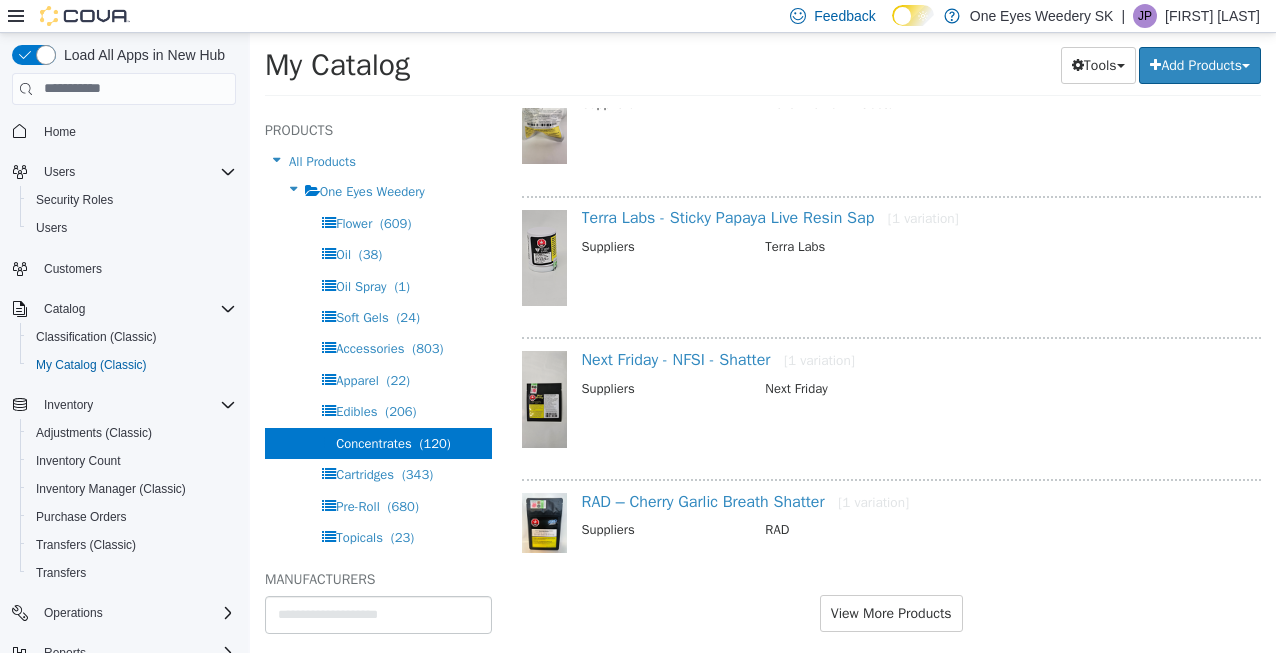 scroll, scrollTop: 6009, scrollLeft: 0, axis: vertical 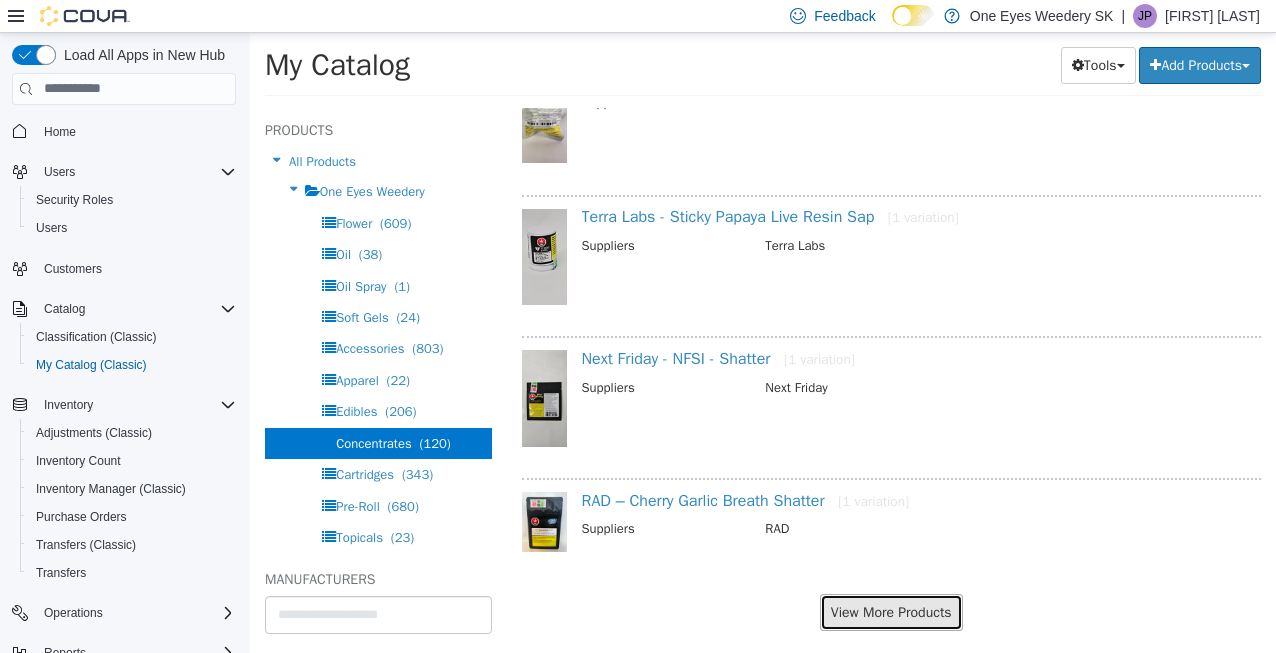 click on "View More Products" at bounding box center [891, 611] 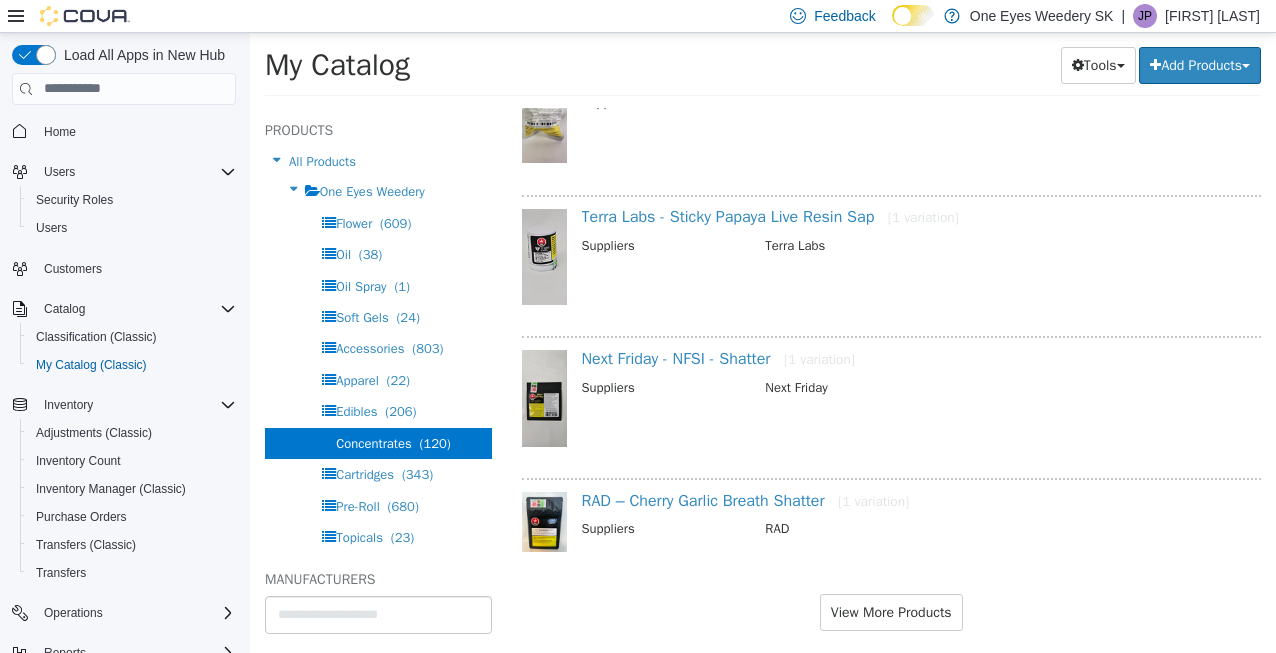 scroll, scrollTop: 5958, scrollLeft: 0, axis: vertical 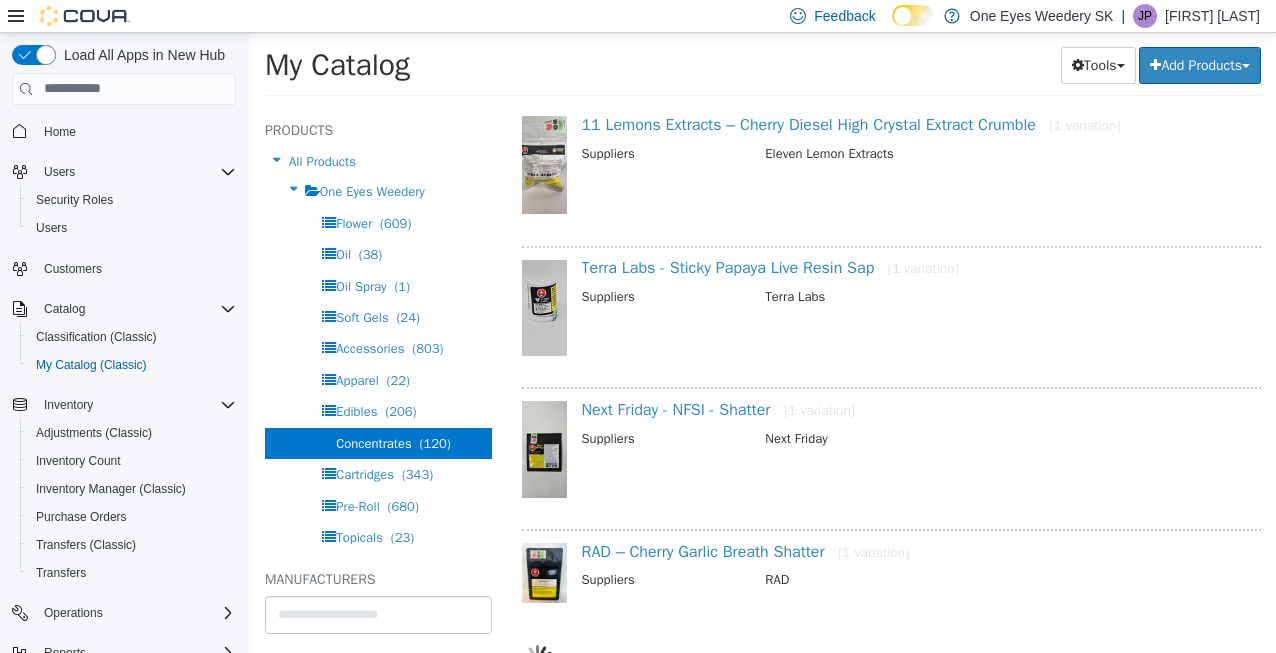 select on "**********" 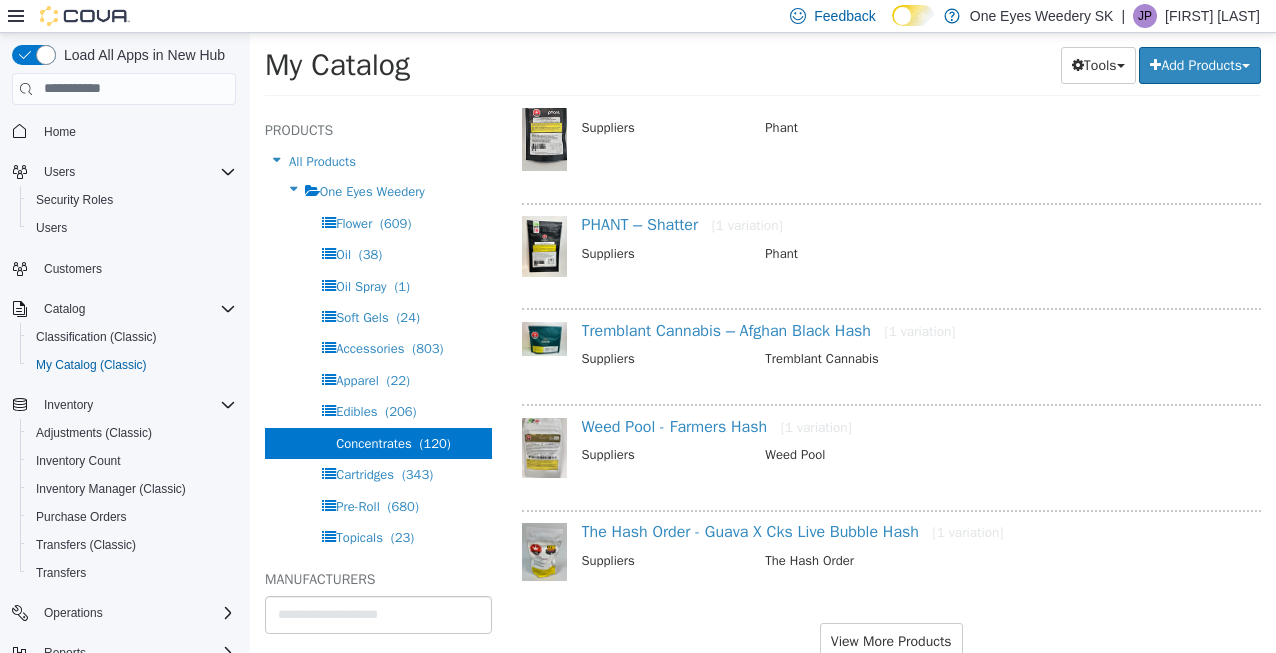 scroll, scrollTop: 8219, scrollLeft: 0, axis: vertical 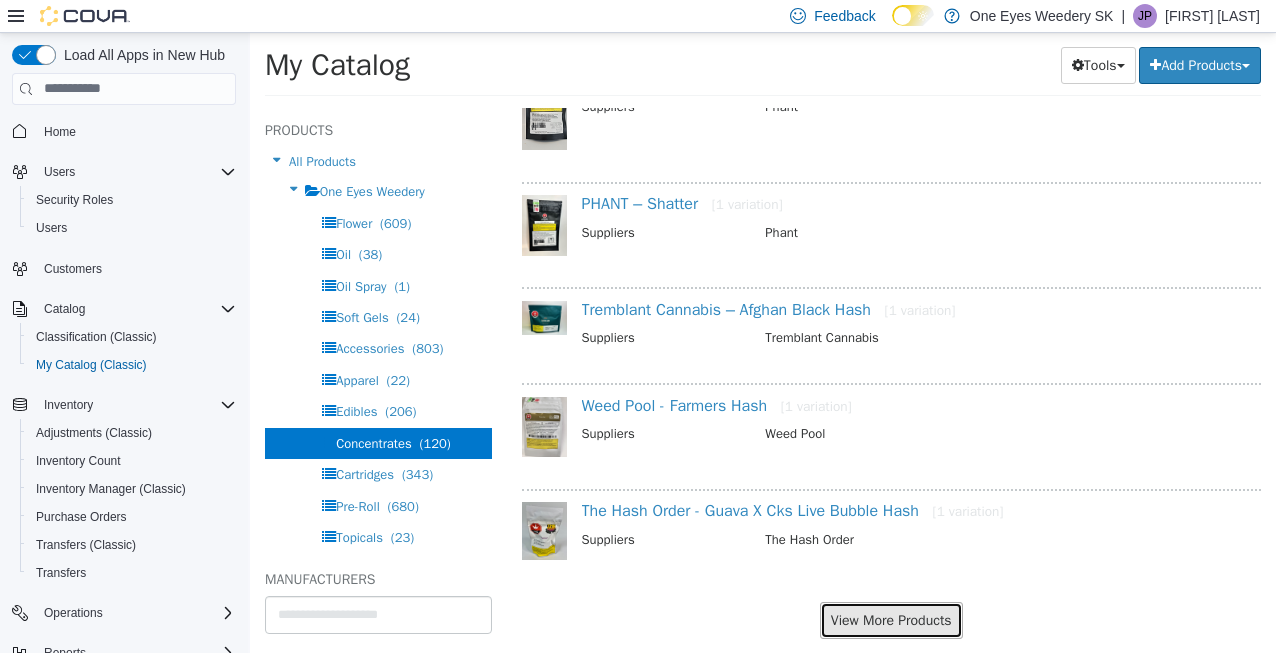 click on "View More Products" at bounding box center (891, 619) 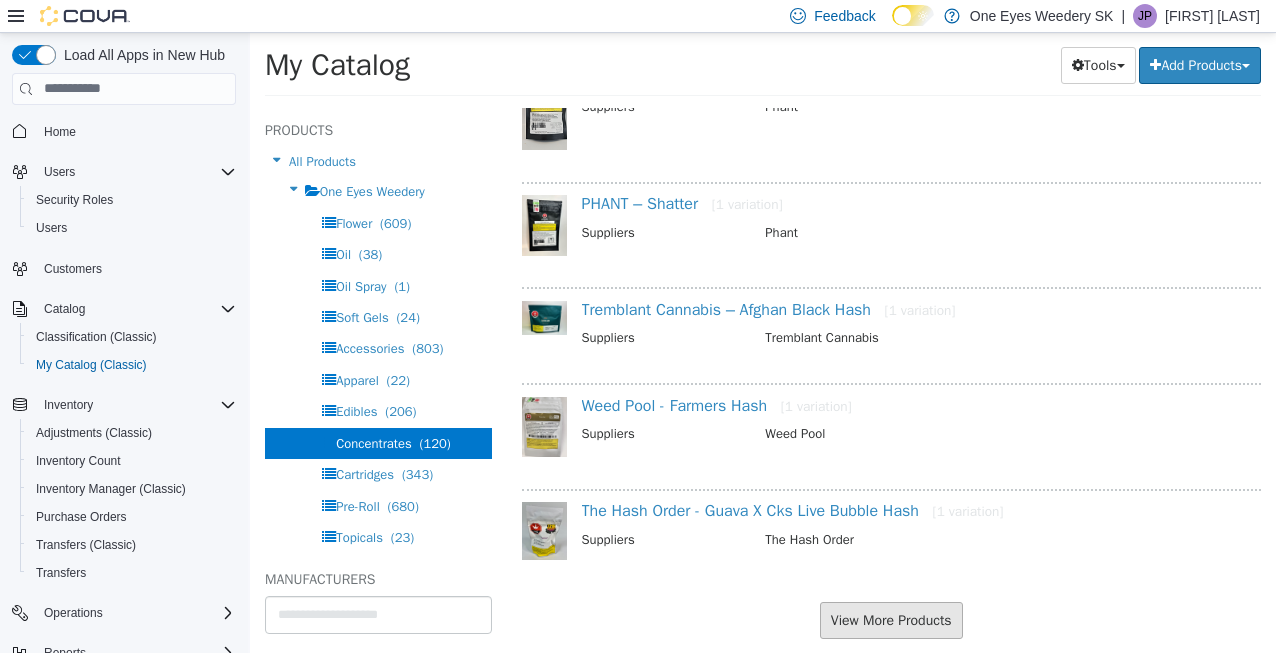 scroll, scrollTop: 8168, scrollLeft: 0, axis: vertical 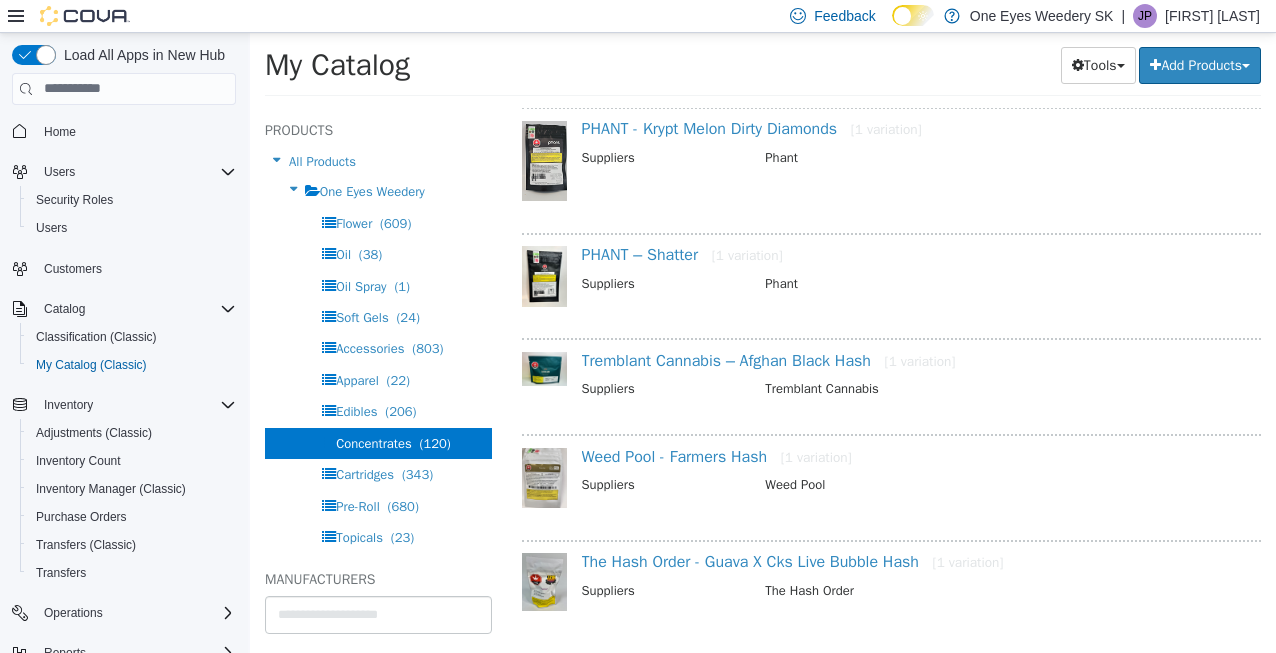 select on "**********" 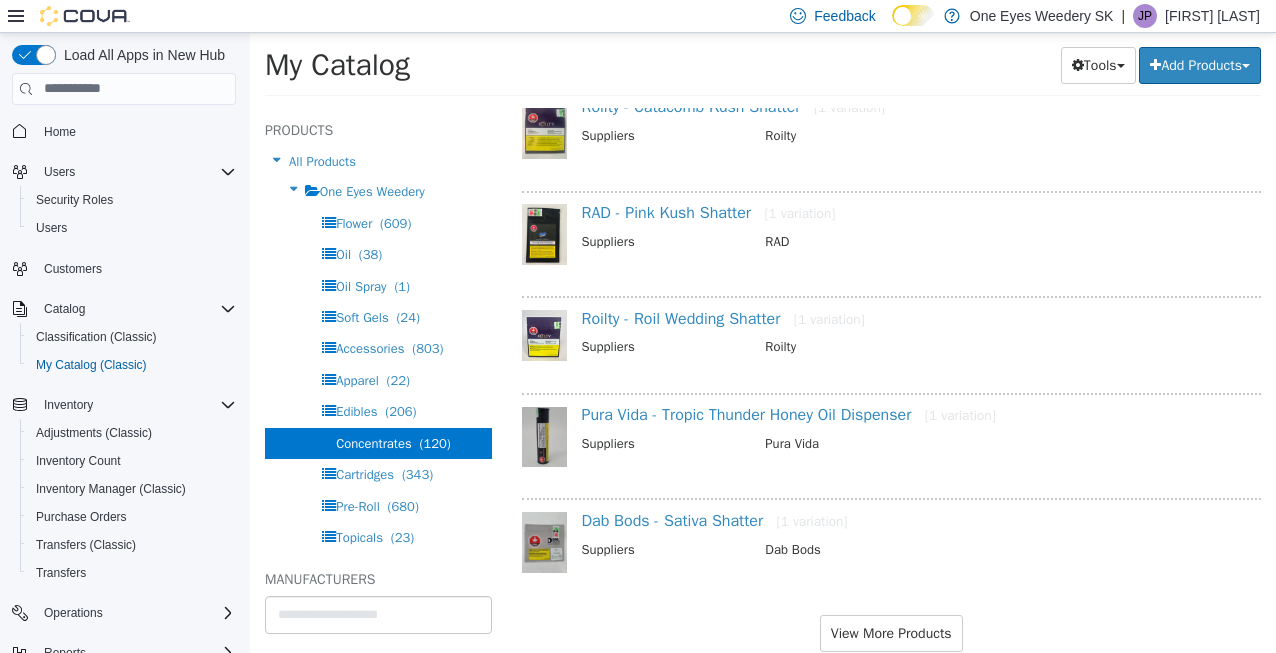 scroll, scrollTop: 10396, scrollLeft: 0, axis: vertical 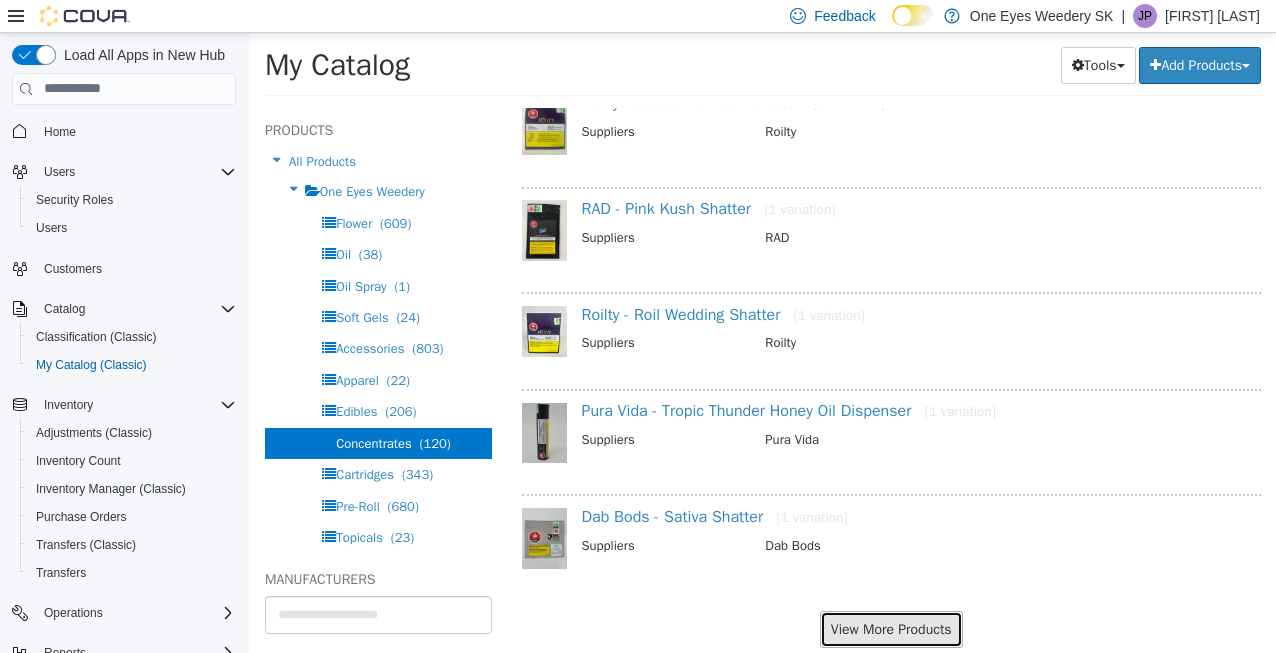 click on "View More Products" at bounding box center (891, 628) 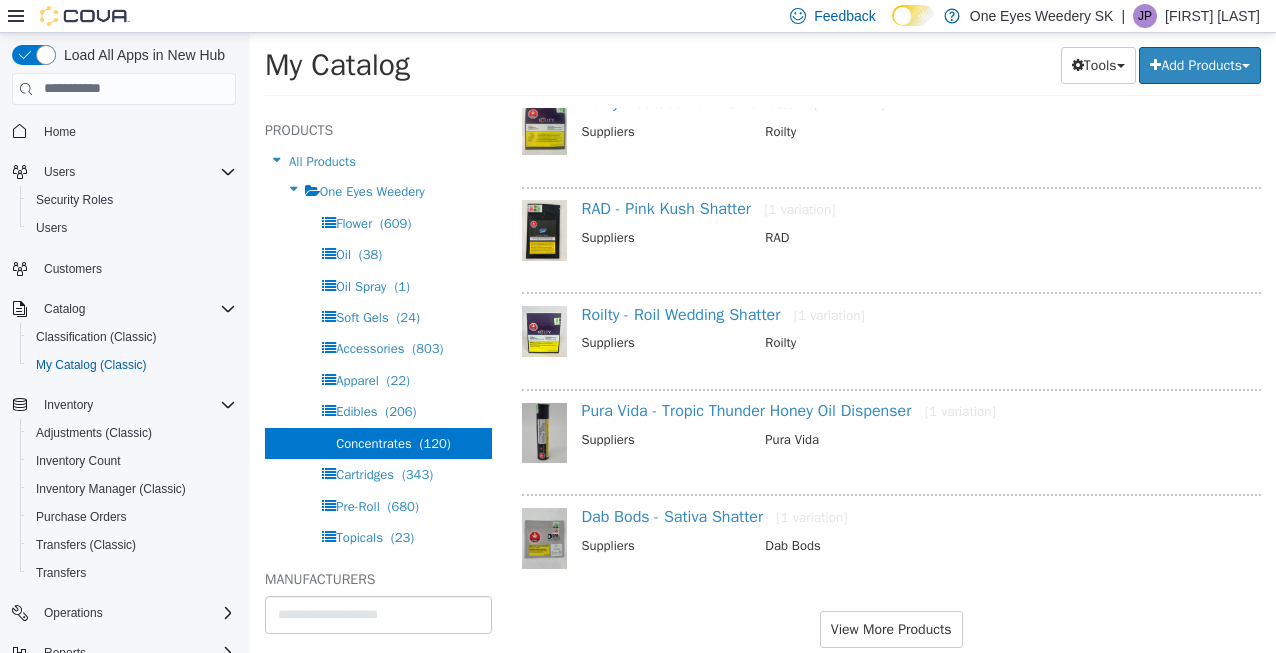 scroll, scrollTop: 10345, scrollLeft: 0, axis: vertical 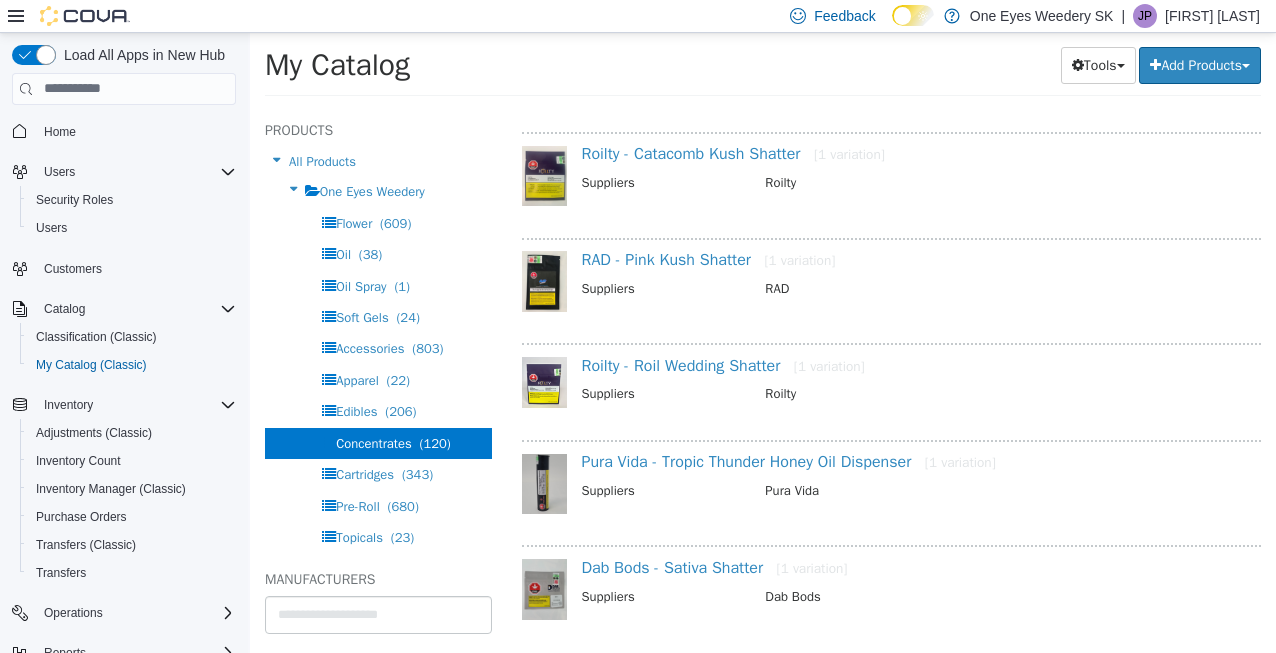 select on "**********" 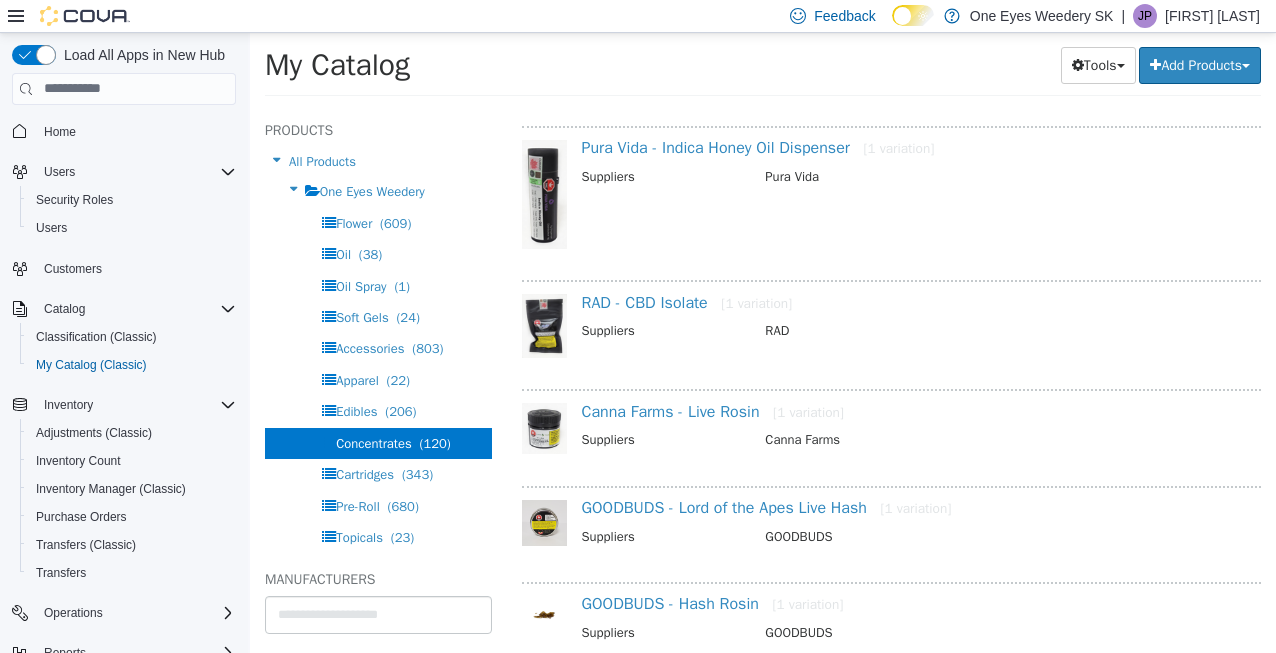 scroll, scrollTop: 12466, scrollLeft: 0, axis: vertical 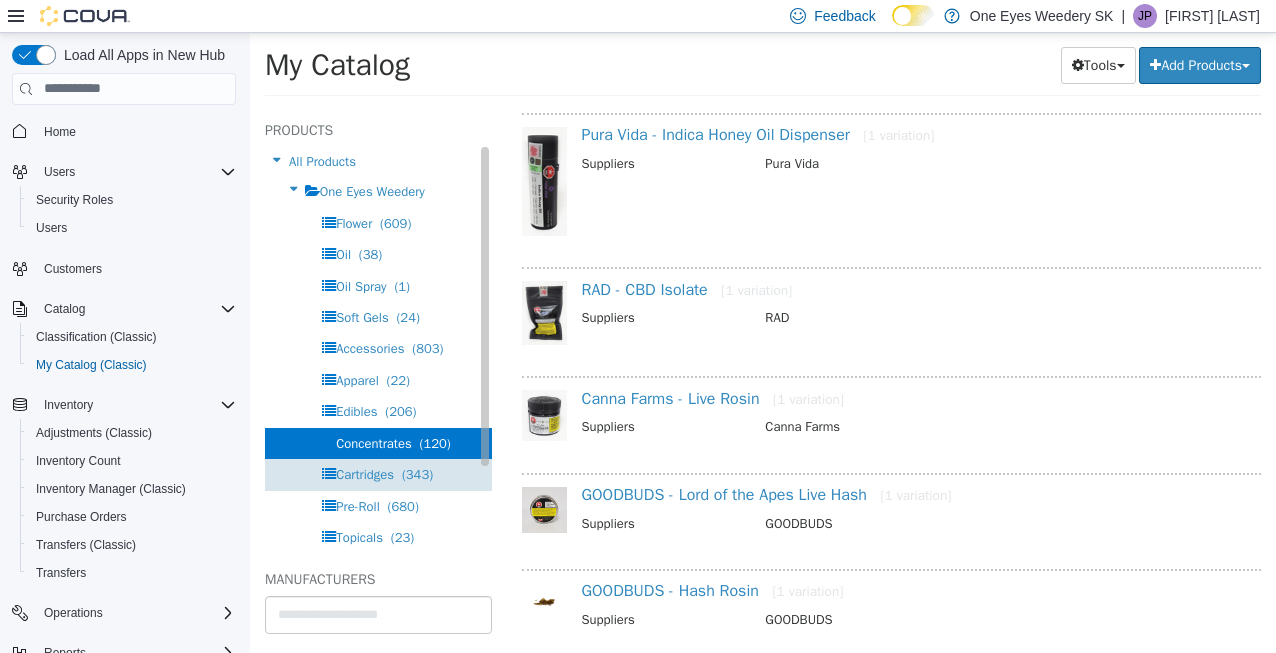 click on "Cartridges" at bounding box center (365, 473) 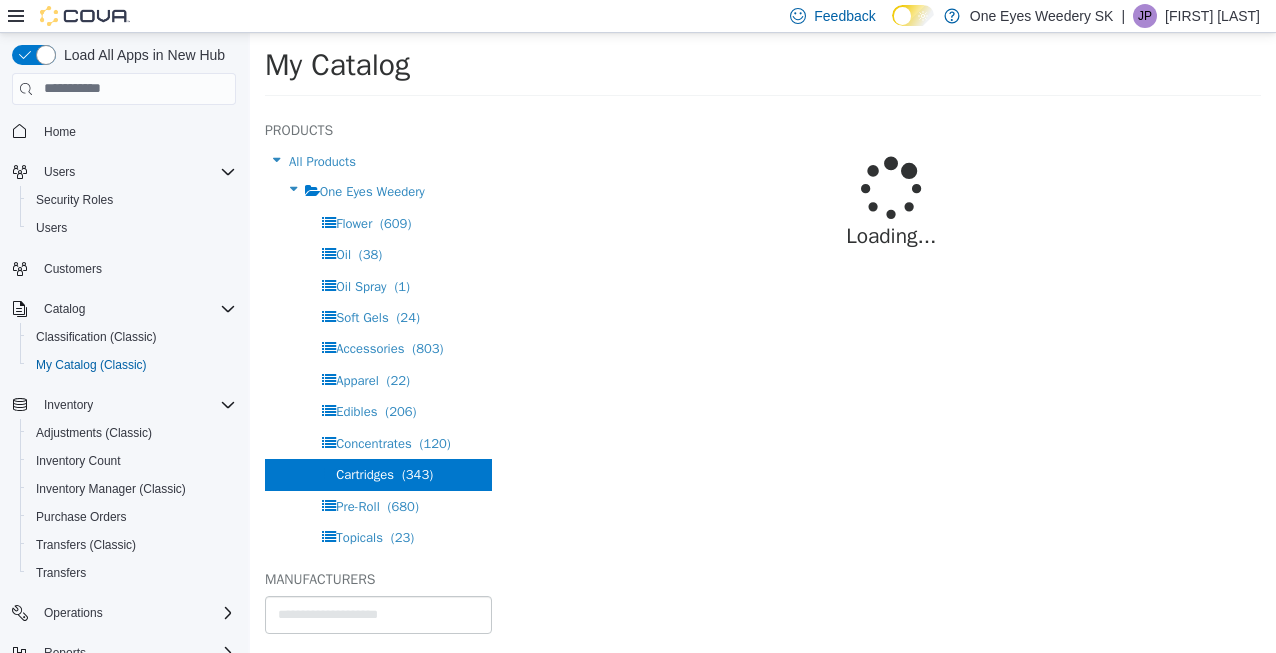 scroll, scrollTop: 0, scrollLeft: 0, axis: both 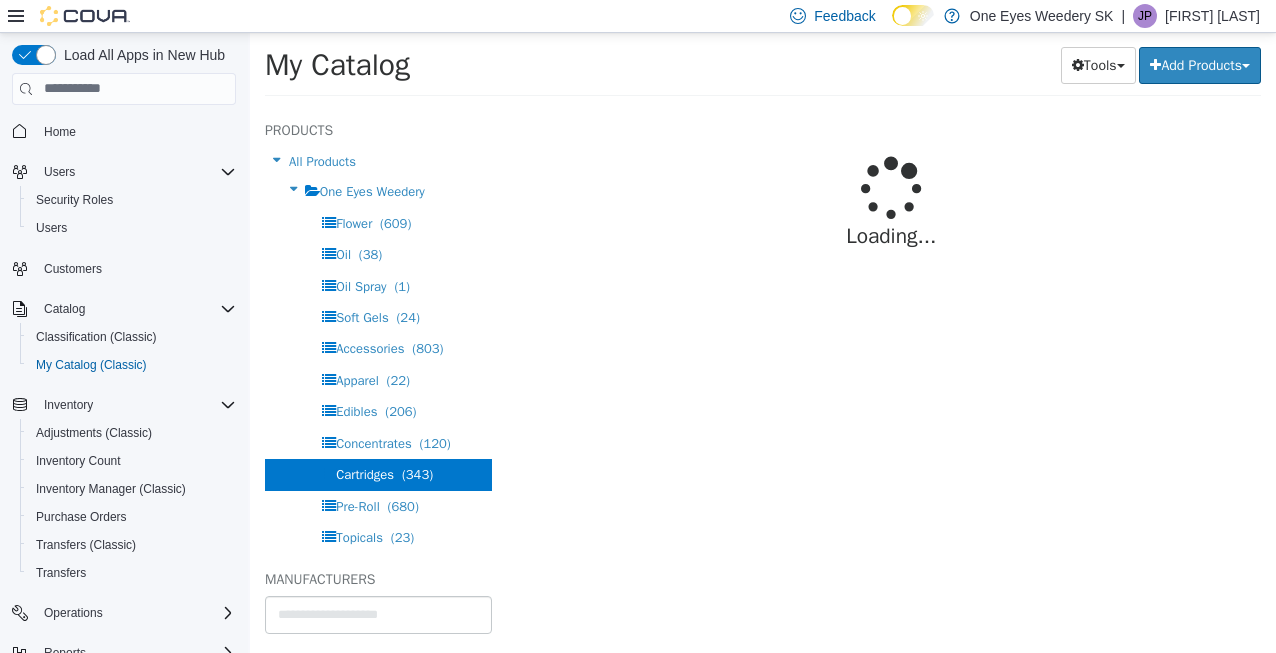 select on "**********" 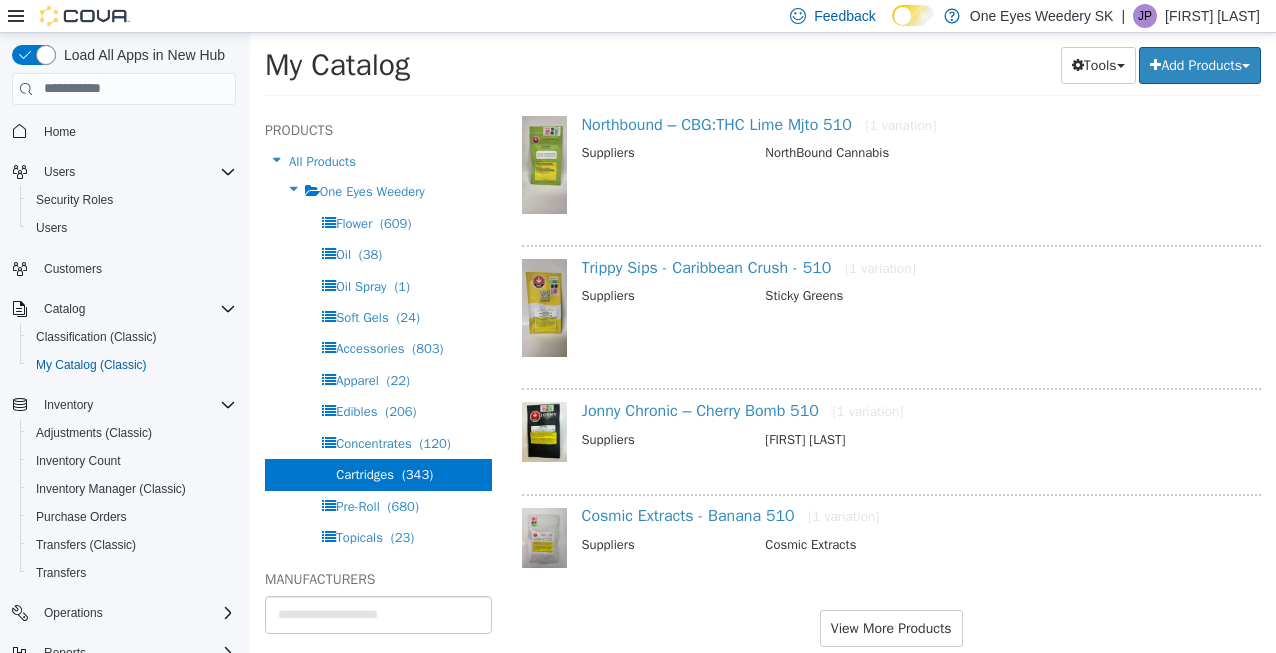 scroll, scrollTop: 1828, scrollLeft: 0, axis: vertical 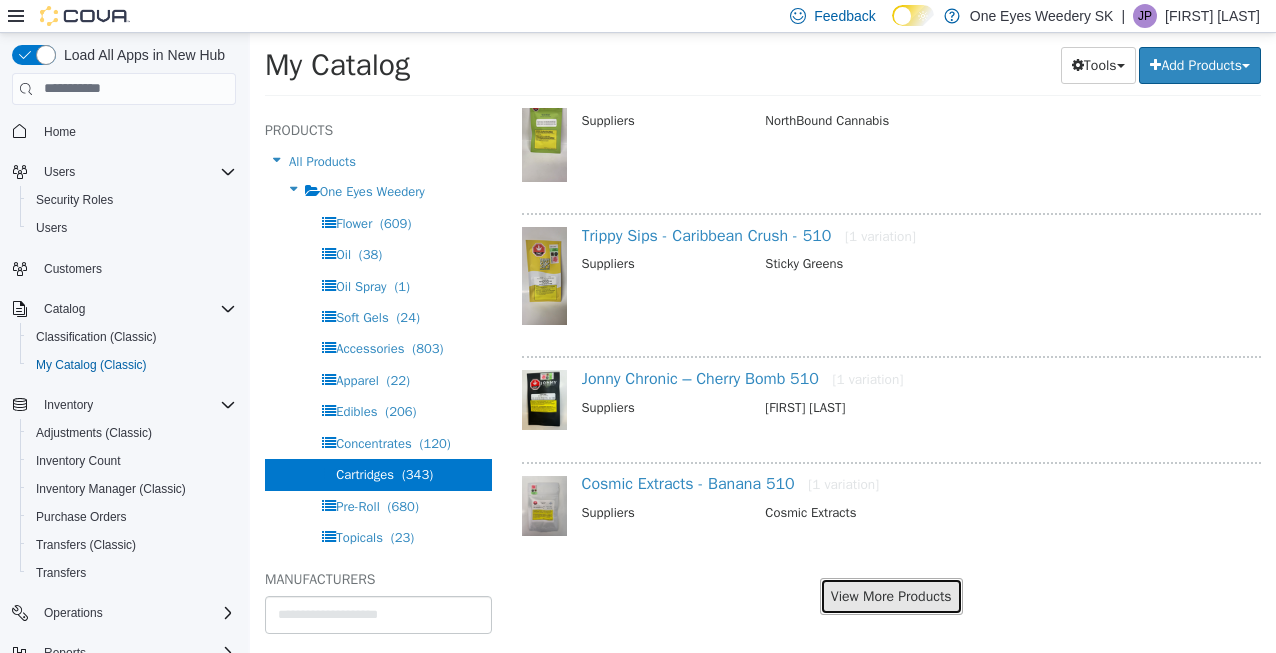 click on "View More Products" at bounding box center (891, 595) 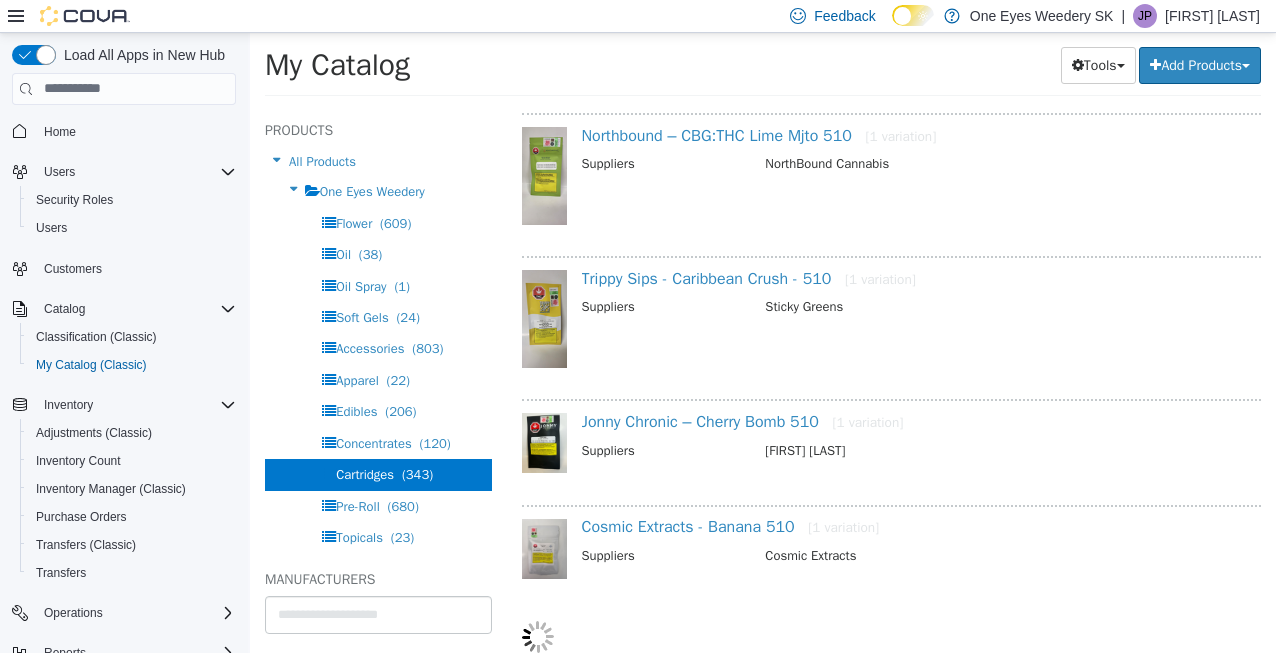 scroll, scrollTop: 1776, scrollLeft: 0, axis: vertical 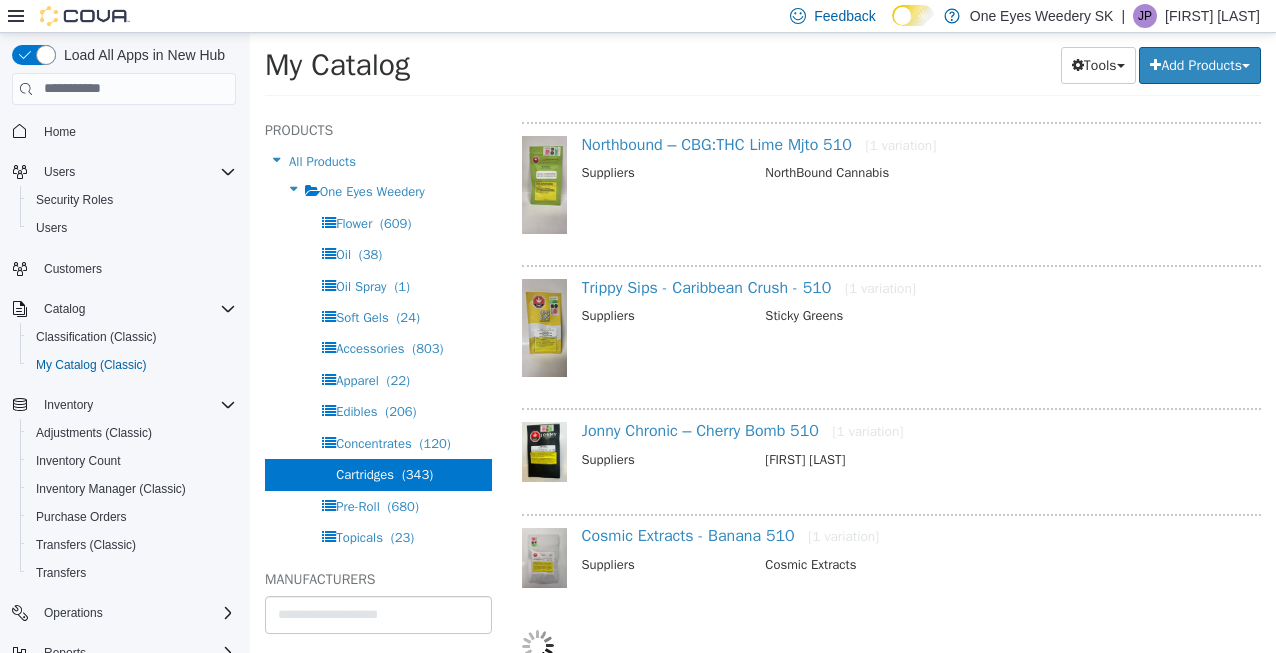 select on "**********" 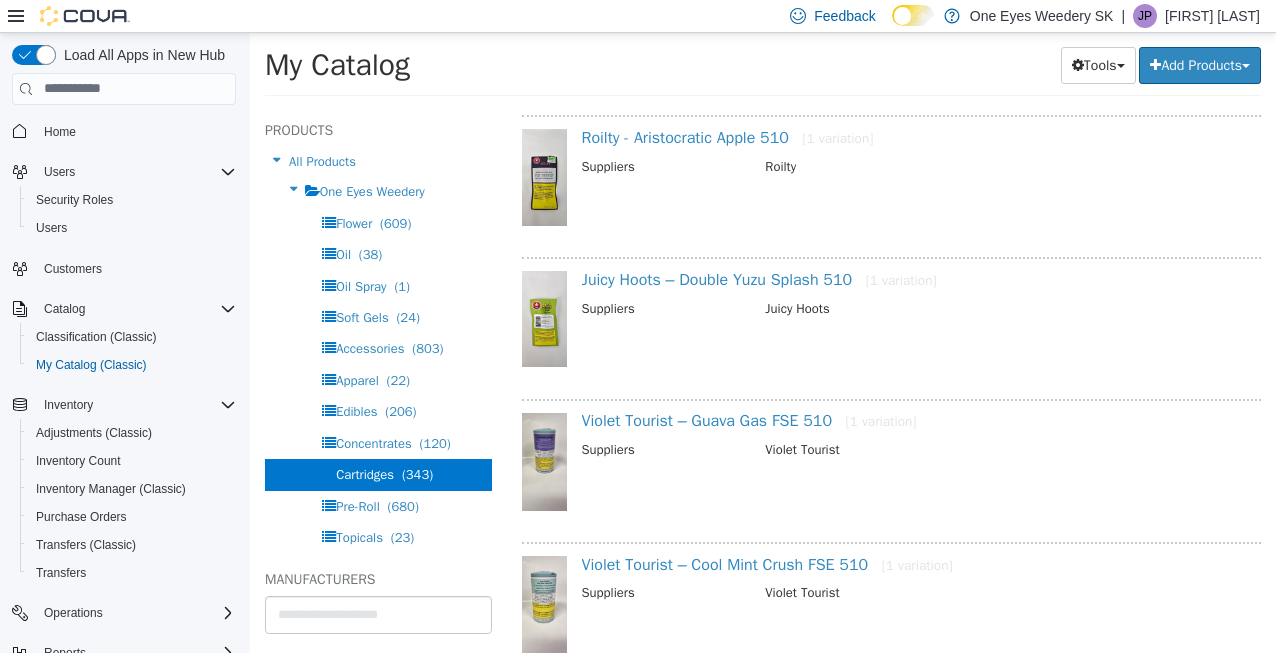 scroll, scrollTop: 4360, scrollLeft: 0, axis: vertical 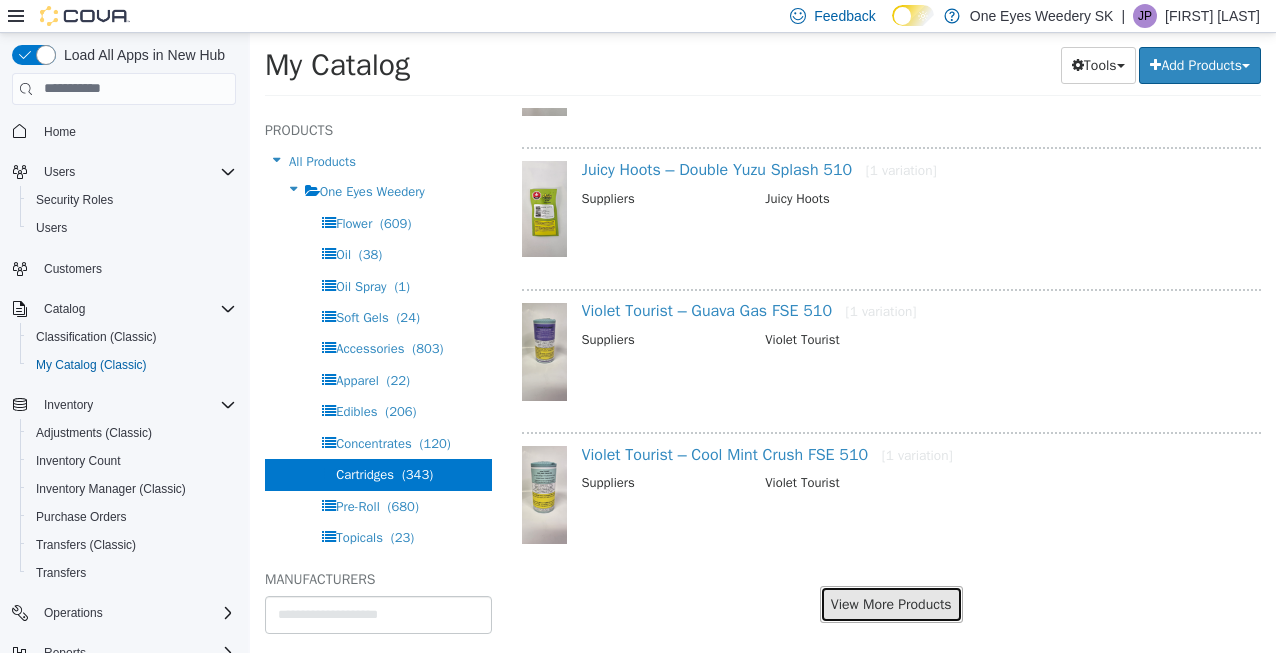 click on "View More Products" at bounding box center [891, 603] 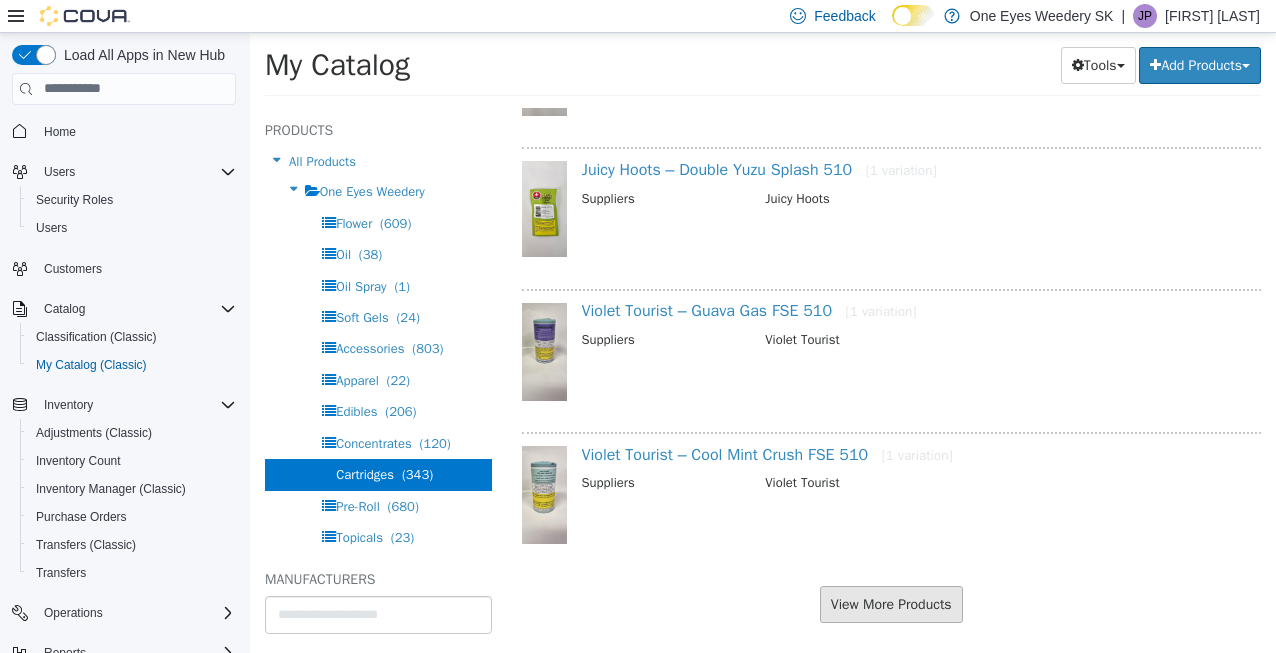 scroll, scrollTop: 4308, scrollLeft: 0, axis: vertical 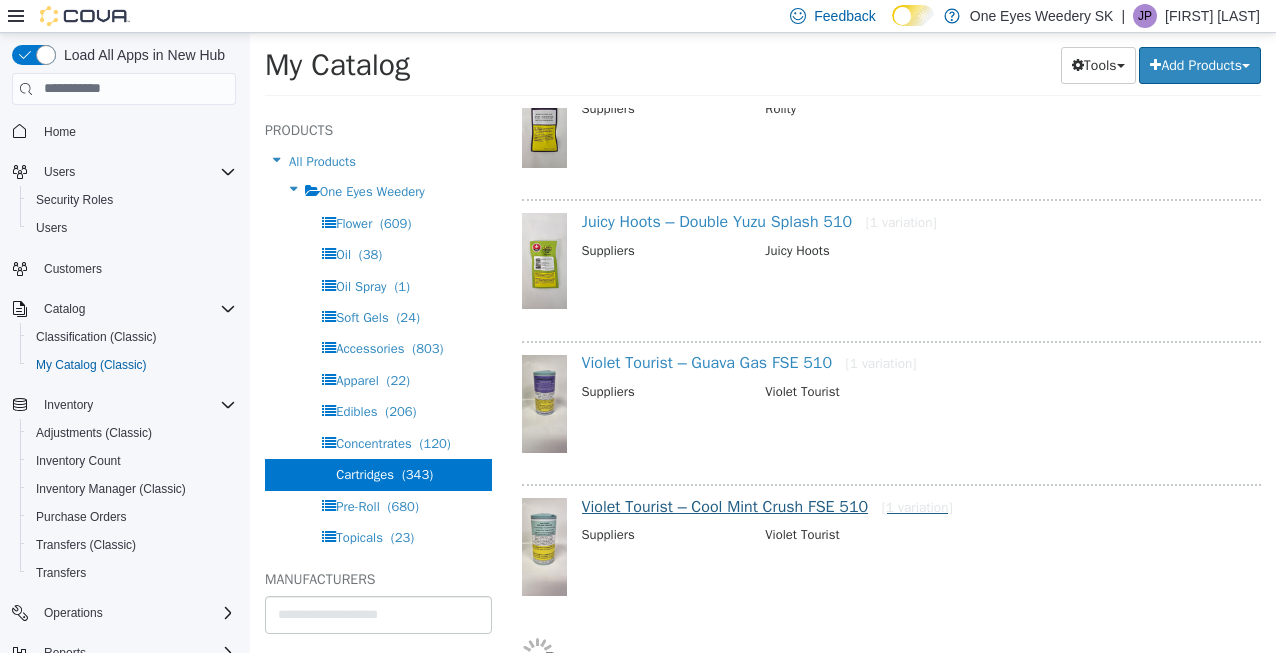 select on "**********" 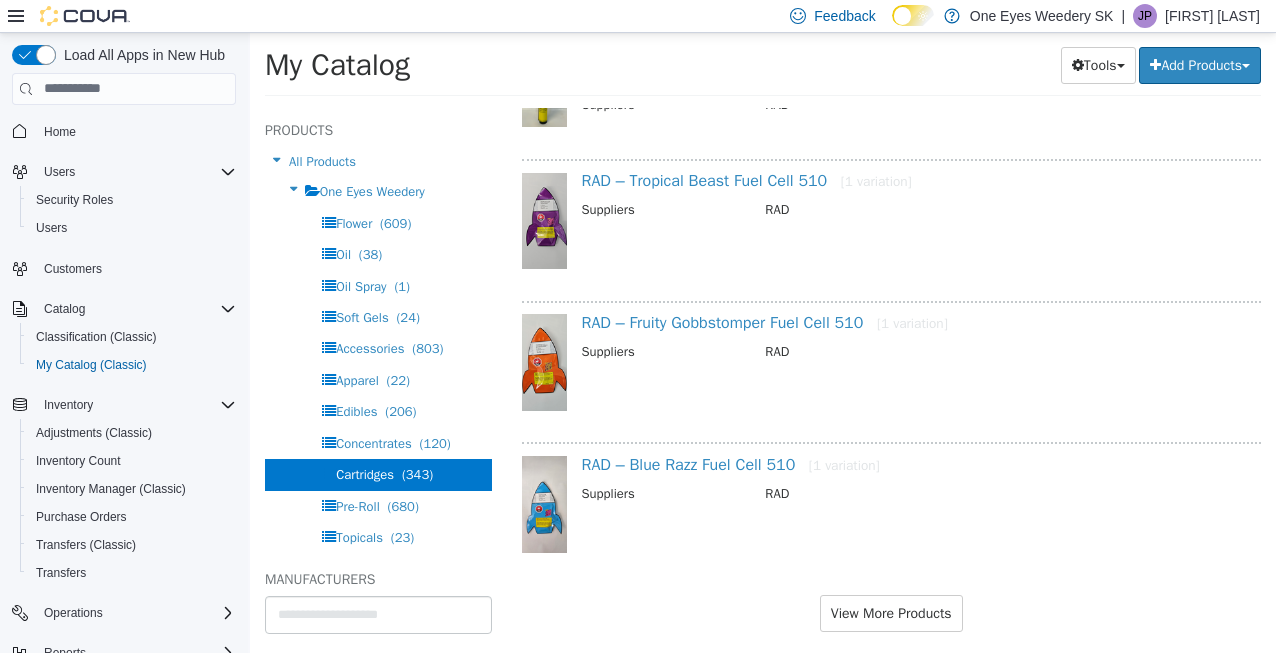 scroll, scrollTop: 6928, scrollLeft: 0, axis: vertical 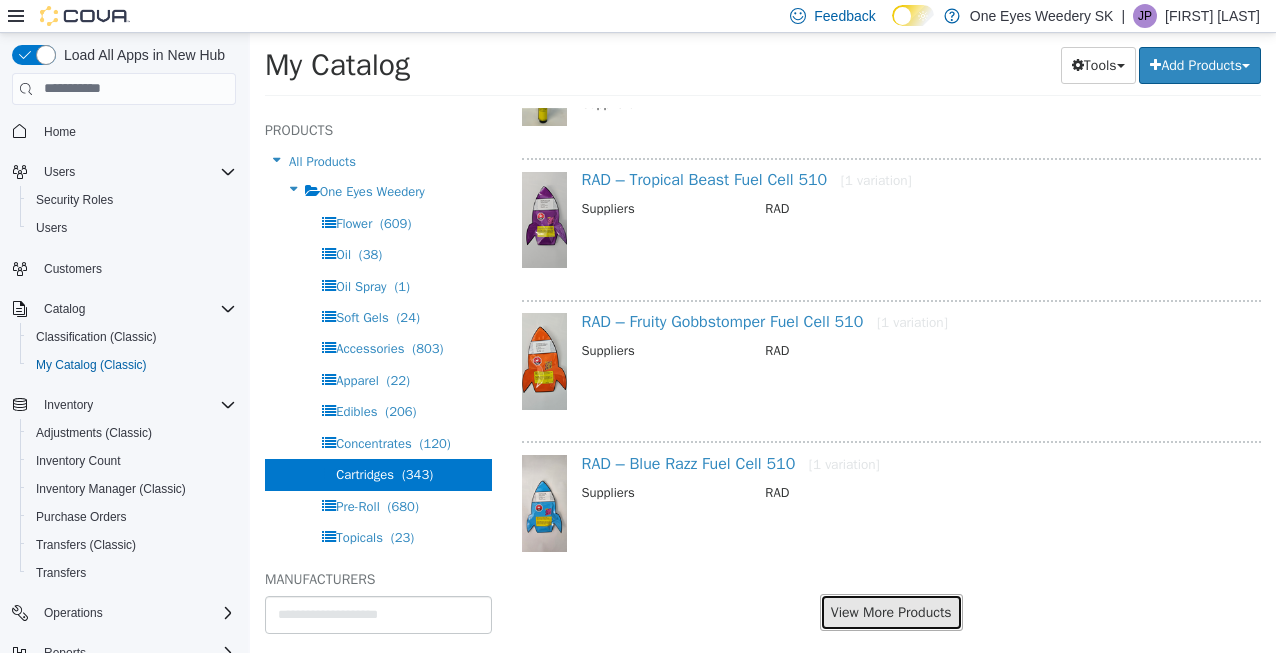 click on "View More Products" at bounding box center [891, 611] 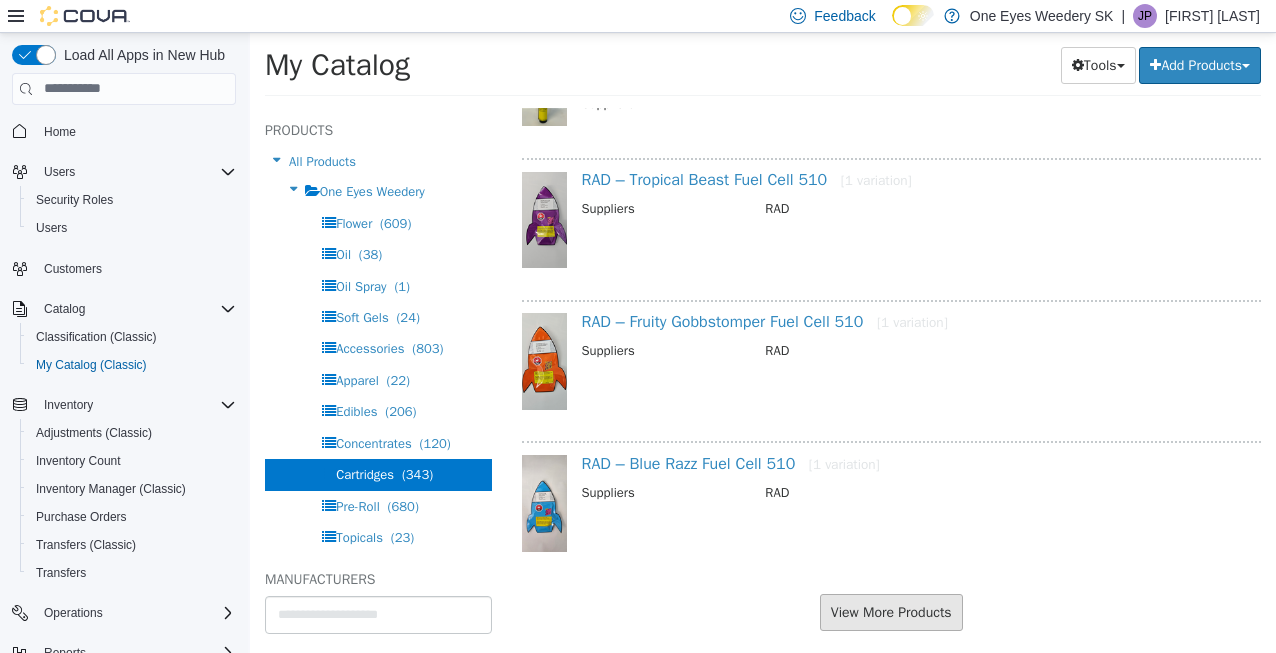 scroll, scrollTop: 6876, scrollLeft: 0, axis: vertical 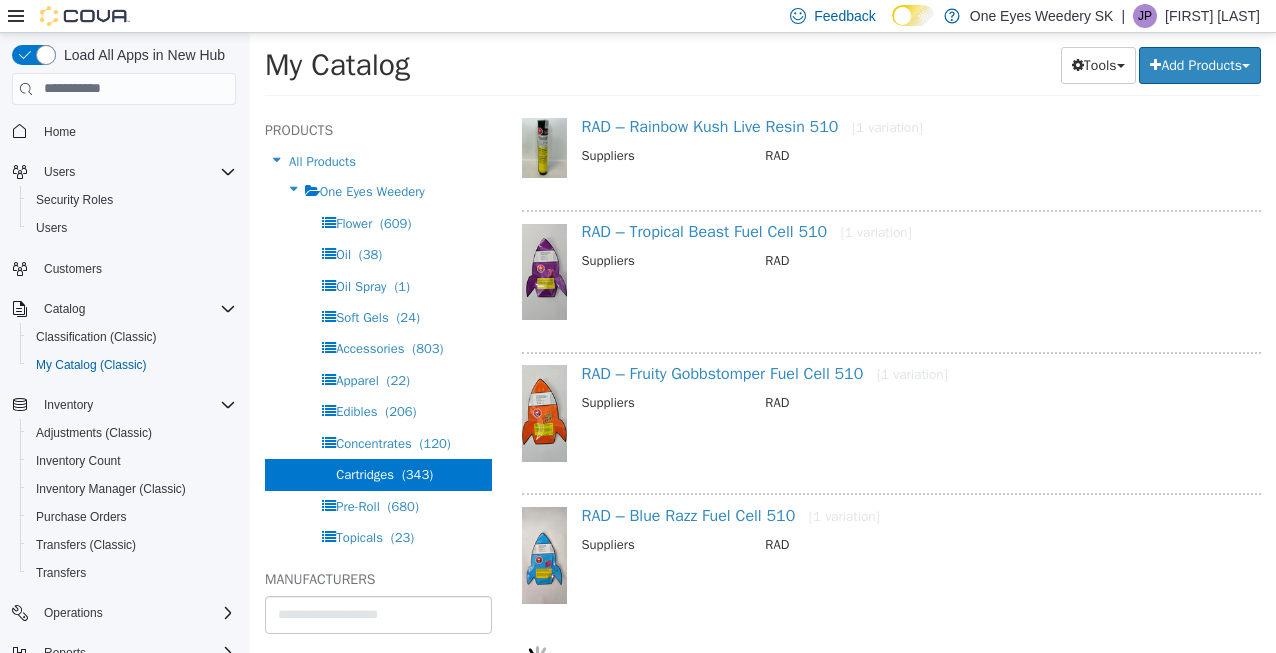 select on "**********" 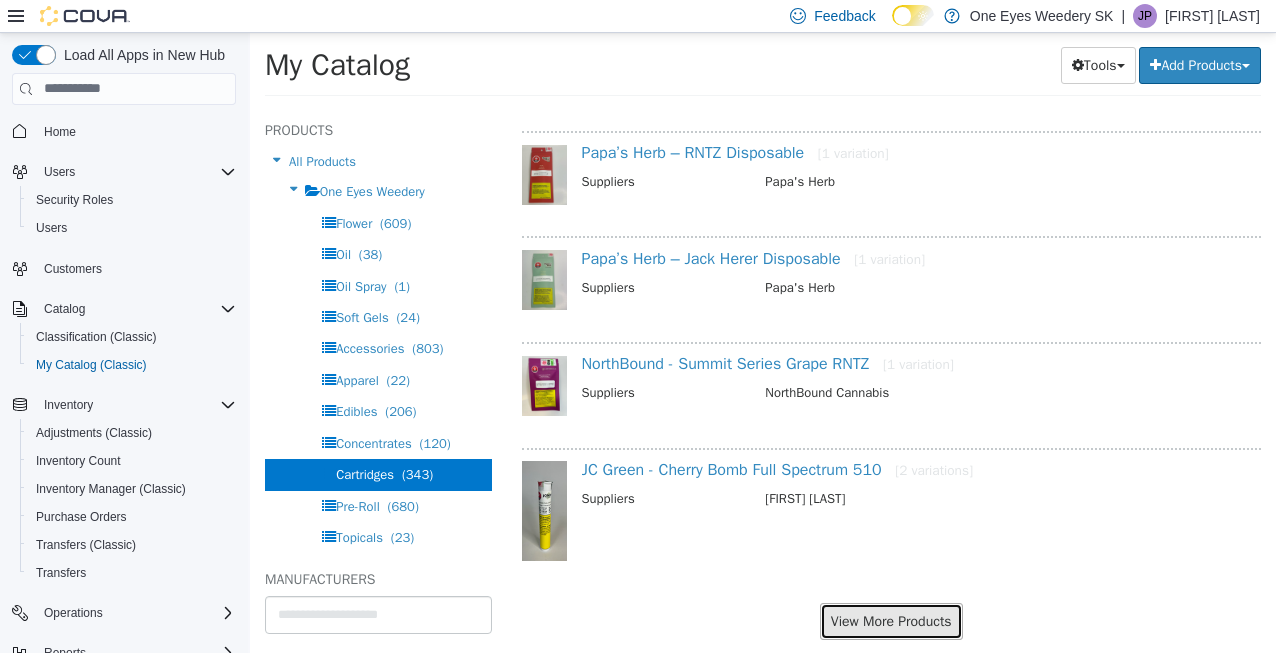 click on "View More Products" at bounding box center (891, 620) 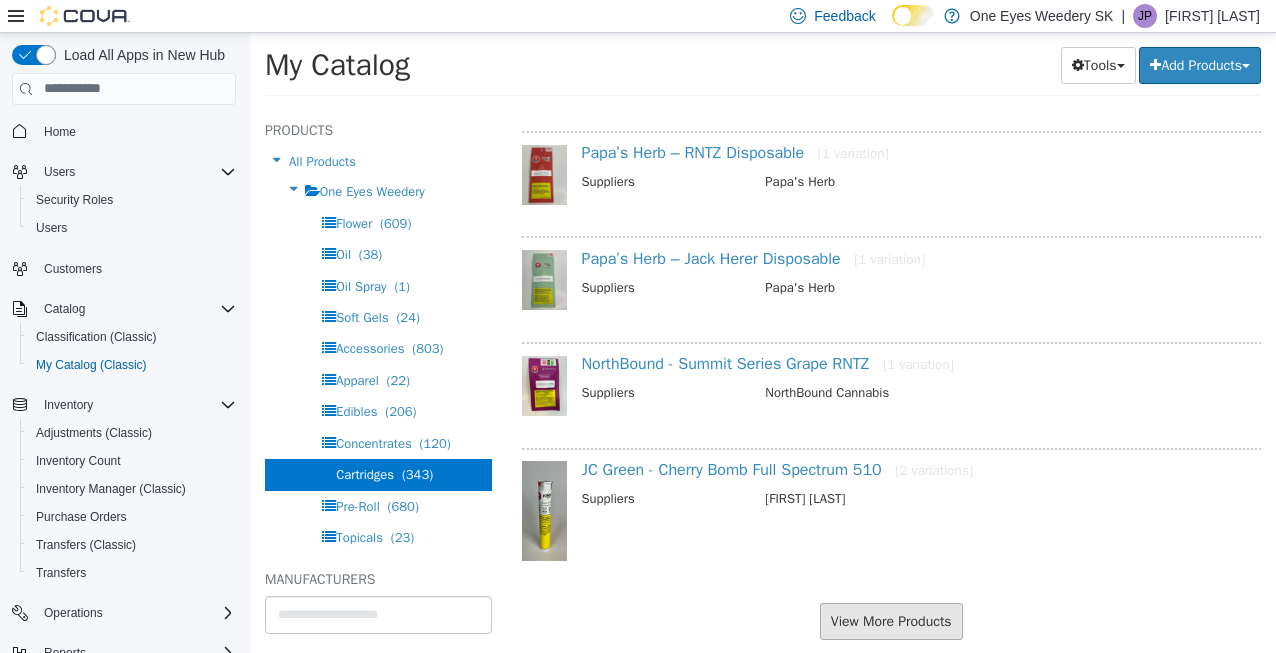 scroll, scrollTop: 9089, scrollLeft: 0, axis: vertical 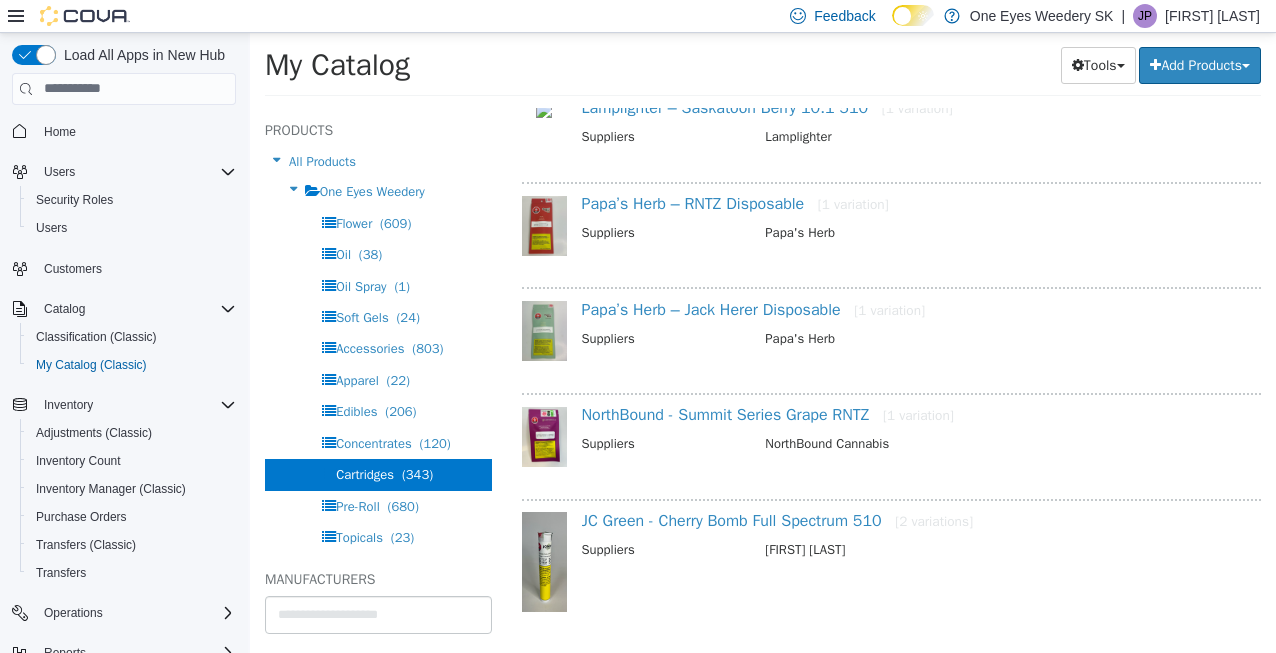 select on "**********" 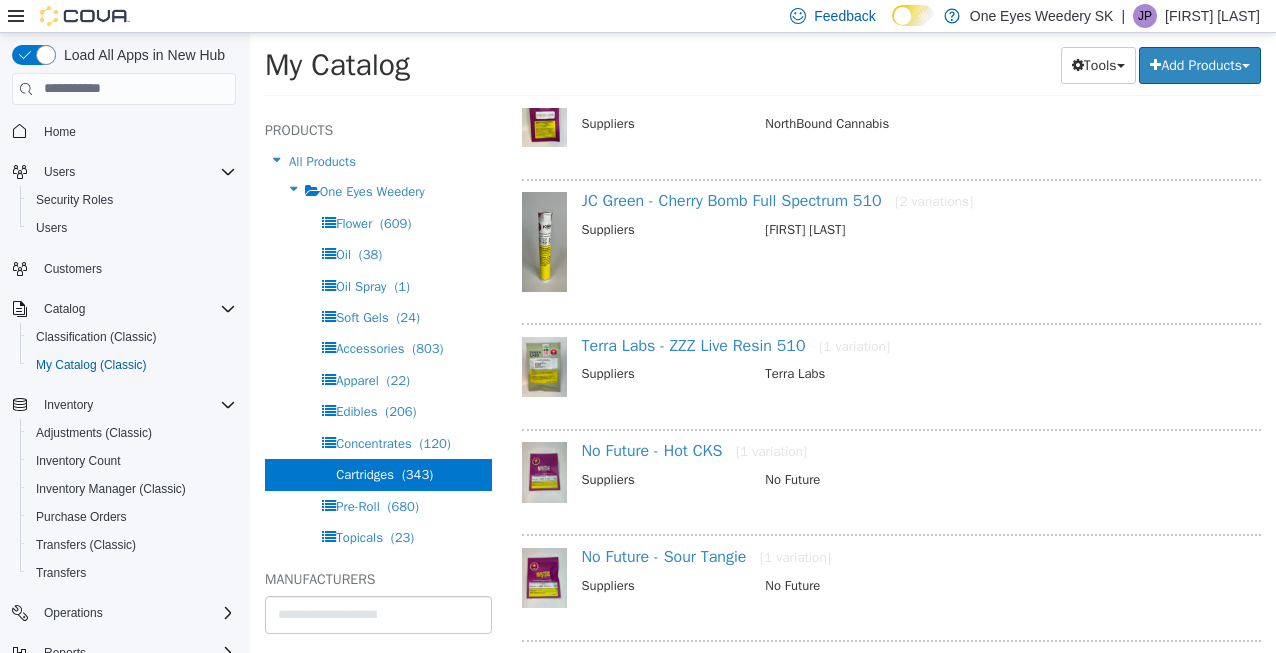 scroll, scrollTop: 9329, scrollLeft: 0, axis: vertical 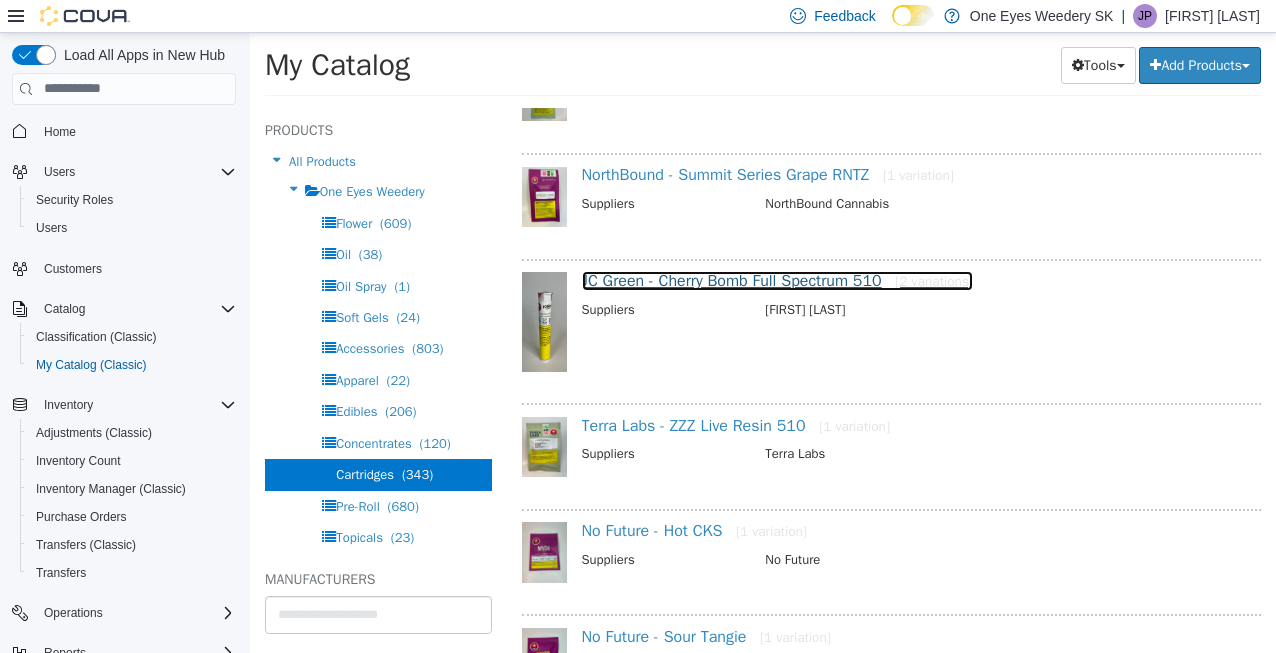 click on "JC Green - Cherry Bomb Full Spectrum 510
[2 variations]" at bounding box center [778, 280] 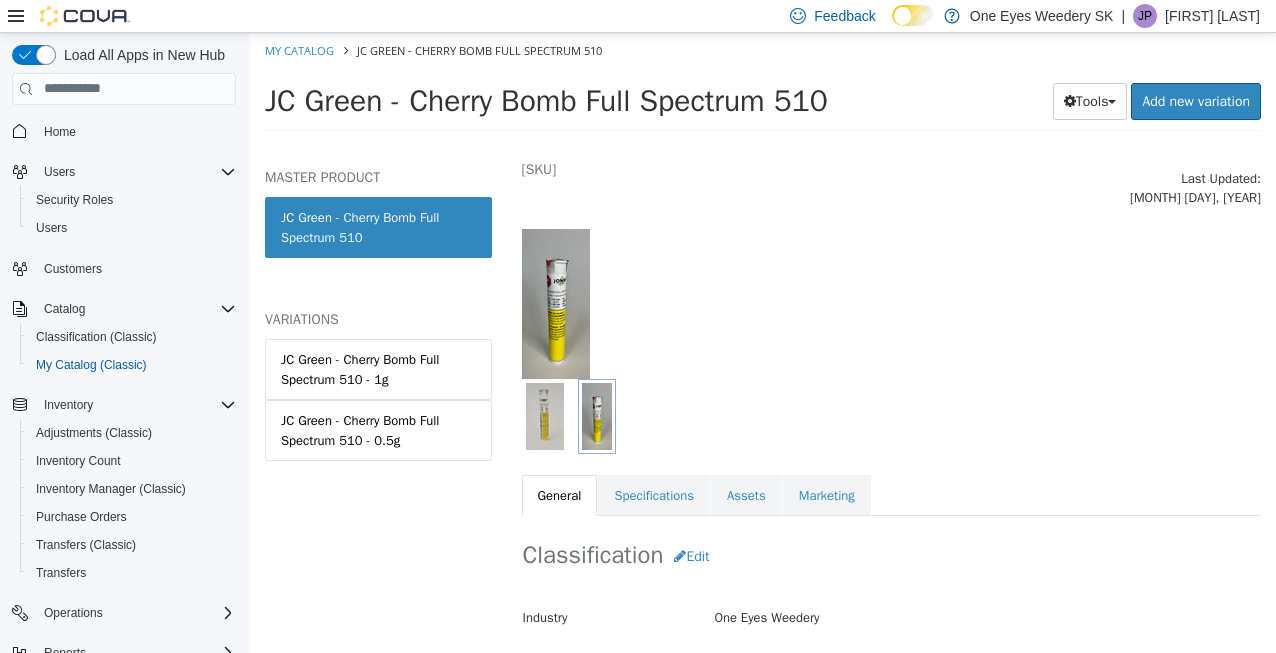scroll, scrollTop: 0, scrollLeft: 0, axis: both 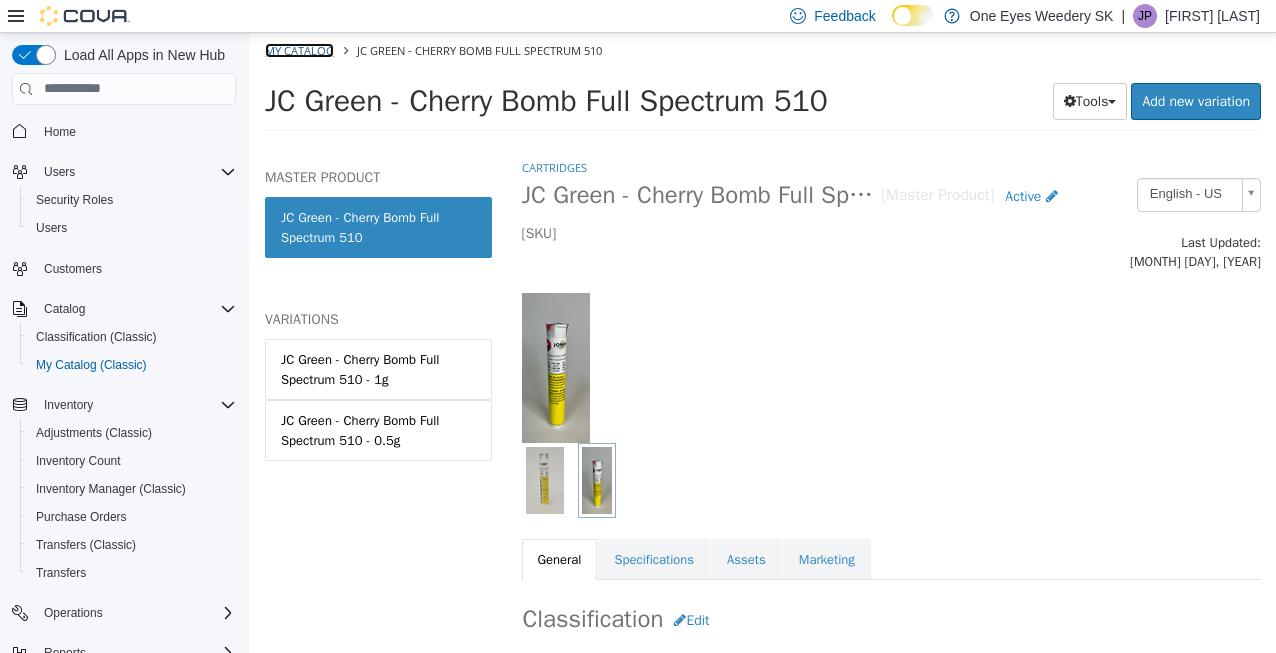 click on "My Catalog" at bounding box center [299, 49] 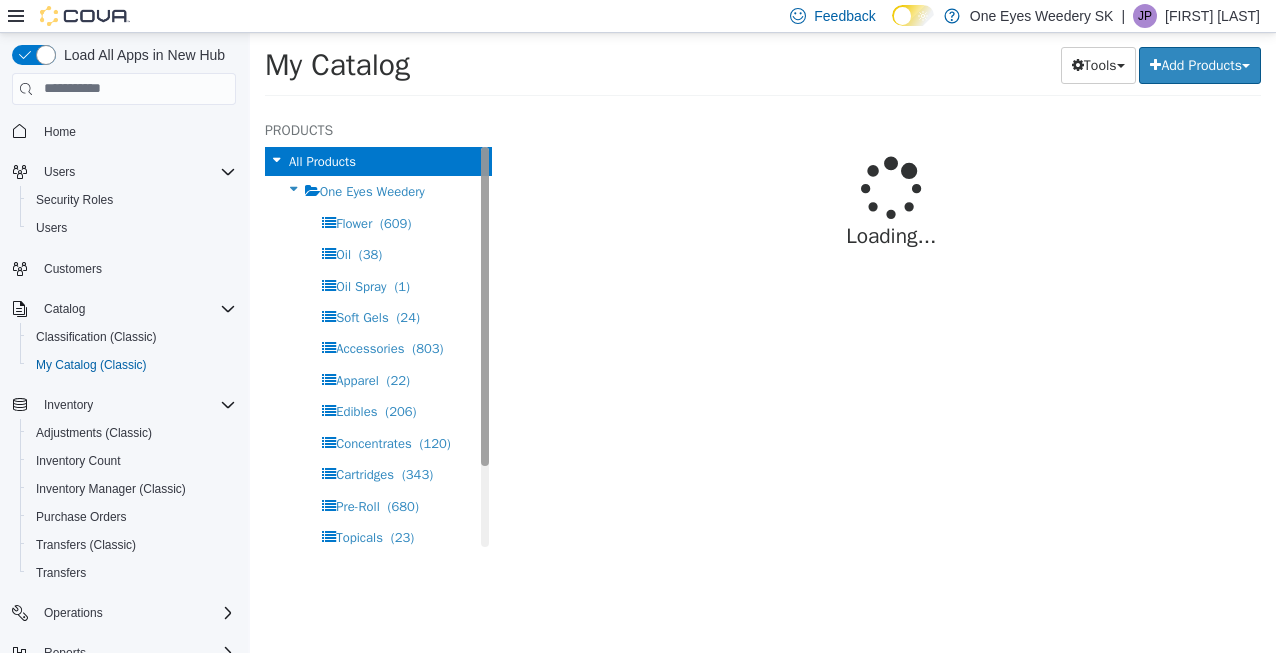 select on "**********" 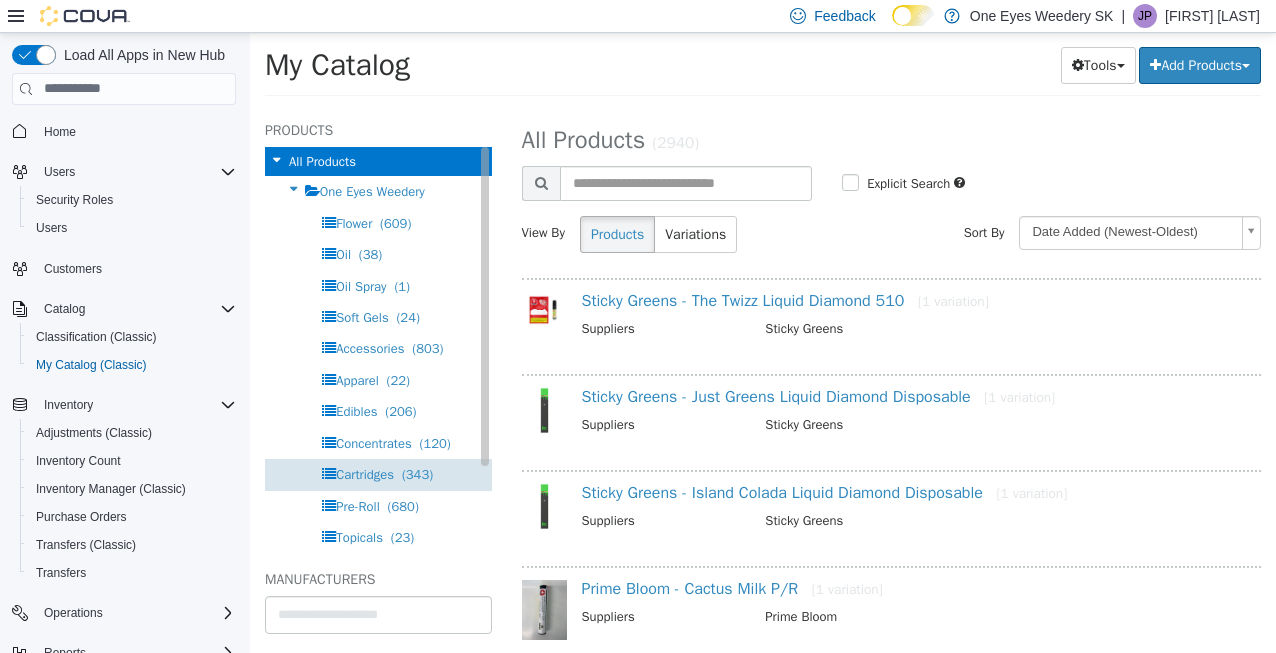 click on "Cartridges" at bounding box center [365, 473] 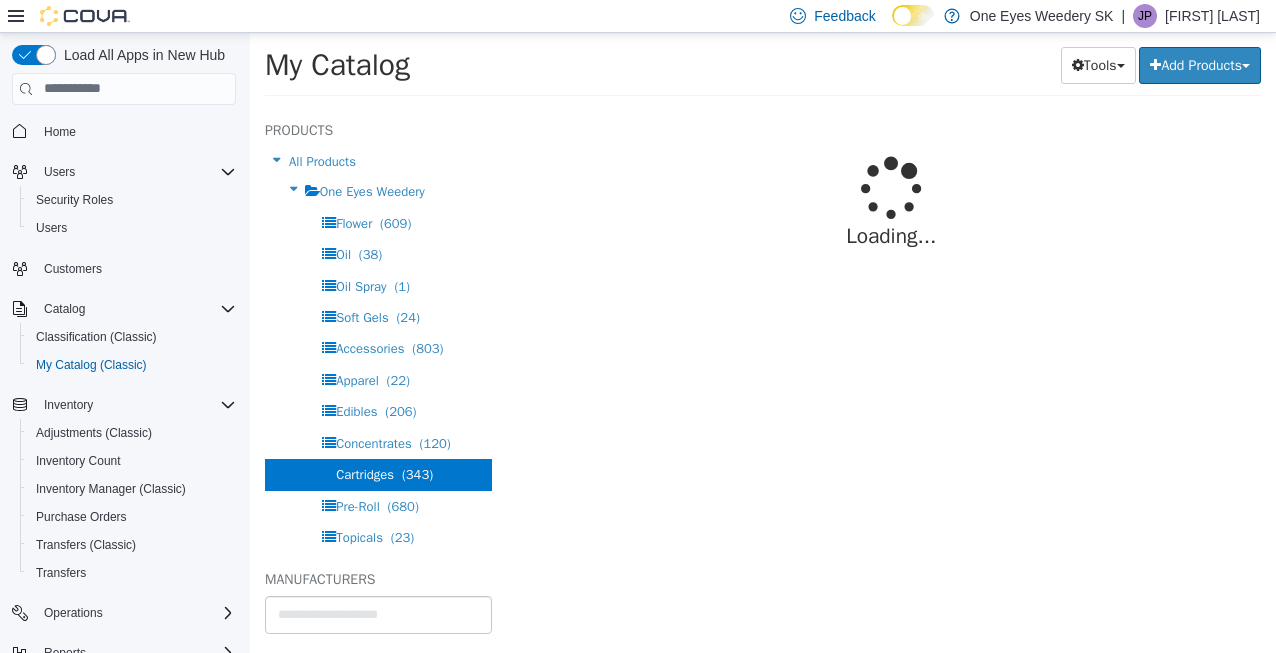 select on "**********" 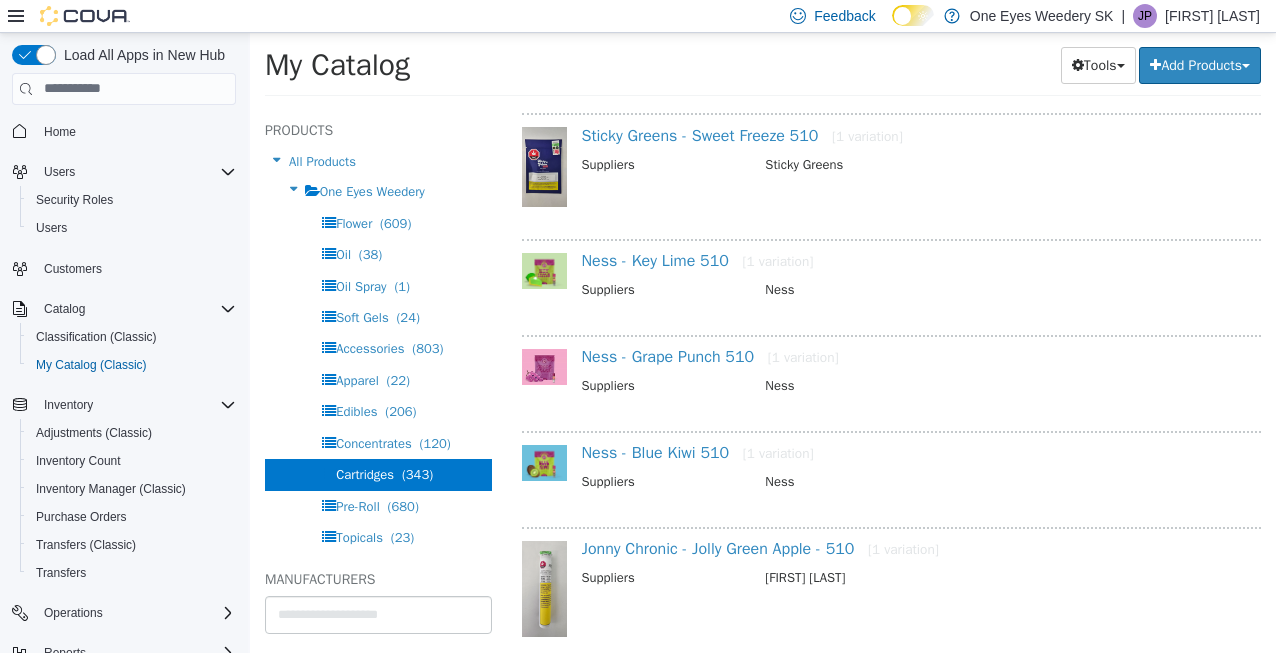 scroll, scrollTop: 1954, scrollLeft: 0, axis: vertical 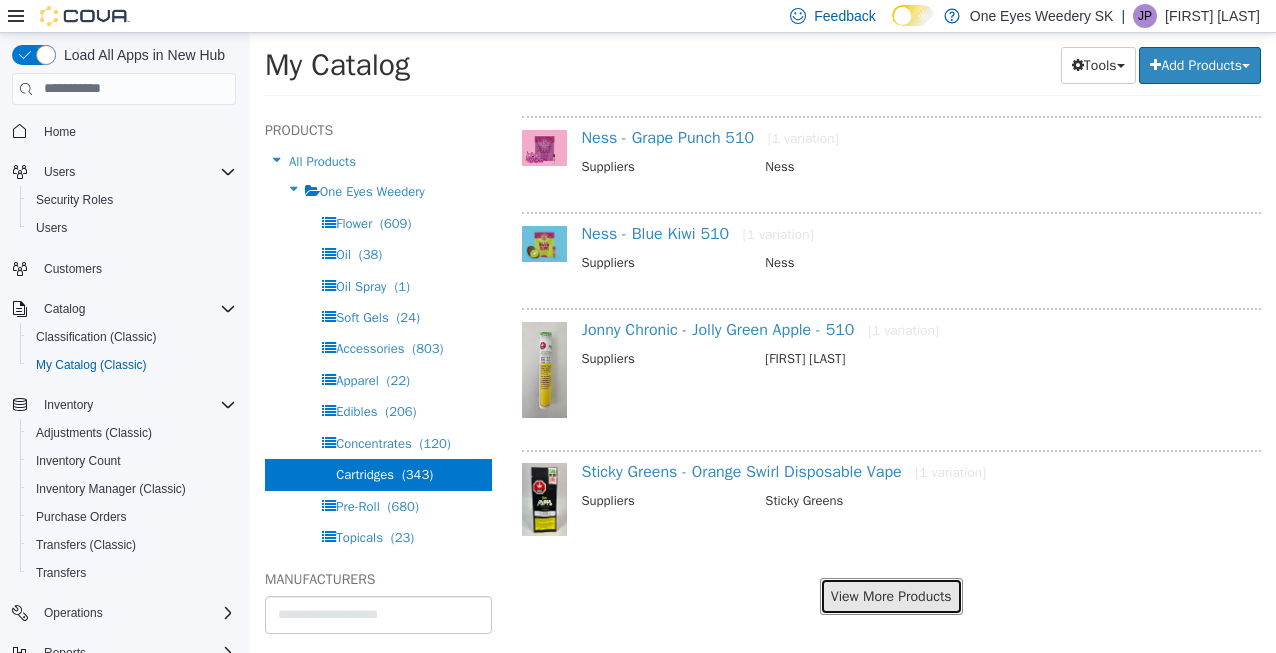 drag, startPoint x: 892, startPoint y: 584, endPoint x: 889, endPoint y: 572, distance: 12.369317 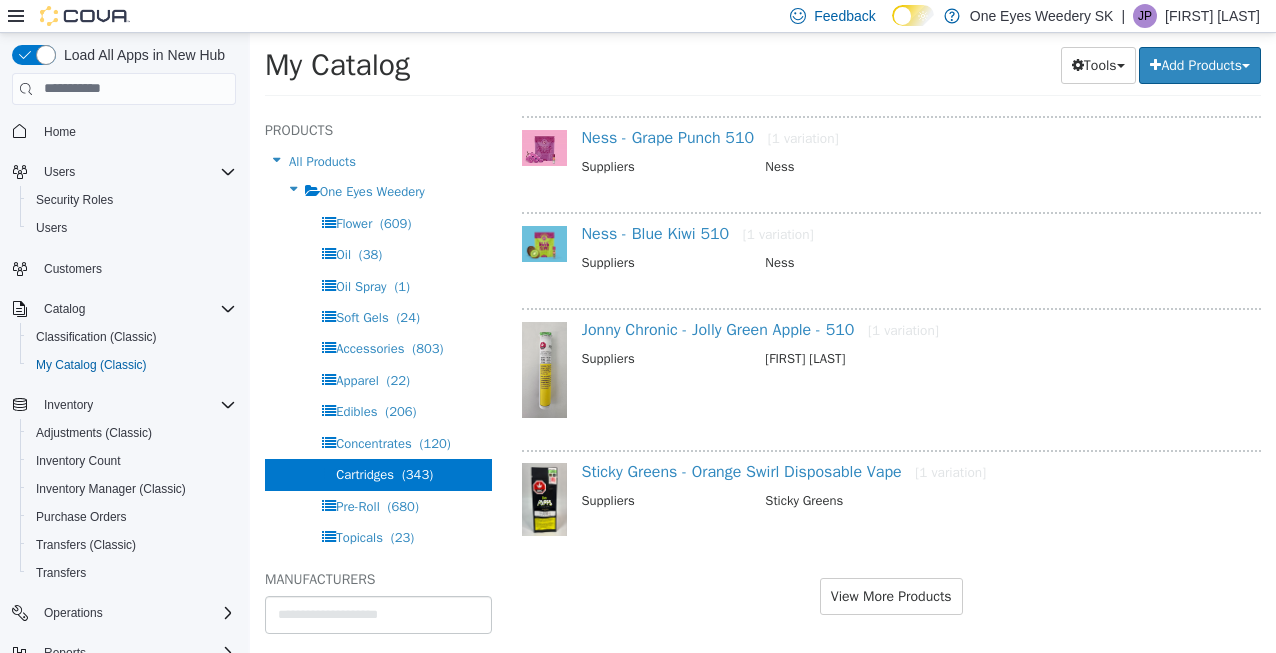 scroll, scrollTop: 1902, scrollLeft: 0, axis: vertical 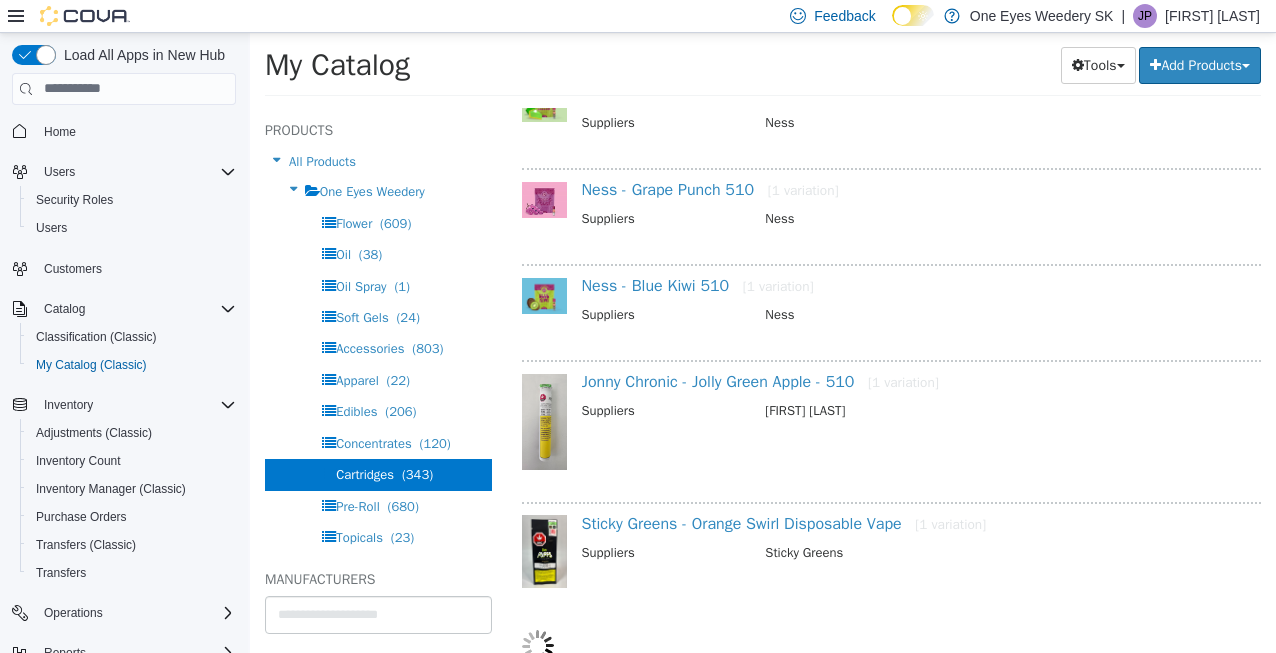 select on "**********" 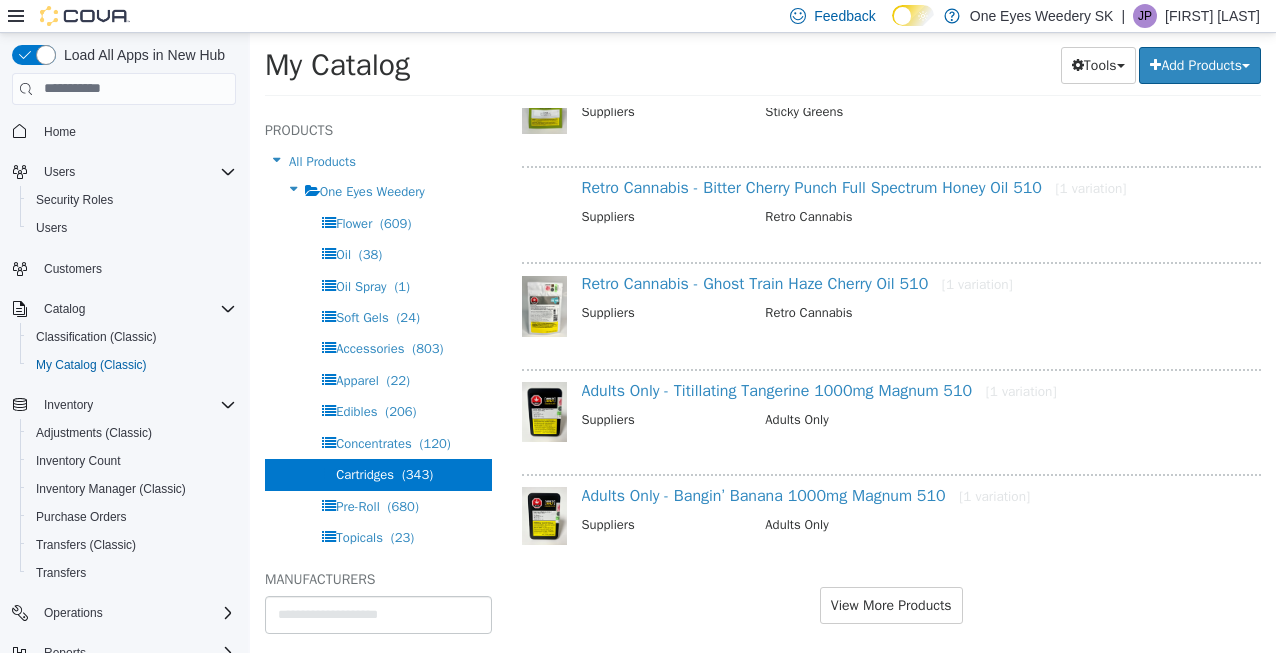 scroll, scrollTop: 4203, scrollLeft: 0, axis: vertical 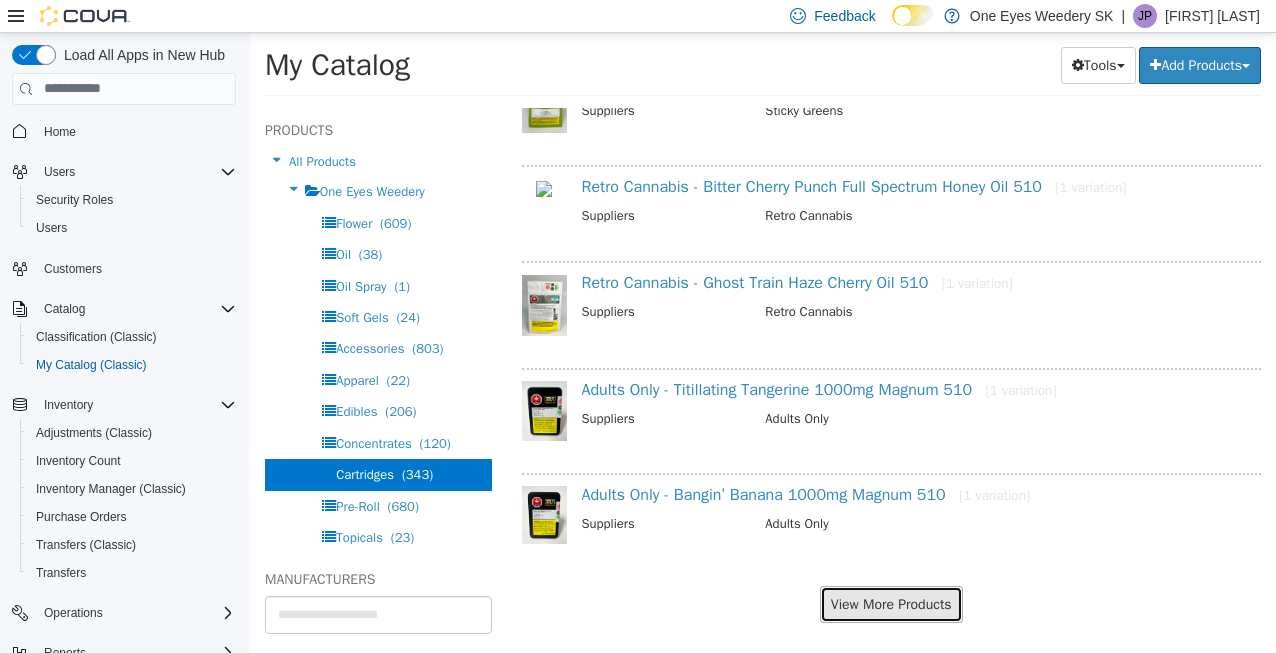 click on "View More Products" at bounding box center [891, 603] 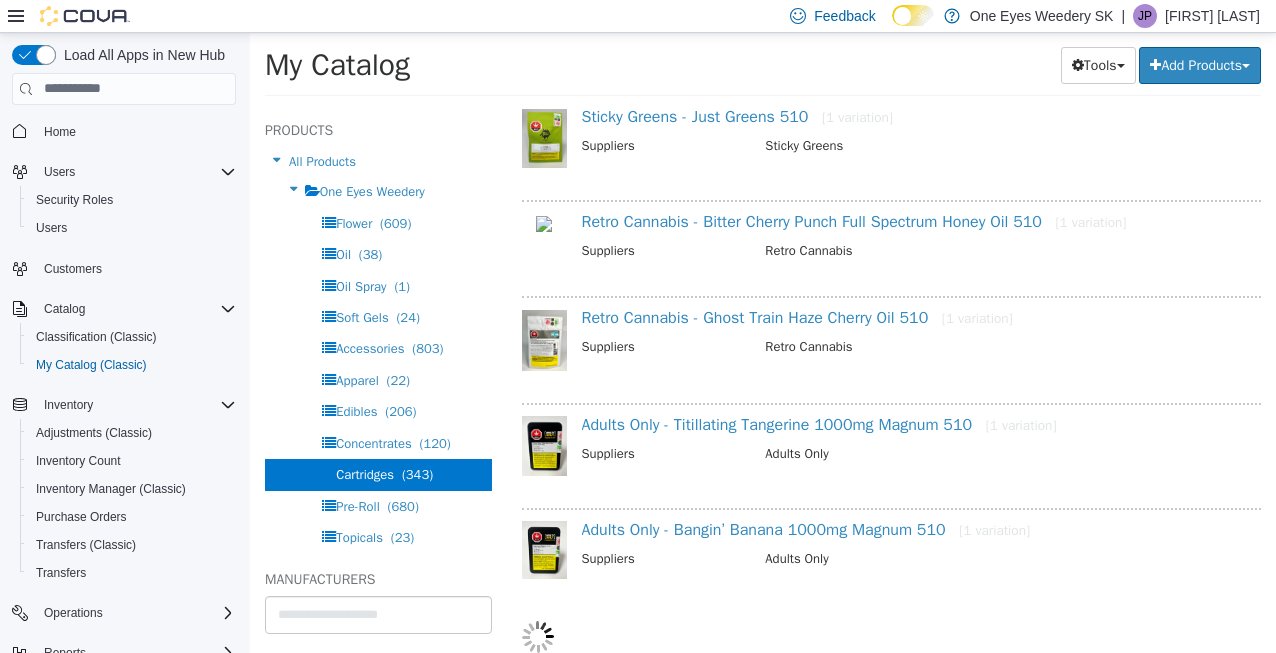scroll, scrollTop: 4152, scrollLeft: 0, axis: vertical 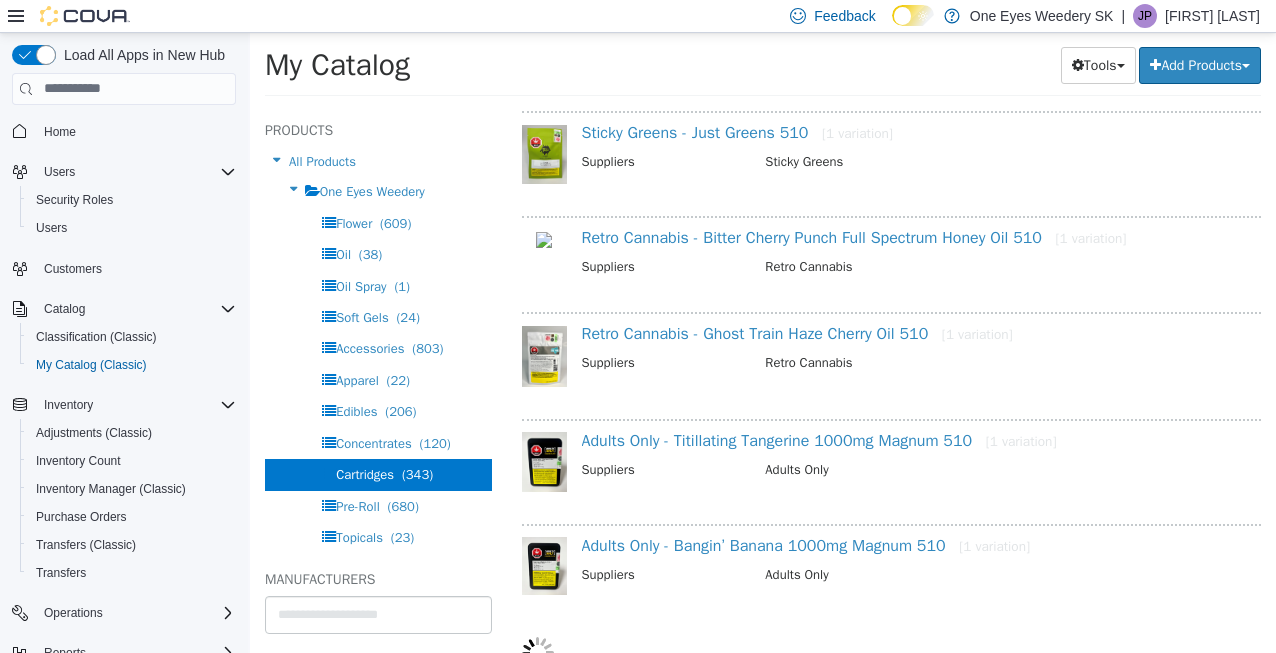select on "**********" 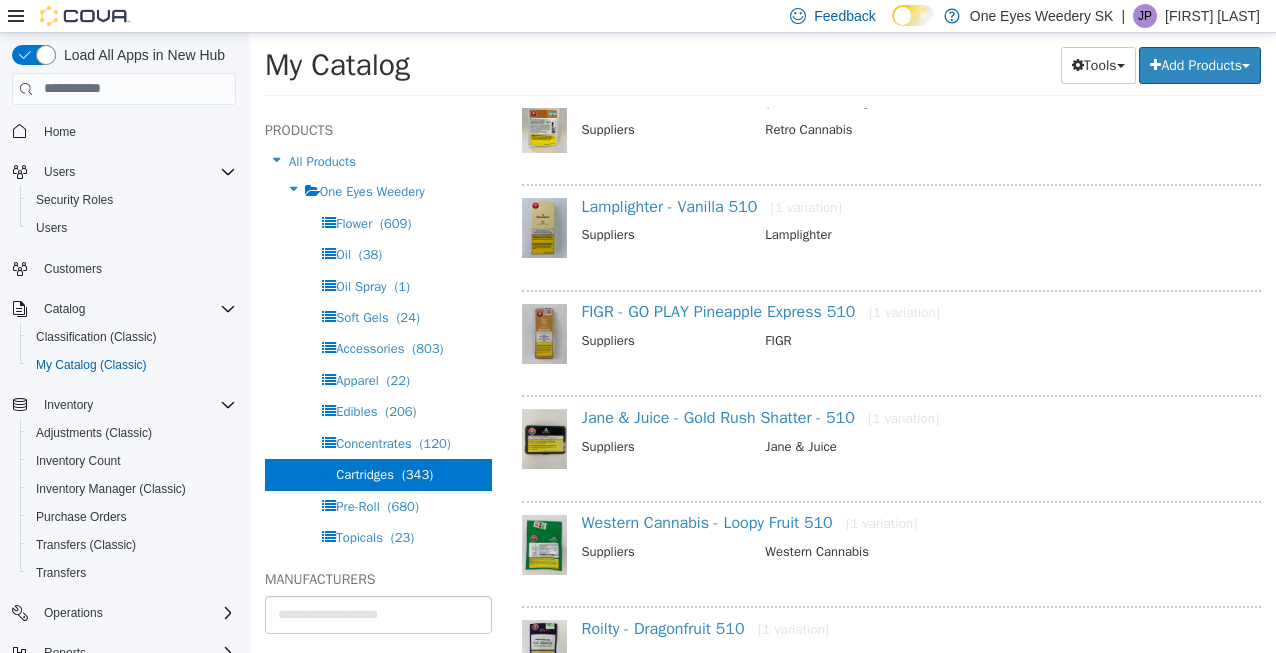 scroll, scrollTop: 6316, scrollLeft: 0, axis: vertical 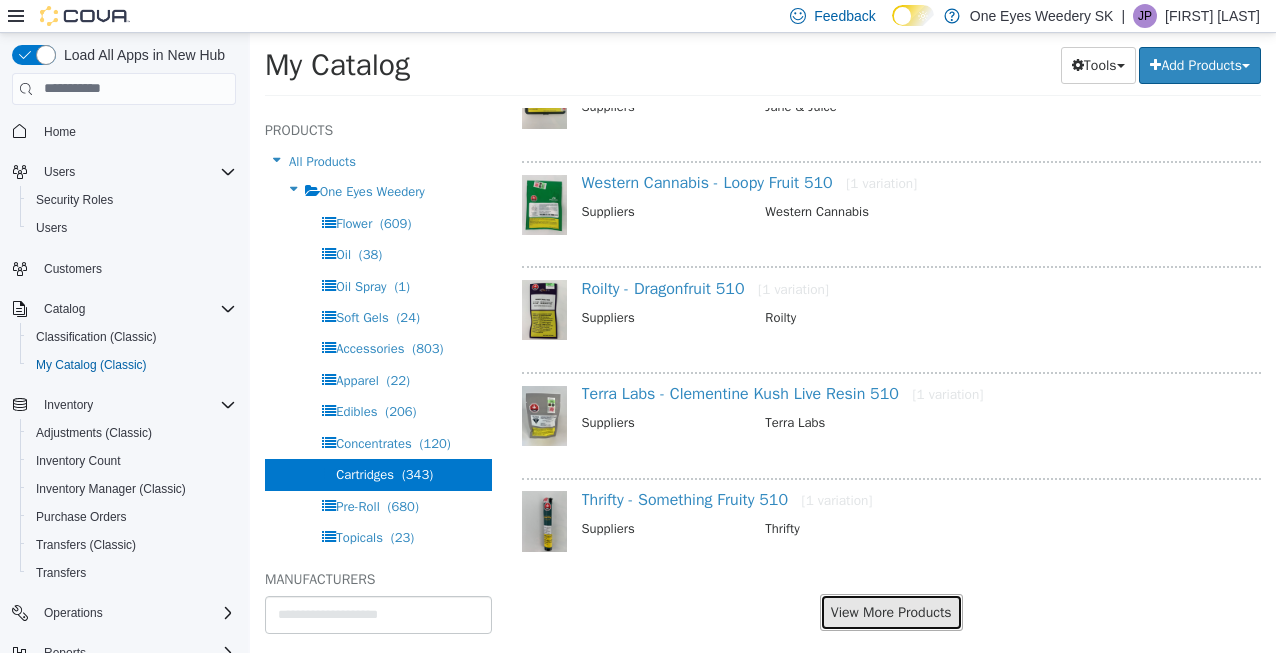 click on "View More Products" at bounding box center [891, 611] 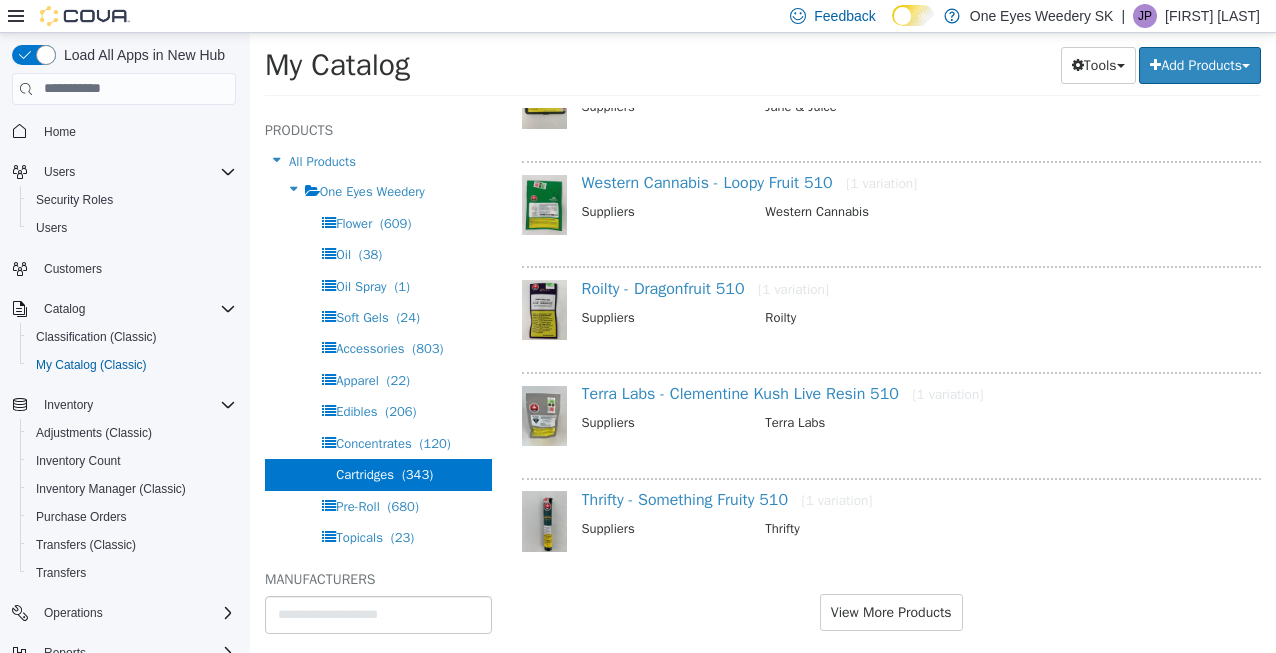 scroll, scrollTop: 6264, scrollLeft: 0, axis: vertical 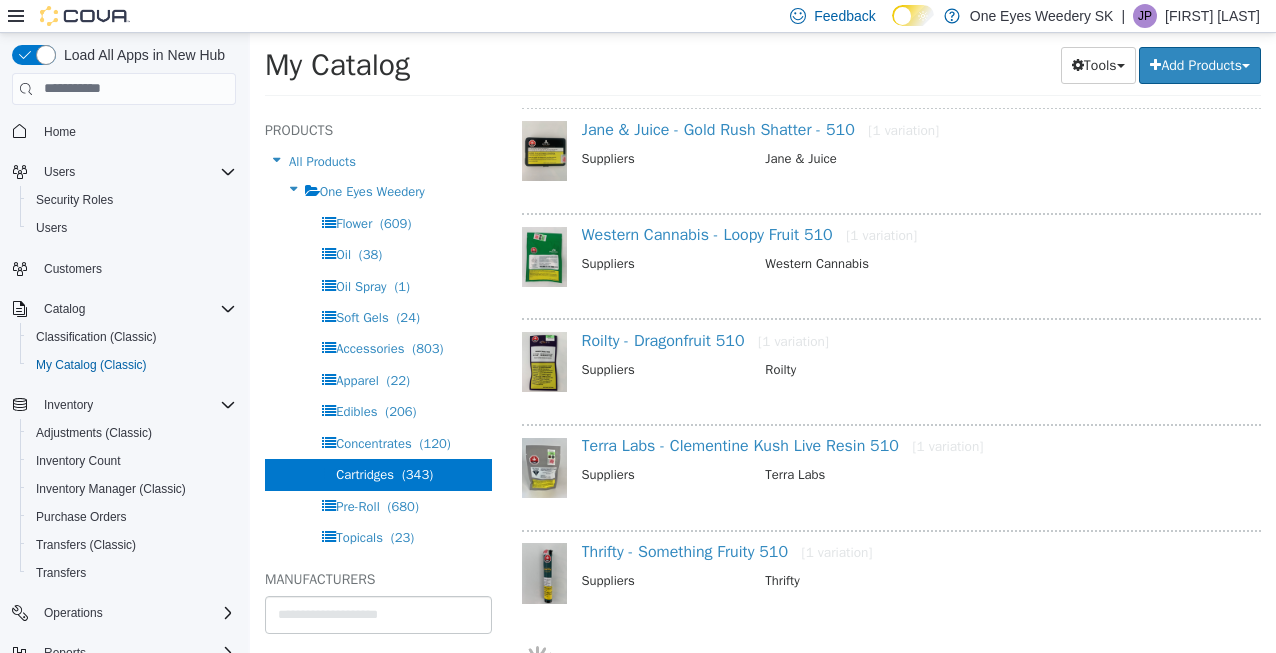 select on "**********" 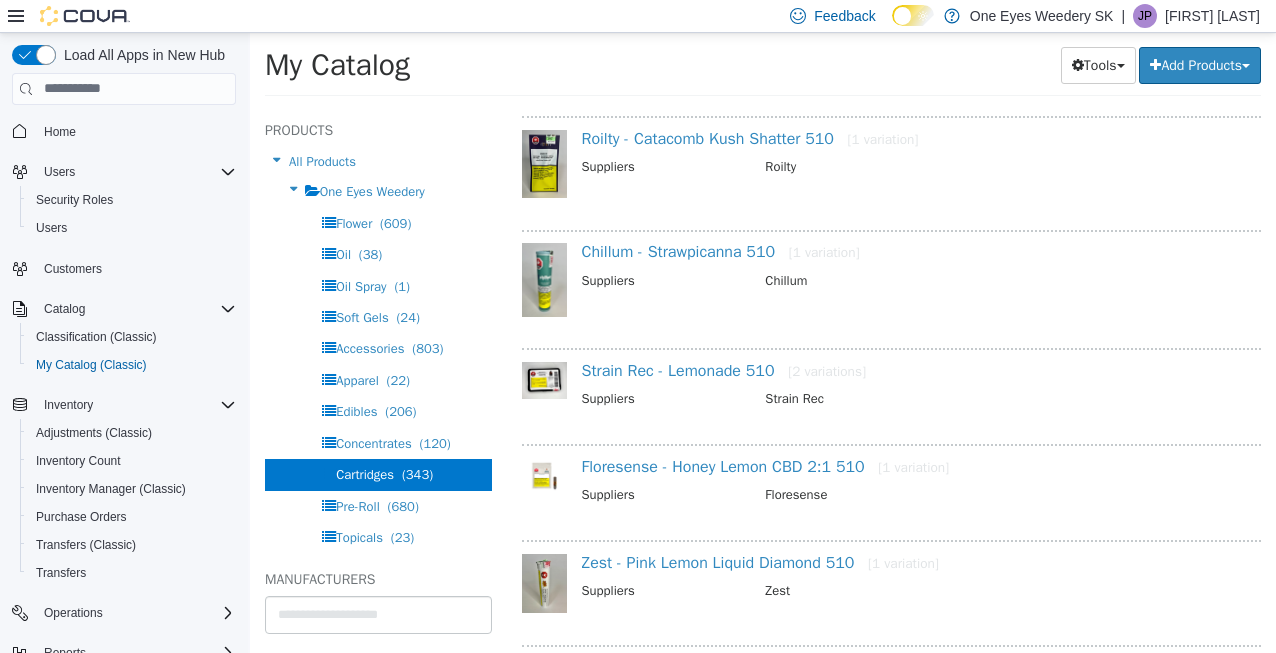 scroll, scrollTop: 8540, scrollLeft: 0, axis: vertical 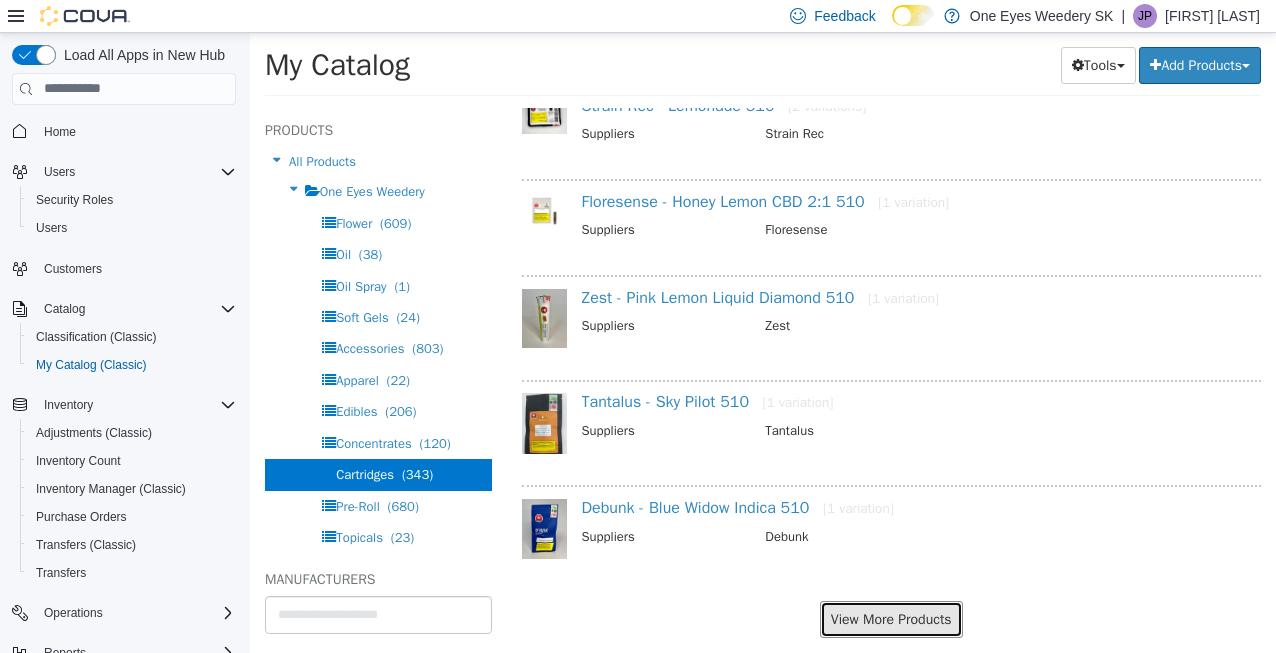 click on "View More Products" at bounding box center (891, 618) 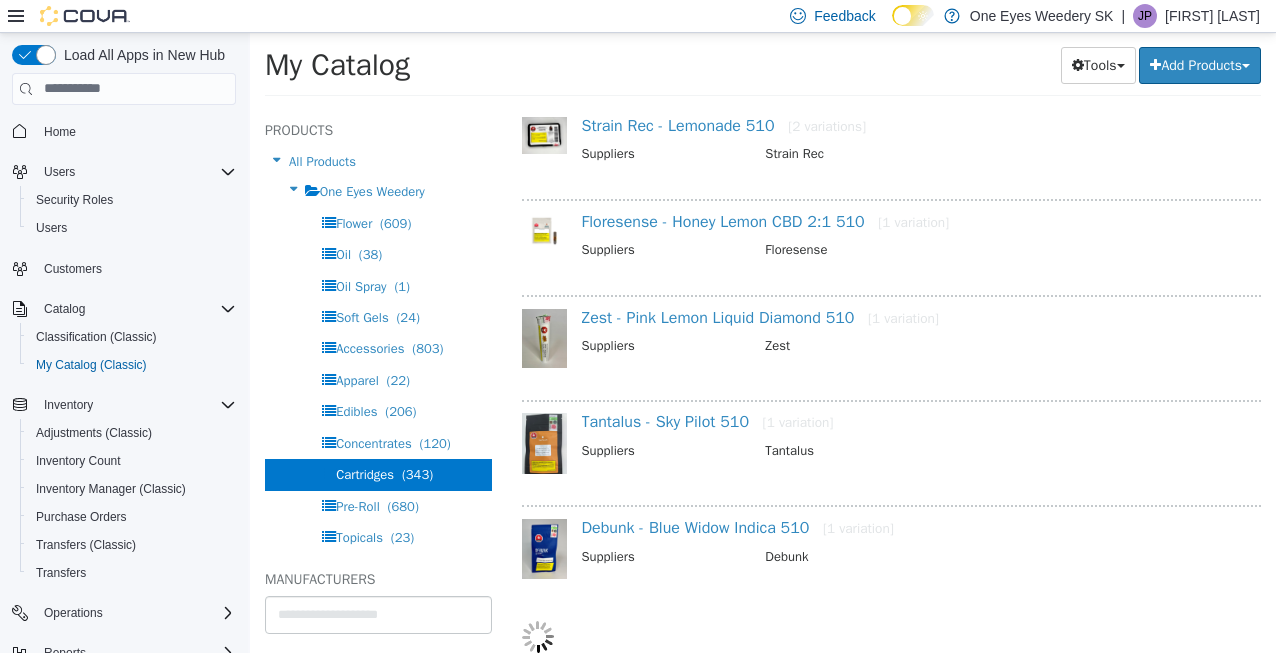 scroll, scrollTop: 8488, scrollLeft: 0, axis: vertical 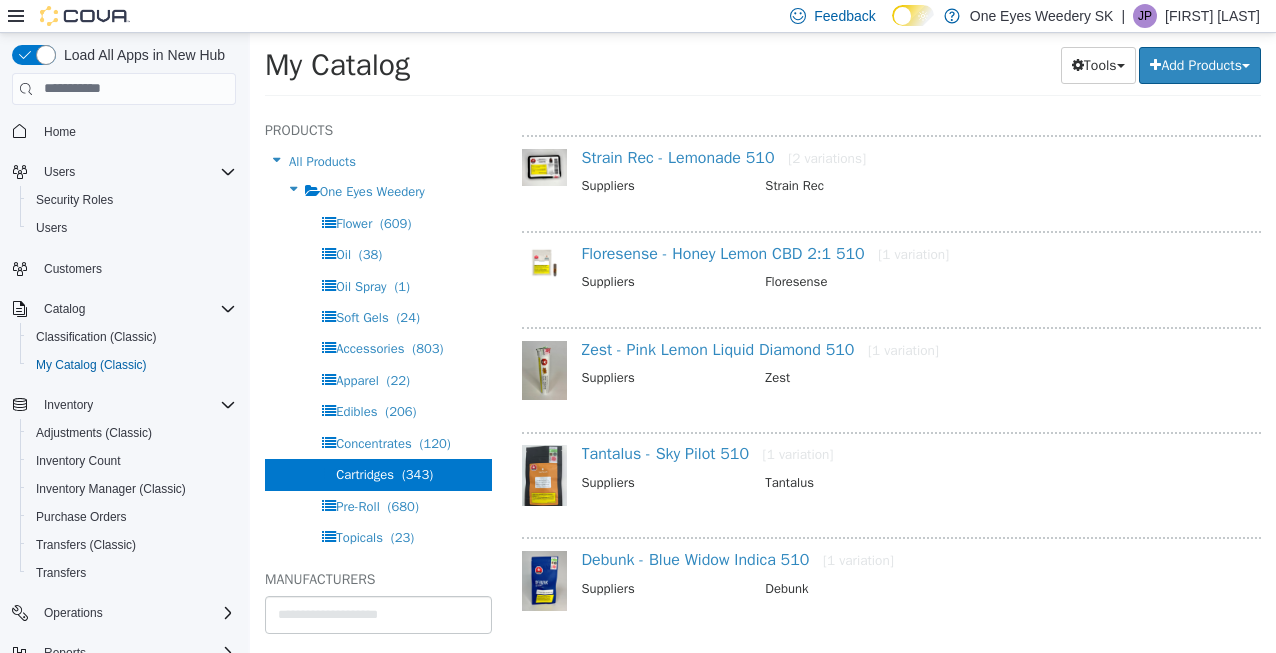 select on "**********" 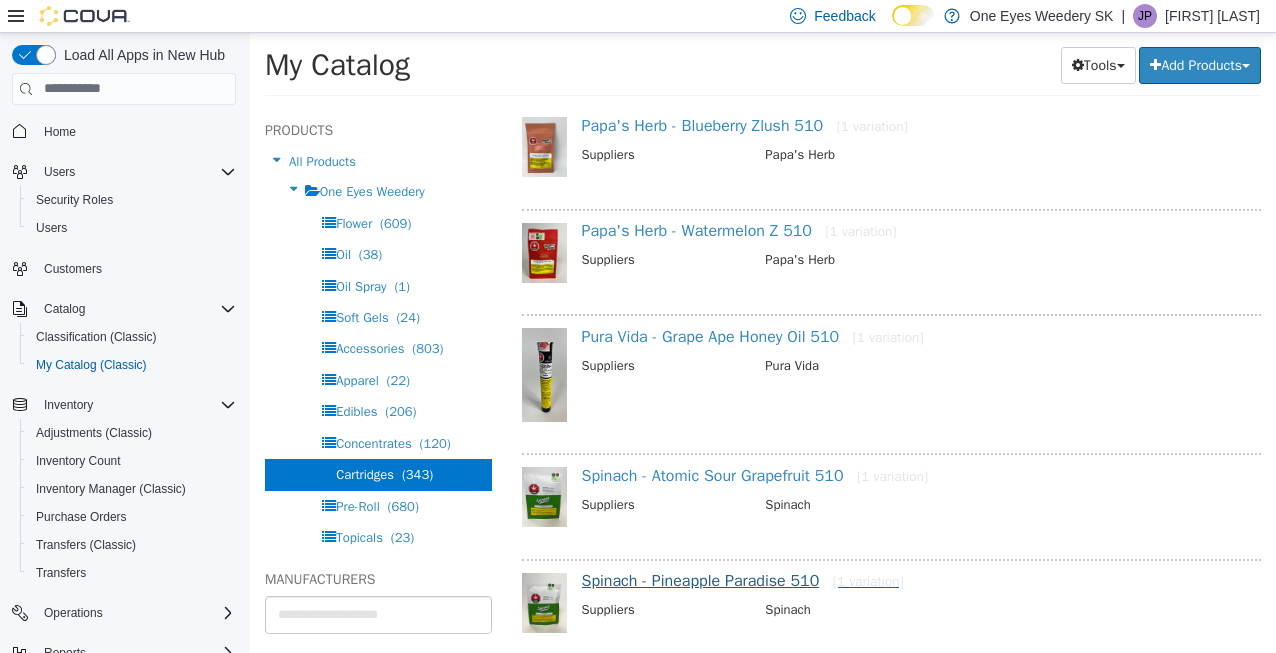 scroll, scrollTop: 10695, scrollLeft: 0, axis: vertical 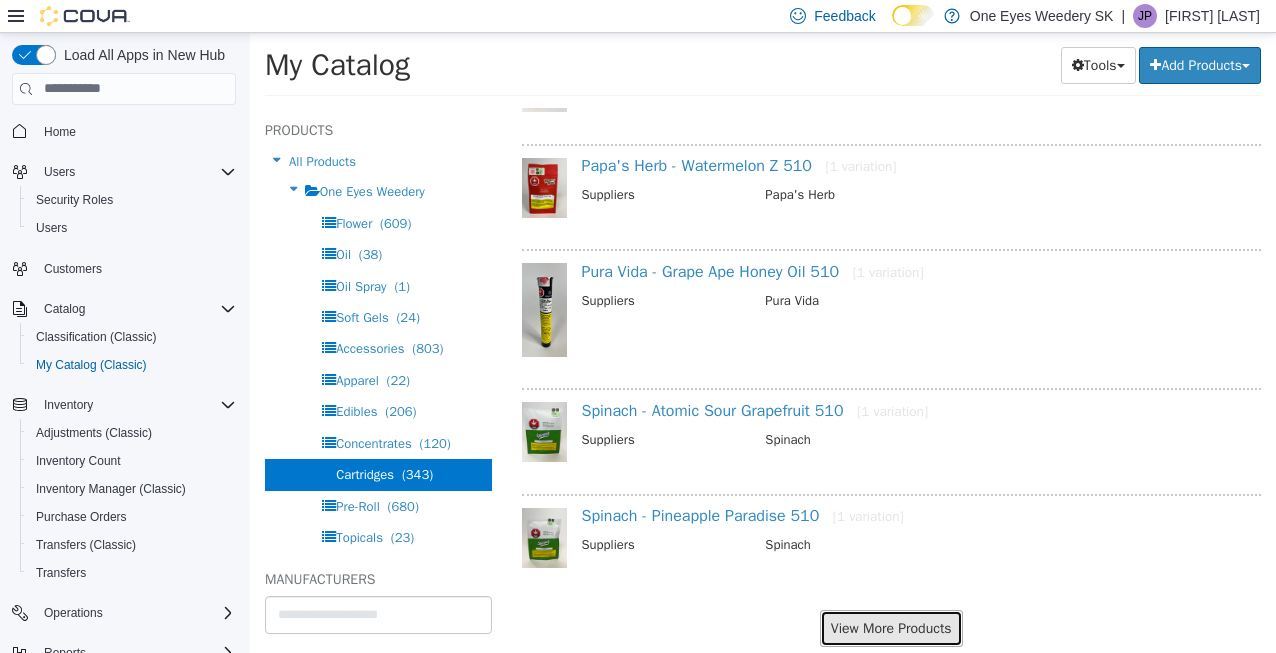 click on "View More Products" at bounding box center [891, 627] 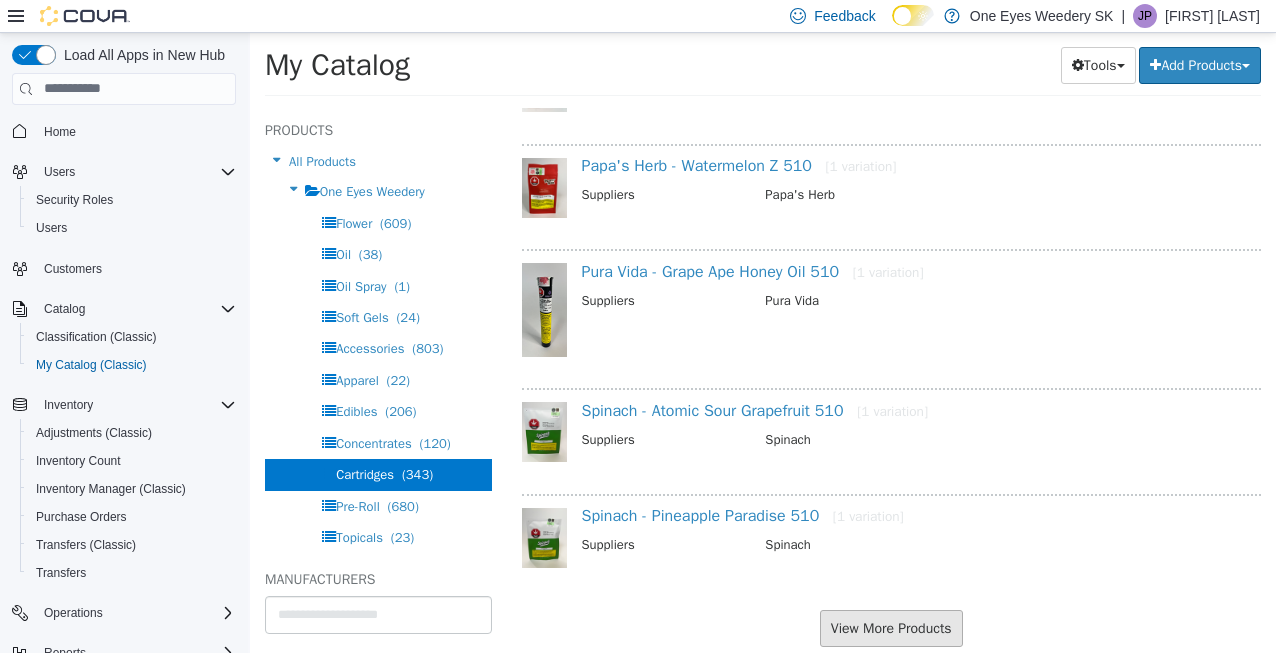 scroll, scrollTop: 10644, scrollLeft: 0, axis: vertical 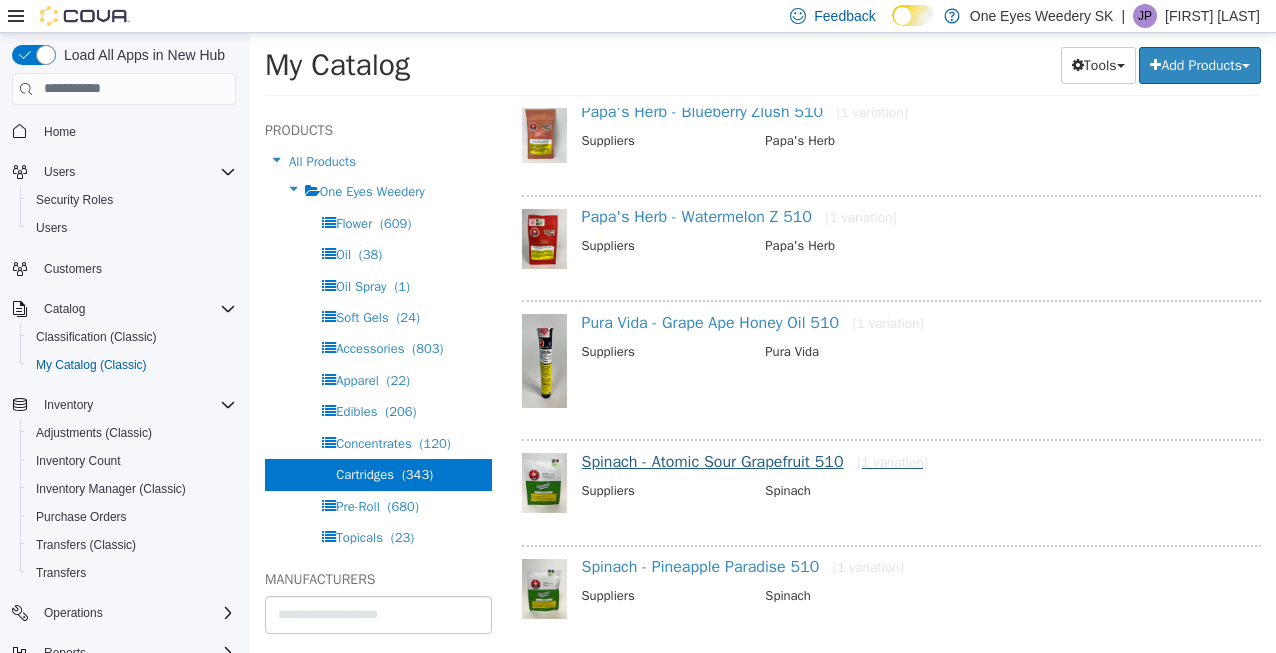 select on "**********" 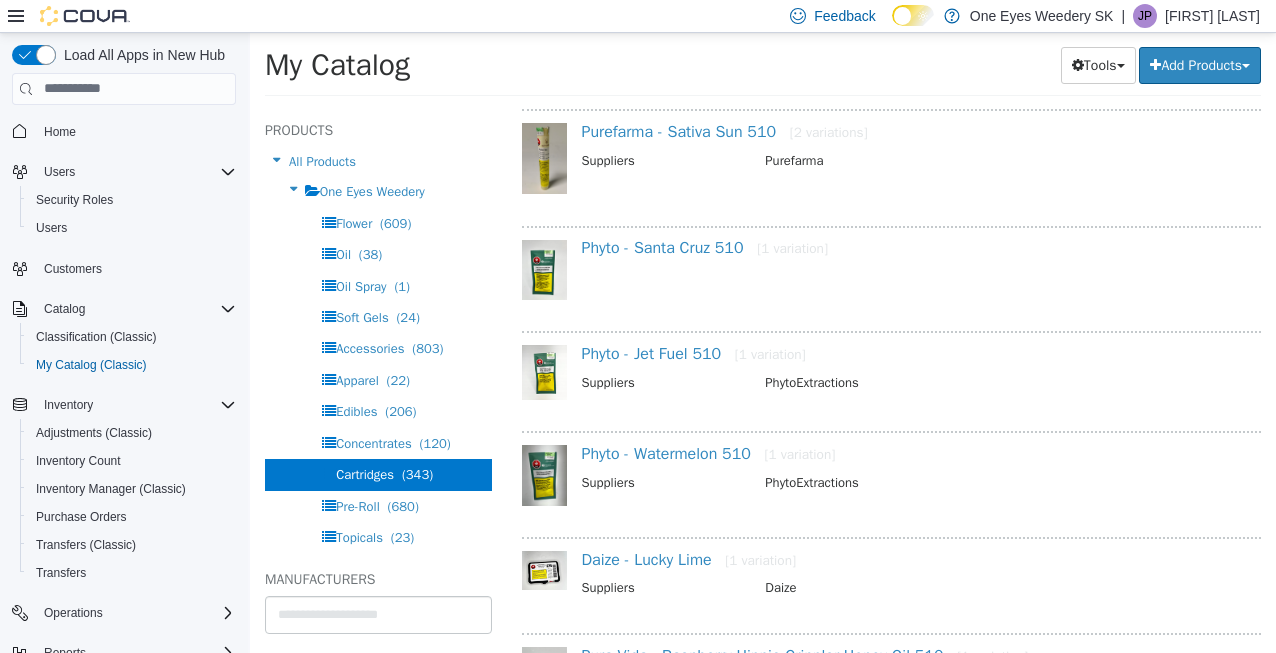 scroll, scrollTop: 12982, scrollLeft: 0, axis: vertical 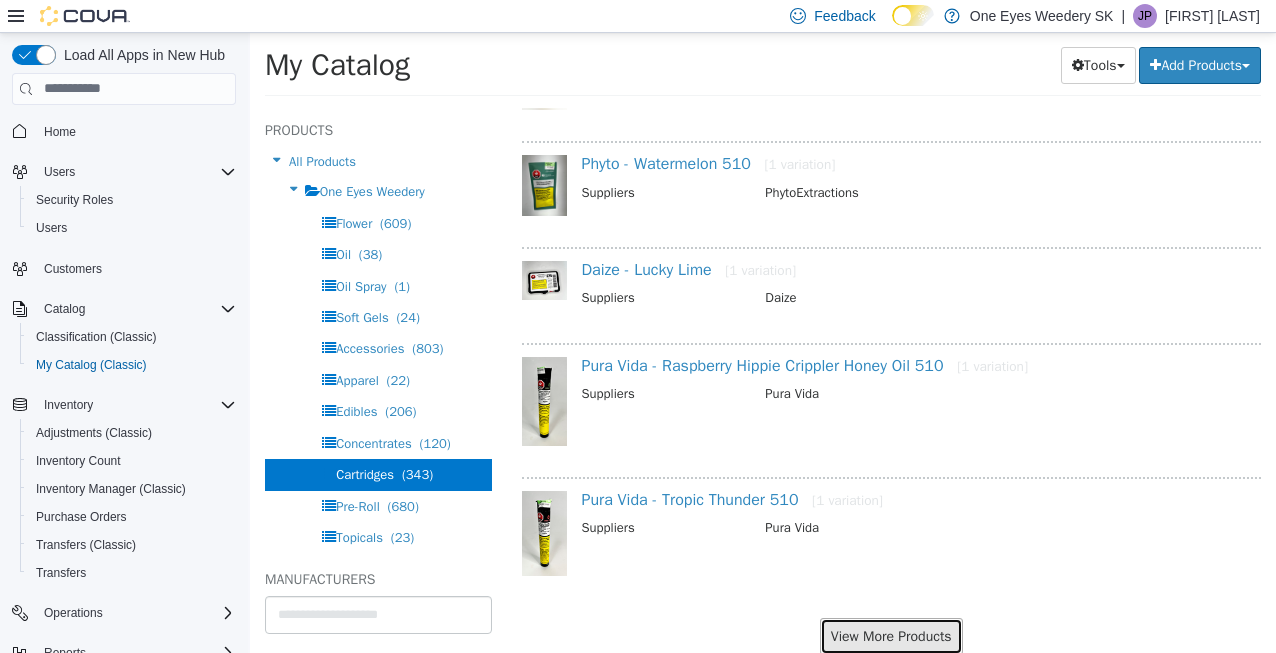 click on "View More Products" at bounding box center (891, 635) 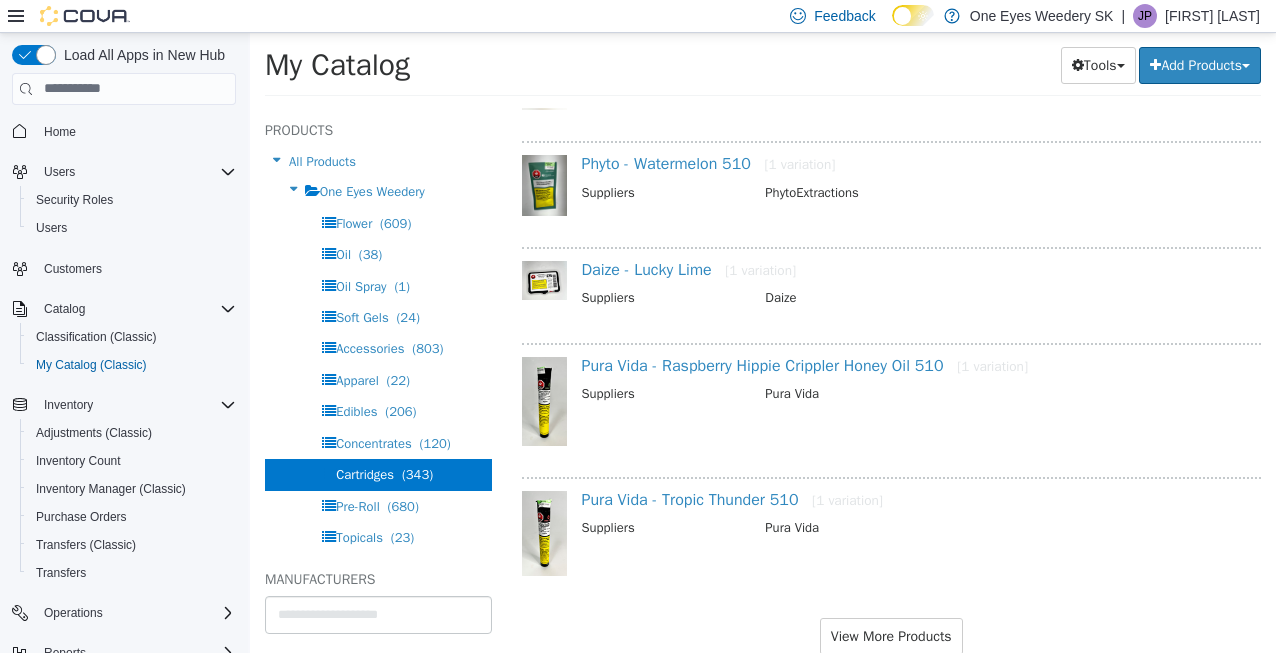 scroll, scrollTop: 12931, scrollLeft: 0, axis: vertical 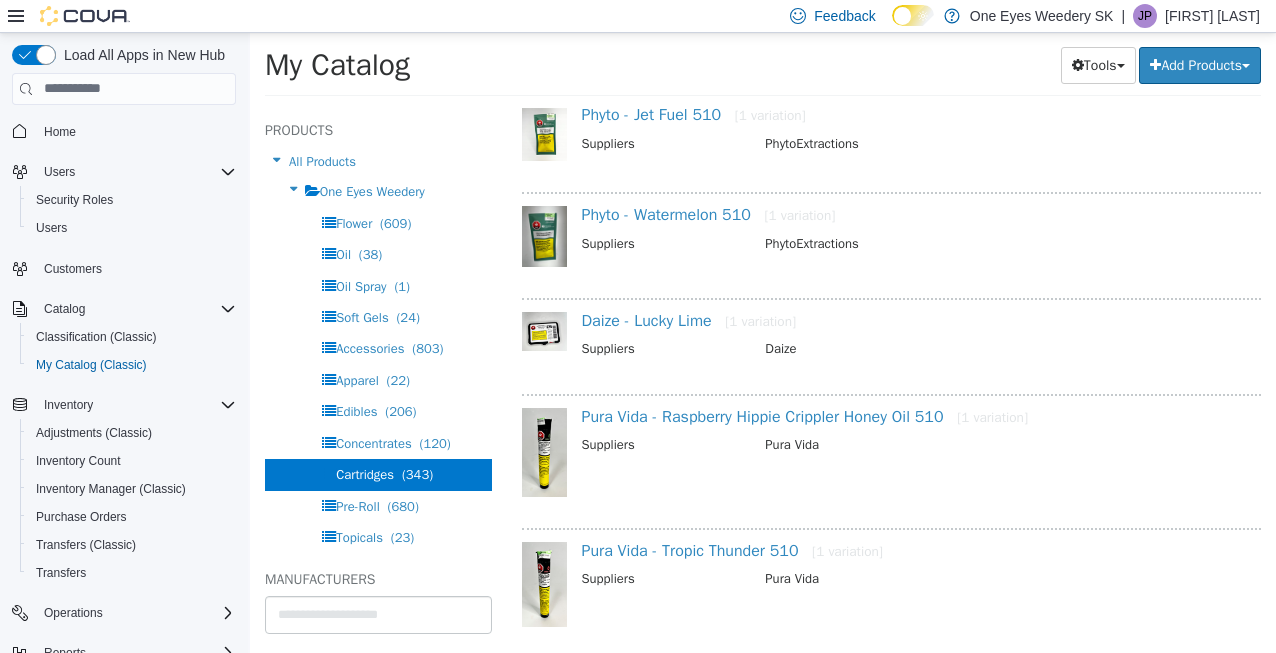select on "**********" 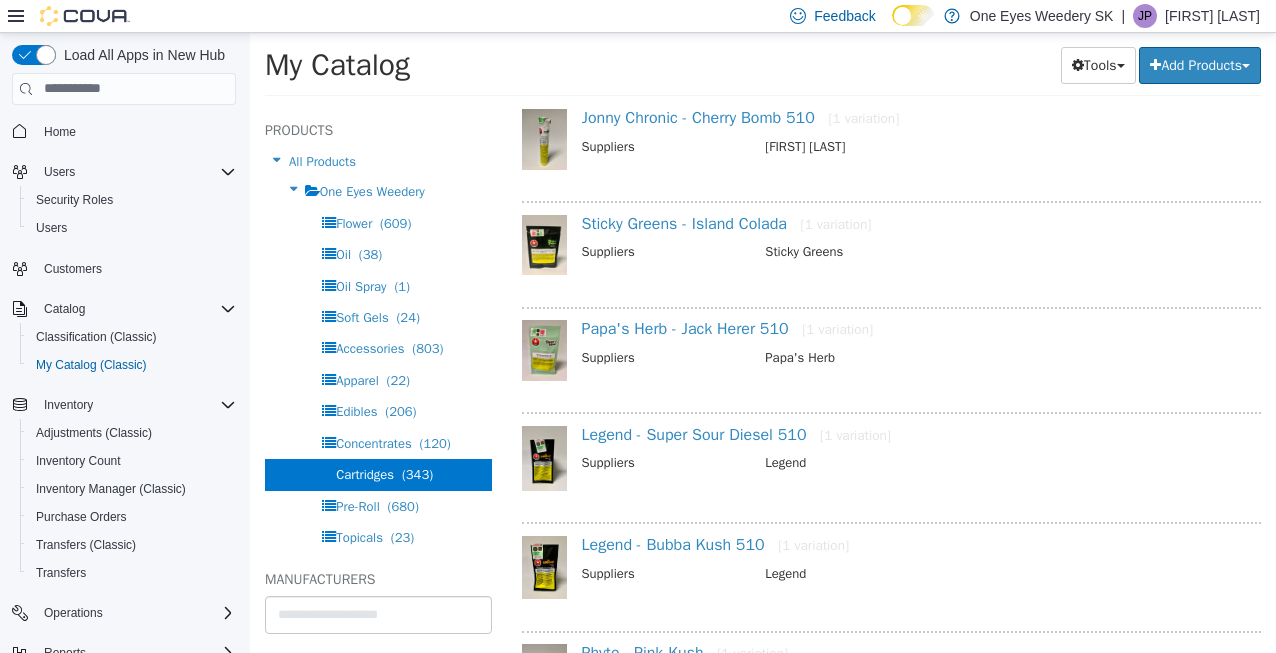 scroll, scrollTop: 15084, scrollLeft: 0, axis: vertical 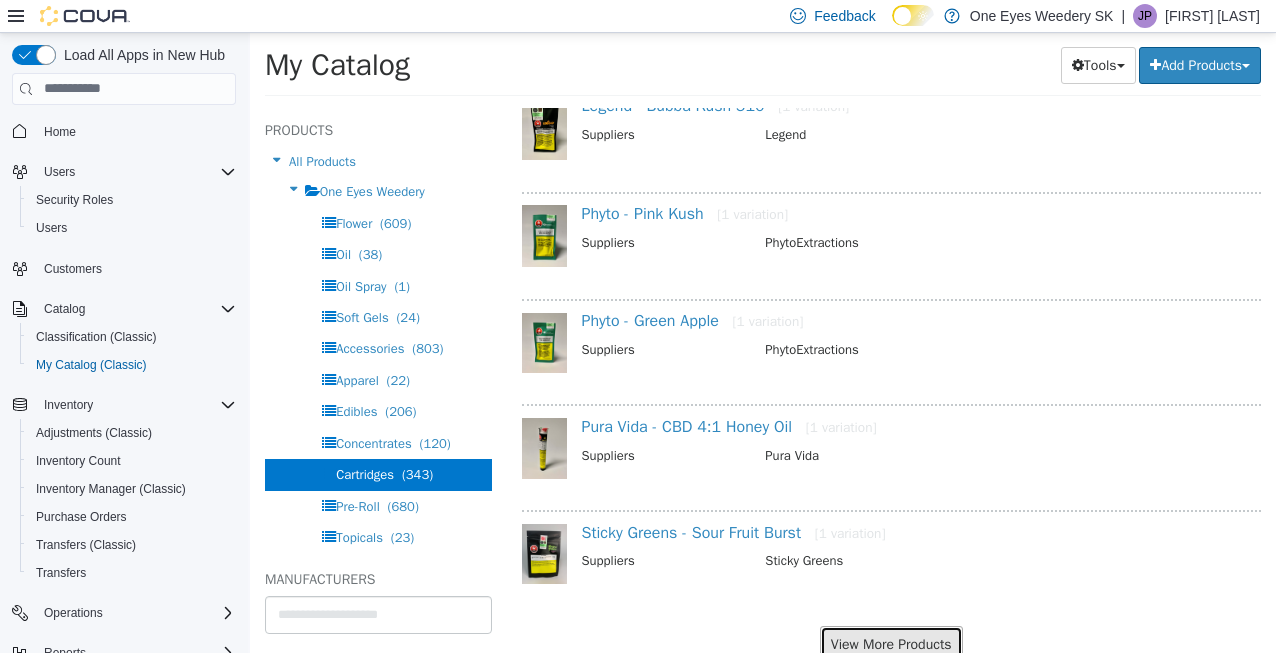 click on "View More Products" at bounding box center [891, 643] 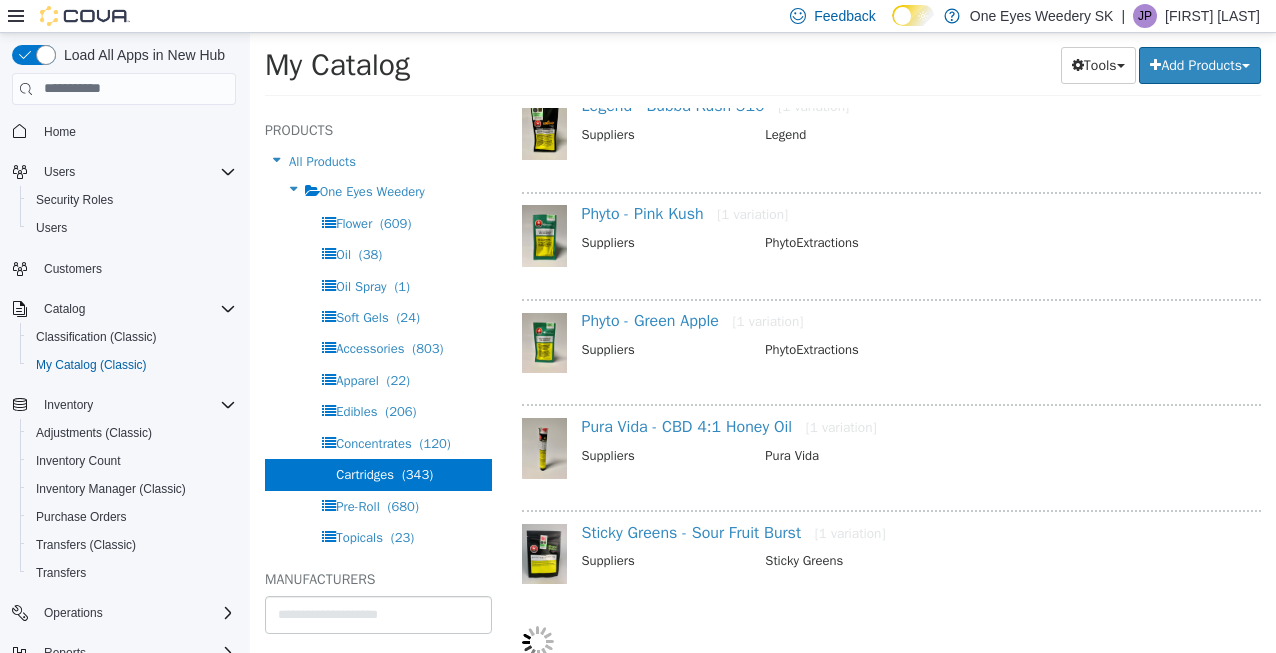 scroll, scrollTop: 15032, scrollLeft: 0, axis: vertical 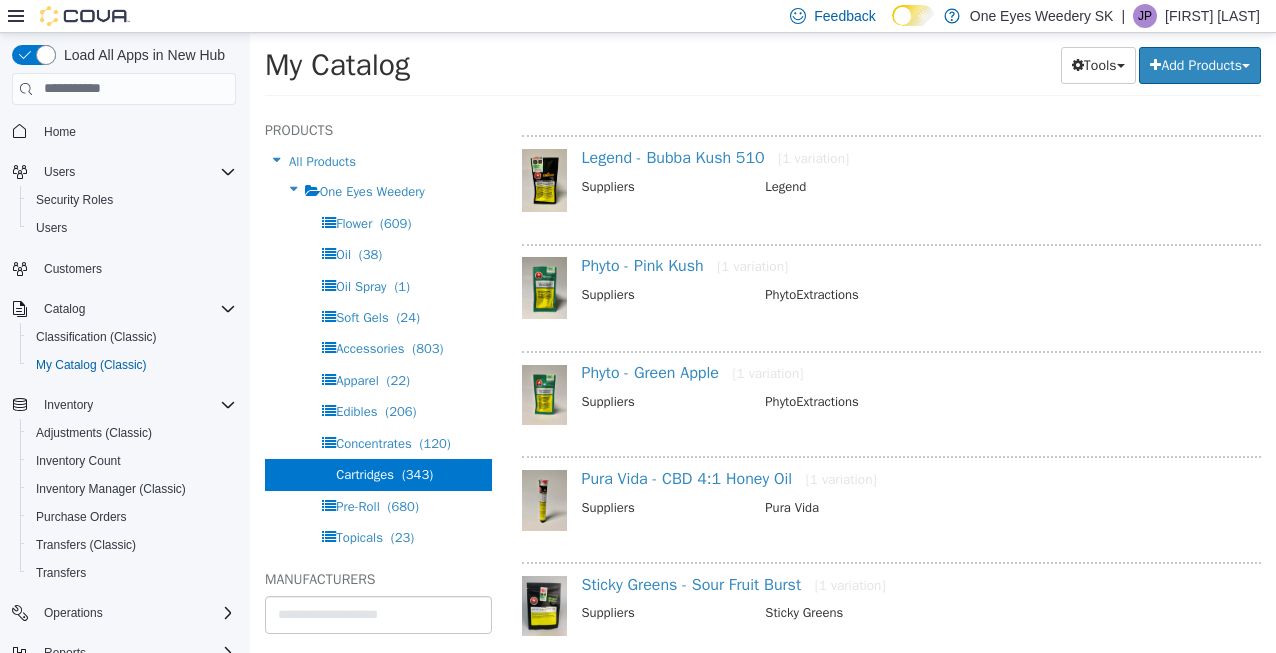 select on "**********" 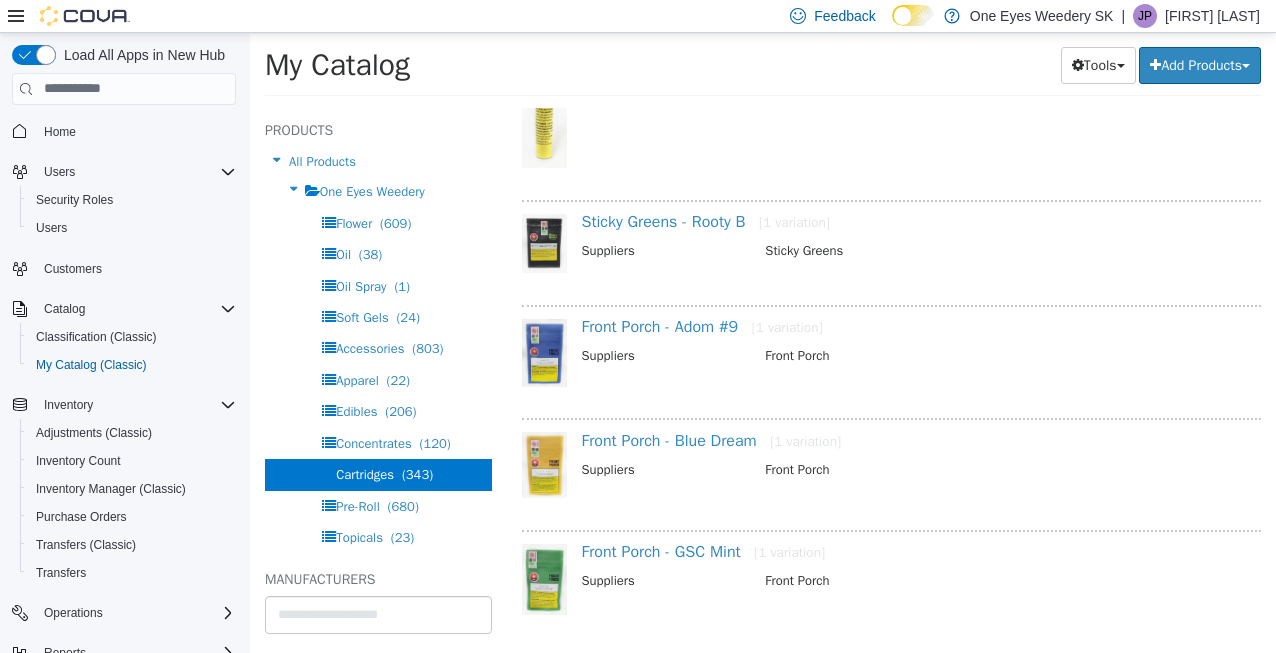 scroll, scrollTop: 17579, scrollLeft: 0, axis: vertical 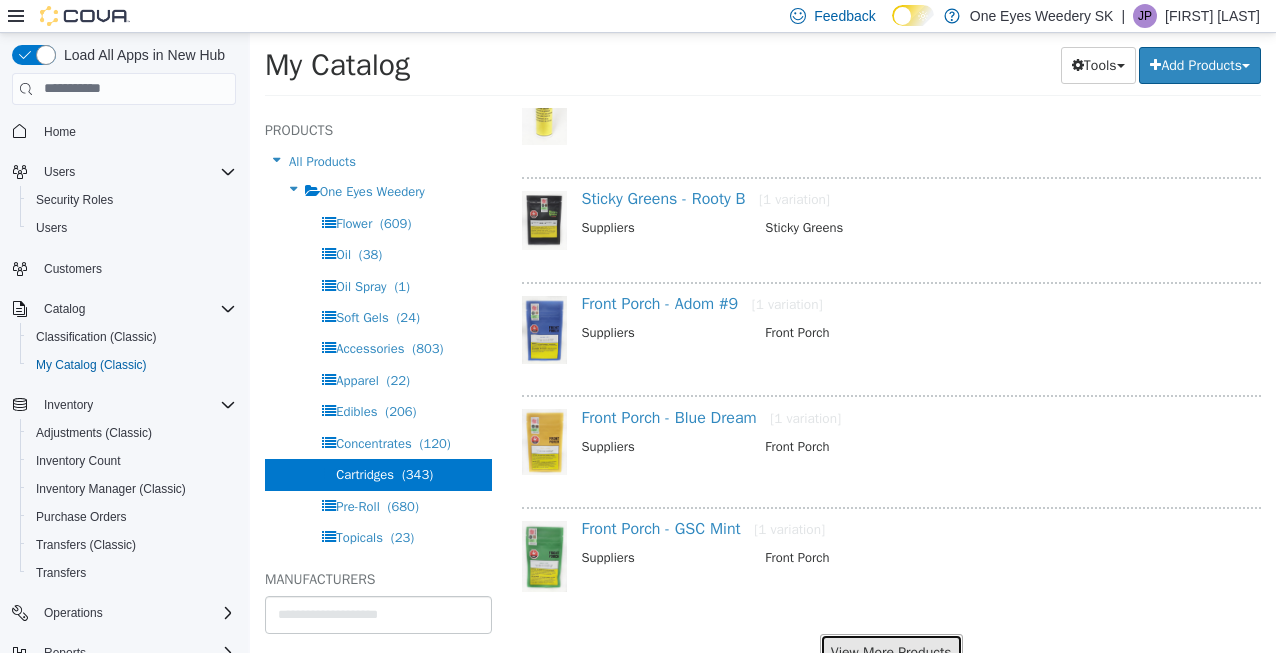 click on "View More Products" at bounding box center (891, 651) 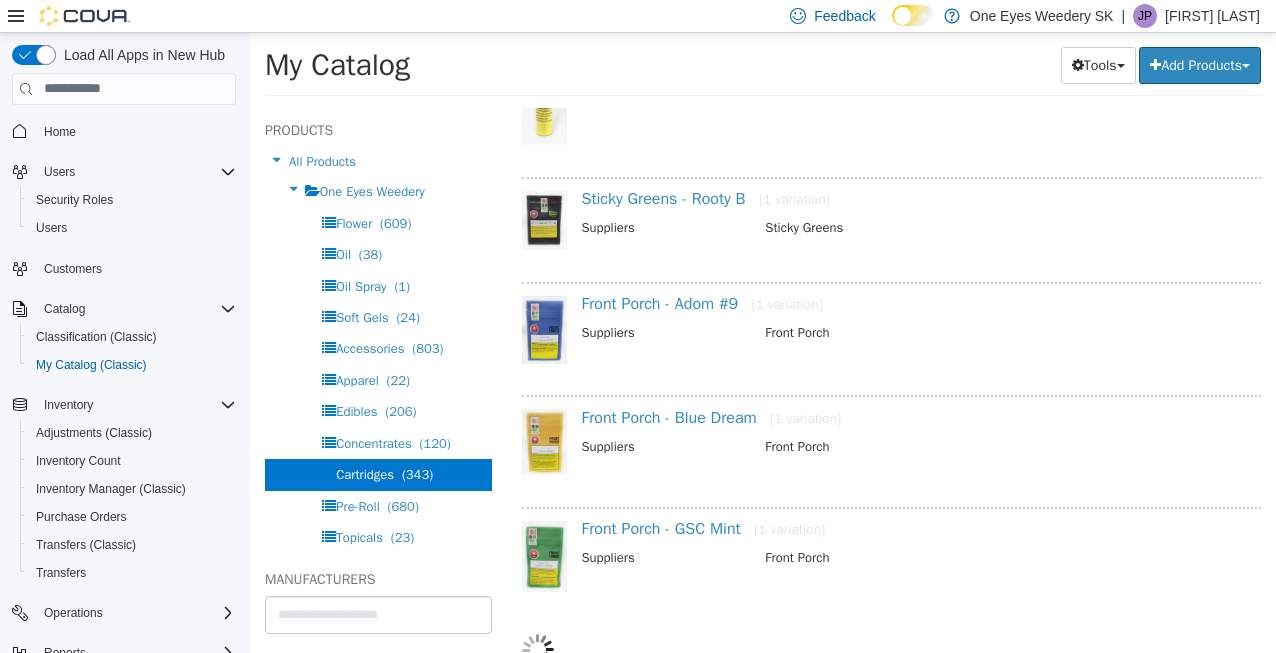scroll, scrollTop: 17528, scrollLeft: 0, axis: vertical 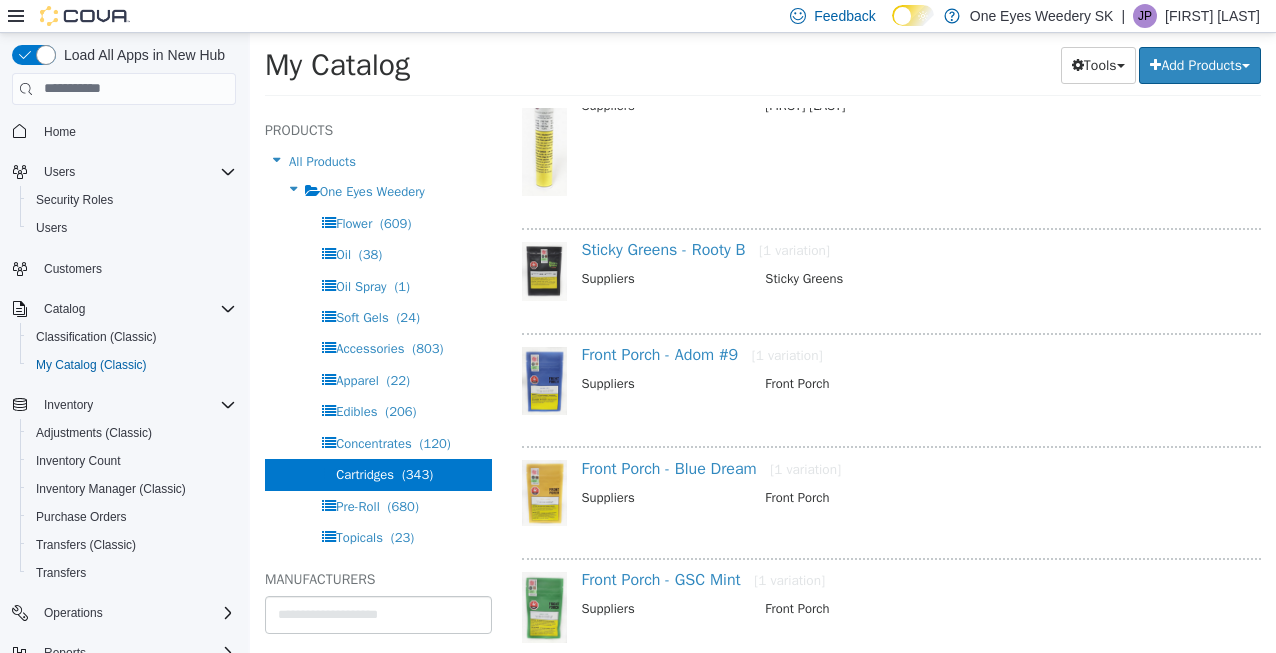 select on "**********" 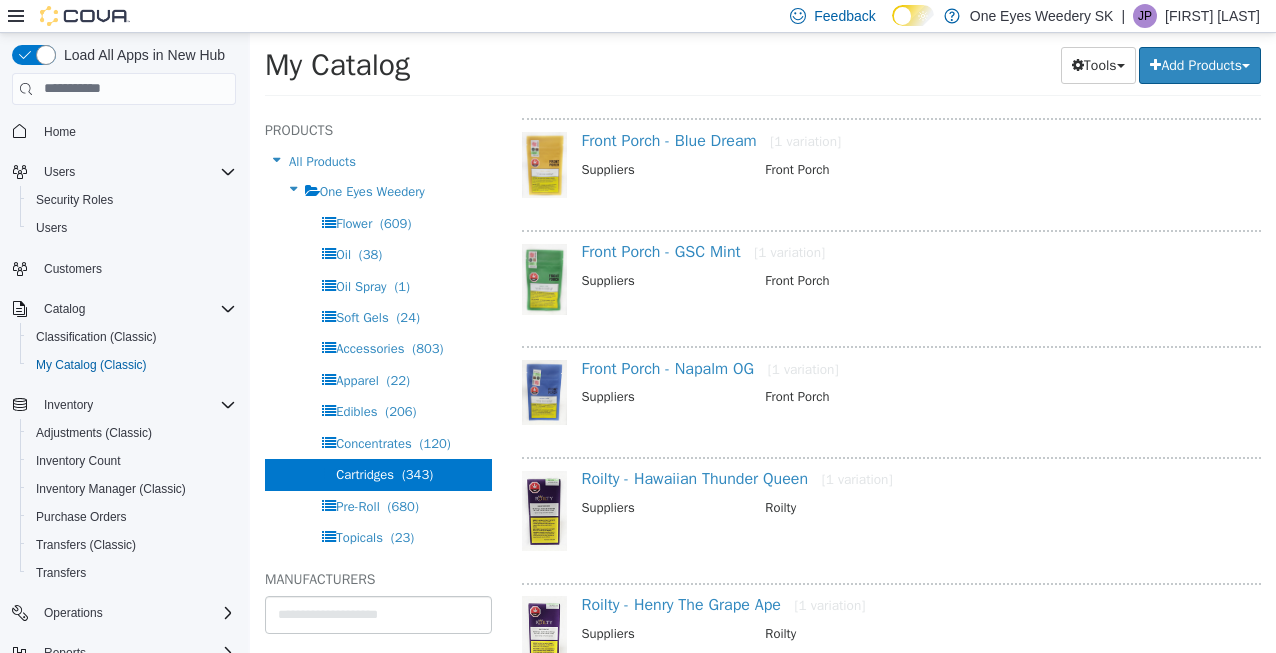scroll, scrollTop: 17880, scrollLeft: 0, axis: vertical 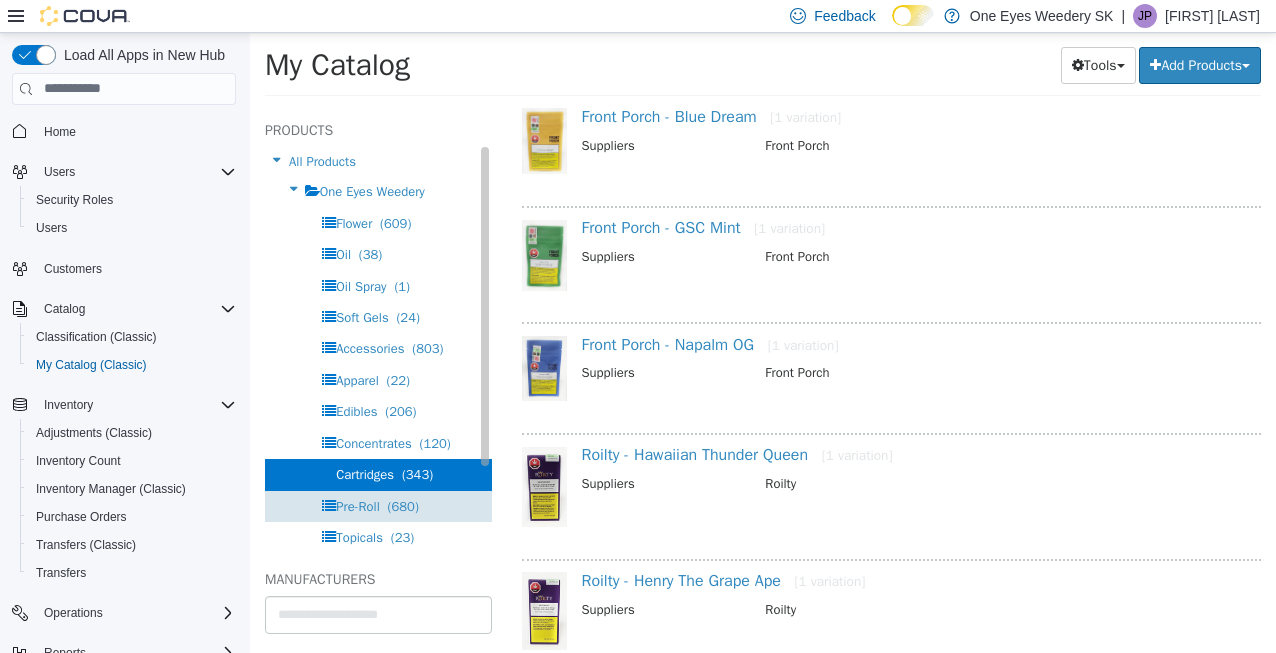 click on "Pre-Roll" at bounding box center [358, 505] 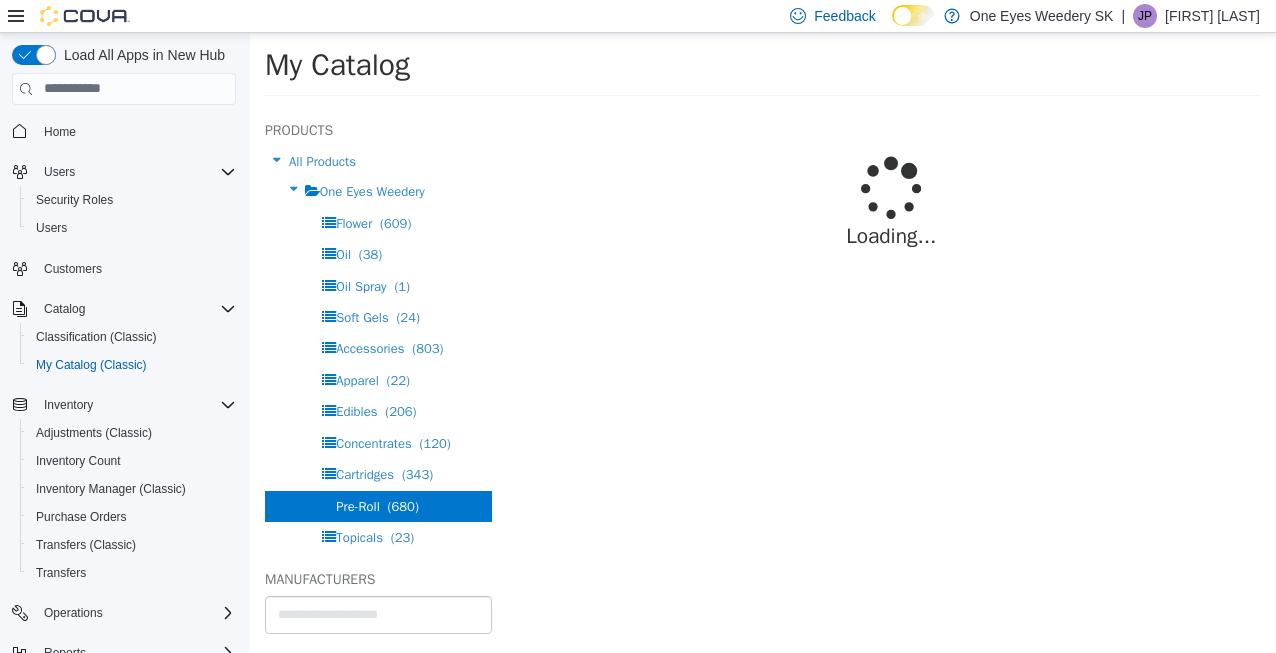 scroll, scrollTop: 0, scrollLeft: 0, axis: both 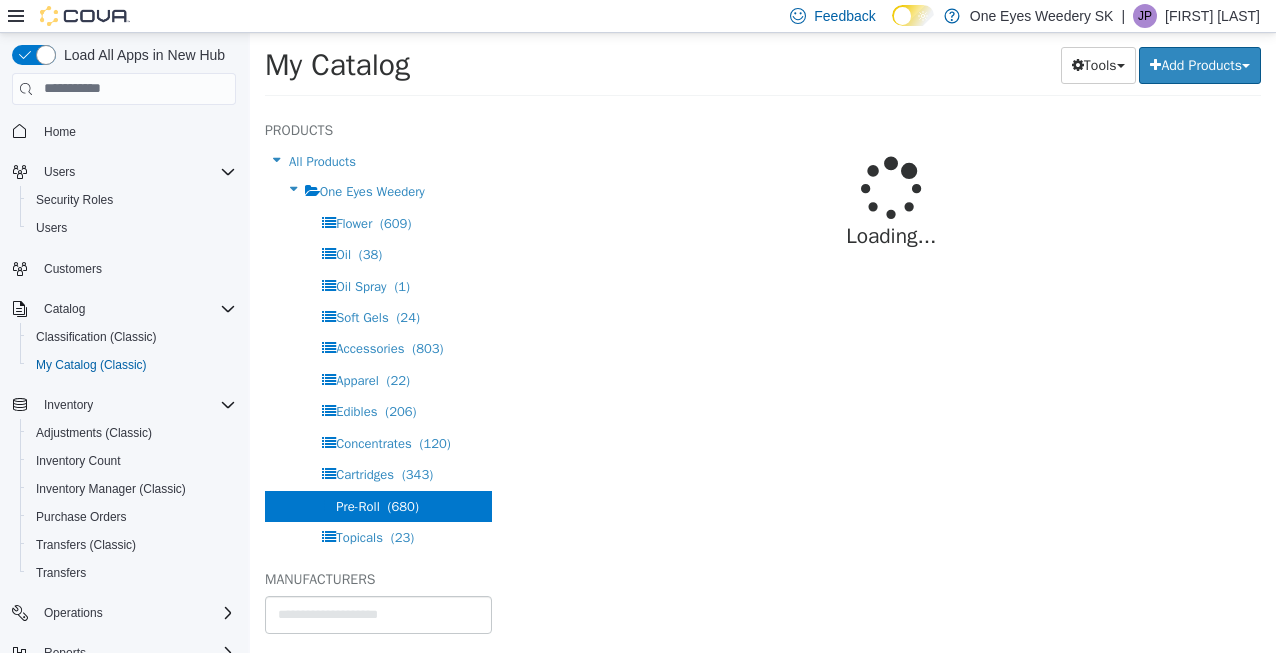 select on "**********" 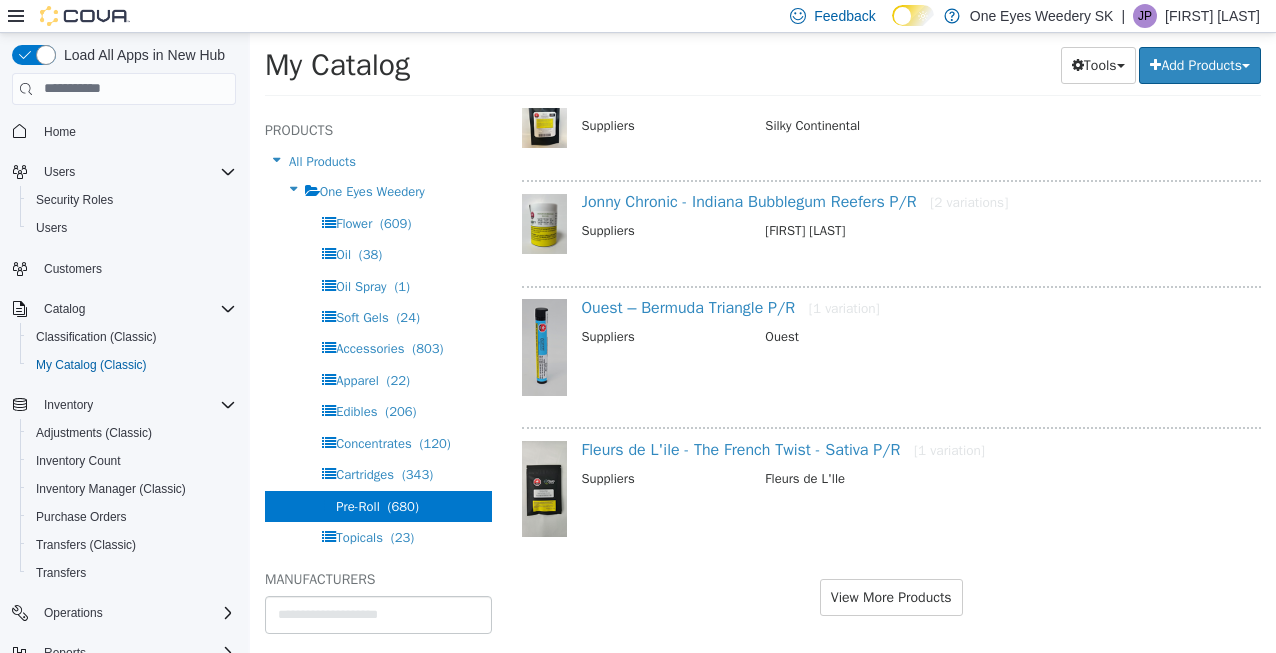 scroll, scrollTop: 2297, scrollLeft: 0, axis: vertical 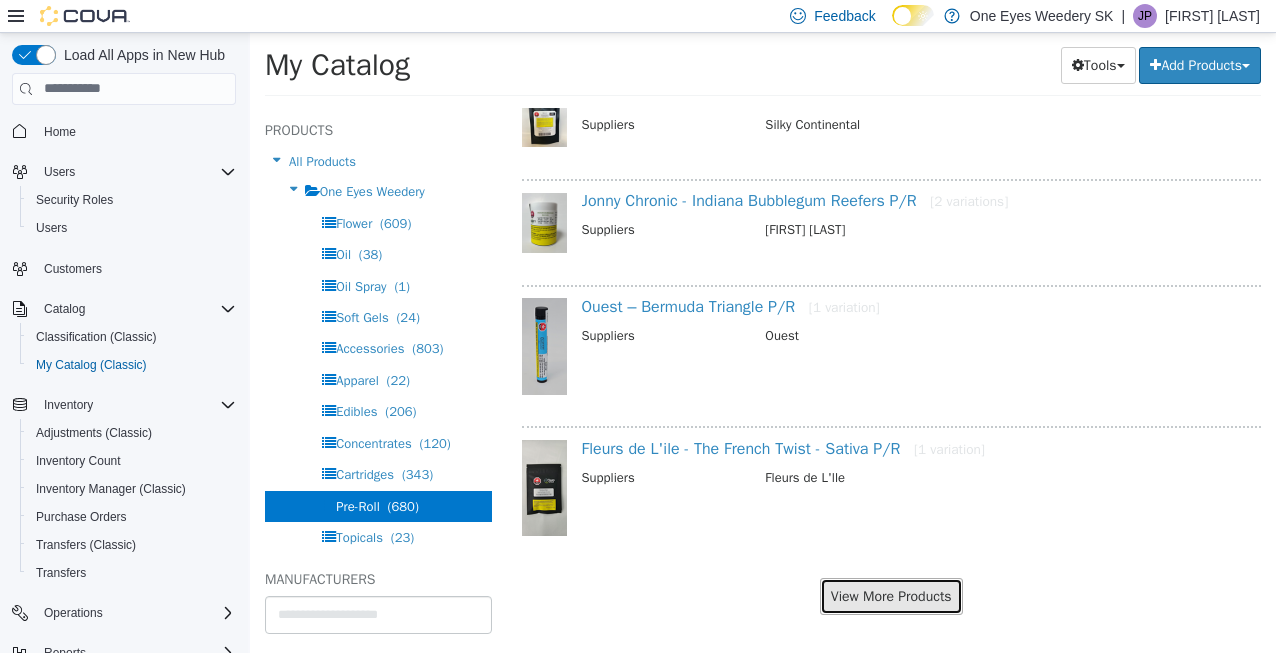 click on "View More Products" at bounding box center (891, 595) 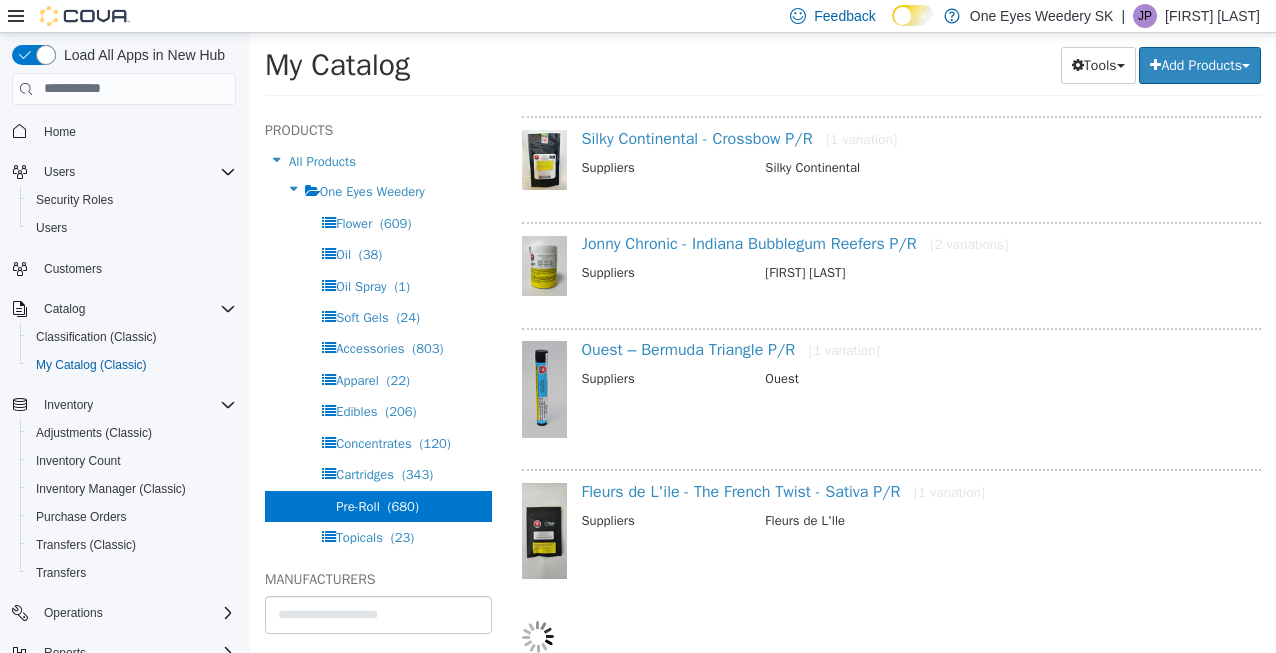scroll, scrollTop: 2246, scrollLeft: 0, axis: vertical 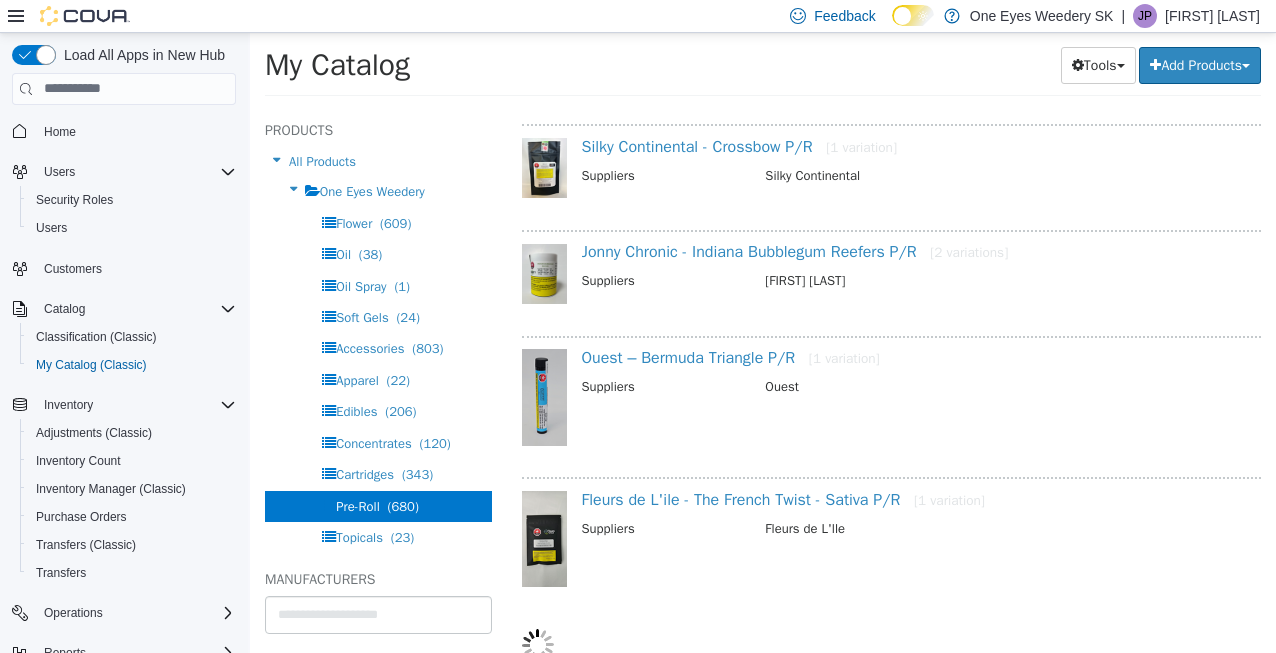 select on "**********" 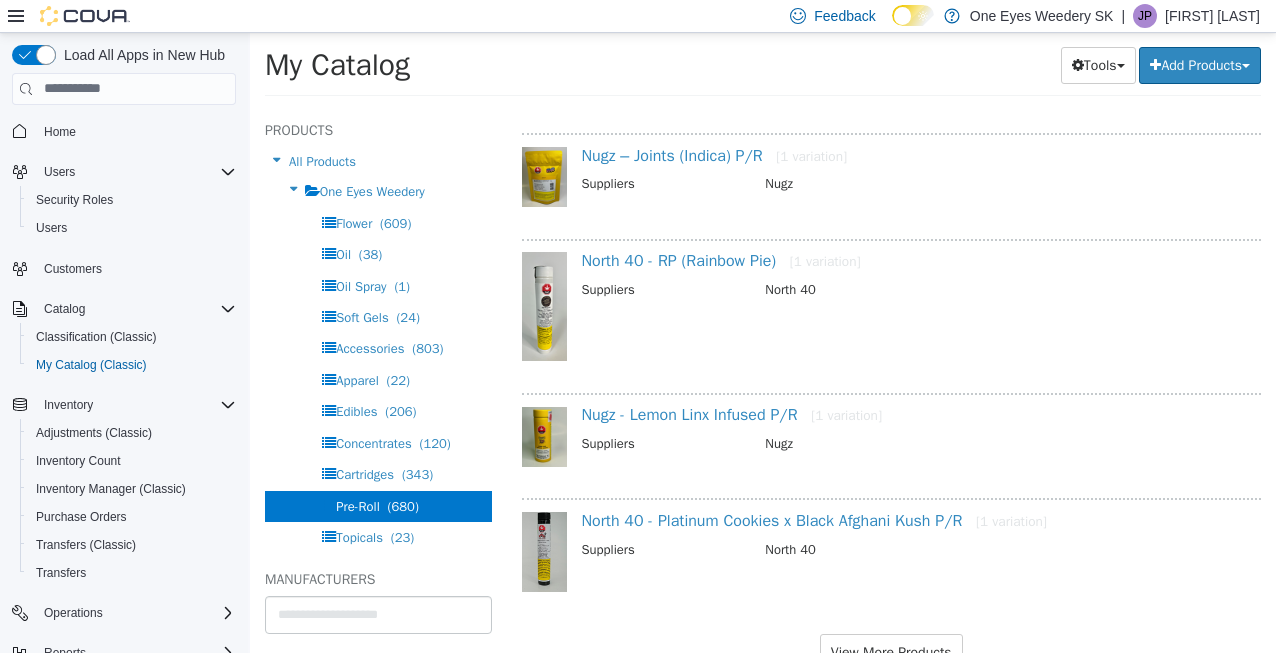 scroll, scrollTop: 4664, scrollLeft: 0, axis: vertical 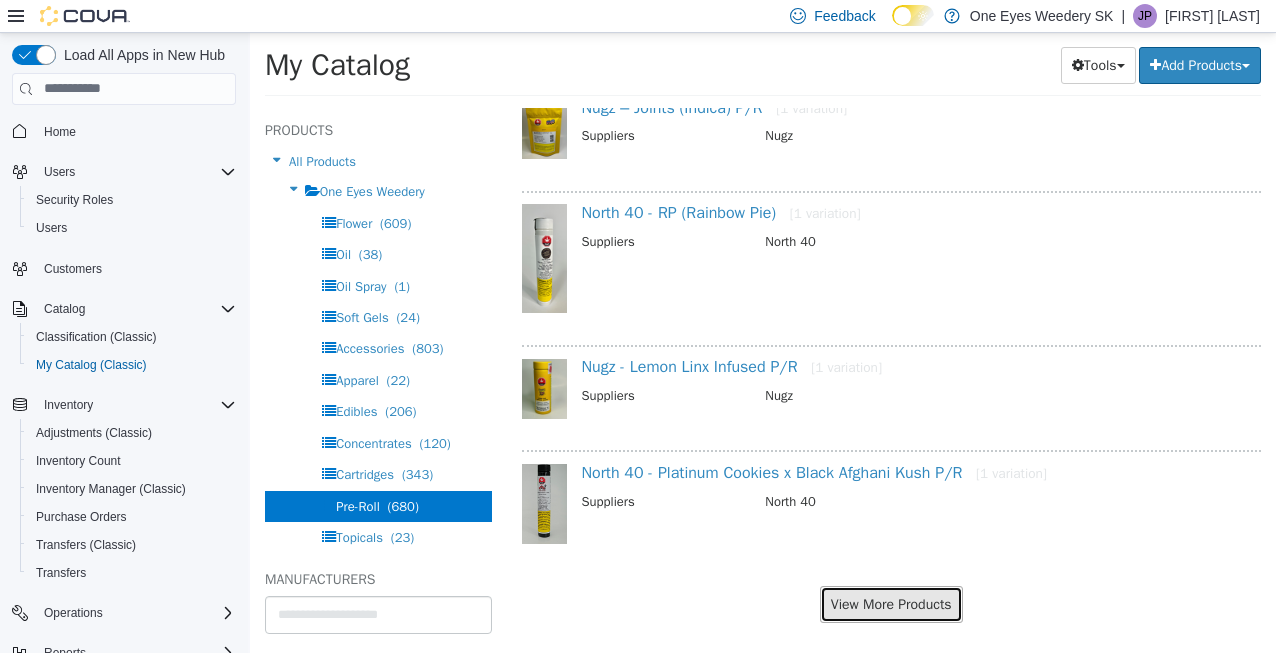 click on "View More Products" at bounding box center [891, 603] 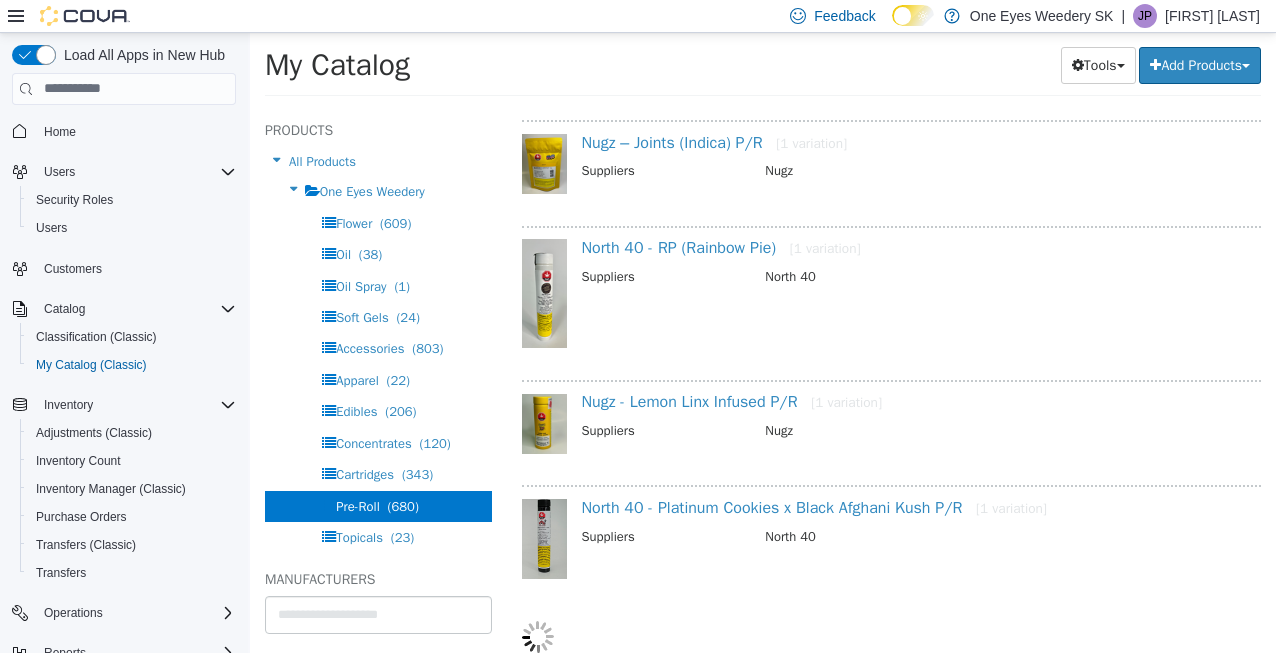 scroll, scrollTop: 4613, scrollLeft: 0, axis: vertical 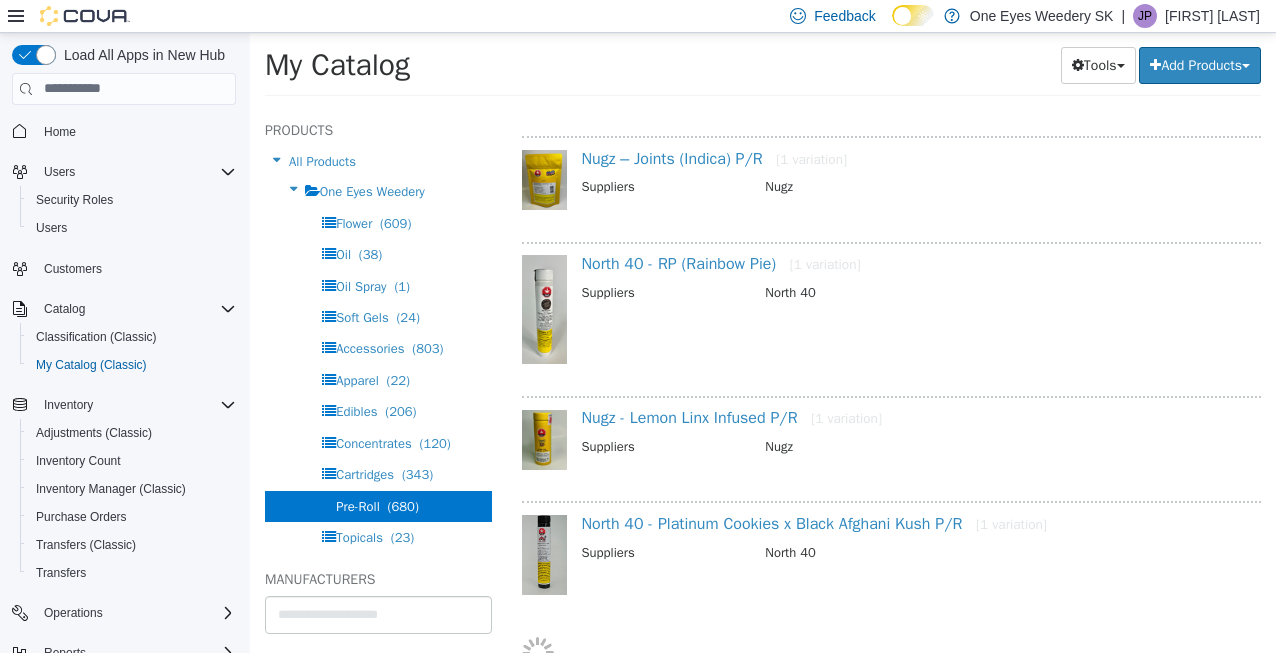 select on "**********" 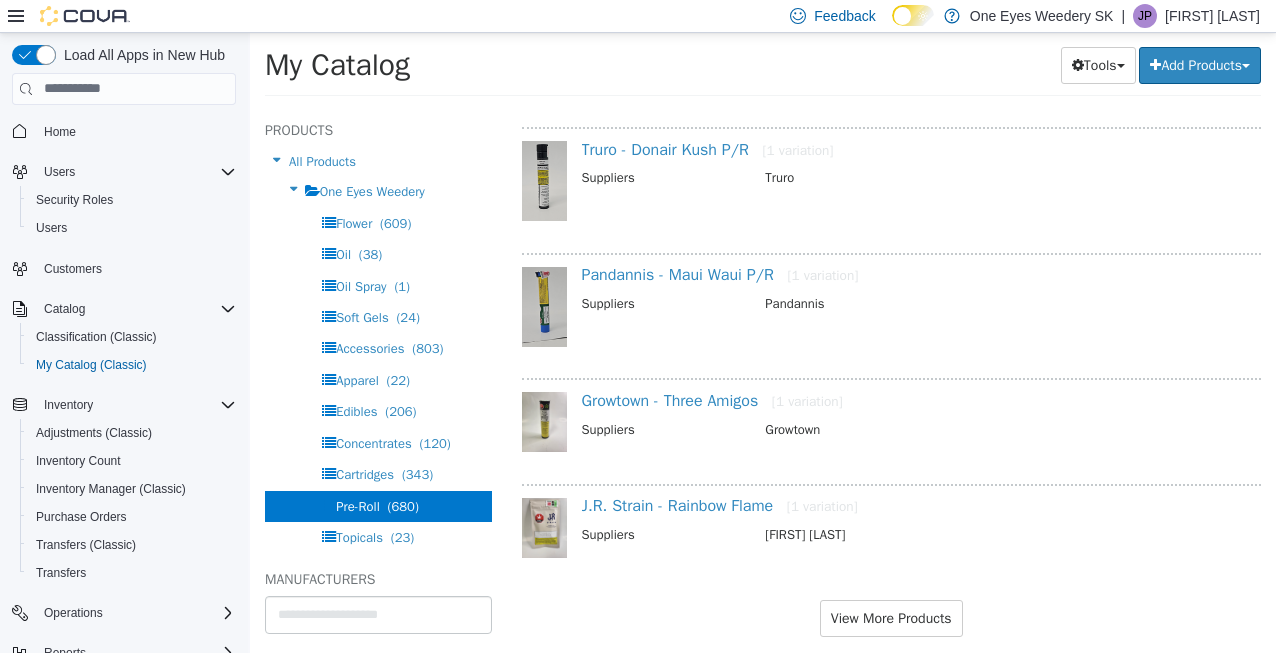 scroll, scrollTop: 7023, scrollLeft: 0, axis: vertical 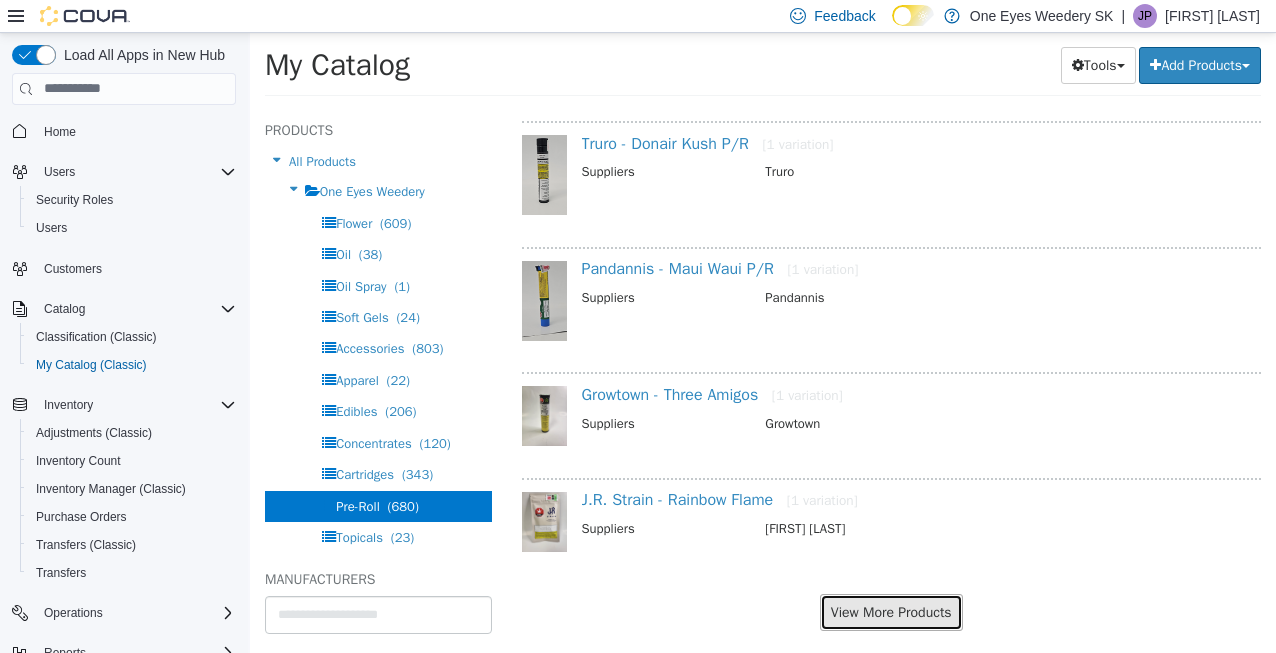 click on "View More Products" at bounding box center (891, 611) 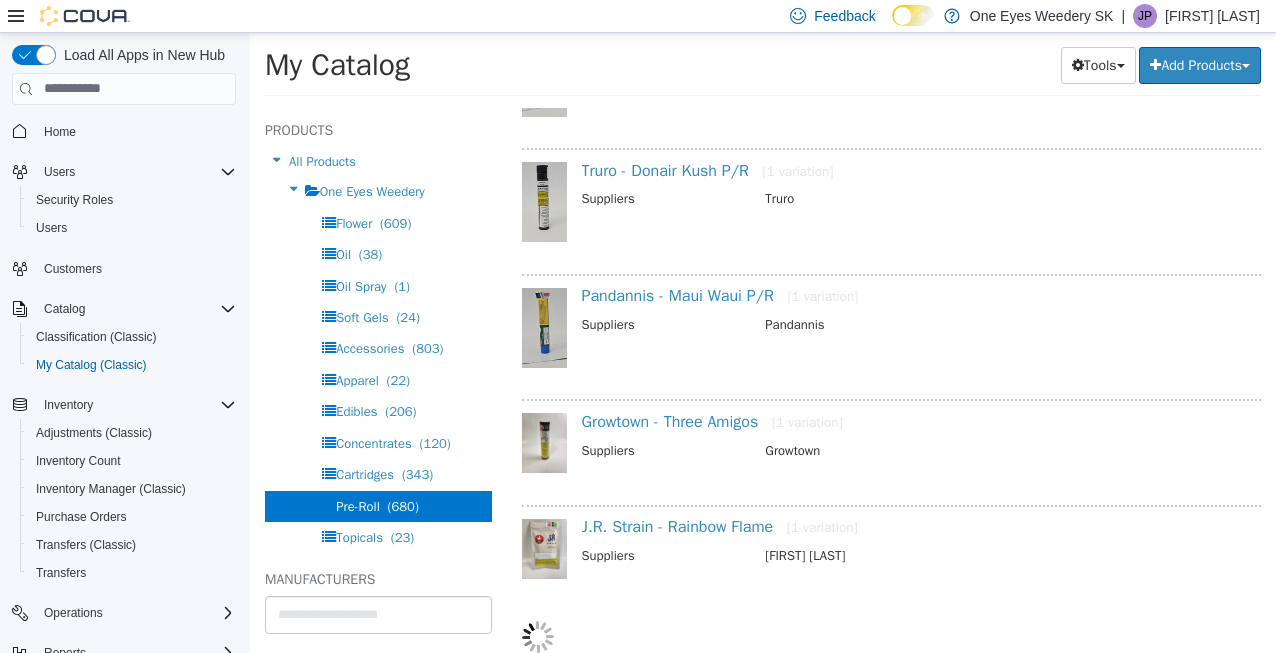 scroll, scrollTop: 6972, scrollLeft: 0, axis: vertical 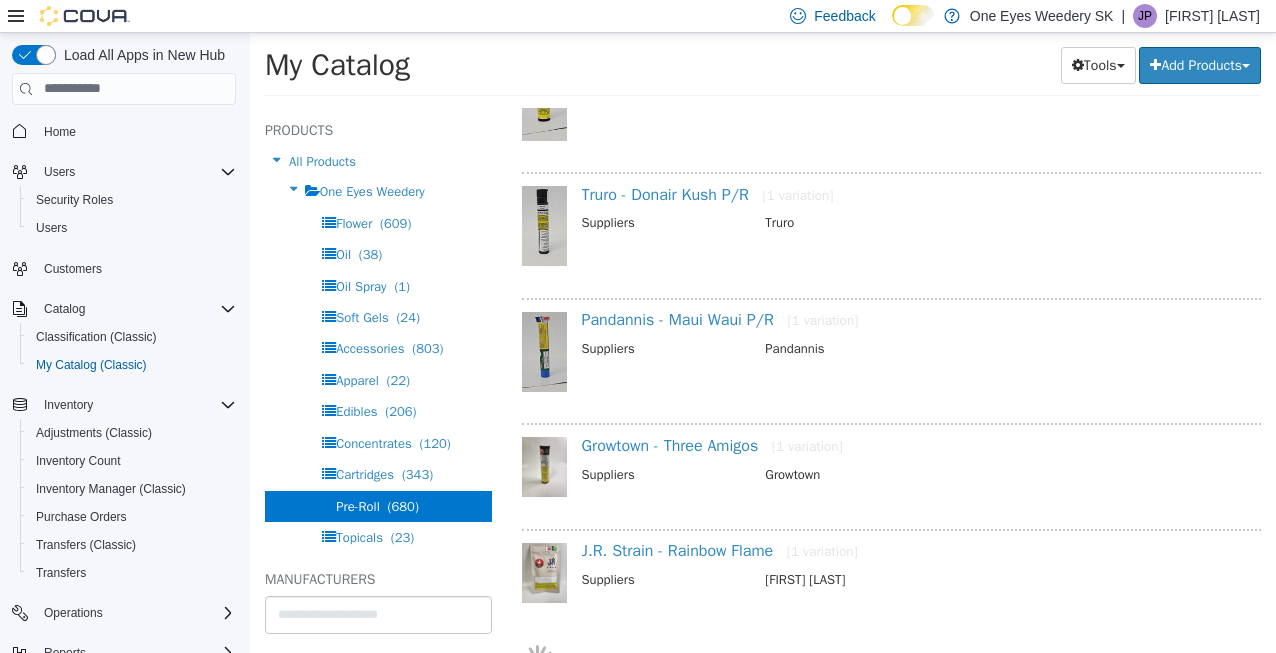 select on "**********" 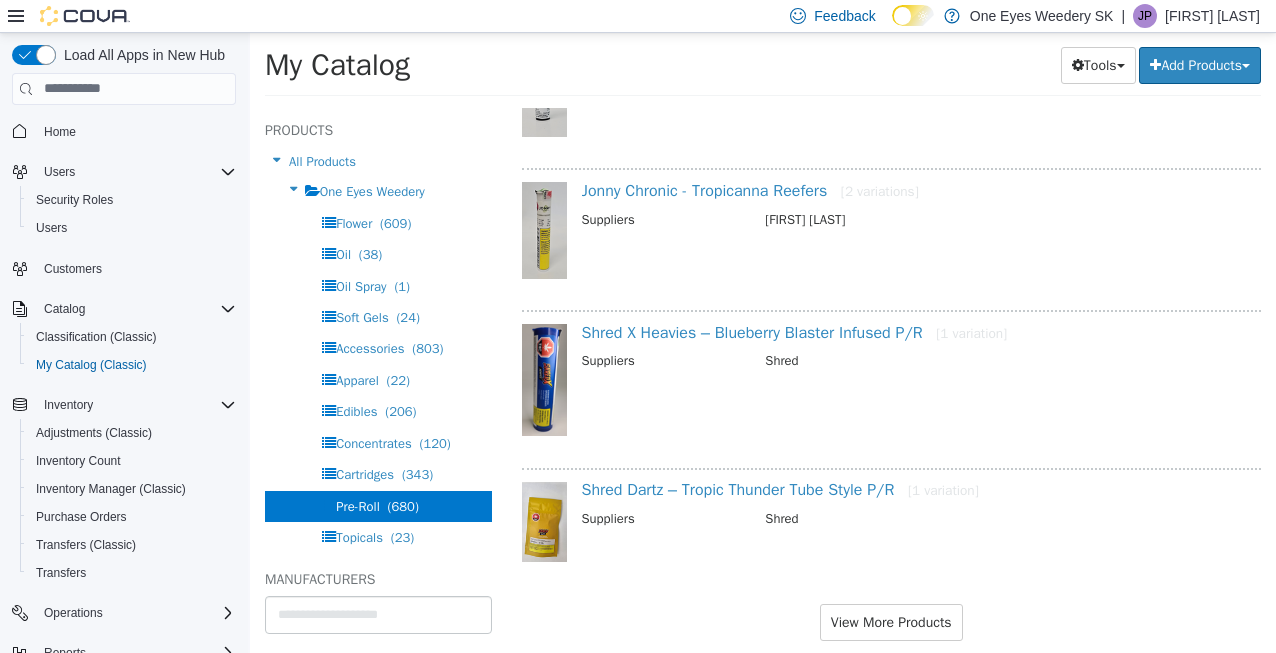 scroll, scrollTop: 9468, scrollLeft: 0, axis: vertical 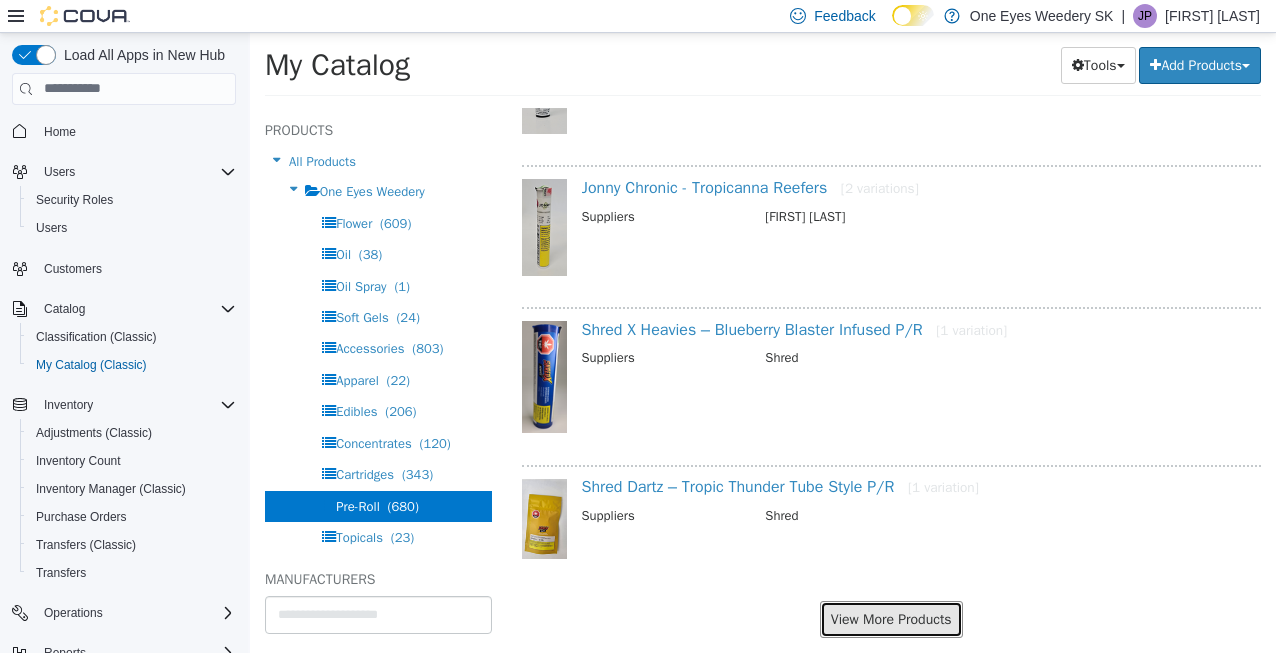 click on "View More Products" at bounding box center [891, 618] 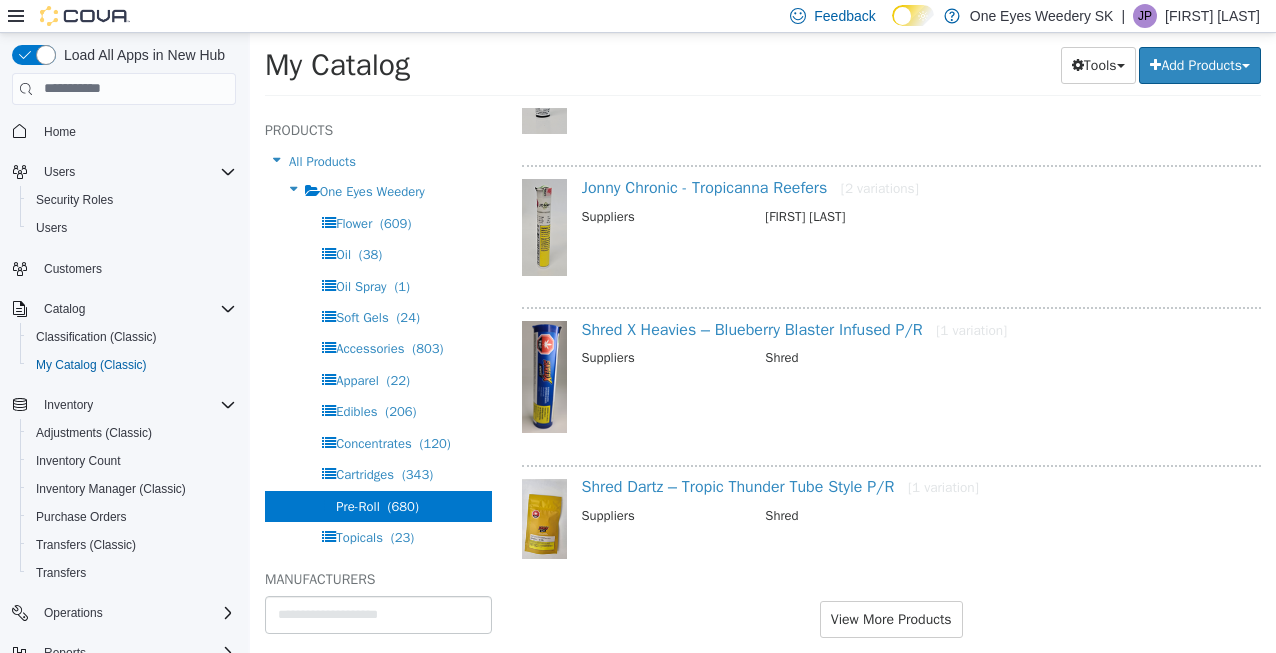 scroll, scrollTop: 9416, scrollLeft: 0, axis: vertical 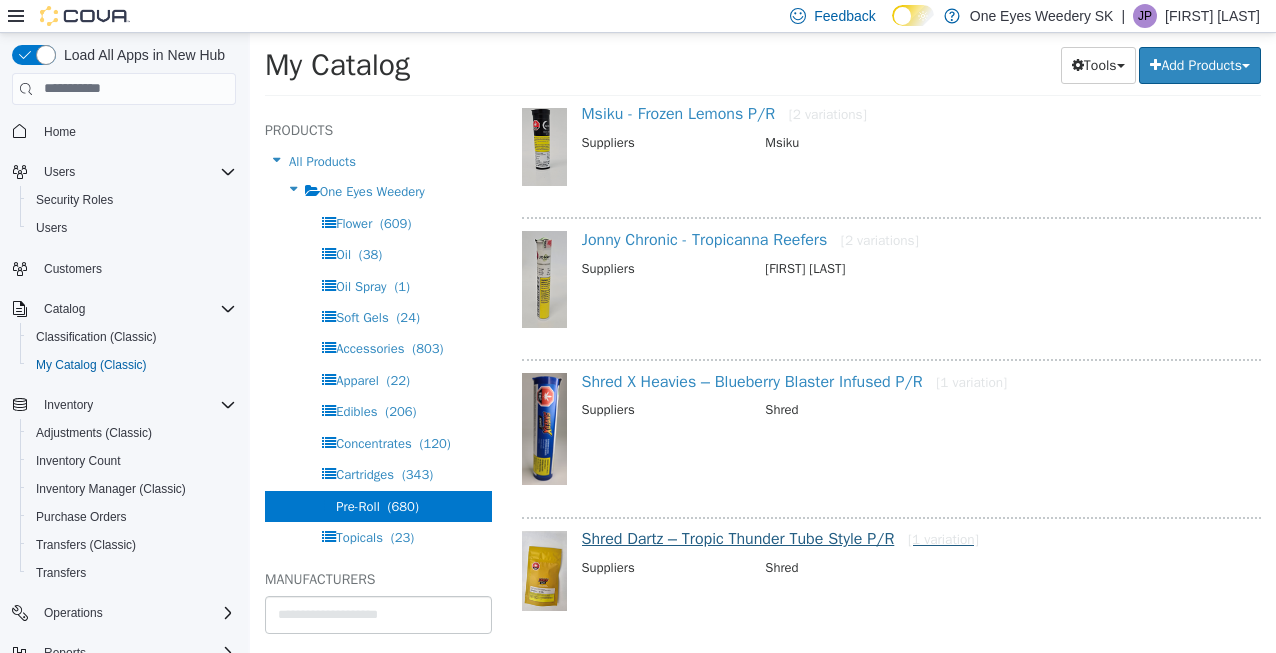 select on "**********" 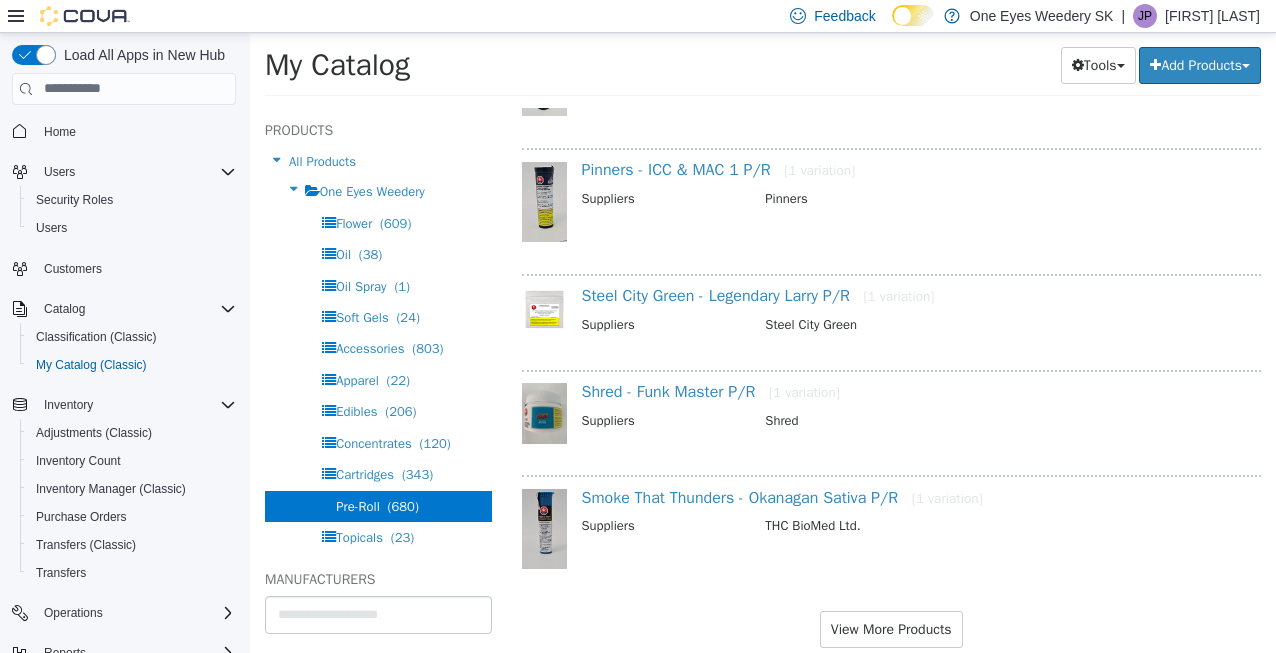 scroll, scrollTop: 11977, scrollLeft: 0, axis: vertical 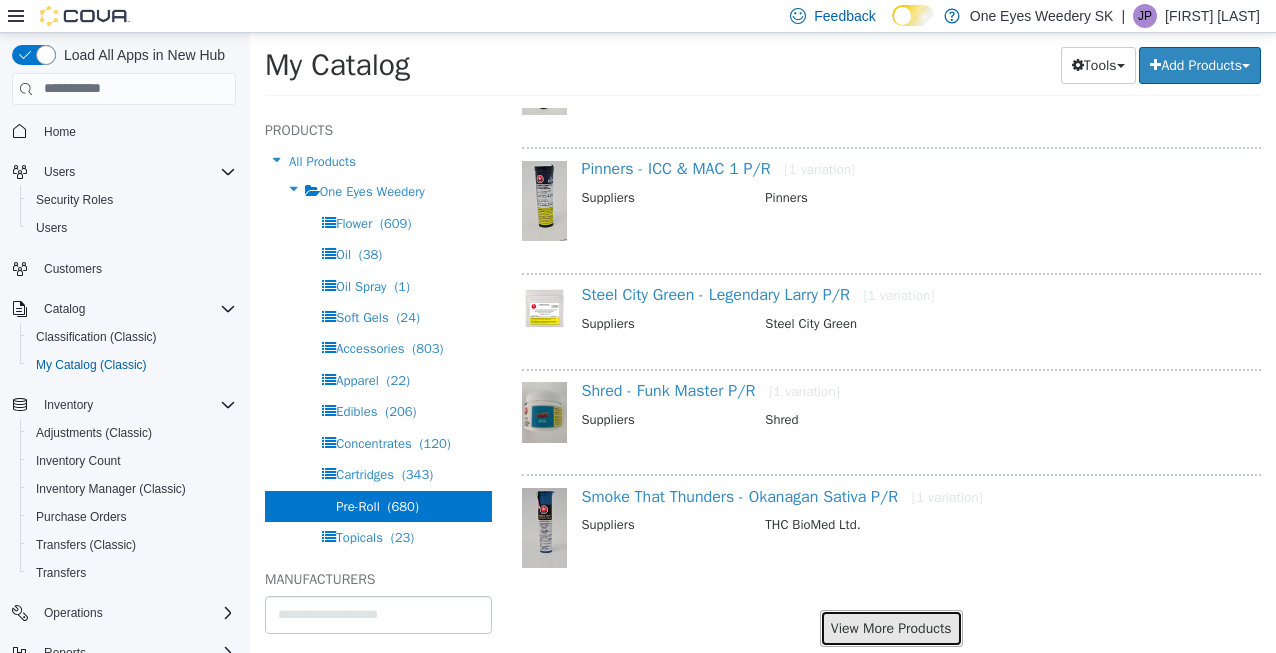 click on "View More Products" at bounding box center [891, 627] 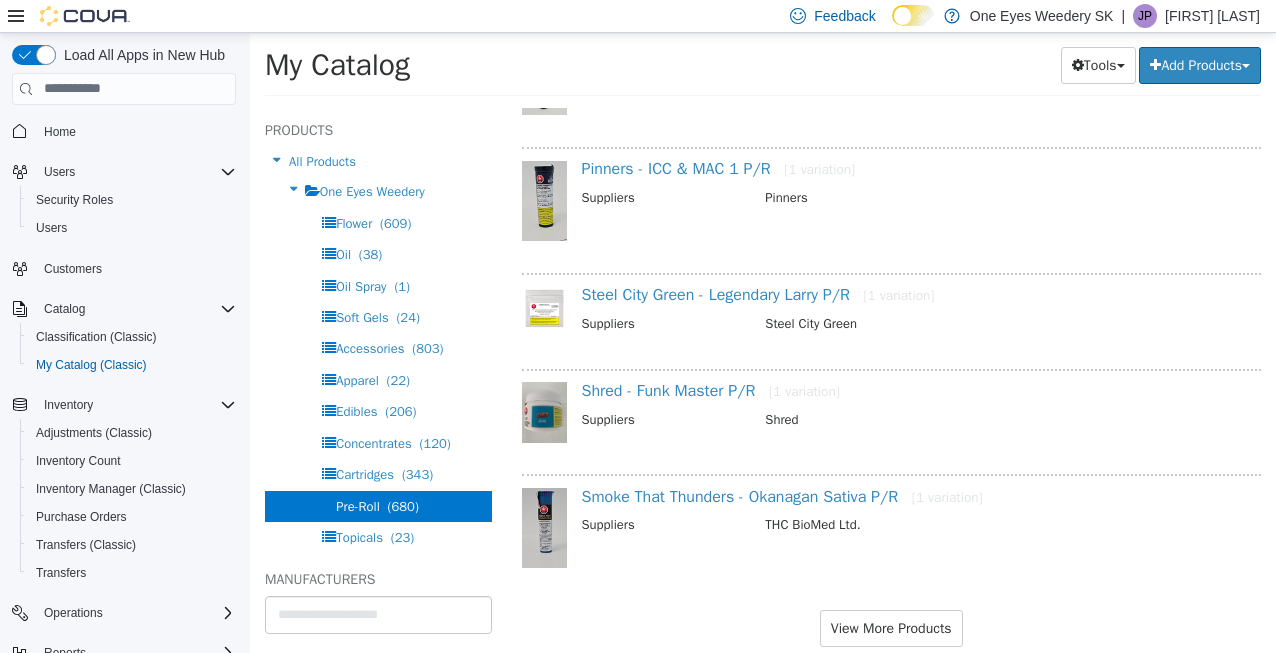 scroll, scrollTop: 11926, scrollLeft: 0, axis: vertical 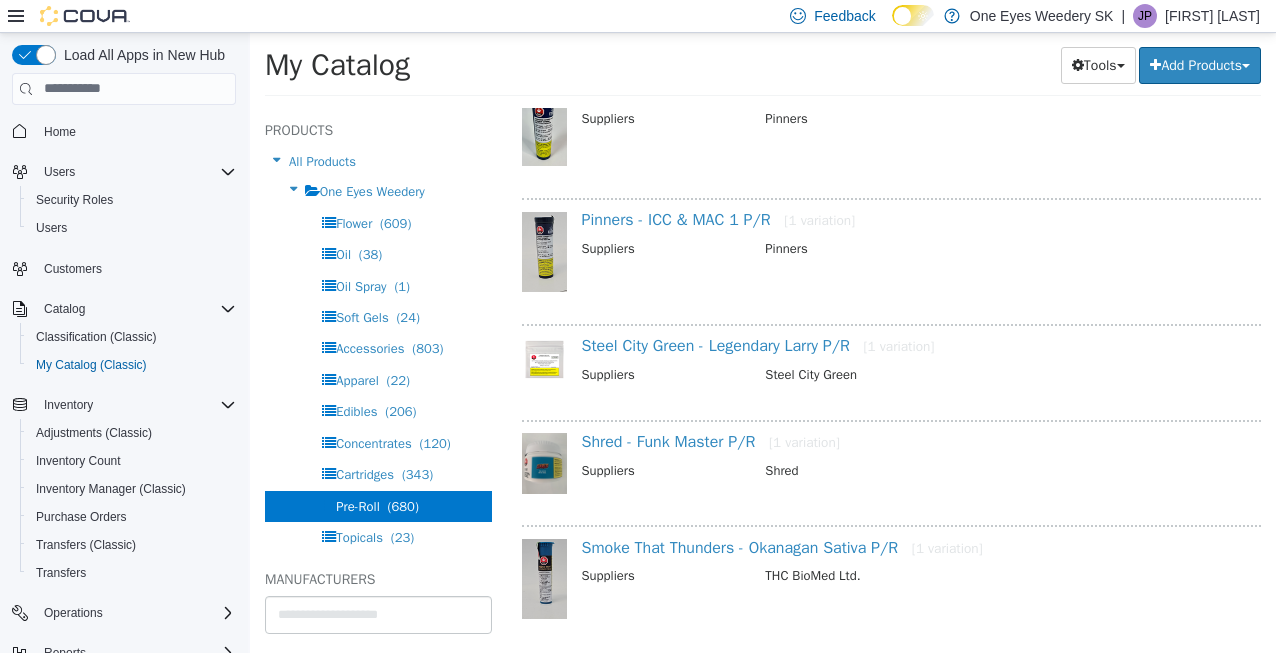 select on "**********" 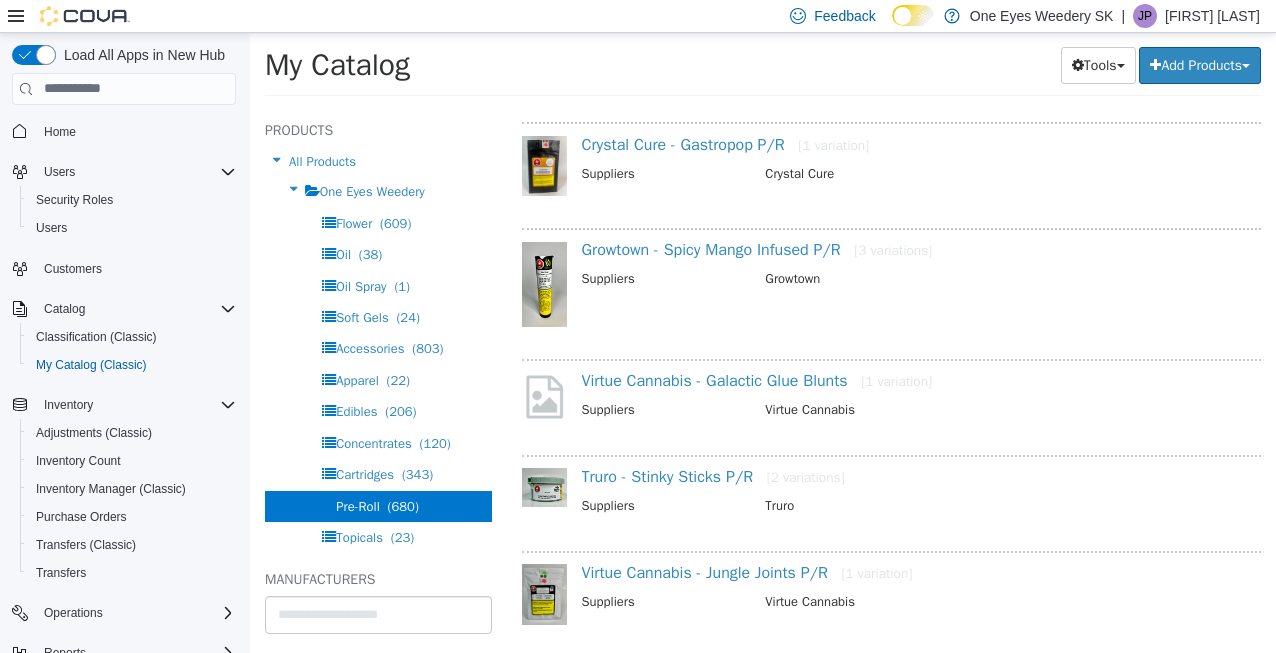 scroll, scrollTop: 14215, scrollLeft: 0, axis: vertical 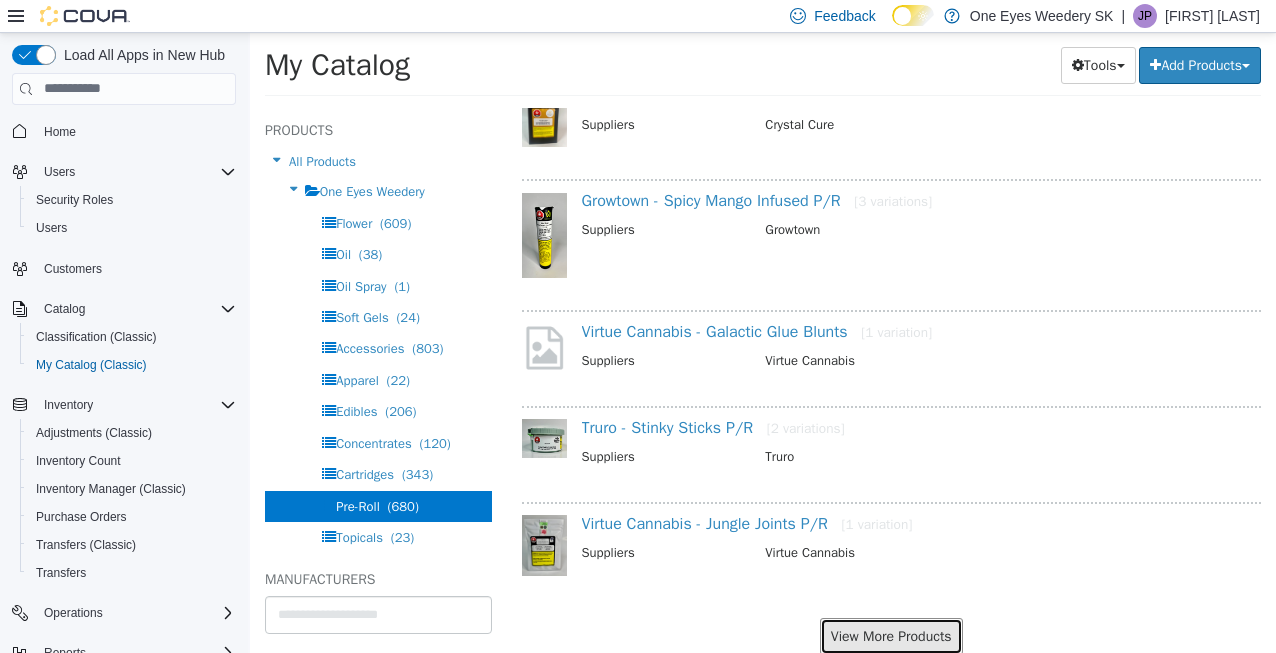 click on "View More Products" at bounding box center (891, 635) 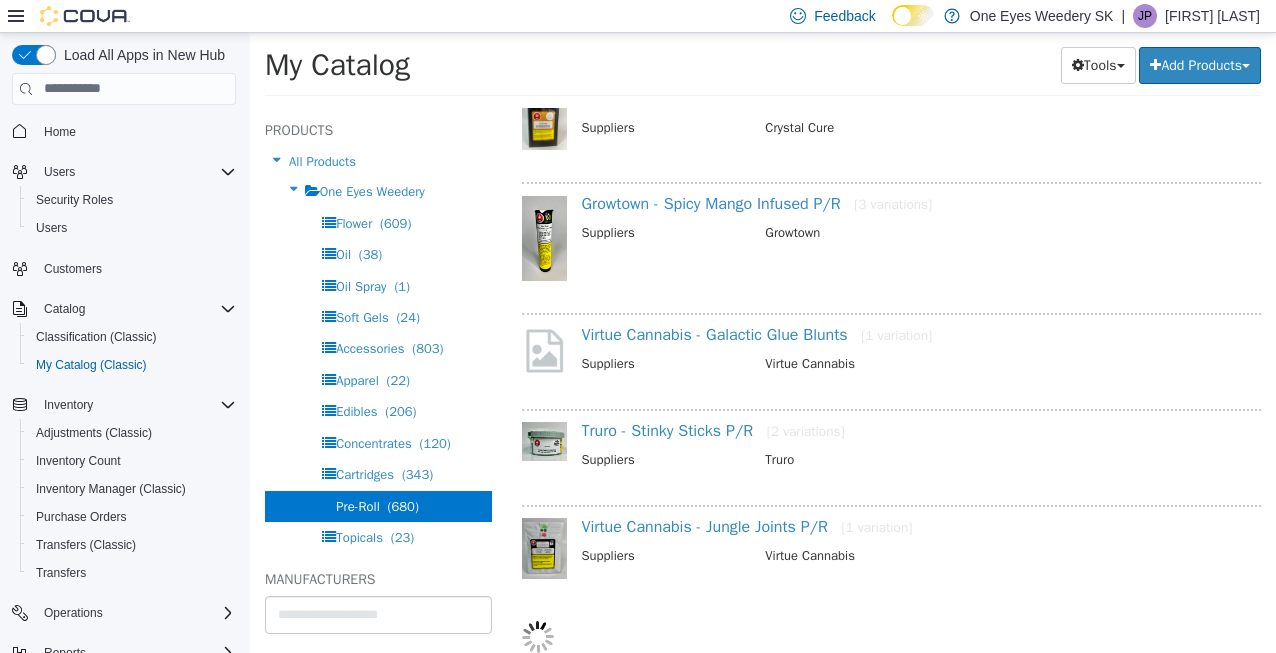 scroll, scrollTop: 14164, scrollLeft: 0, axis: vertical 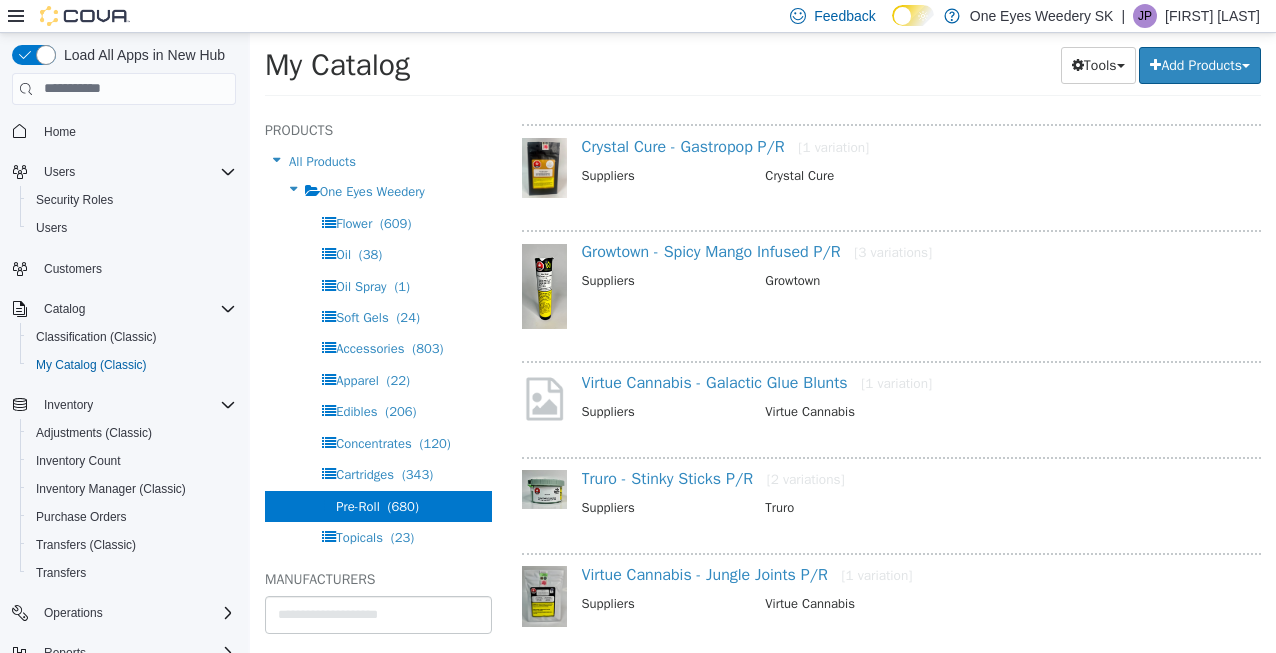 select on "**********" 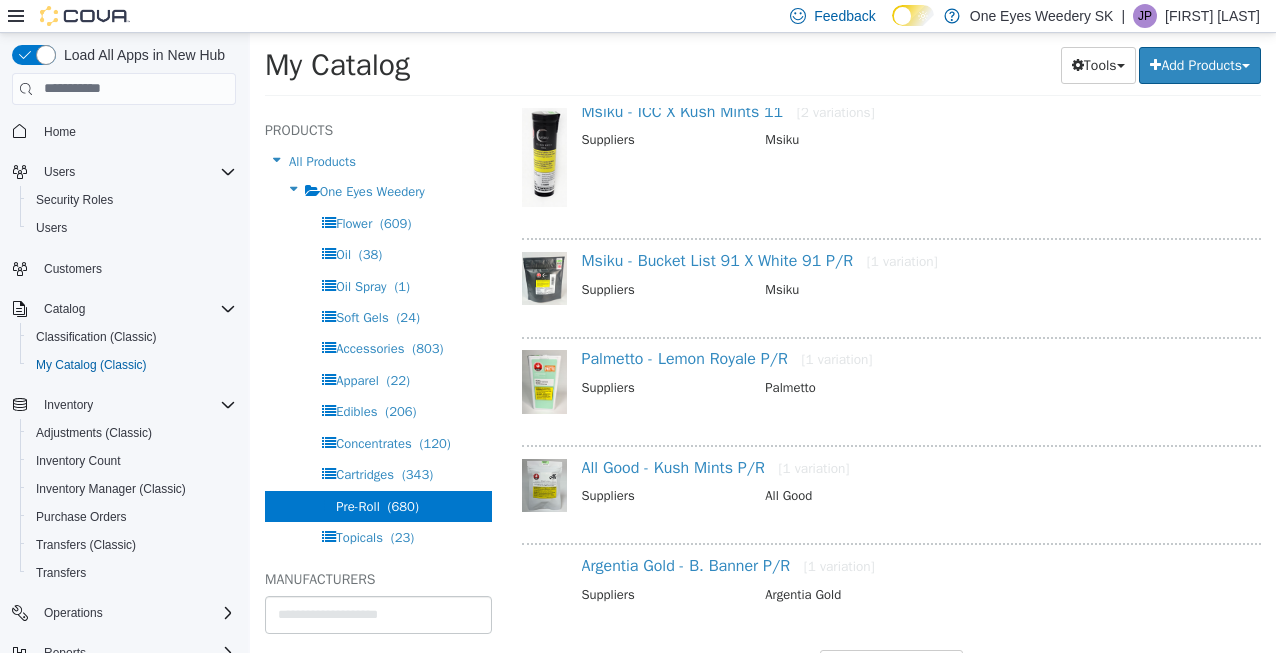 scroll, scrollTop: 16555, scrollLeft: 0, axis: vertical 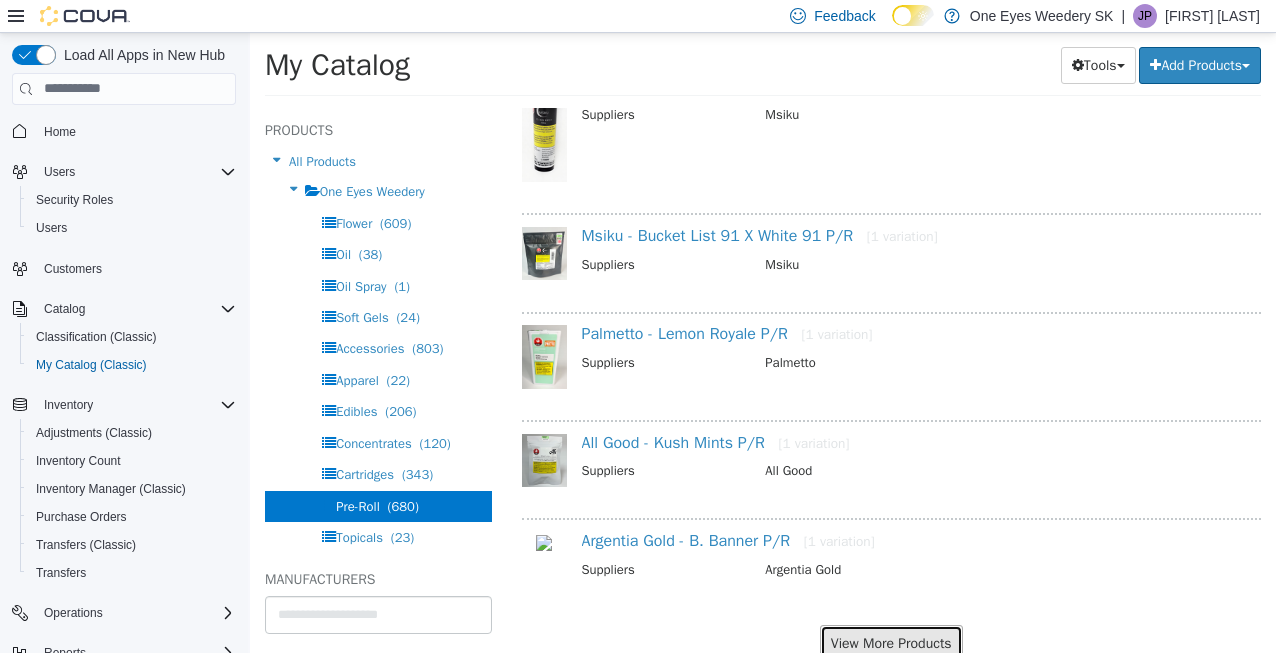 click on "View More Products" at bounding box center (891, 642) 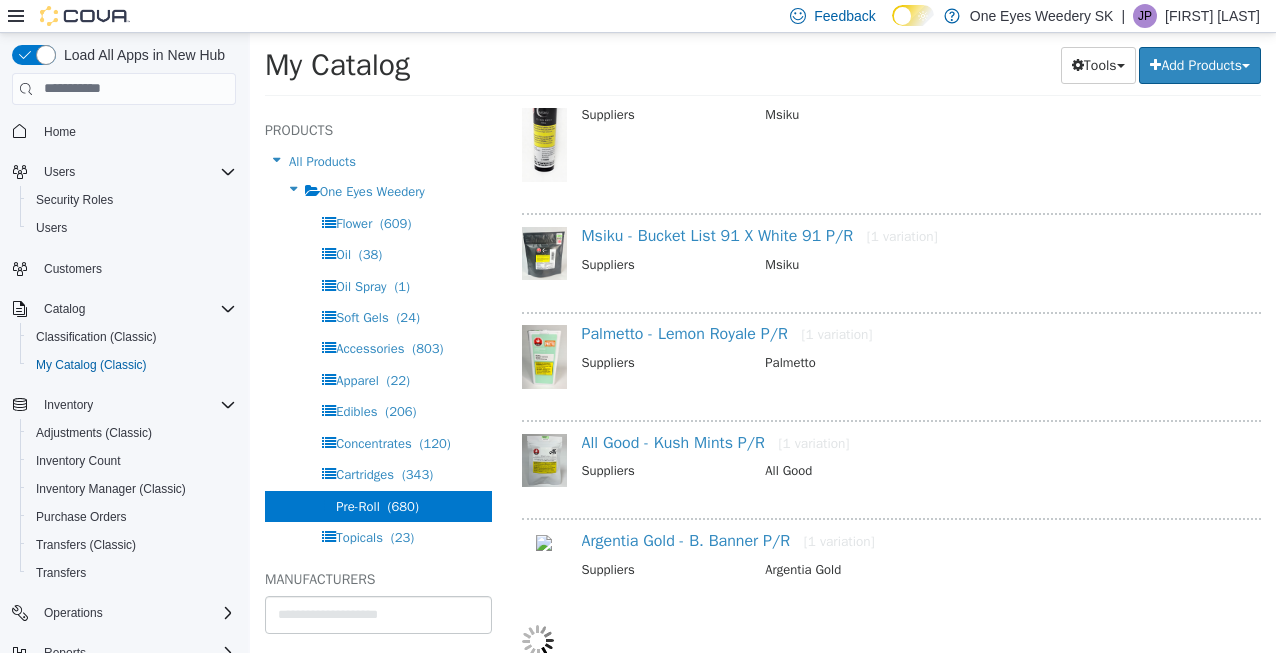 scroll, scrollTop: 16503, scrollLeft: 0, axis: vertical 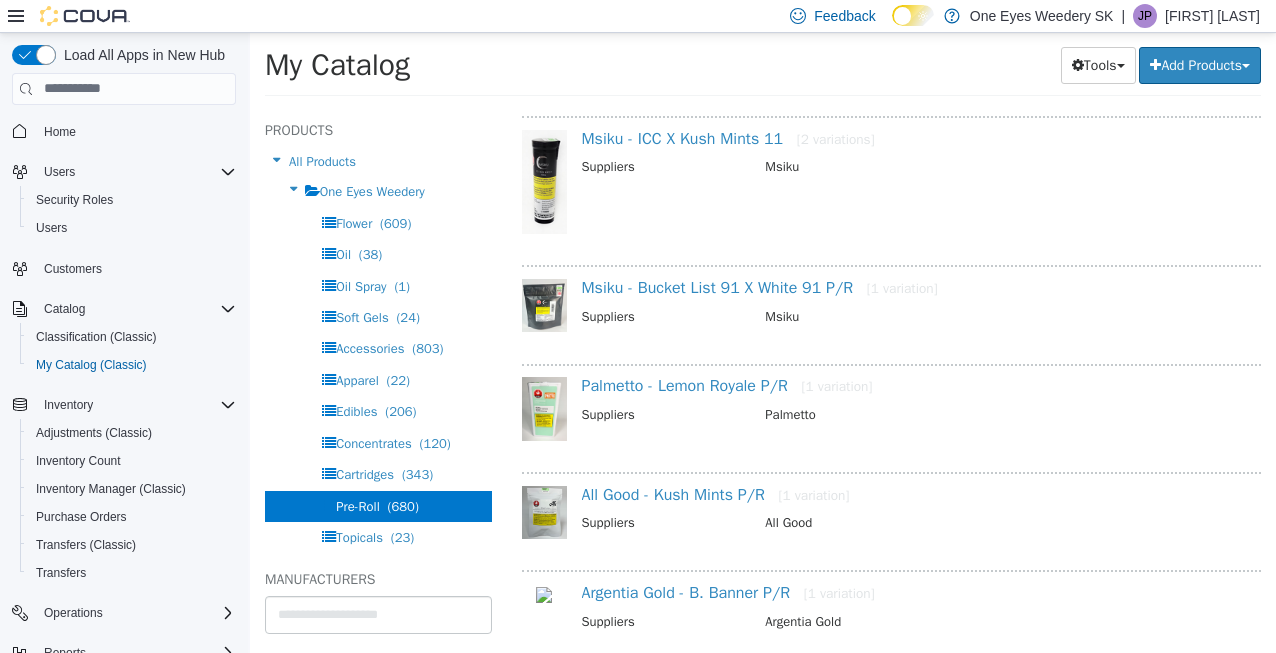 select on "**********" 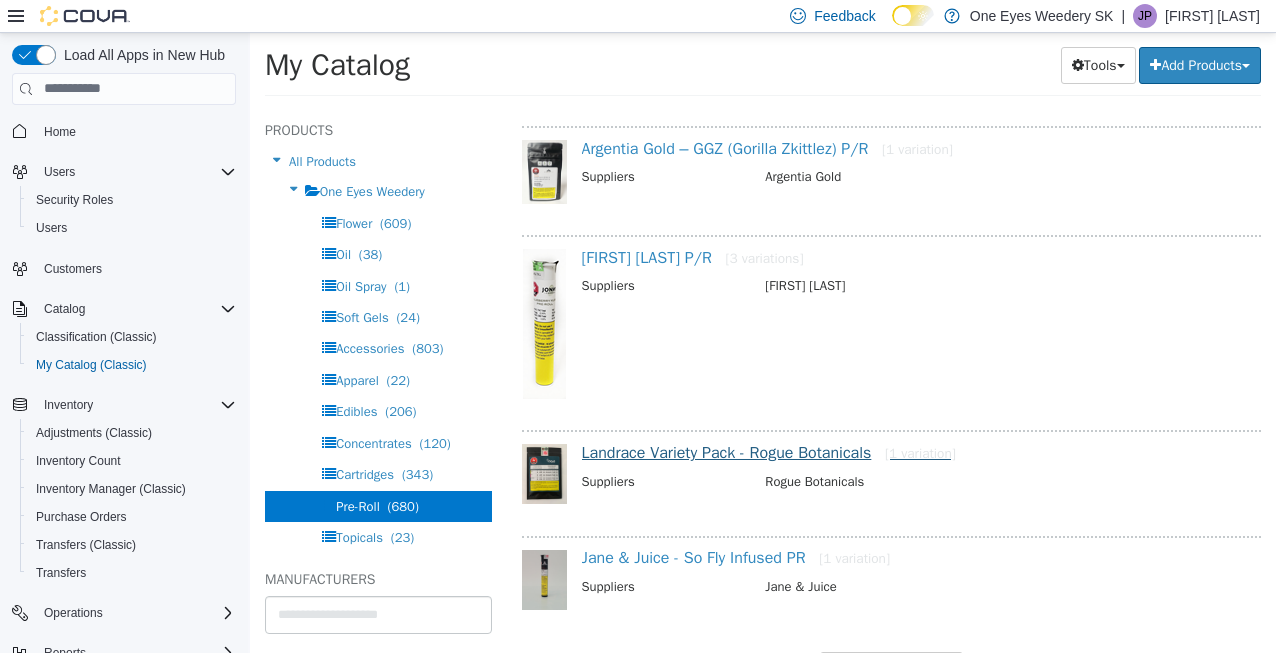 scroll, scrollTop: 18803, scrollLeft: 0, axis: vertical 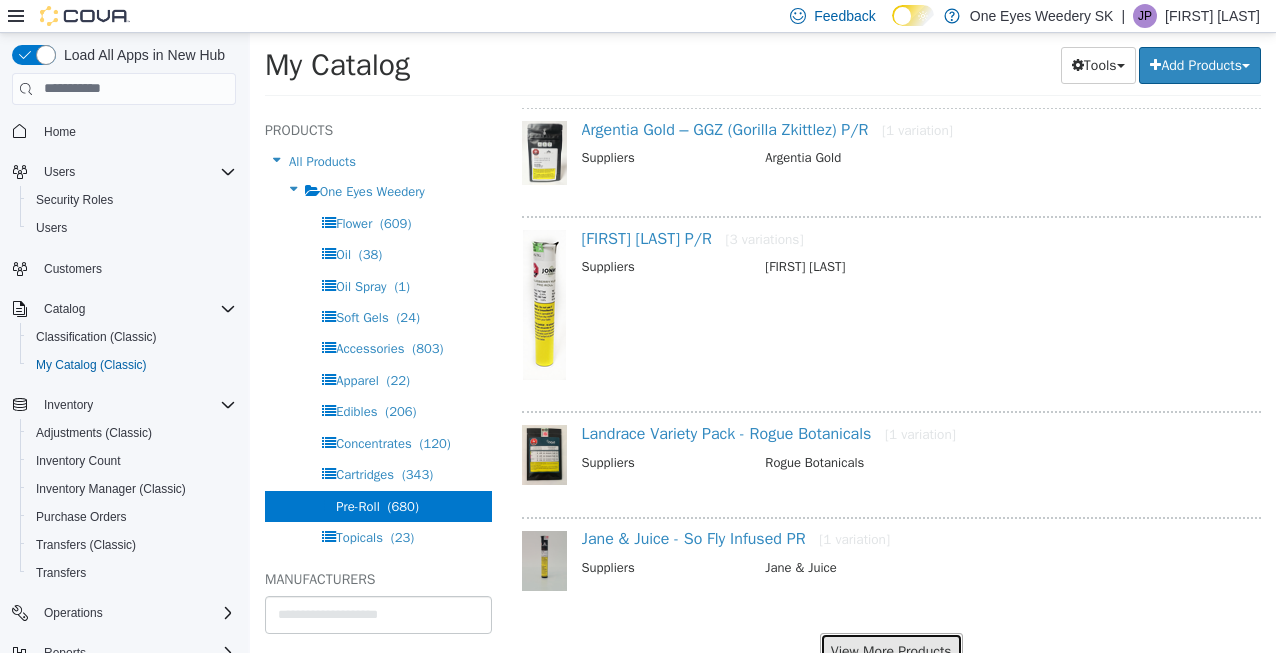 click on "View More Products" at bounding box center [891, 650] 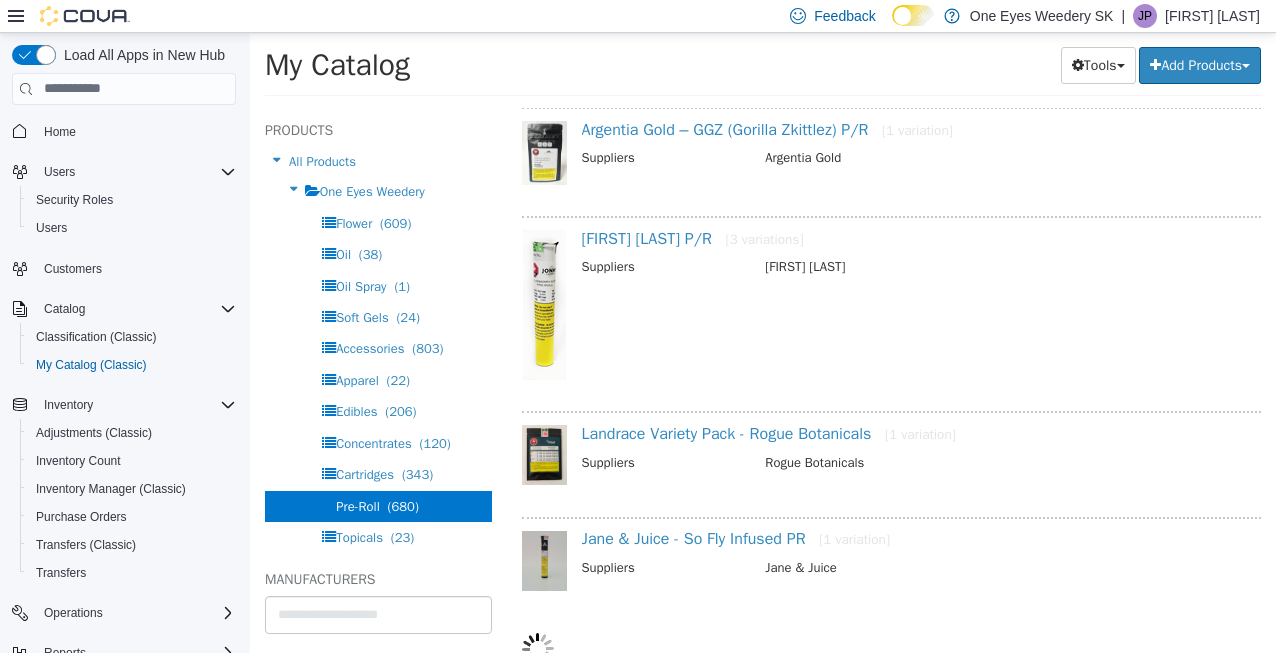 scroll, scrollTop: 18751, scrollLeft: 0, axis: vertical 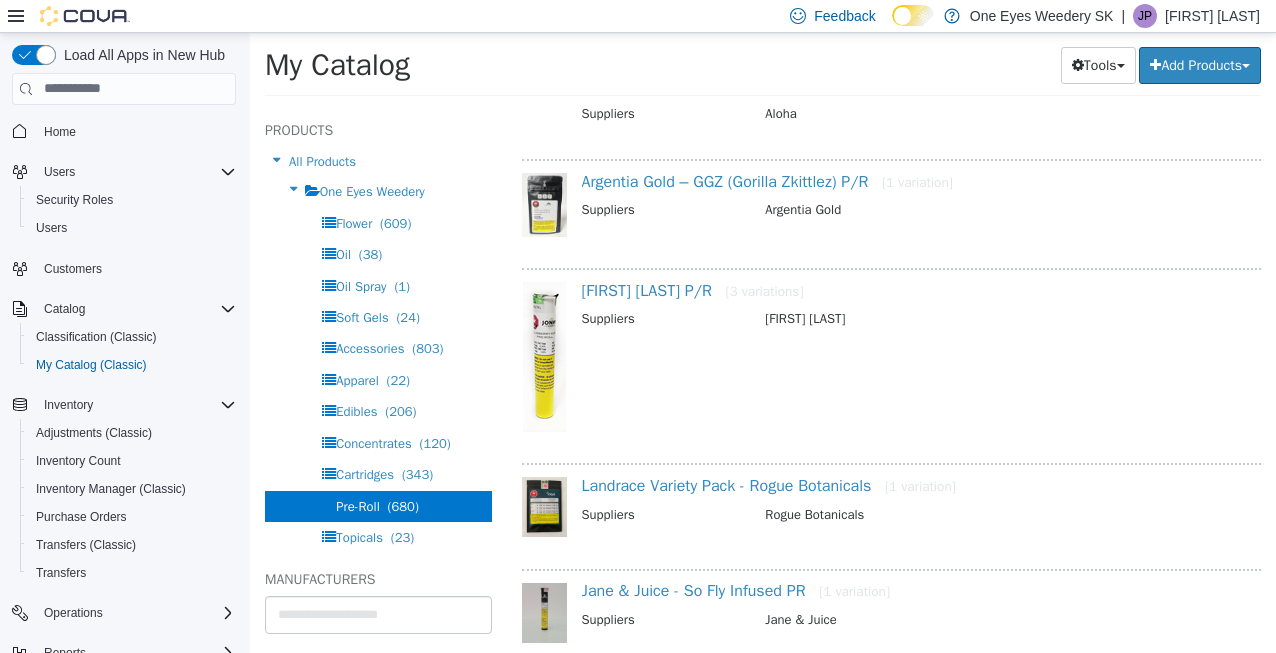 select on "**********" 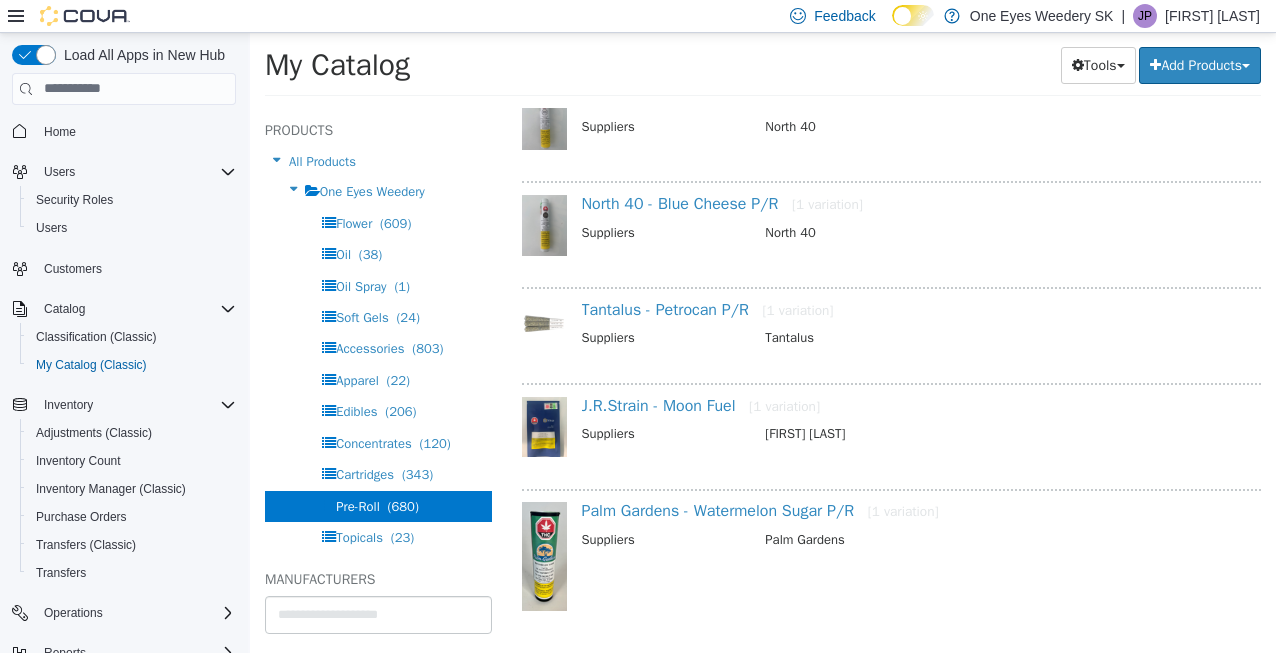 scroll, scrollTop: 21114, scrollLeft: 0, axis: vertical 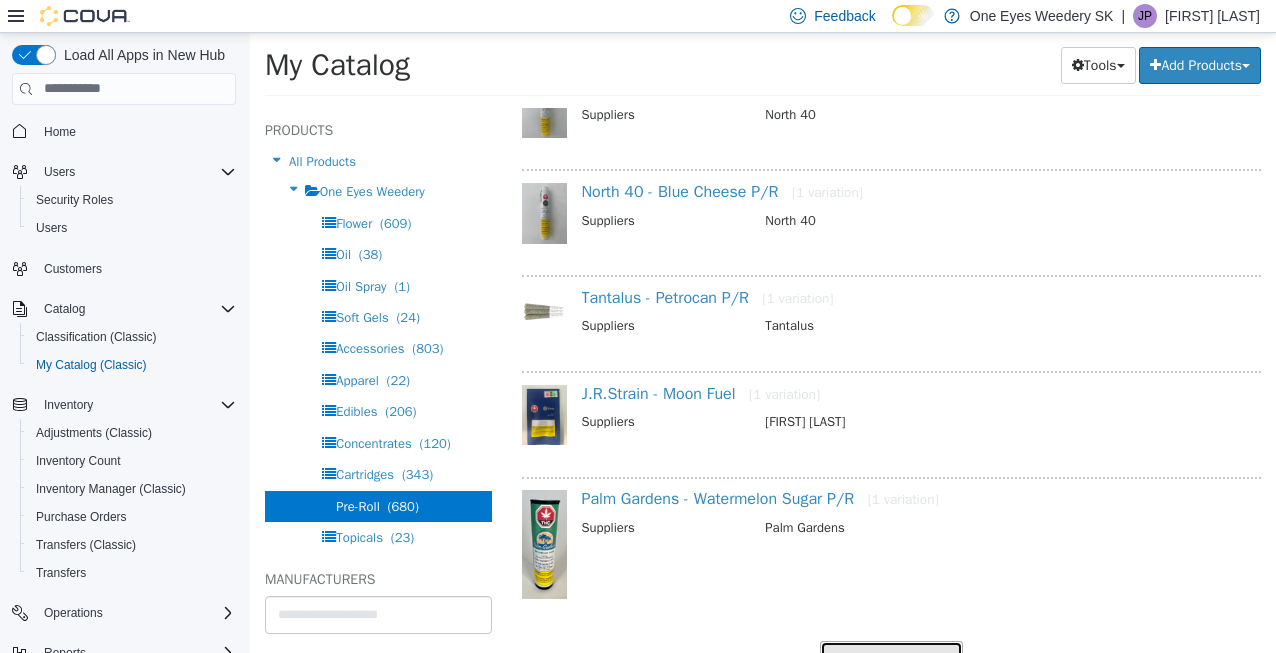 click on "View More Products" at bounding box center (891, 658) 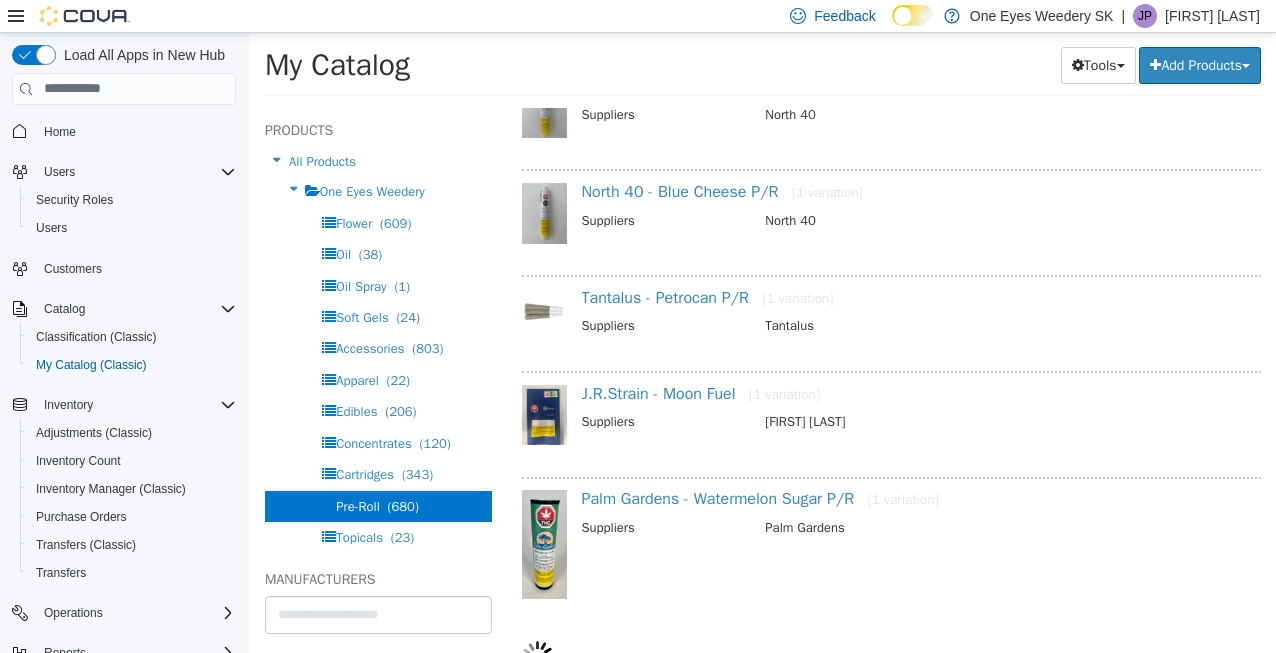 scroll, scrollTop: 21062, scrollLeft: 0, axis: vertical 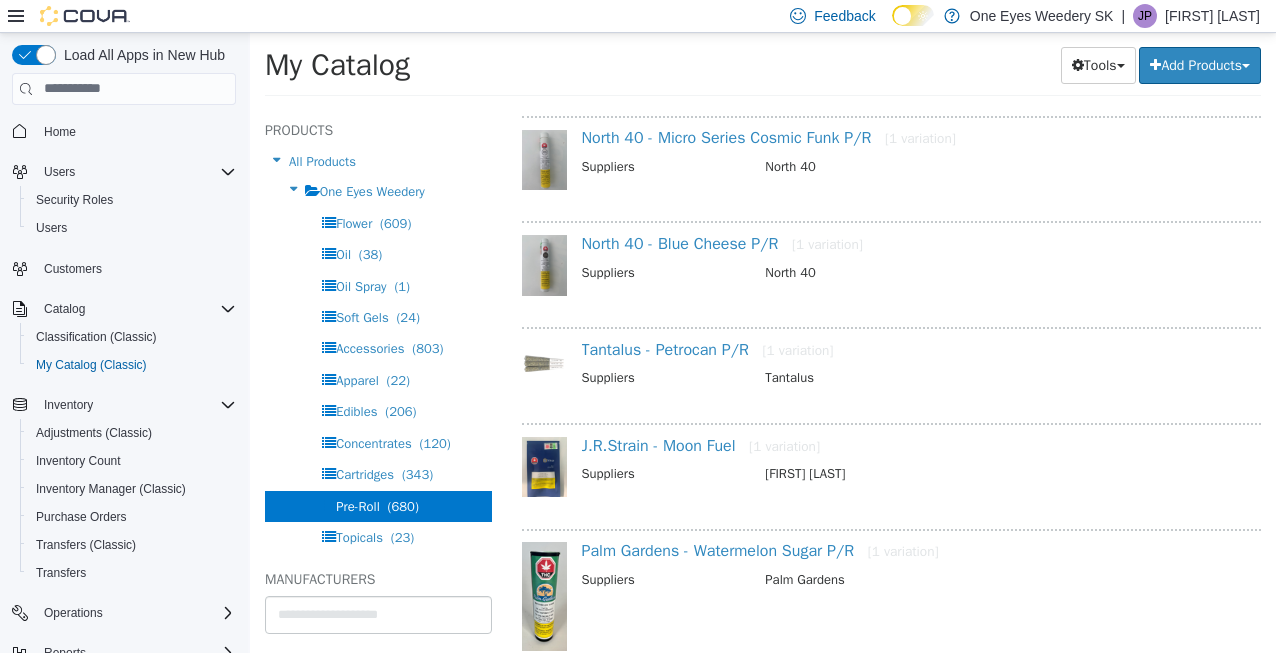 select on "**********" 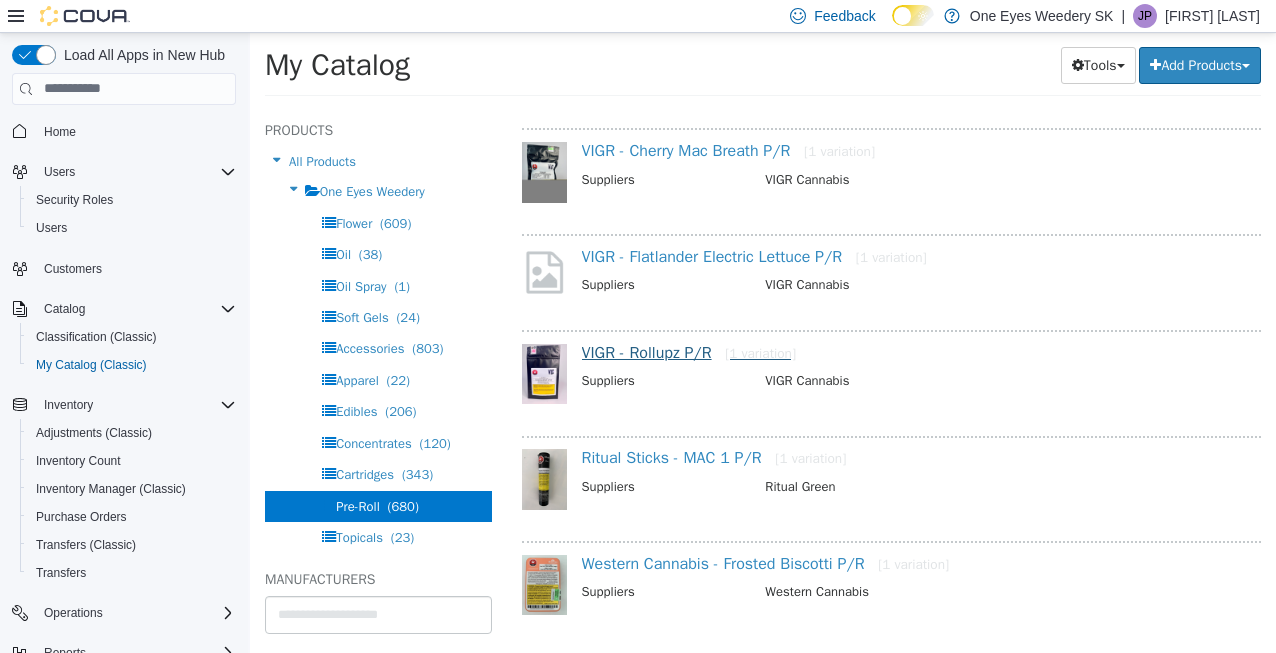 scroll, scrollTop: 23304, scrollLeft: 0, axis: vertical 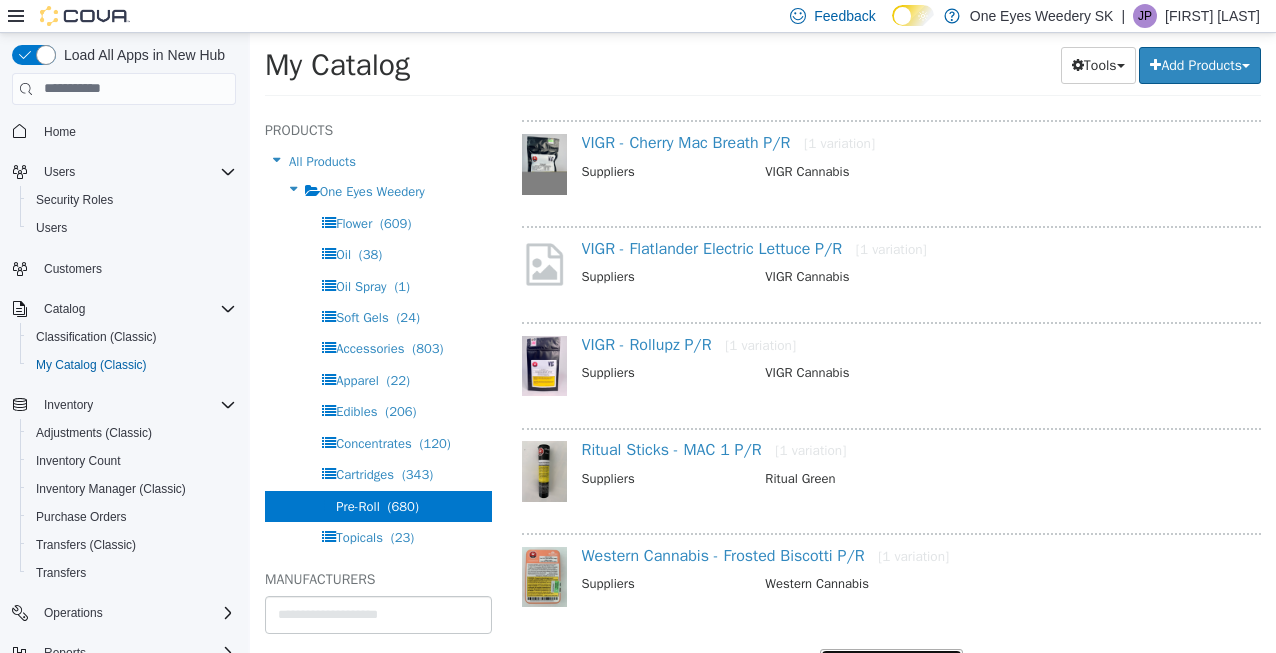 click on "View More Products" at bounding box center [891, 666] 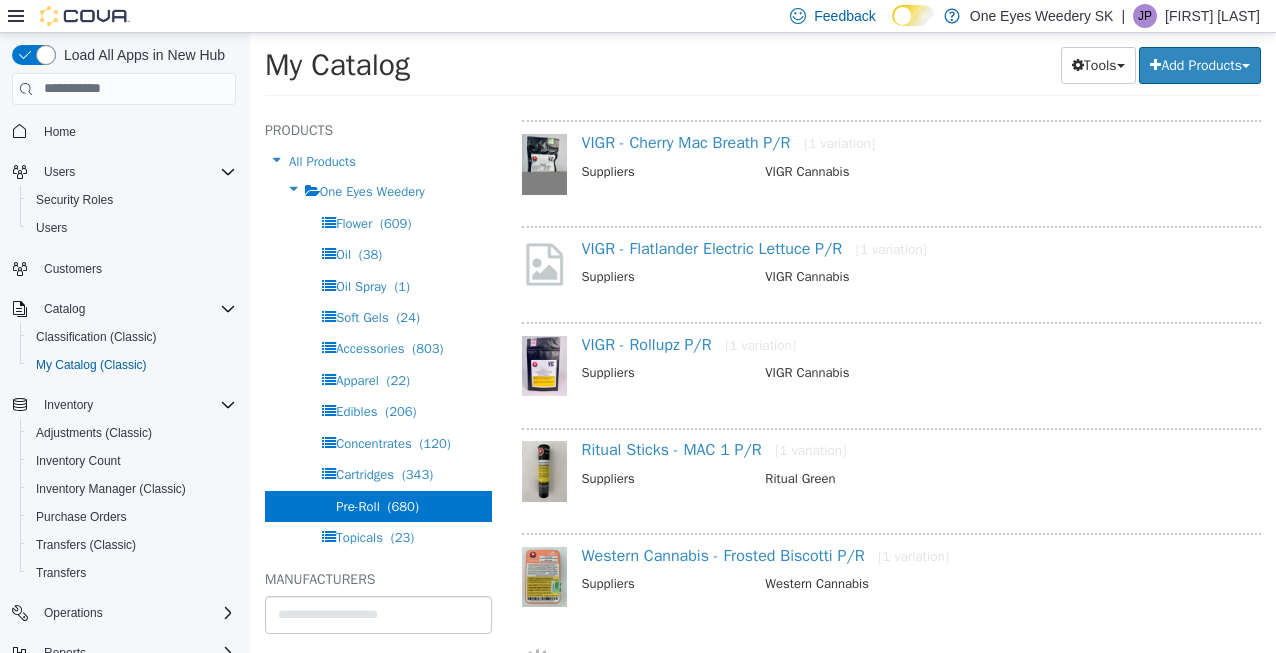 scroll, scrollTop: 23252, scrollLeft: 0, axis: vertical 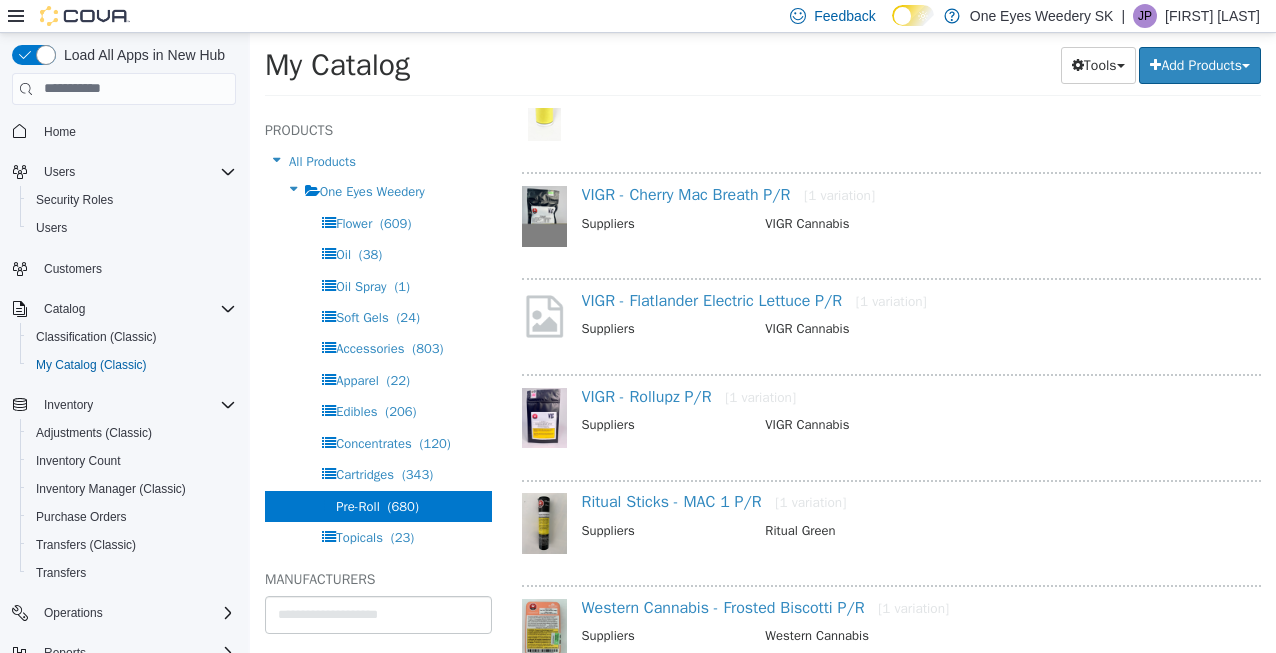 select on "**********" 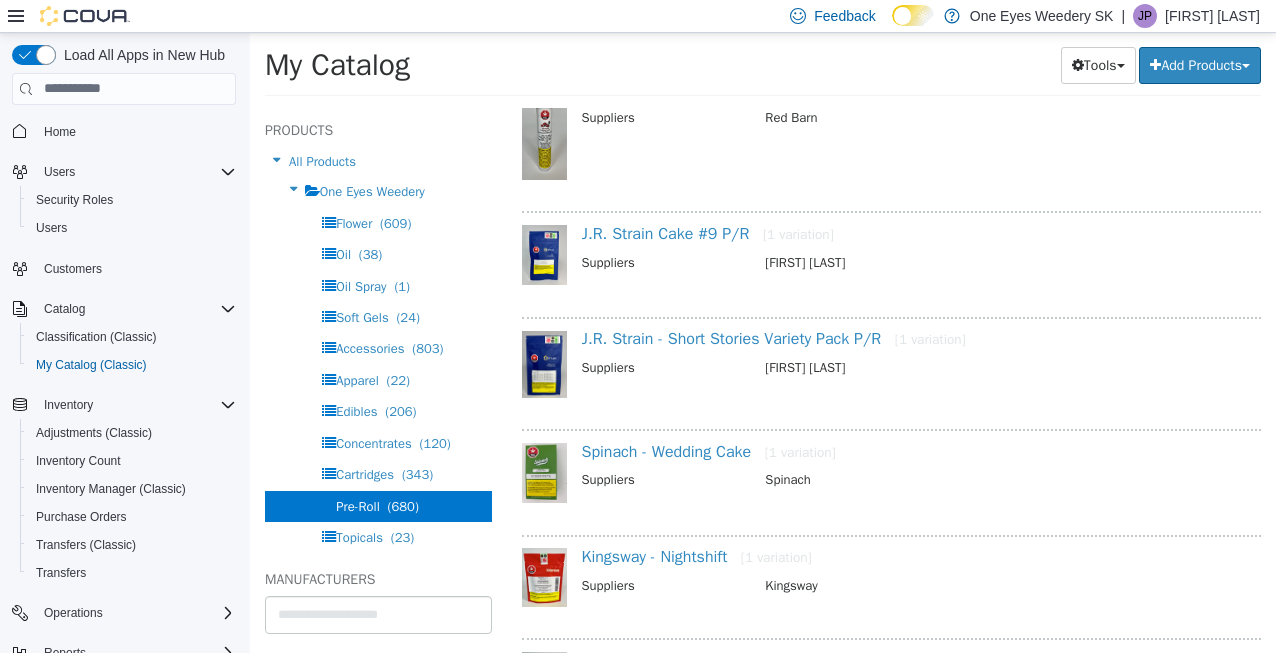 scroll, scrollTop: 25641, scrollLeft: 0, axis: vertical 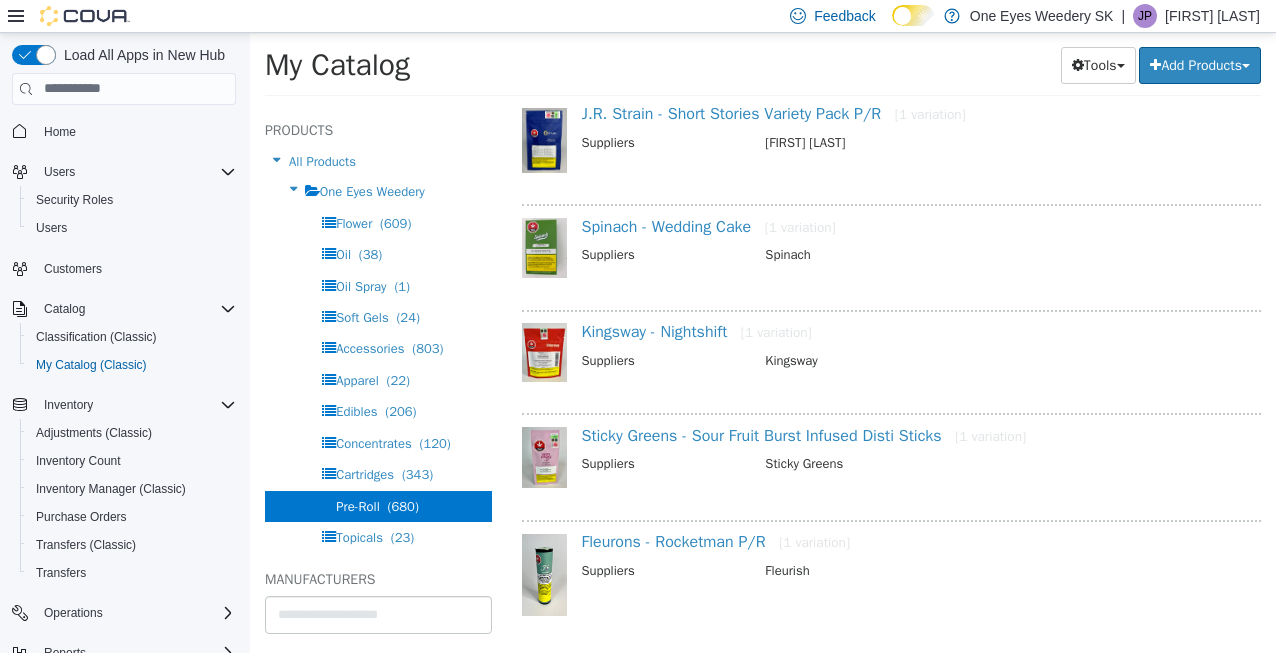 click on "View More Products" at bounding box center (891, 675) 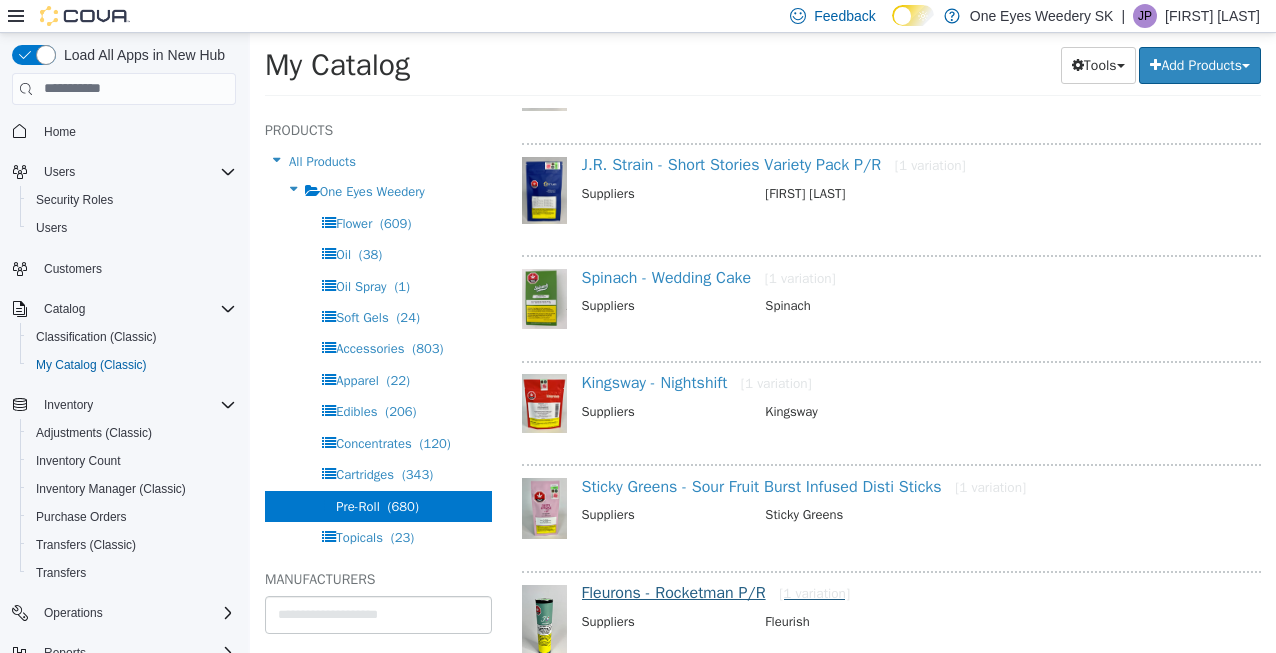 select on "**********" 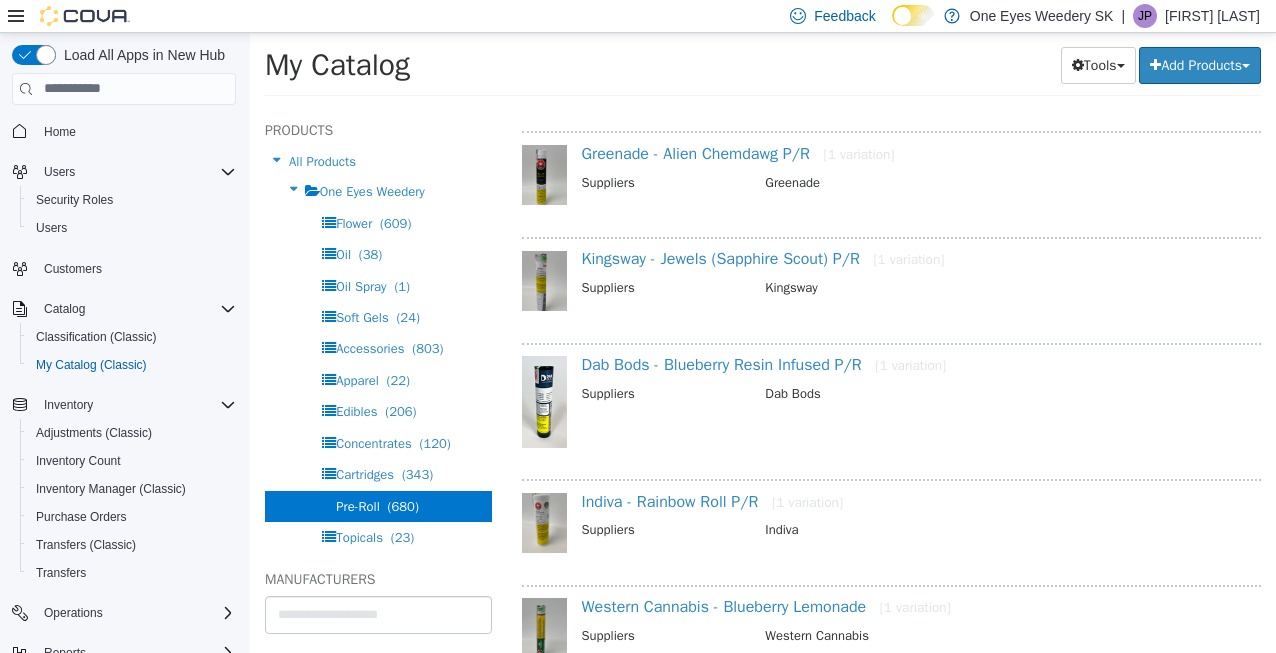 scroll, scrollTop: 27768, scrollLeft: 0, axis: vertical 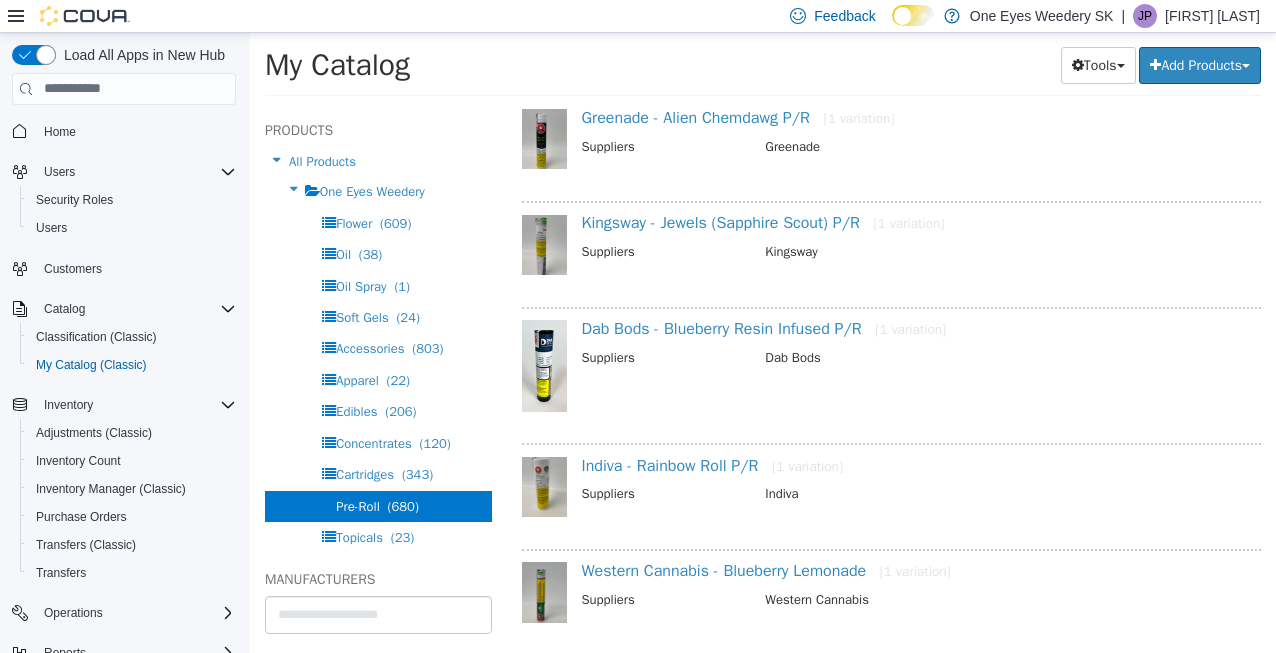 click on "View More Products" at bounding box center (891, 682) 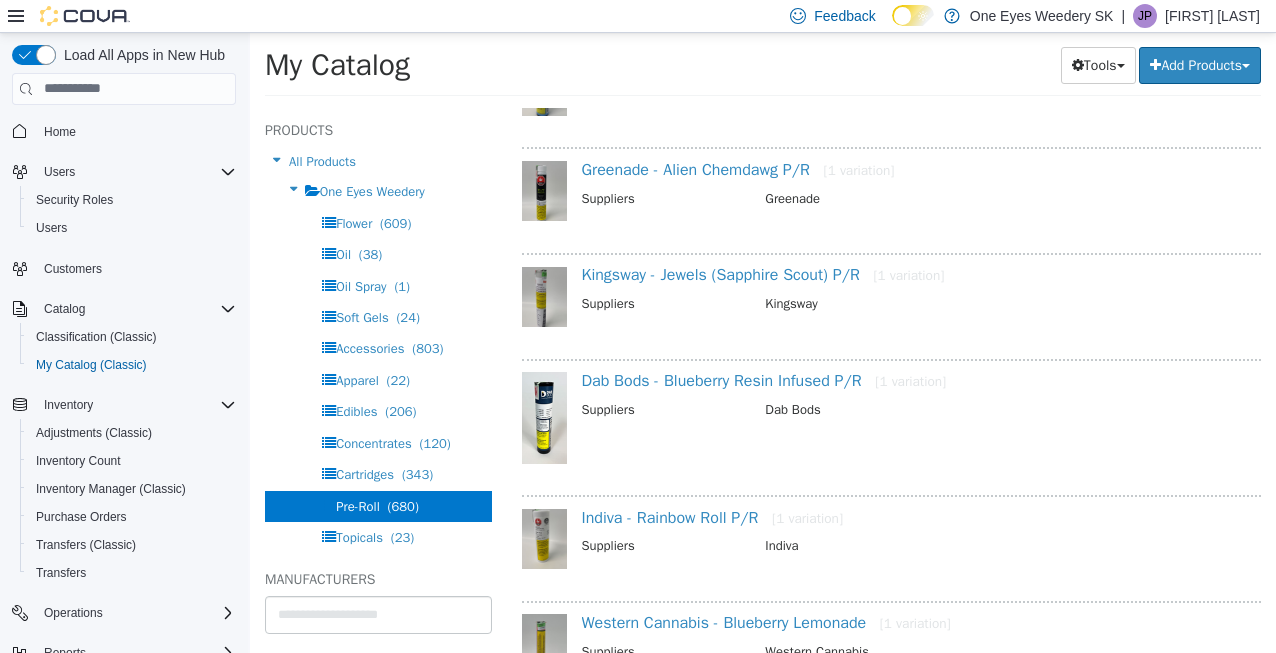 select on "**********" 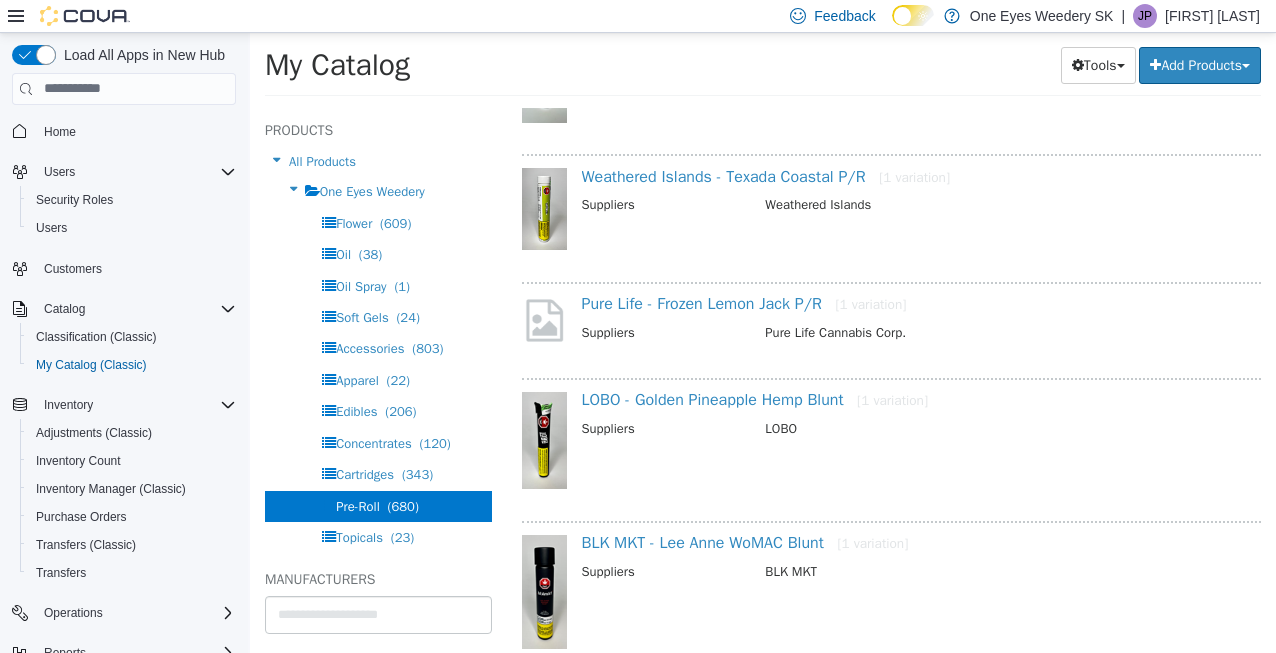 scroll, scrollTop: 30168, scrollLeft: 0, axis: vertical 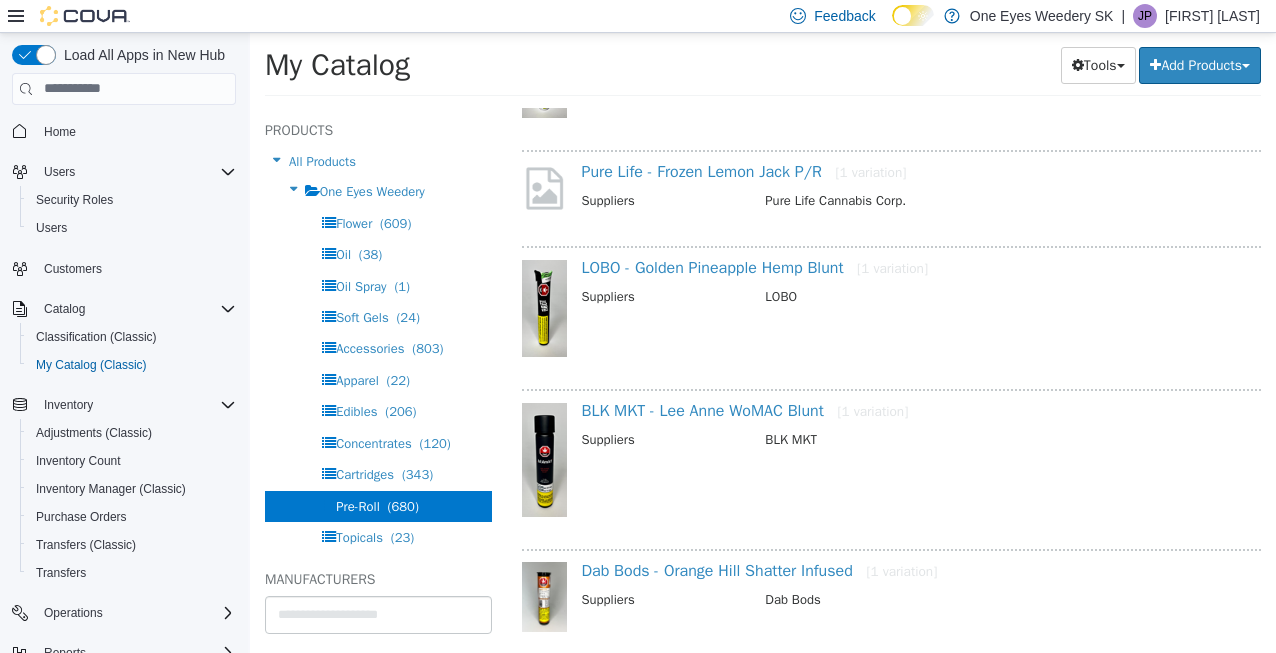 click on "View More Products" at bounding box center [891, 691] 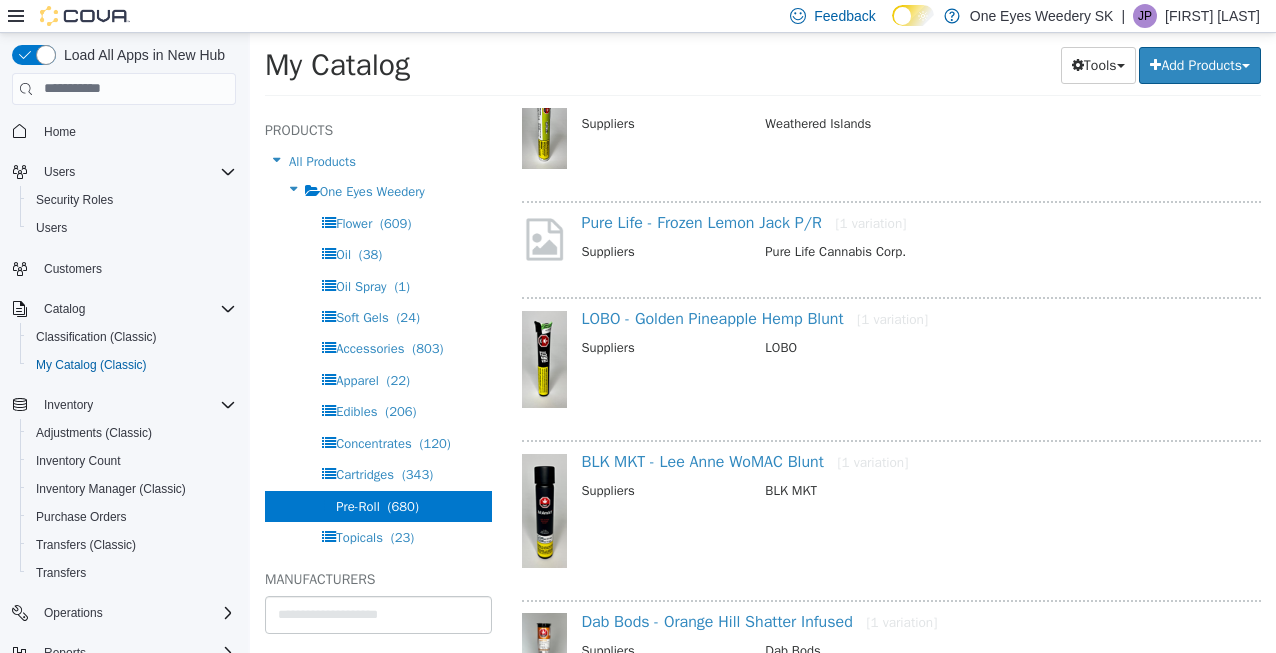 select on "**********" 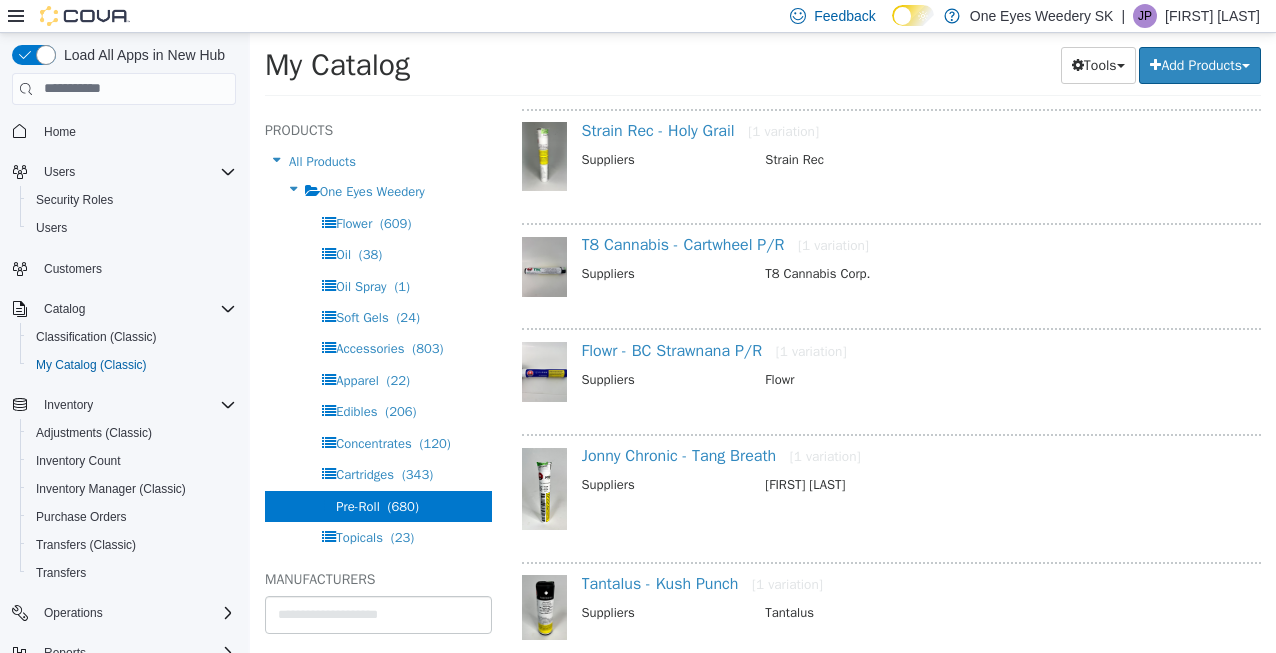 scroll, scrollTop: 32458, scrollLeft: 0, axis: vertical 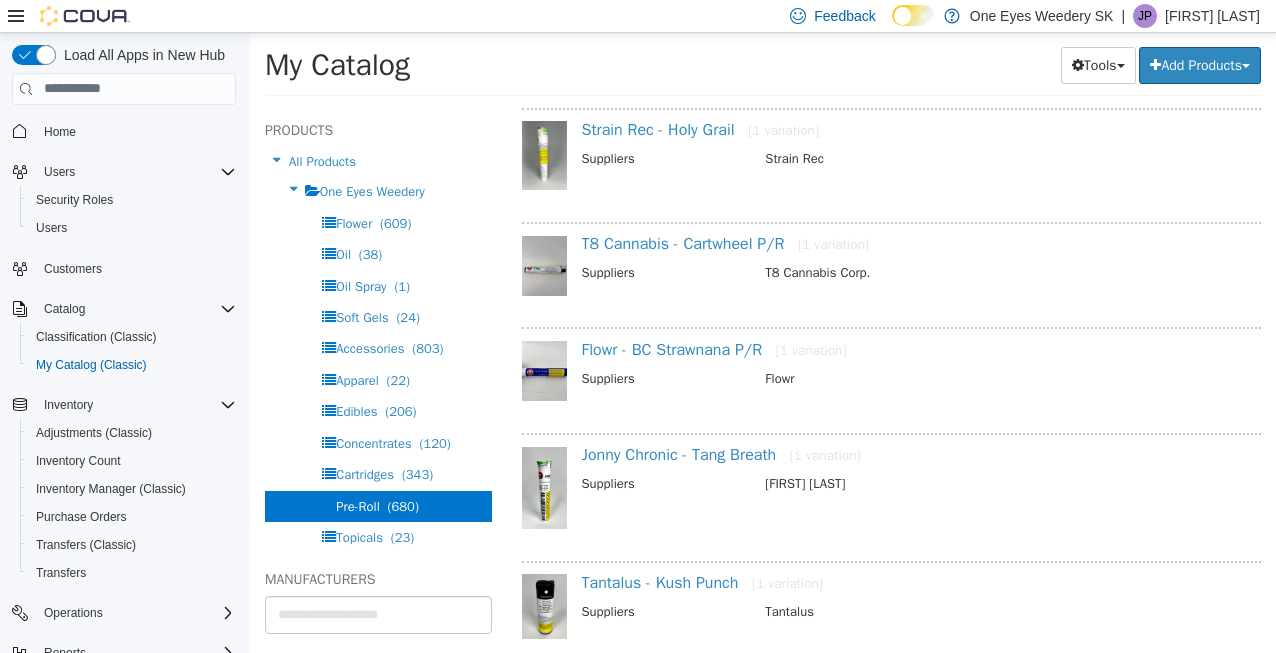 click on "View More Products" at bounding box center (891, 698) 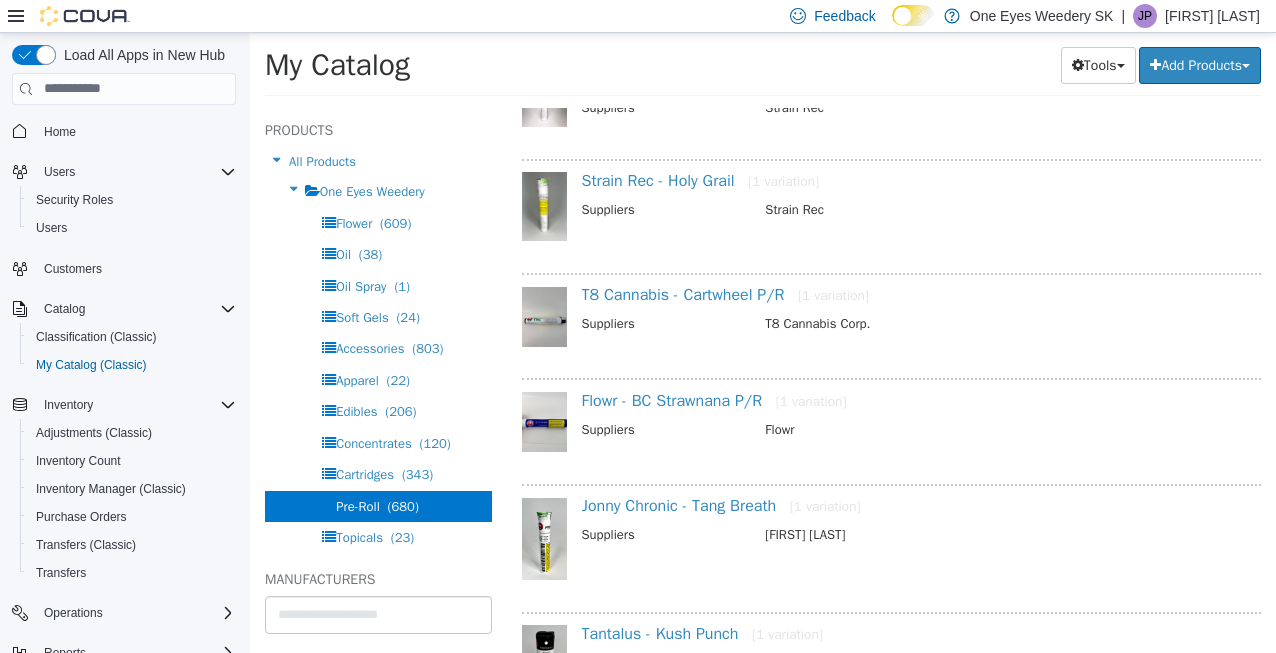 select on "**********" 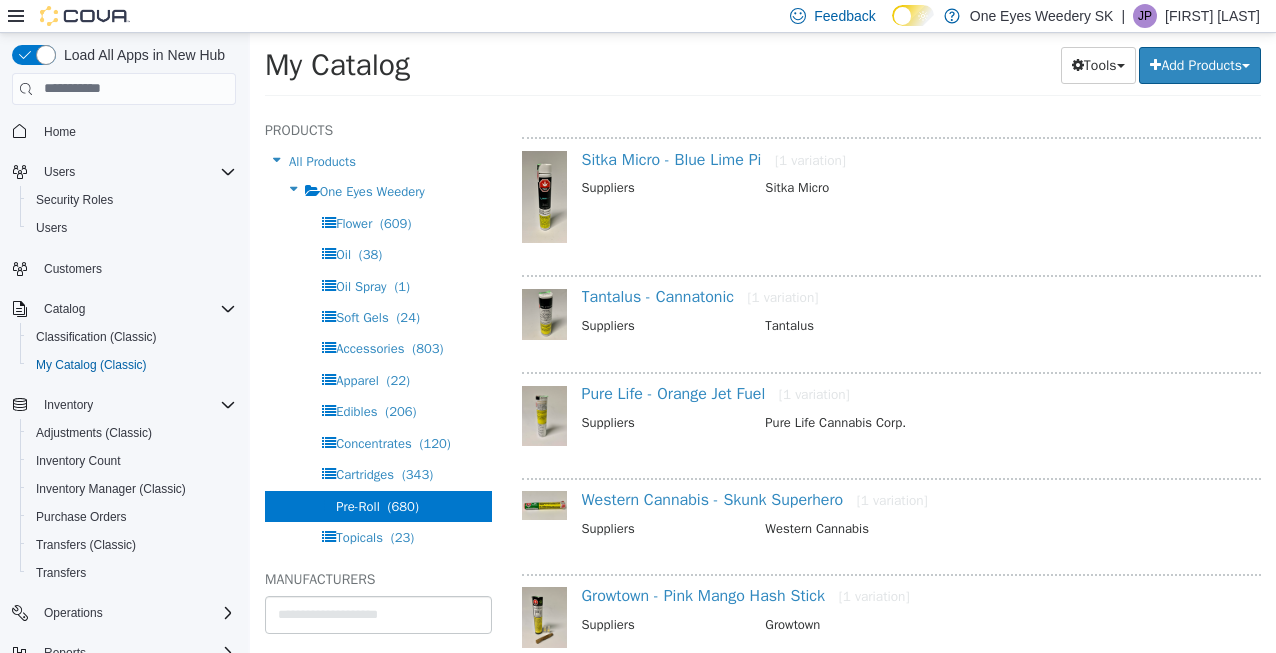 scroll, scrollTop: 34620, scrollLeft: 0, axis: vertical 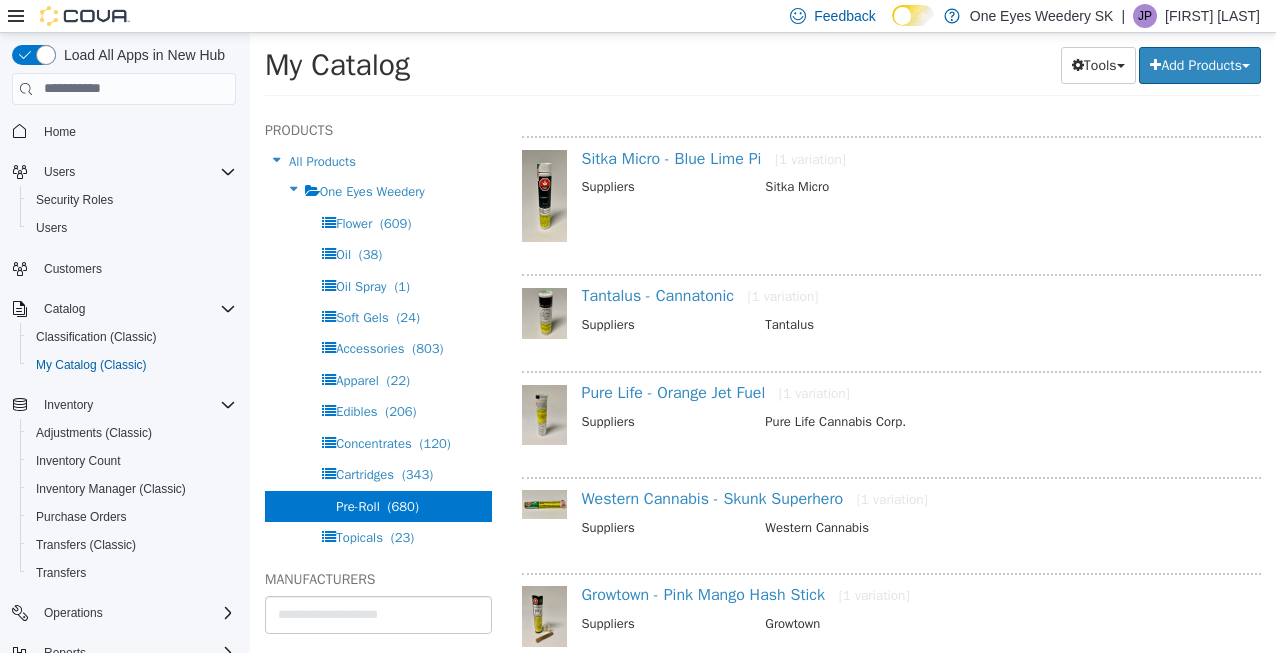 click on "View More Products" at bounding box center (891, 706) 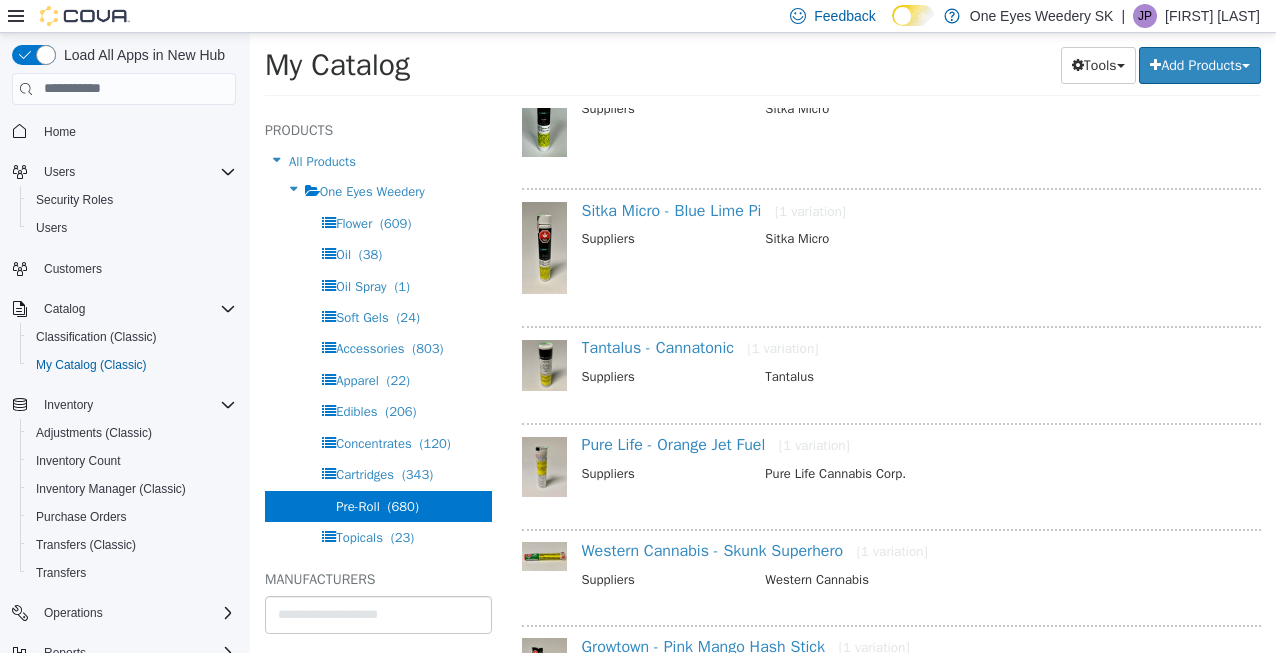 select on "**********" 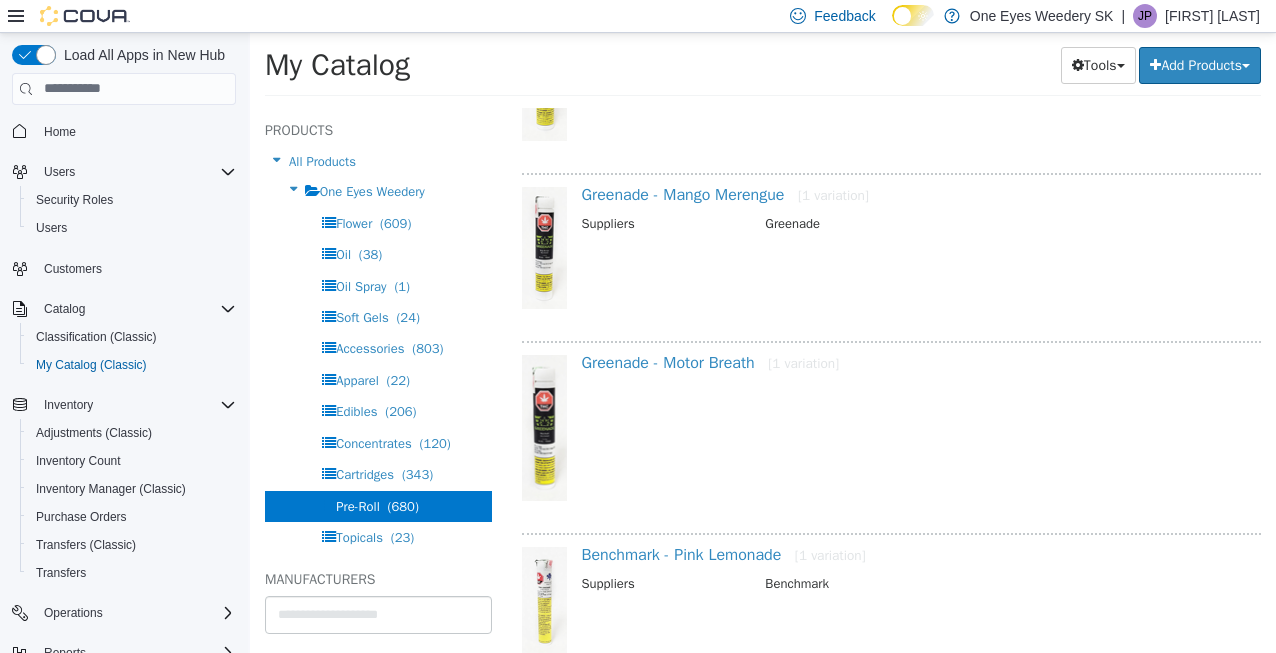 click on "View More Products" at bounding box center (891, 715) 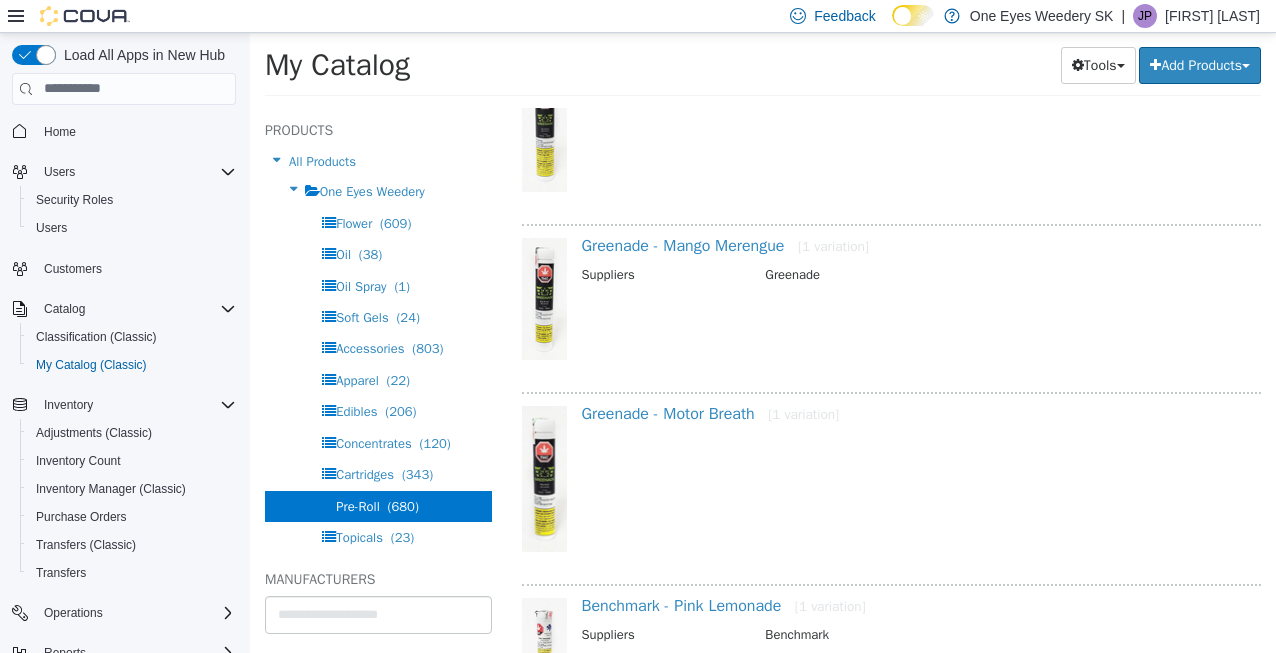 select on "**********" 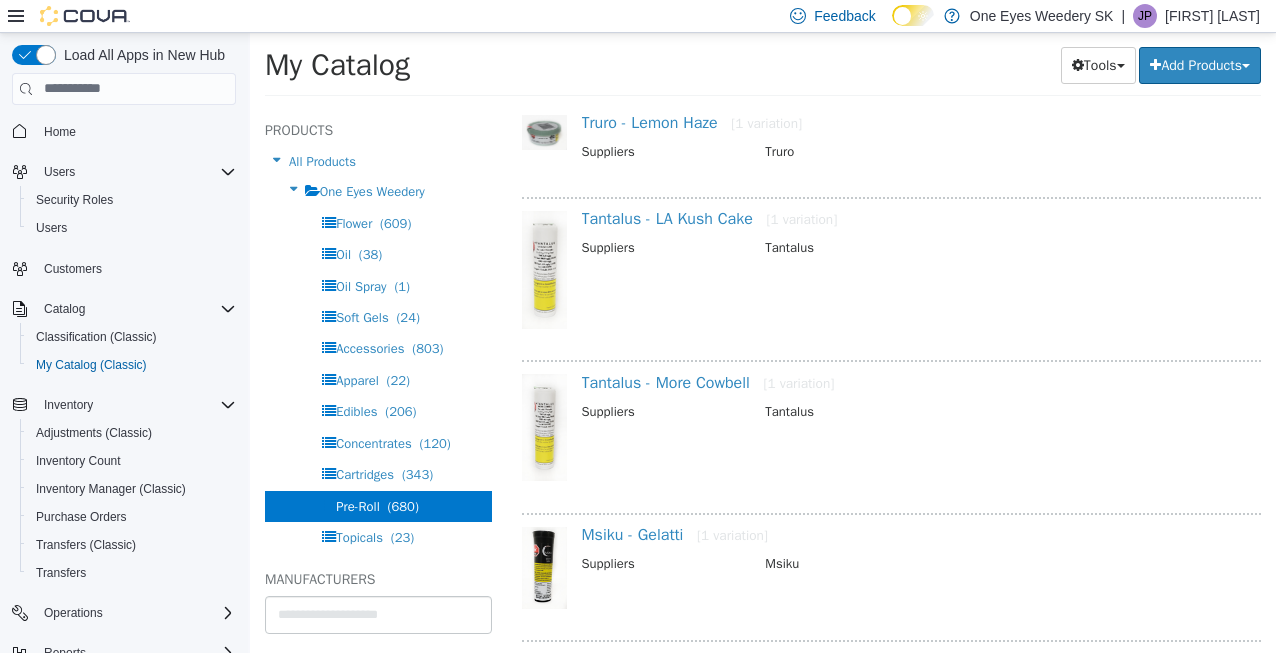 scroll, scrollTop: 40117, scrollLeft: 0, axis: vertical 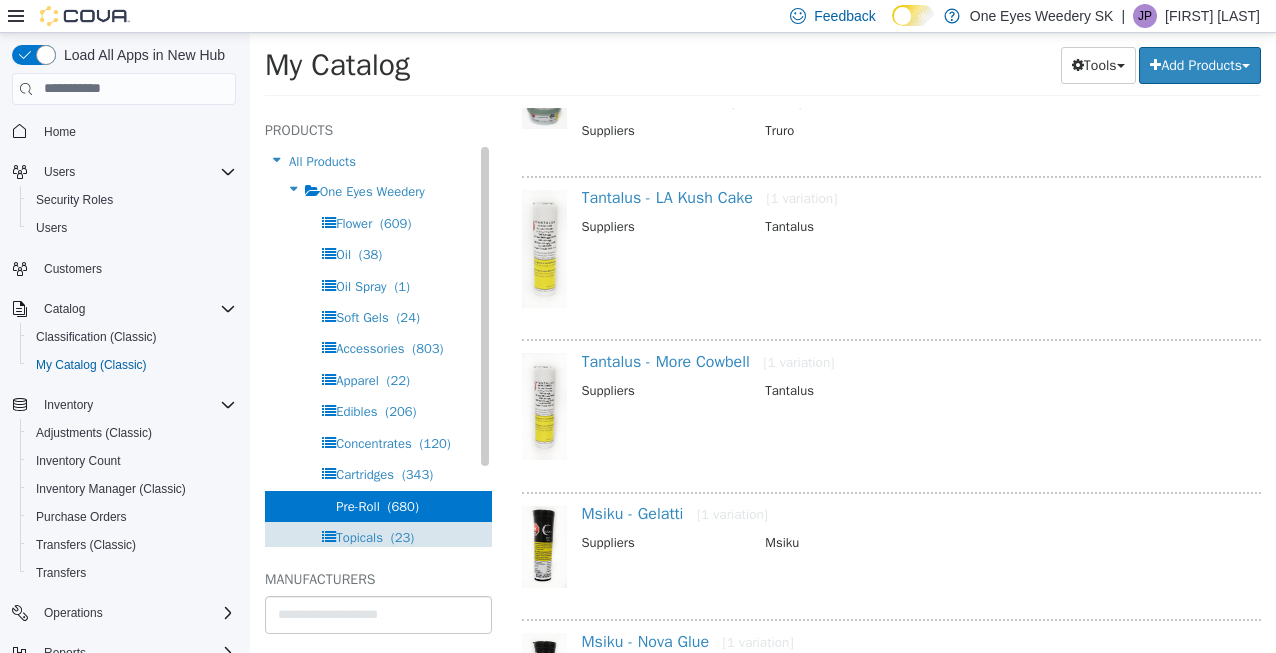 click on "(23)" at bounding box center [402, 536] 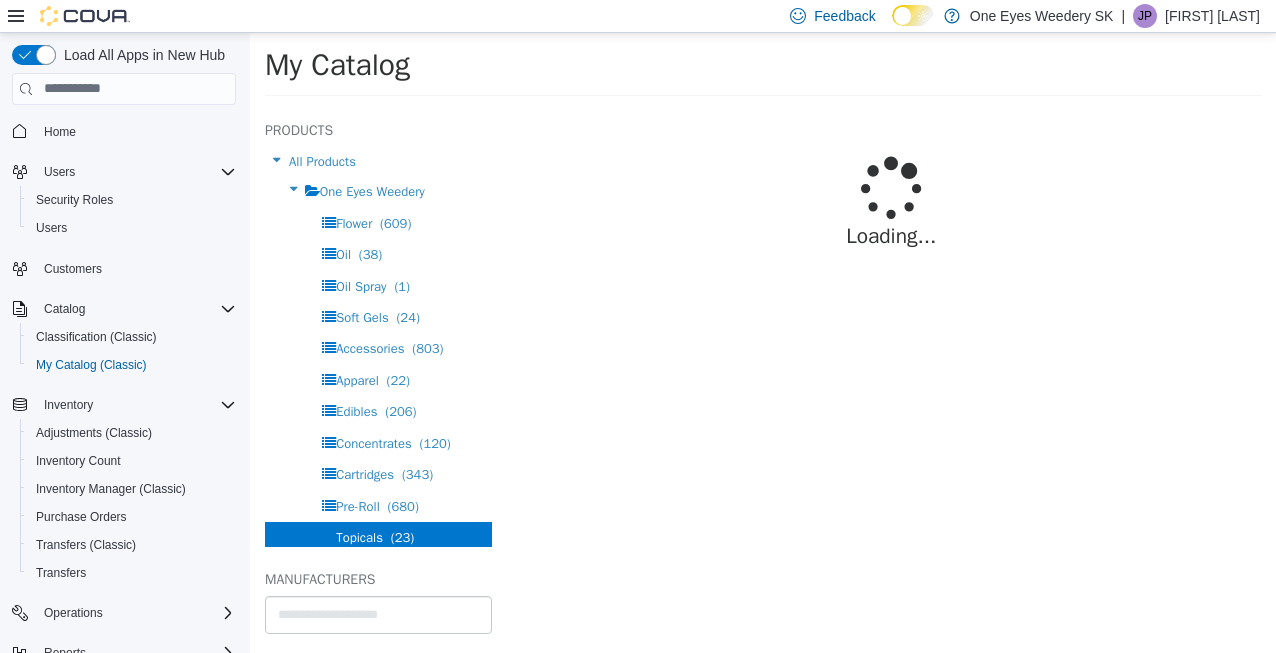 scroll, scrollTop: 0, scrollLeft: 0, axis: both 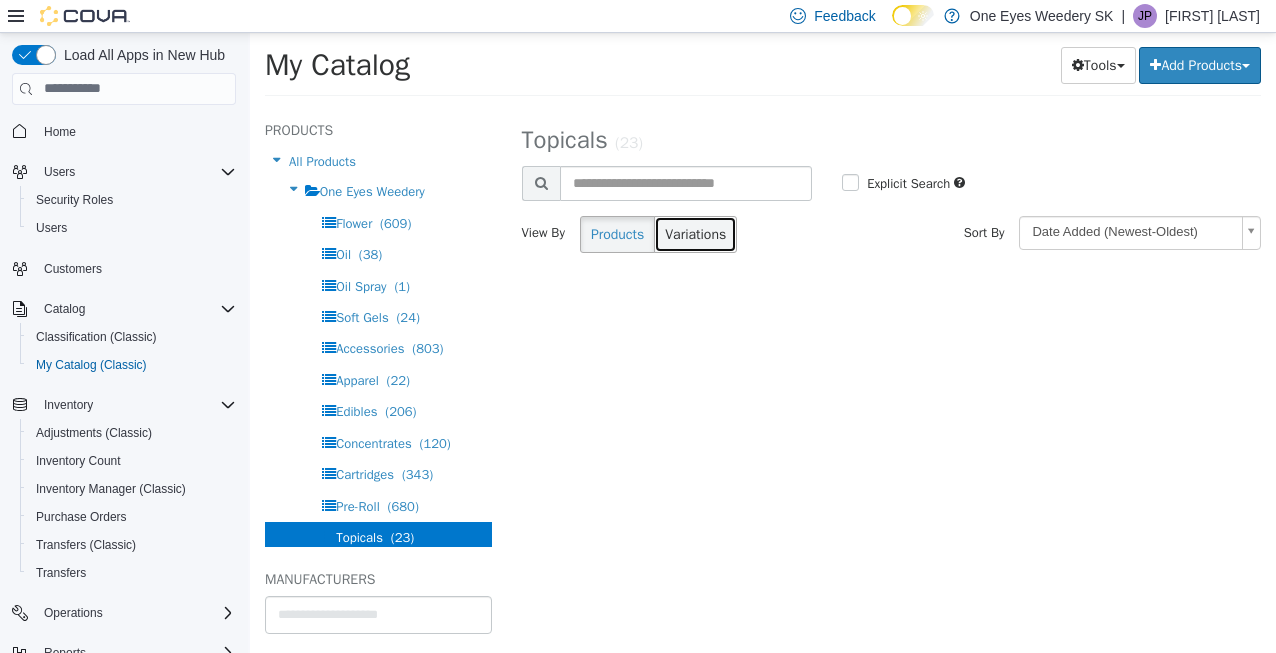 click on "Variations" at bounding box center [695, 233] 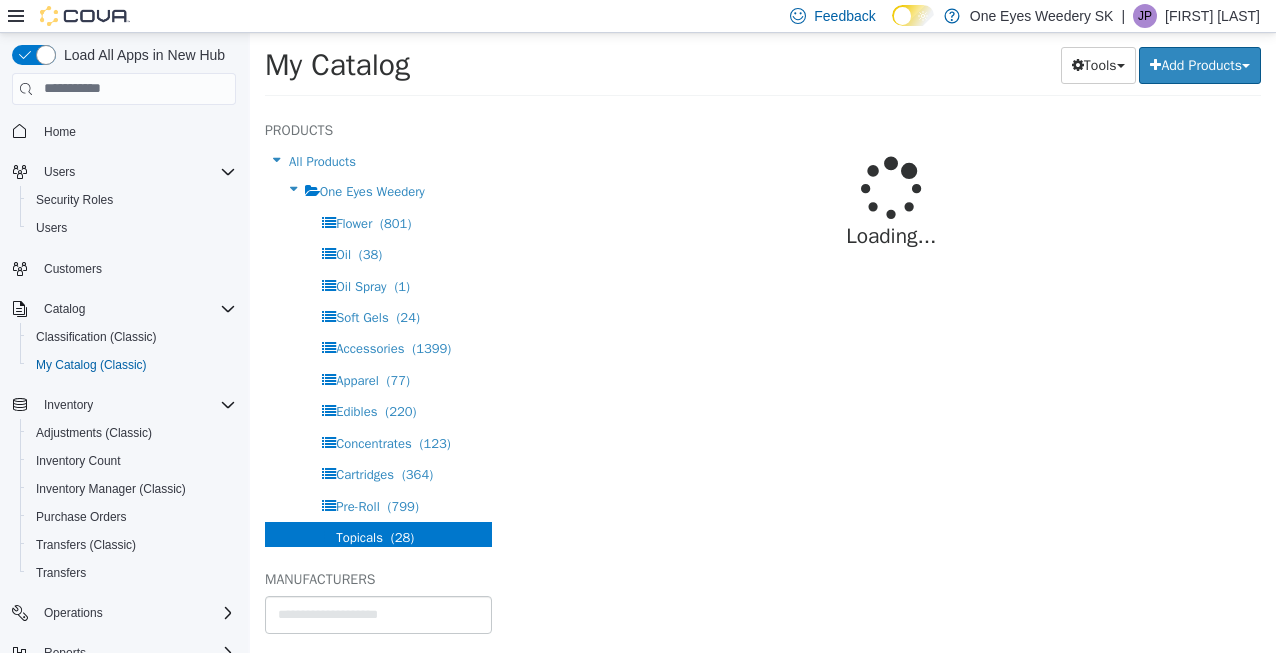 select on "**********" 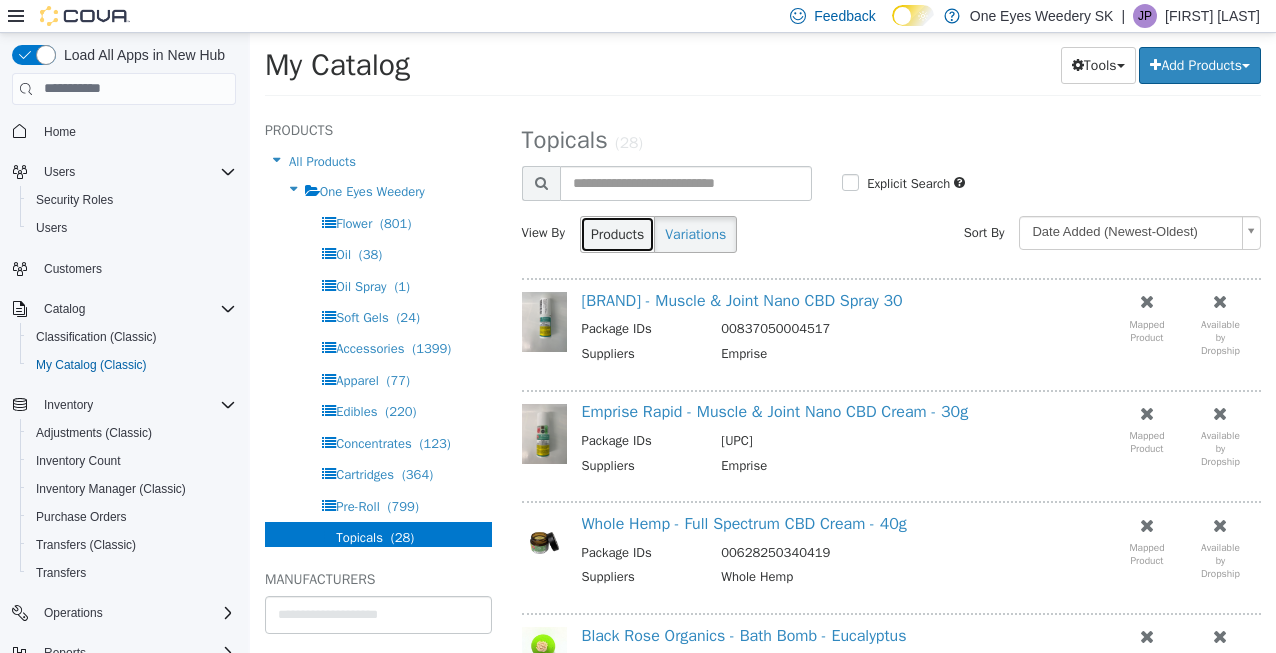 click on "Products" at bounding box center [617, 233] 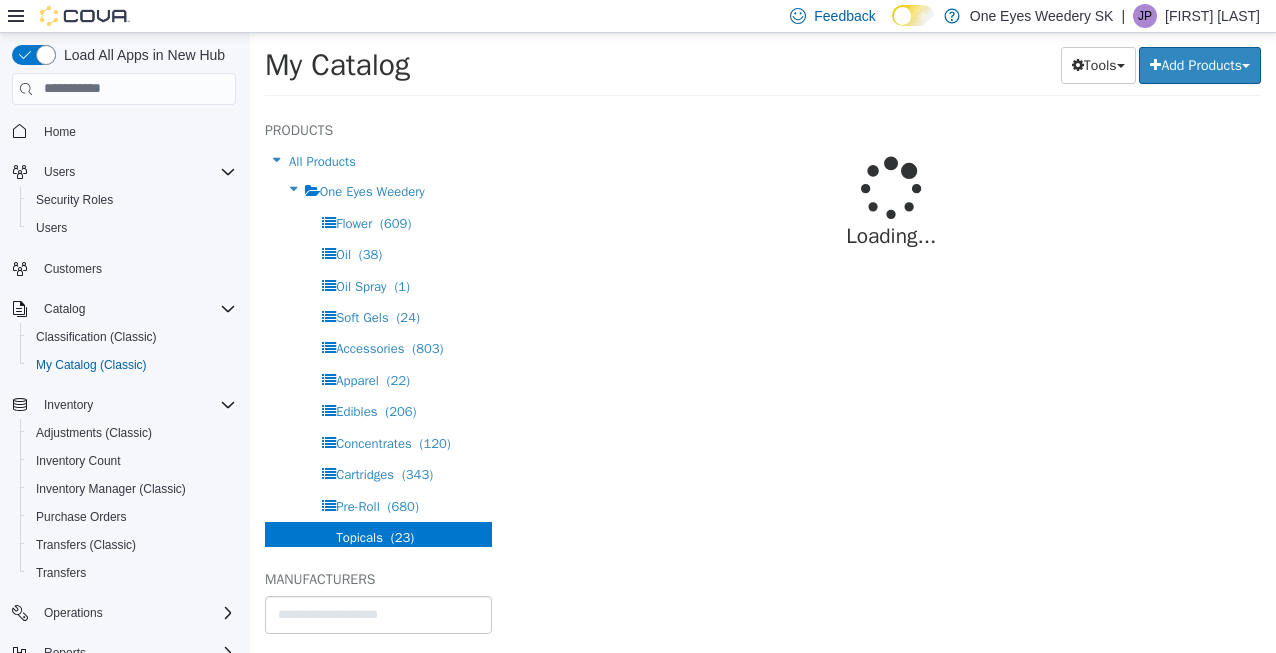 select on "**********" 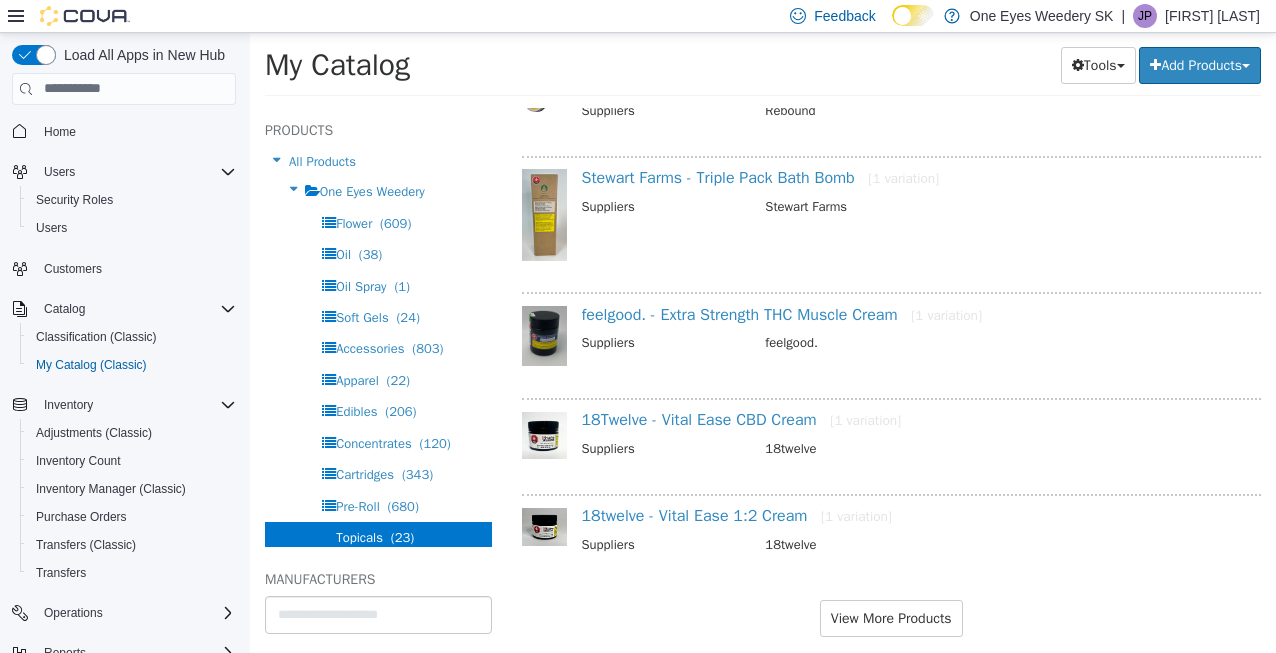 scroll, scrollTop: 1827, scrollLeft: 0, axis: vertical 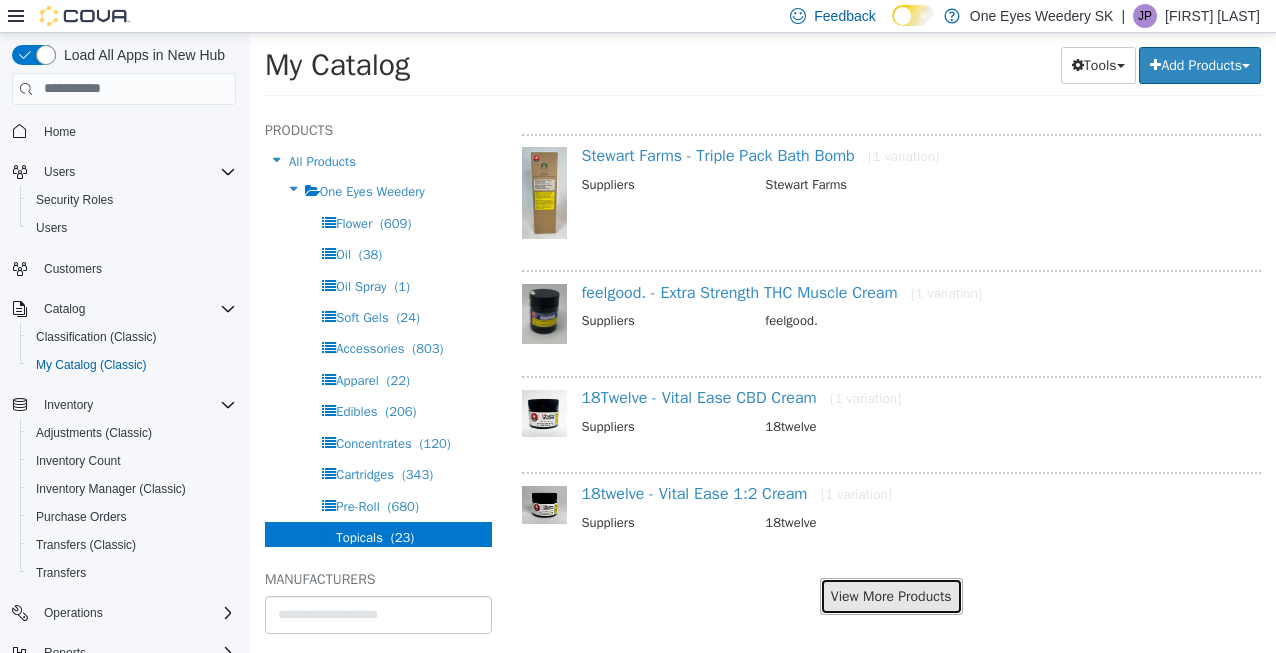 click on "View More Products" at bounding box center (891, 595) 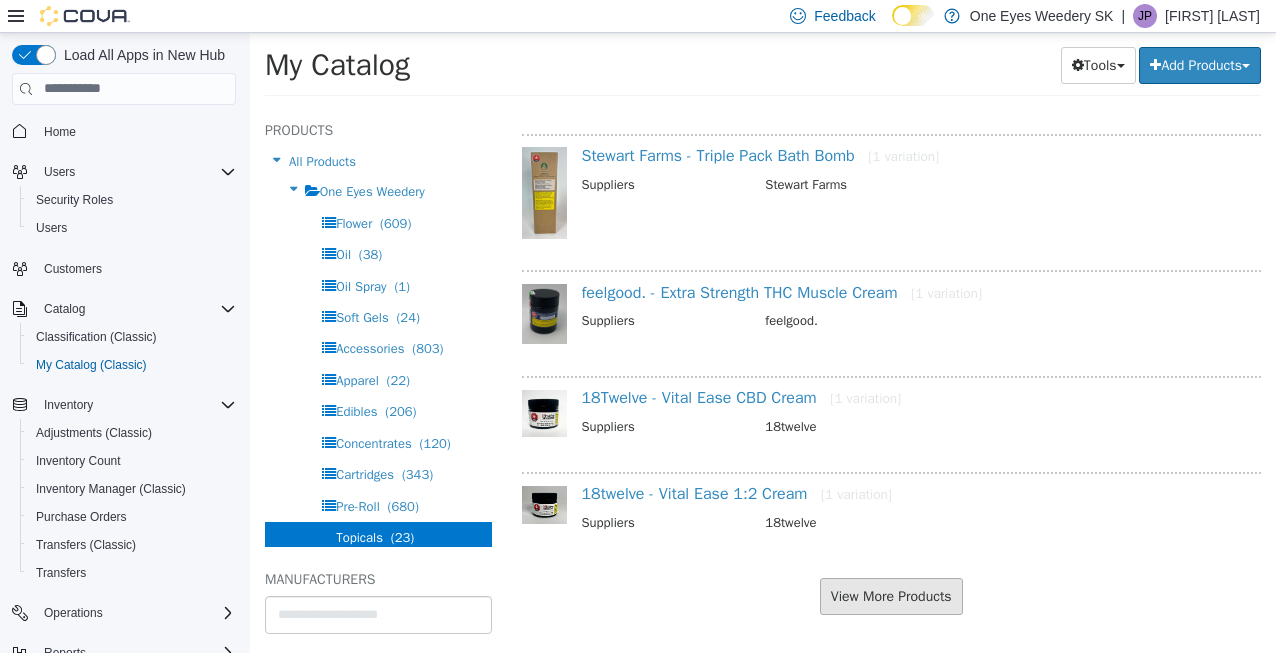 scroll, scrollTop: 1776, scrollLeft: 0, axis: vertical 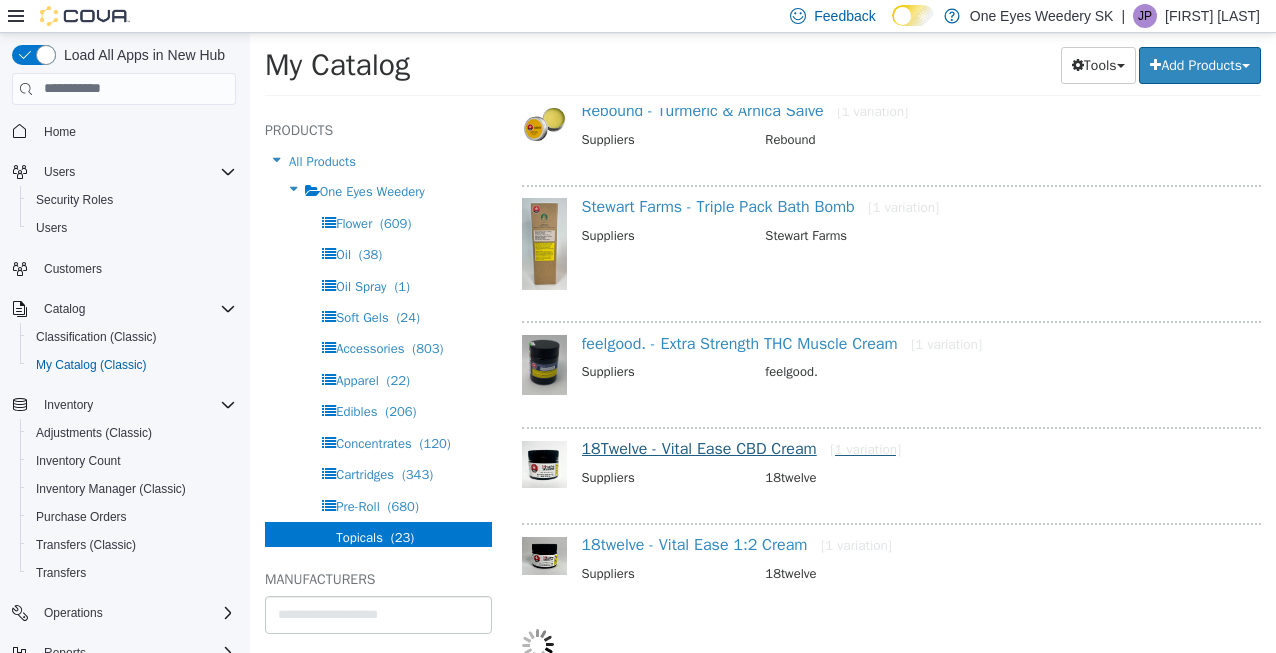 select on "**********" 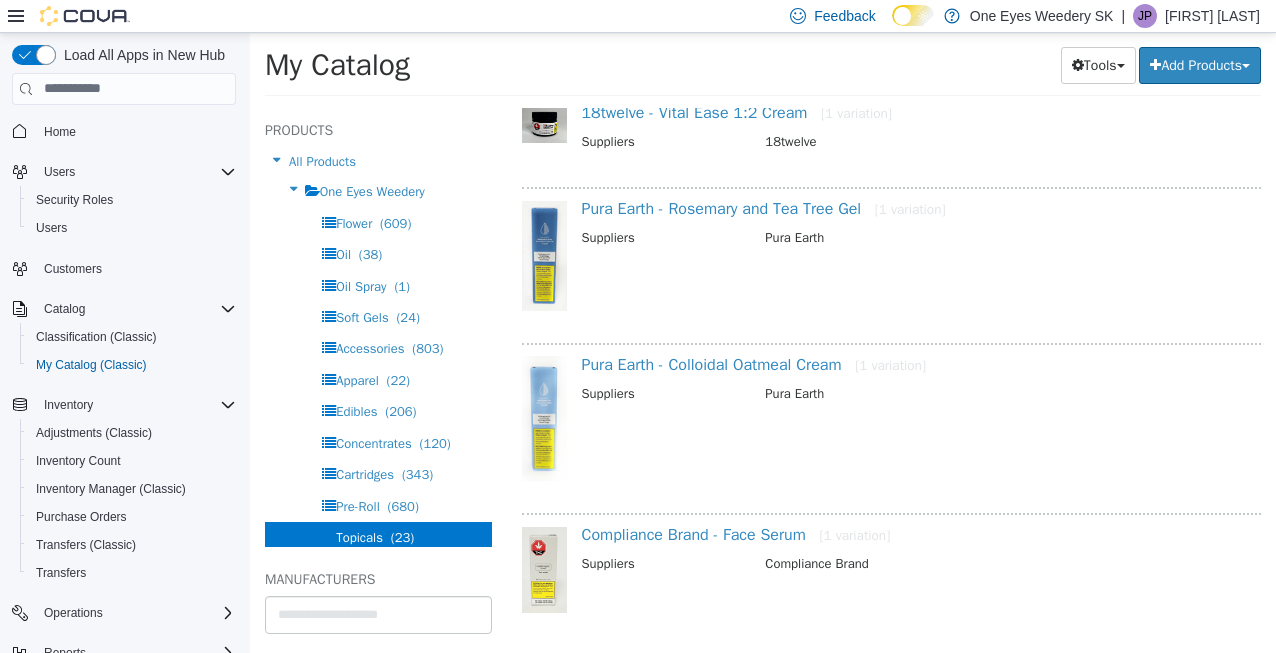 scroll, scrollTop: 2226, scrollLeft: 0, axis: vertical 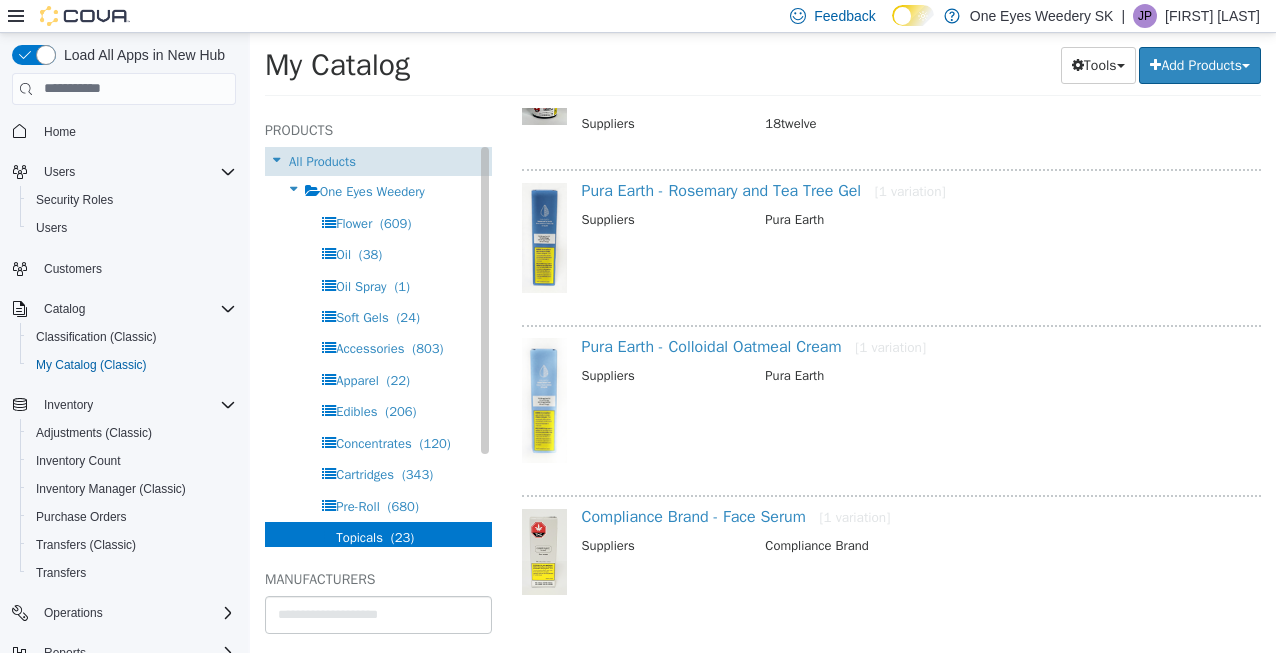 click on "All Products" at bounding box center [322, 160] 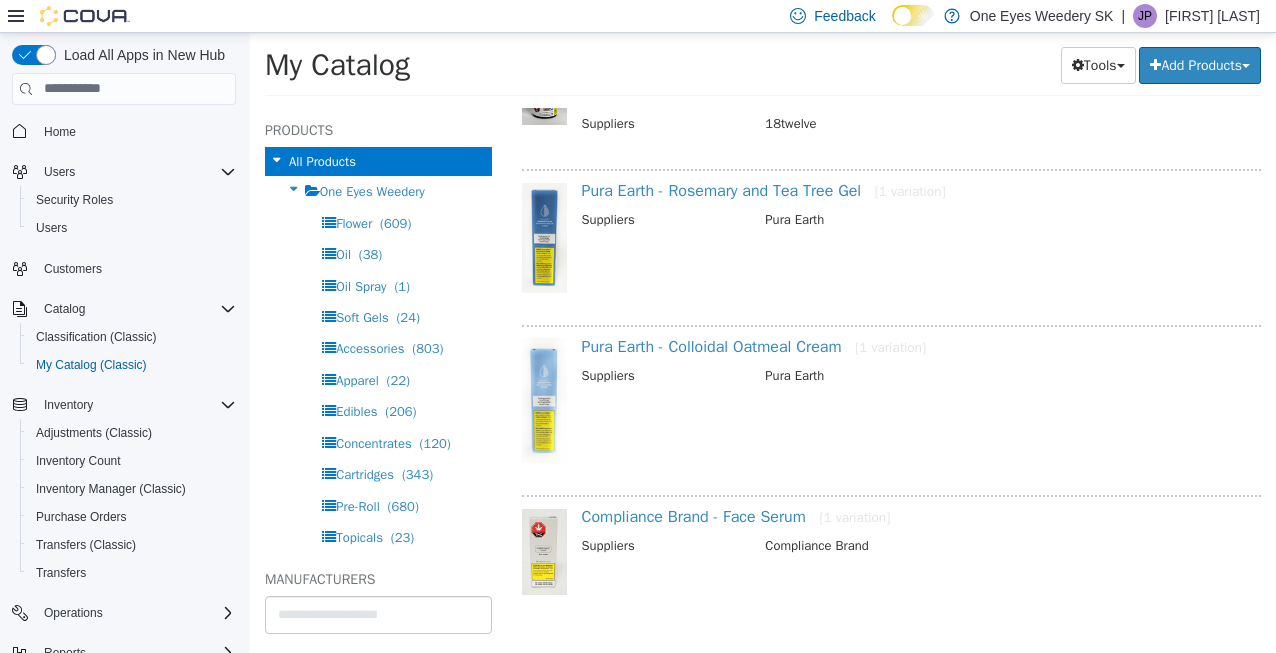 scroll, scrollTop: 0, scrollLeft: 0, axis: both 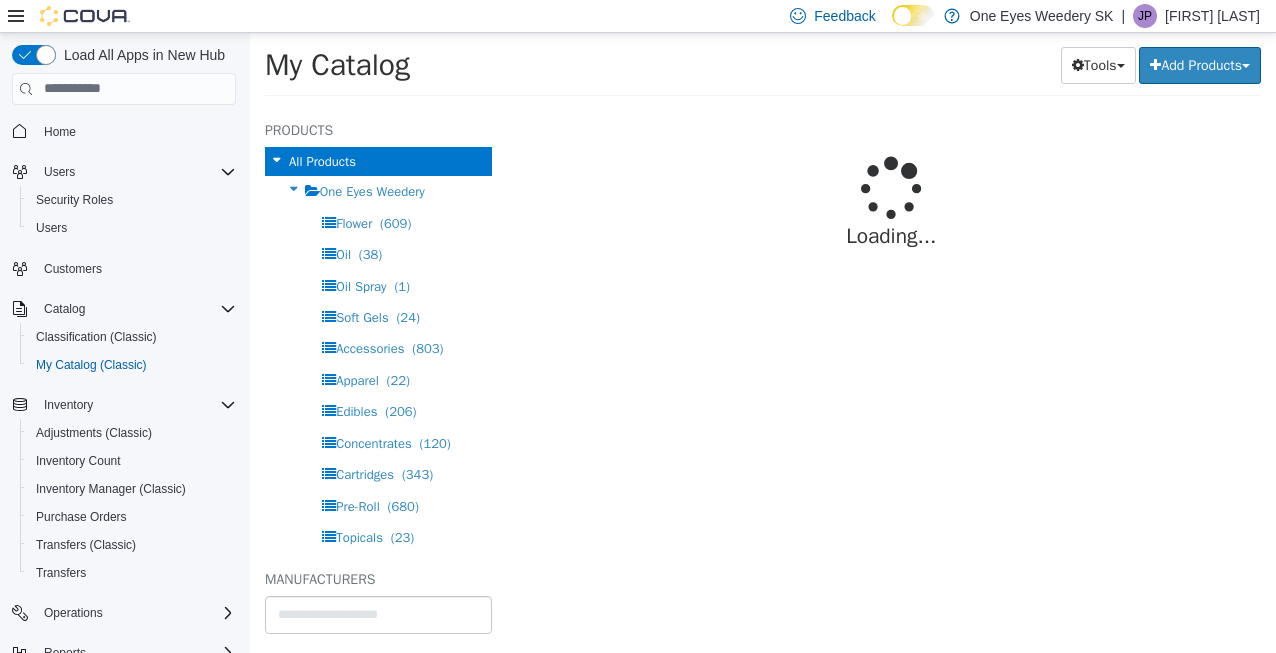 select on "**********" 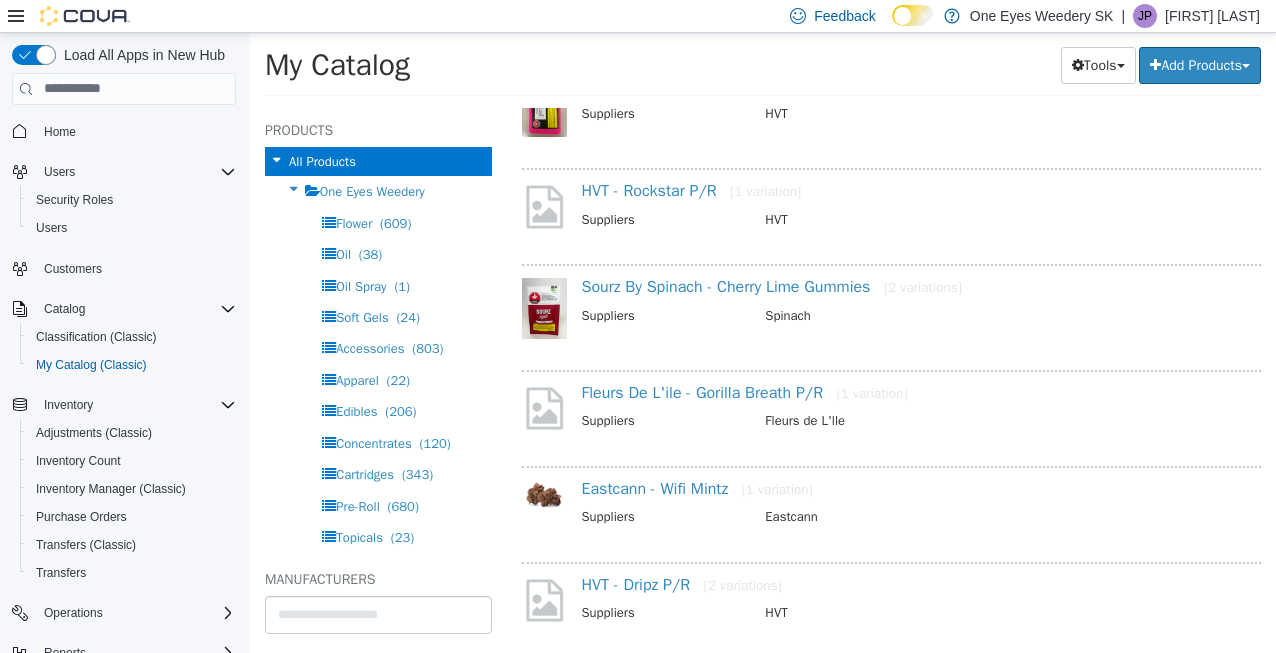 scroll, scrollTop: 1440, scrollLeft: 0, axis: vertical 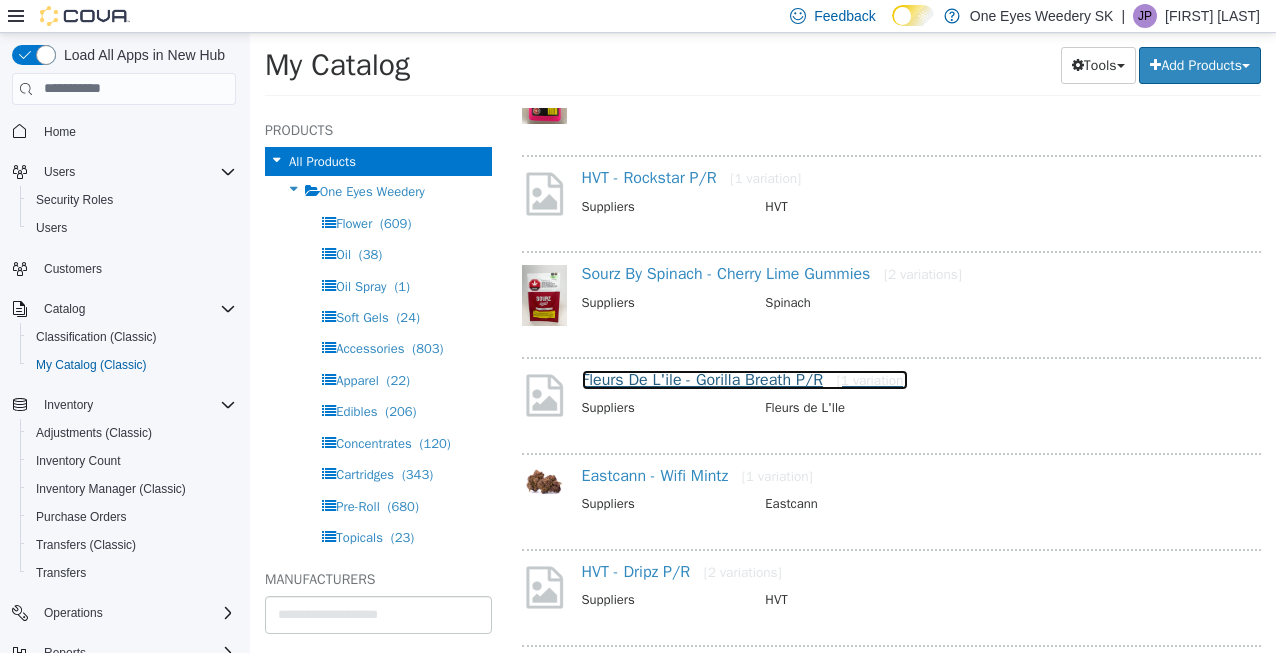 click on "Fleurs De L'ile - Gorilla Breath P/R
[1 variation]" at bounding box center (745, 379) 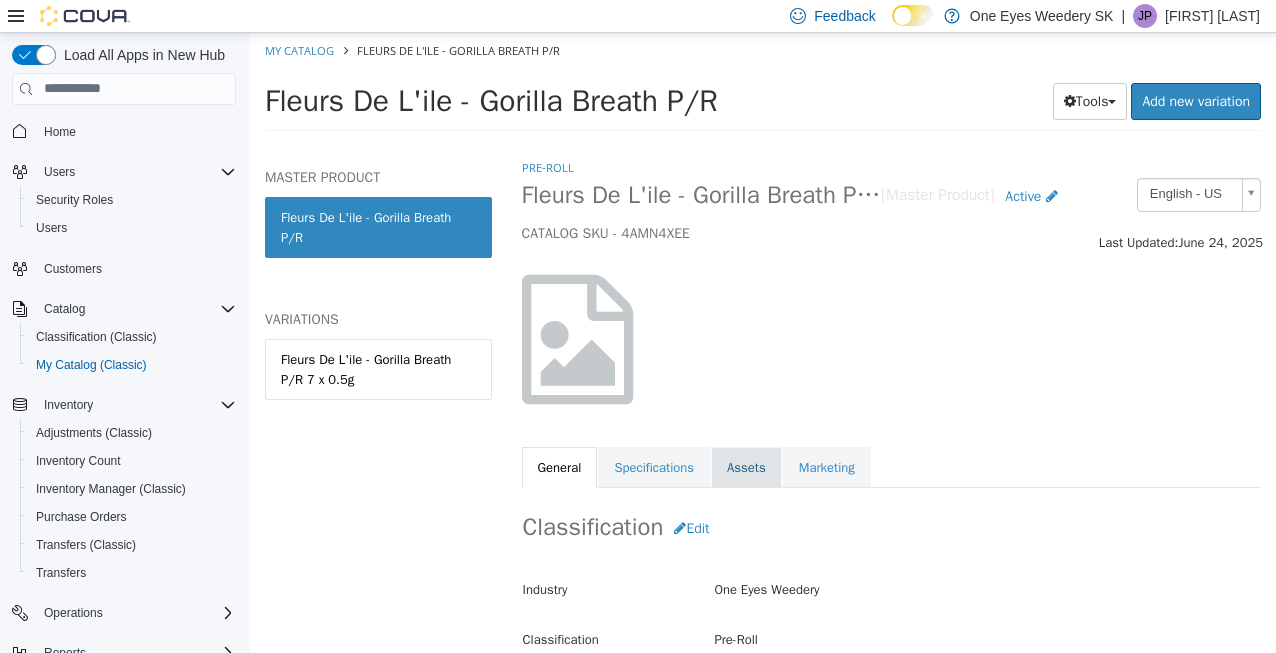 click on "Assets" at bounding box center [746, 467] 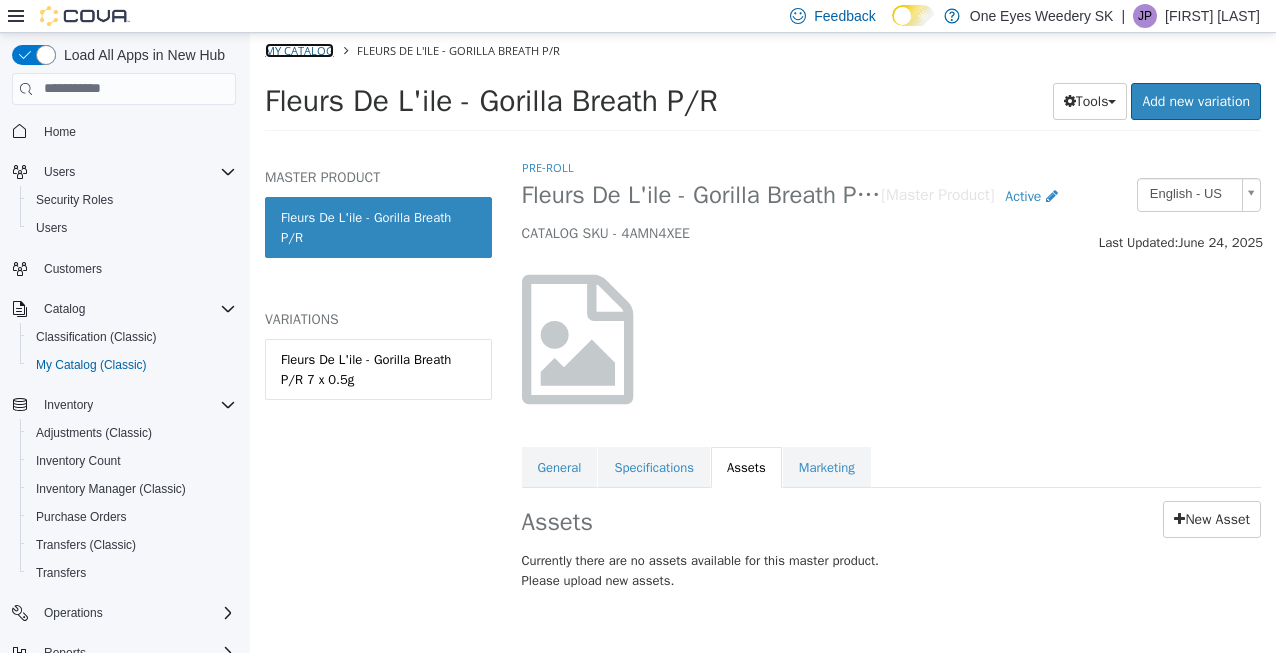click on "My Catalog" at bounding box center [299, 49] 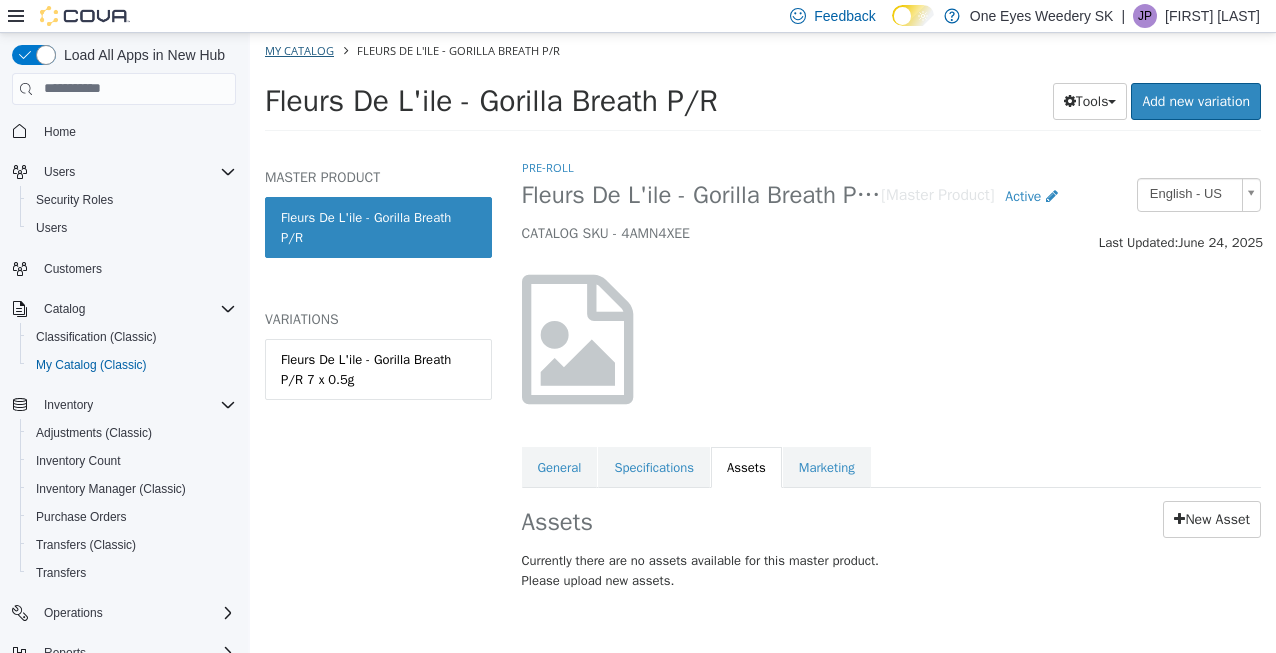 select on "**********" 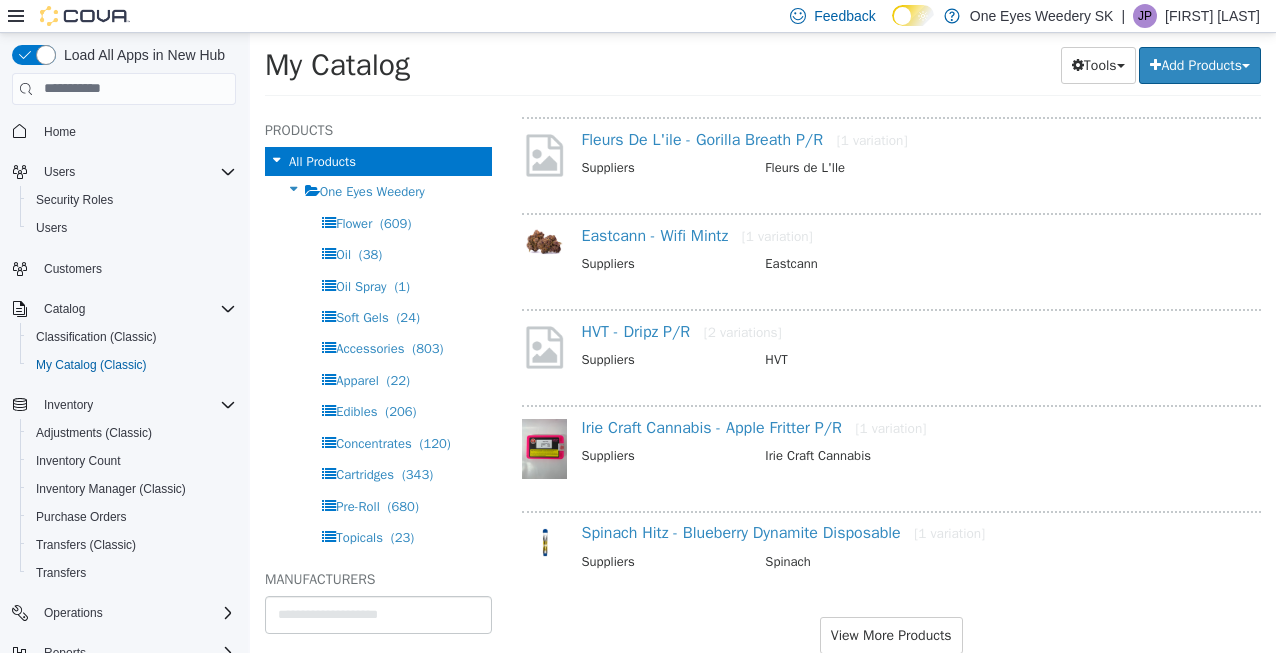 scroll, scrollTop: 1719, scrollLeft: 0, axis: vertical 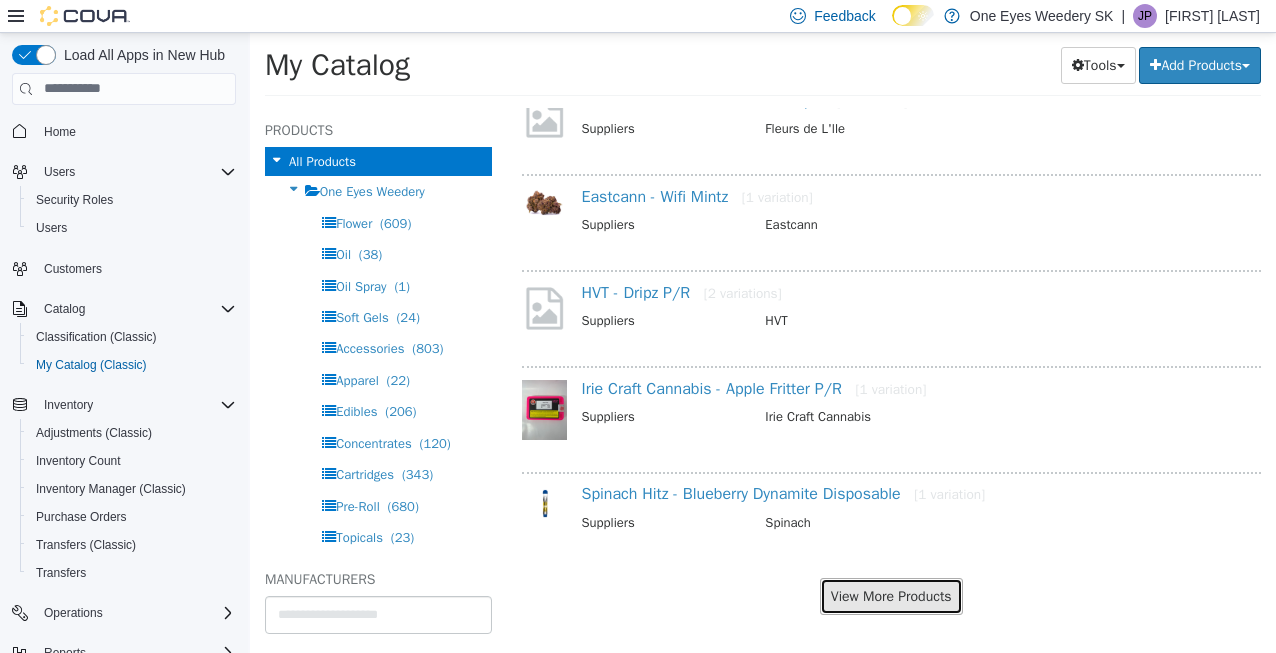 click on "View More Products" at bounding box center (891, 595) 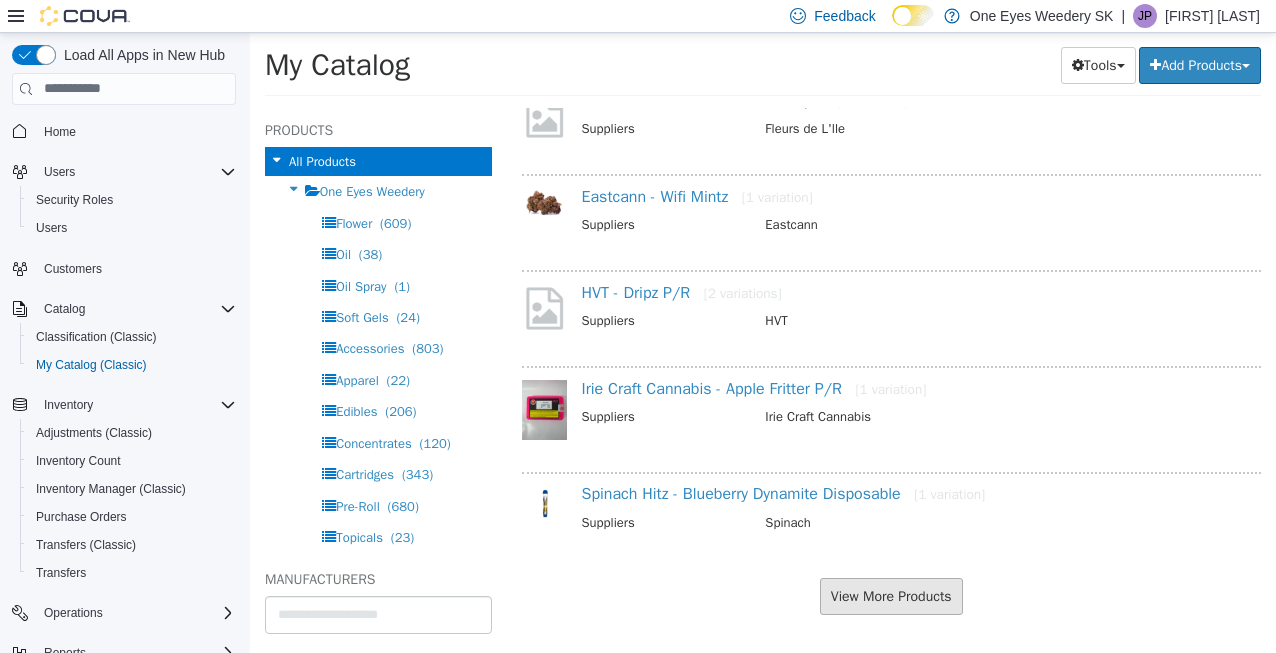 scroll, scrollTop: 1668, scrollLeft: 0, axis: vertical 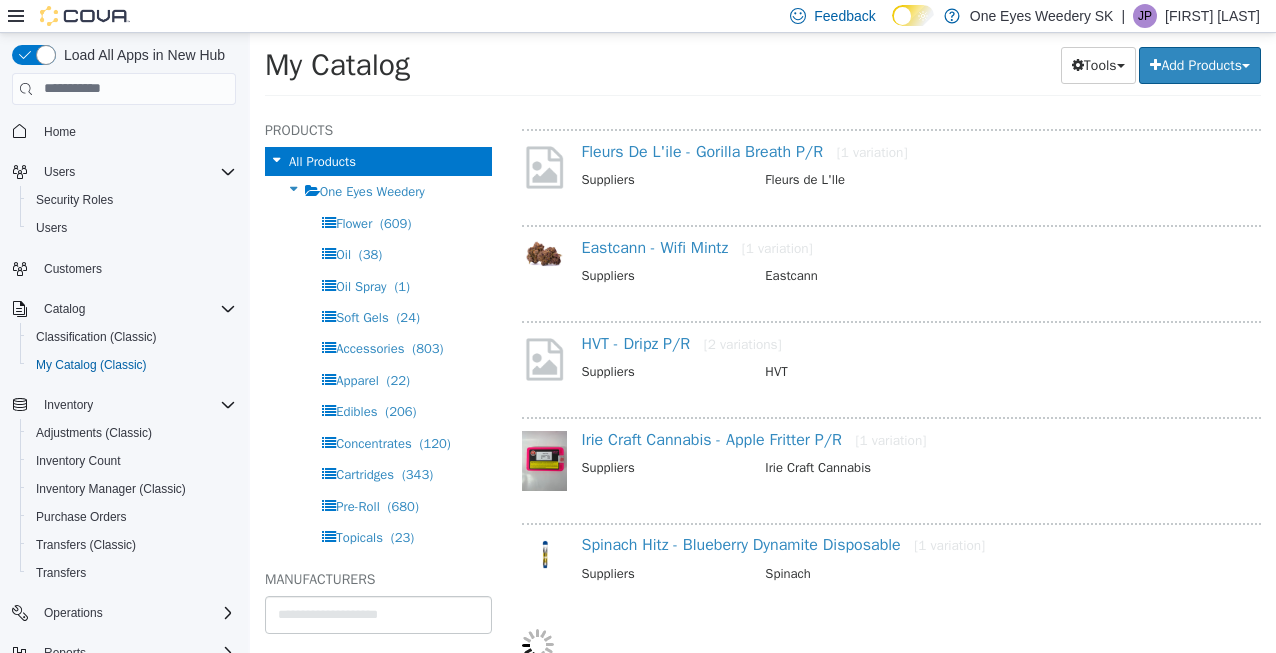 select on "**********" 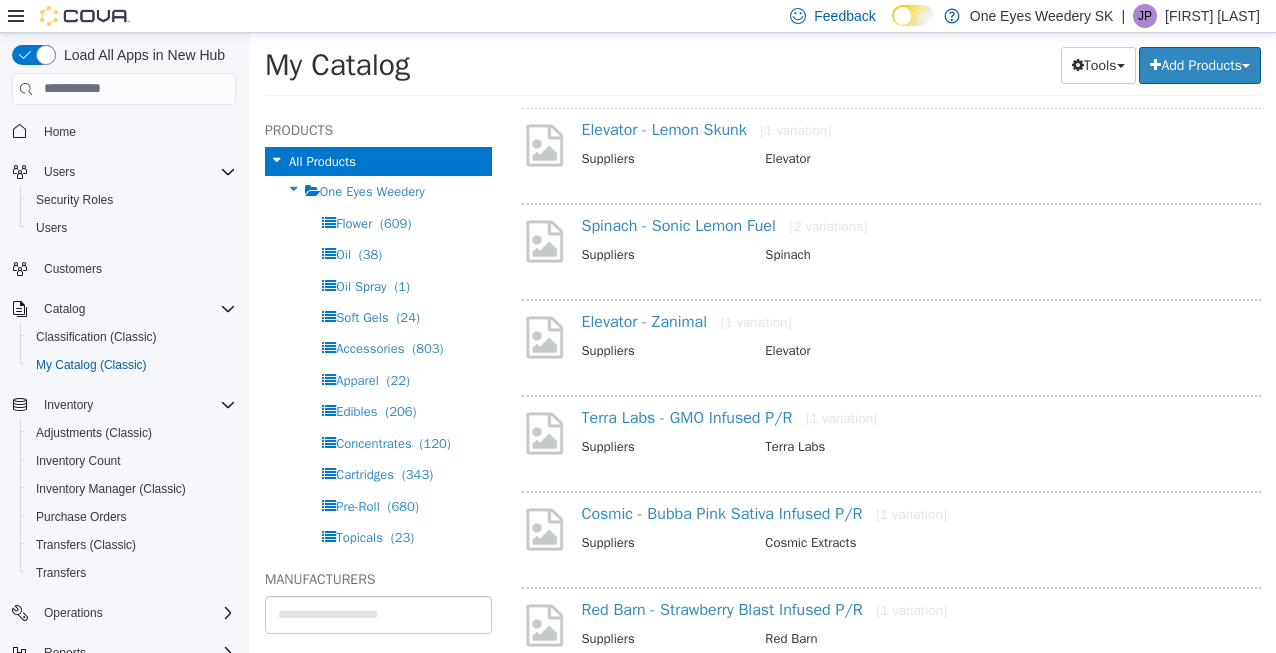 scroll, scrollTop: 3108, scrollLeft: 0, axis: vertical 